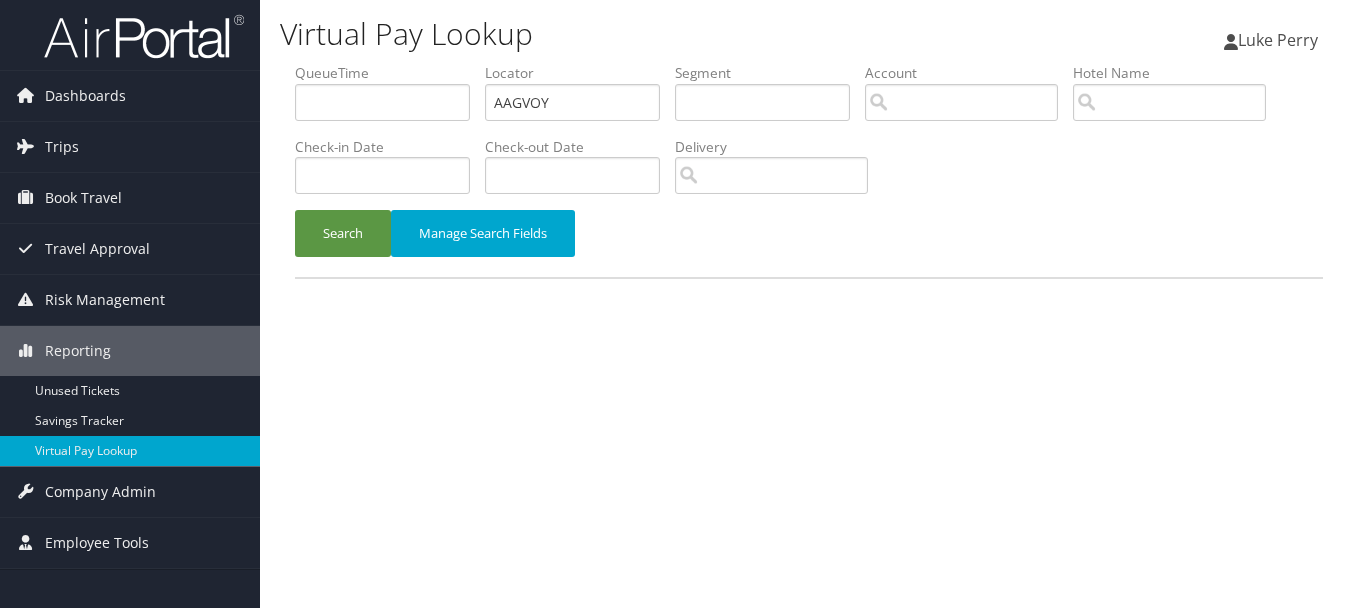 scroll, scrollTop: 0, scrollLeft: 0, axis: both 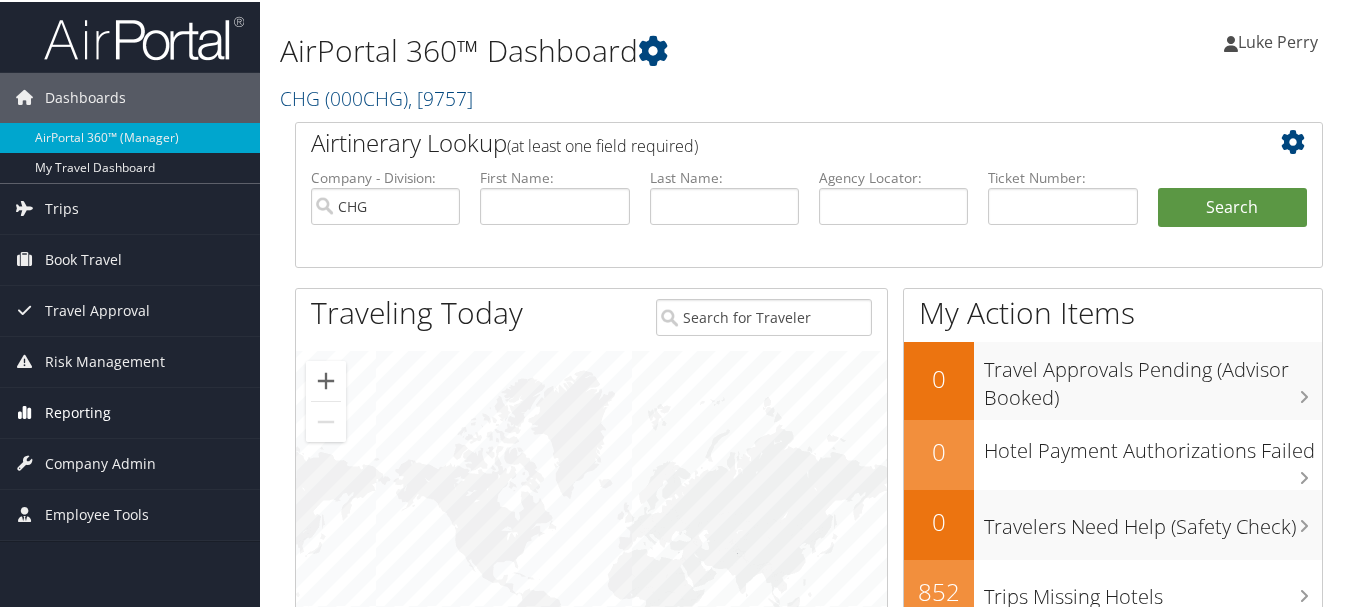 click on "Reporting" at bounding box center [78, 411] 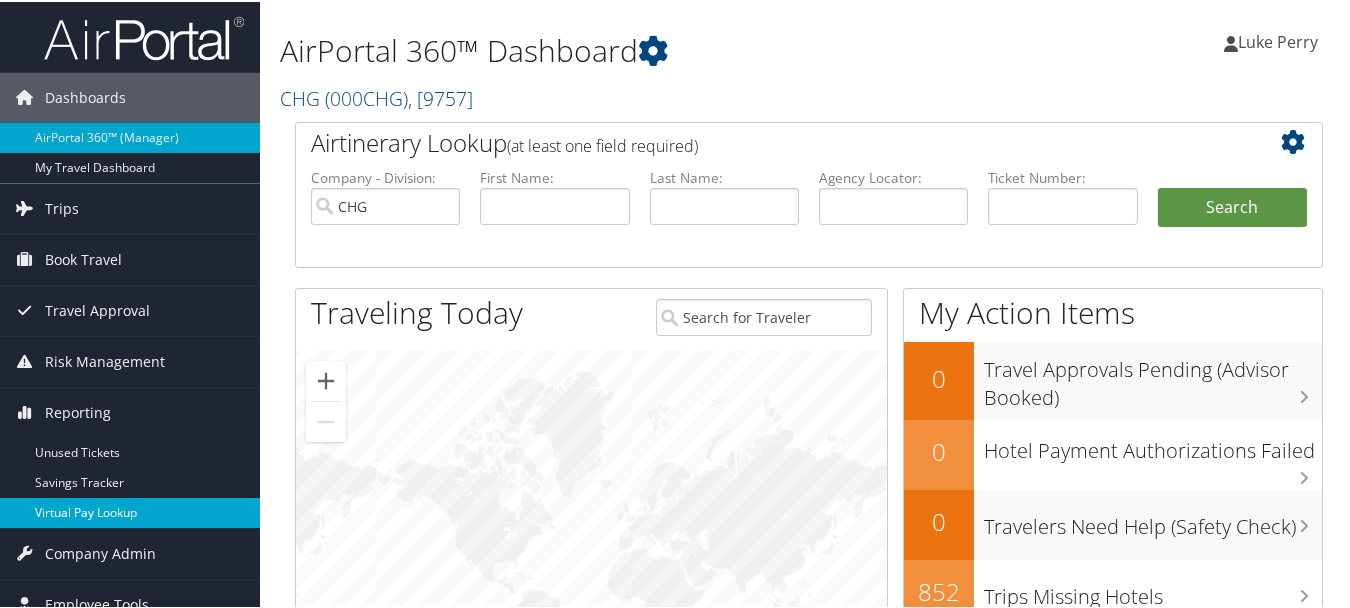 click on "Virtual Pay Lookup" at bounding box center (130, 511) 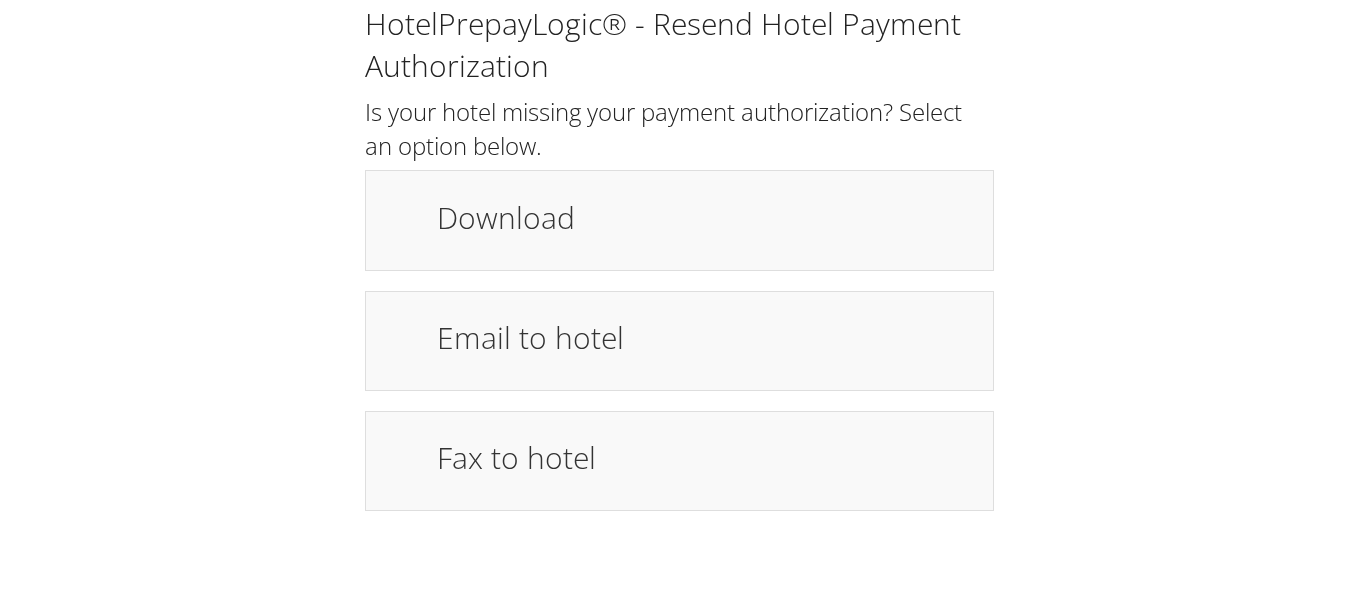 scroll, scrollTop: 0, scrollLeft: 0, axis: both 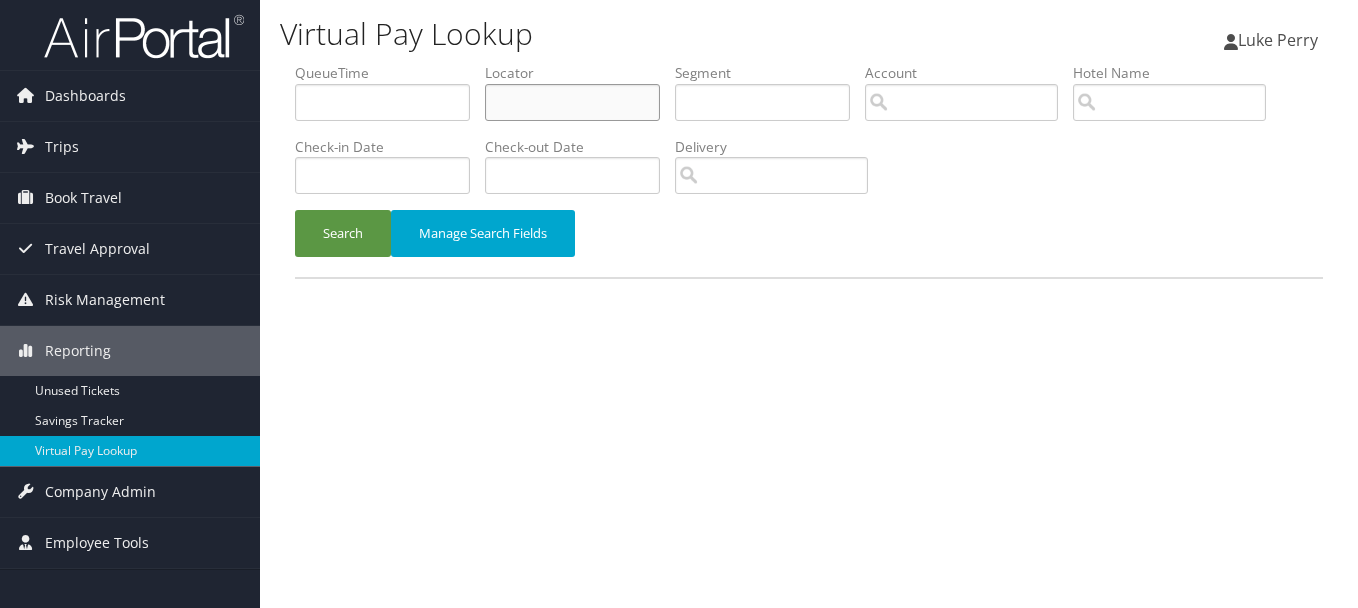click at bounding box center (572, 102) 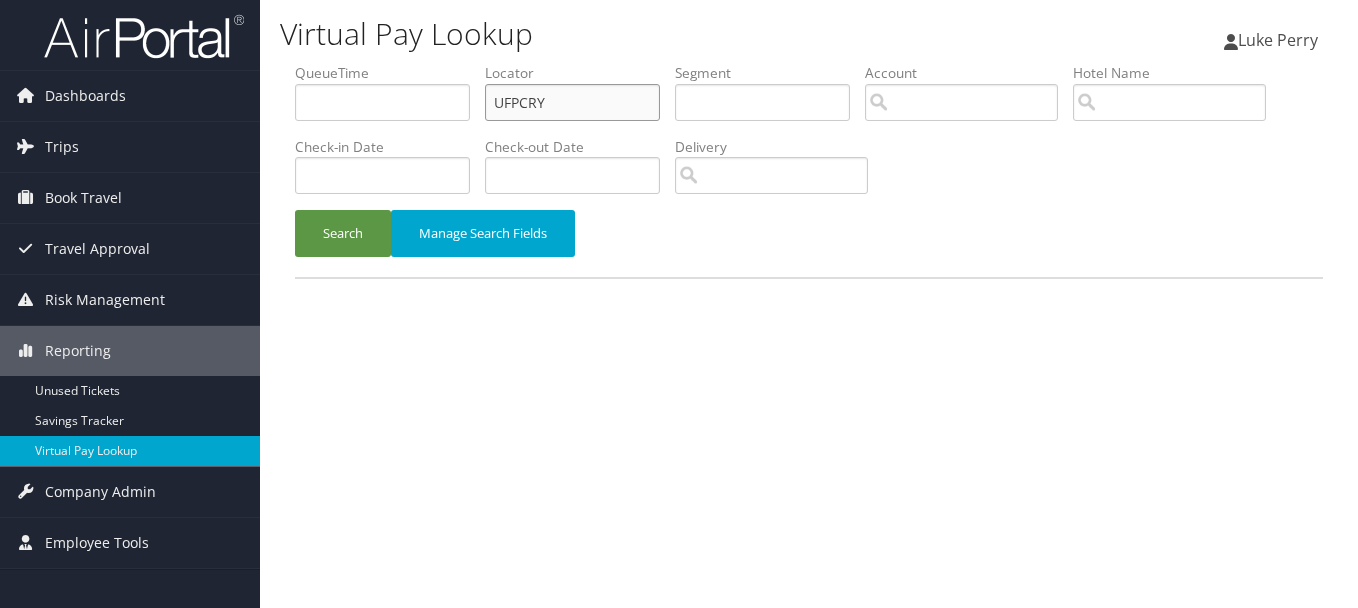 click on "Search" at bounding box center (343, 233) 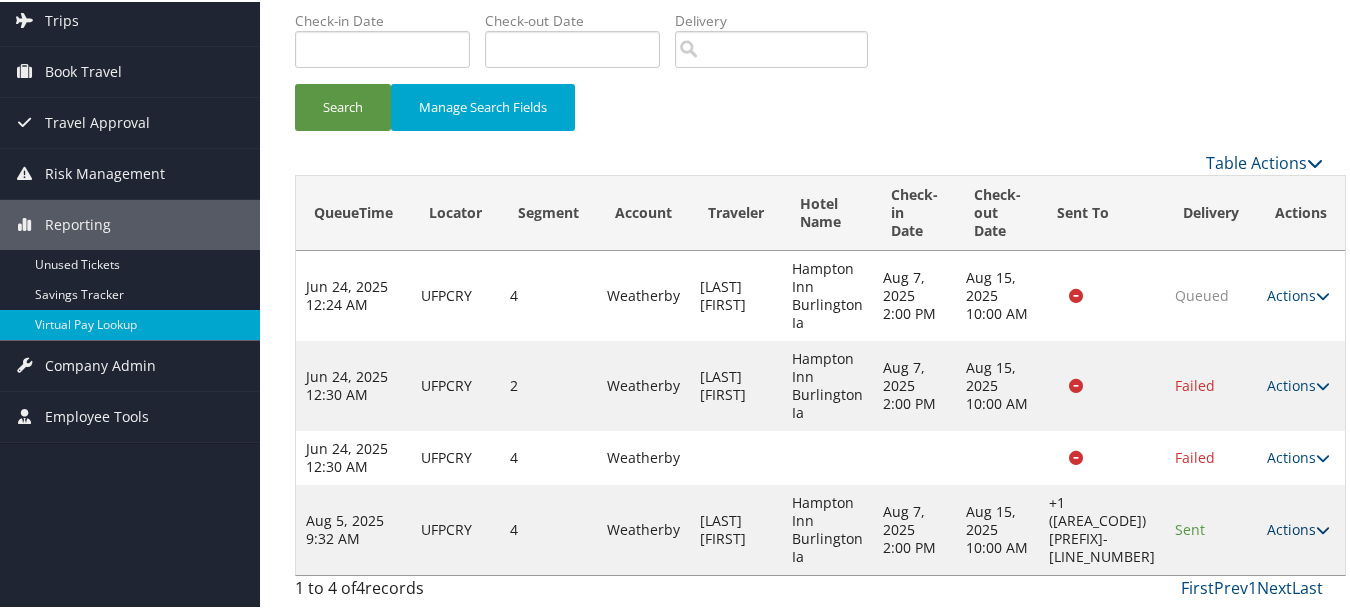 click on "Actions" at bounding box center (1298, 527) 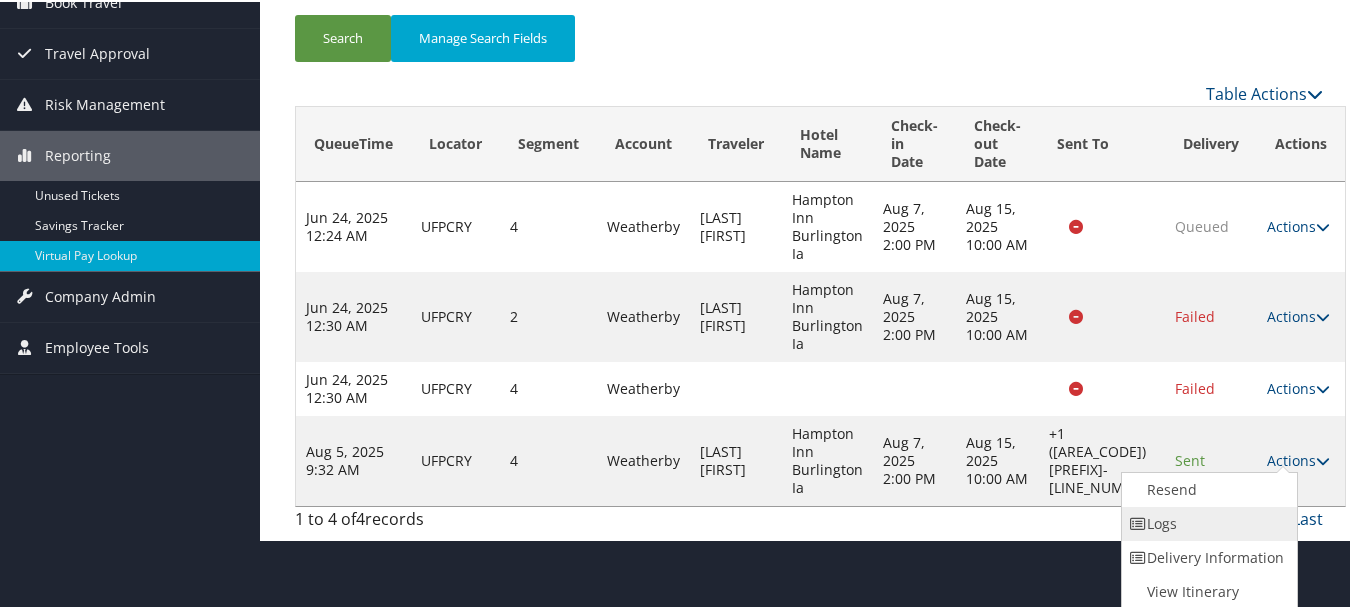 click on "Logs" at bounding box center (1207, 522) 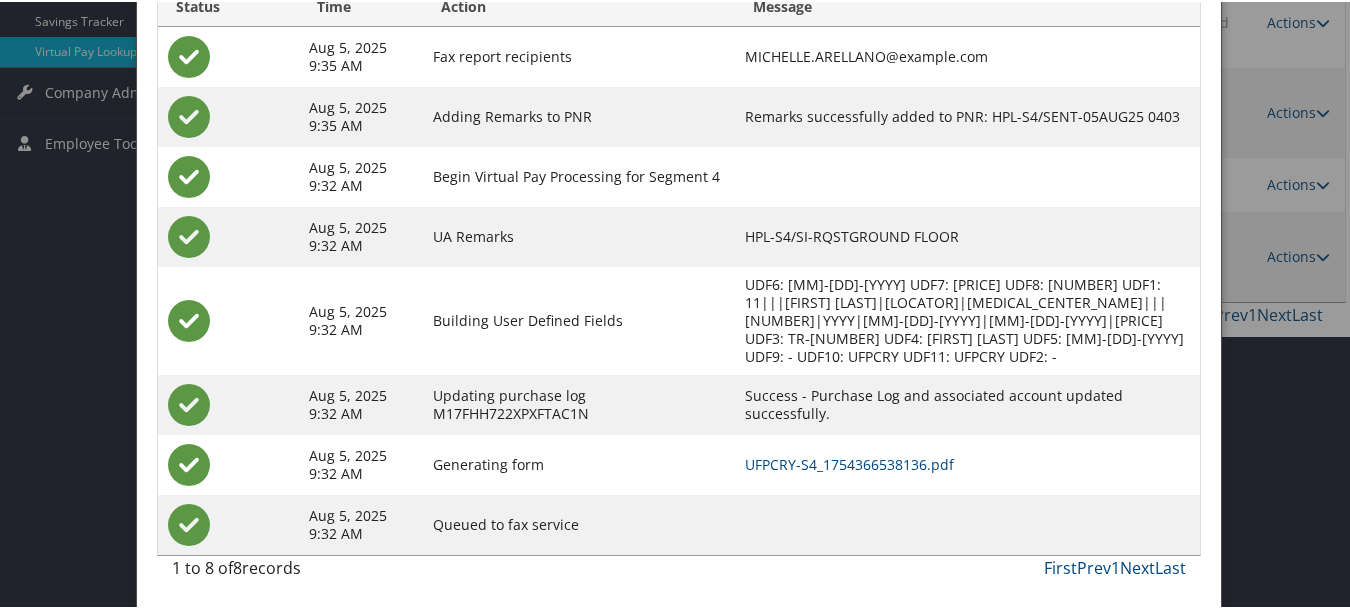 scroll, scrollTop: 402, scrollLeft: 0, axis: vertical 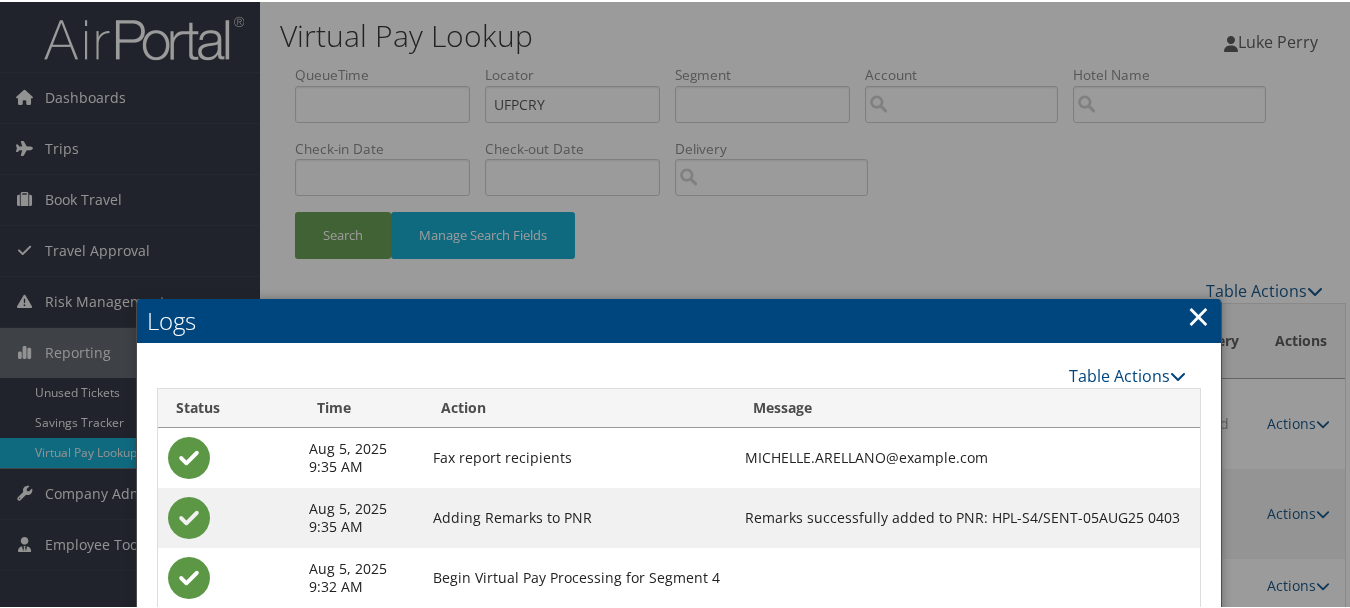 click on "Logs" at bounding box center [679, 319] 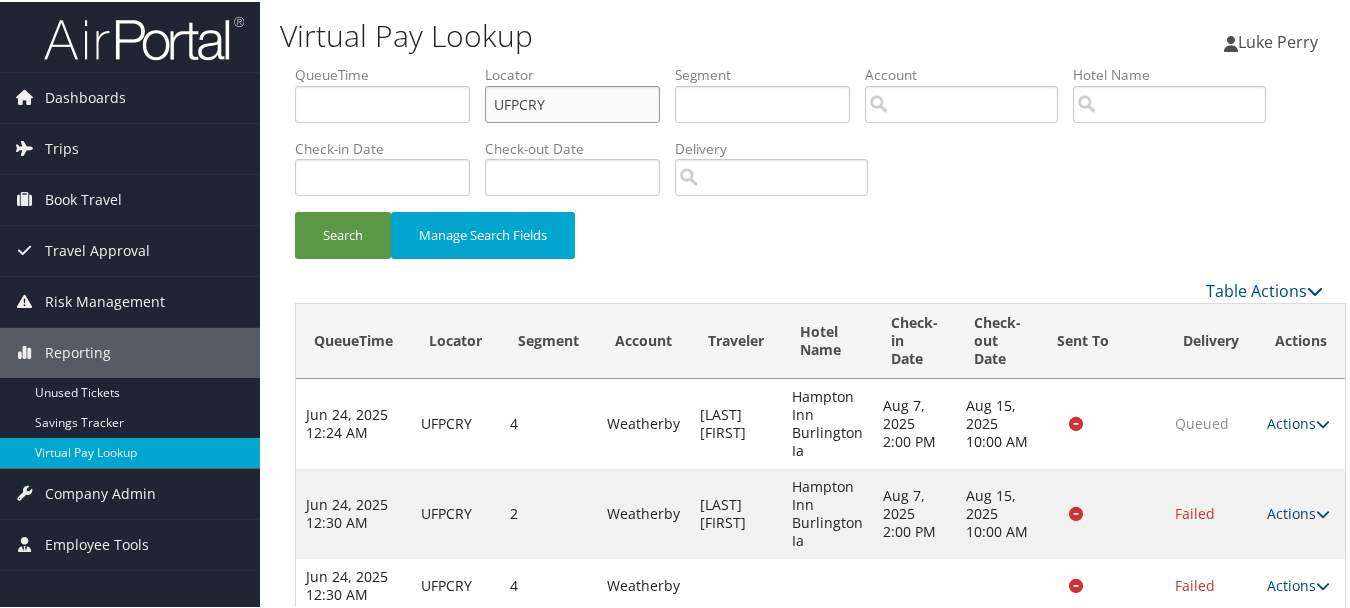 drag, startPoint x: 647, startPoint y: 101, endPoint x: 432, endPoint y: 101, distance: 215 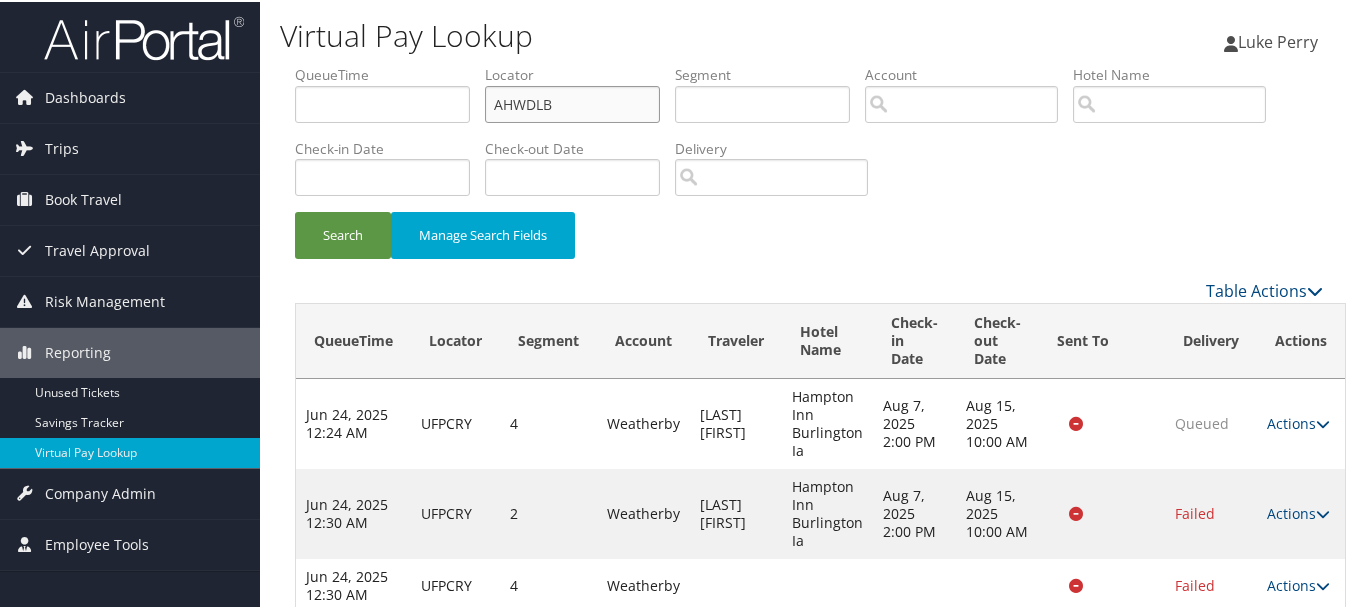 click on "Search" at bounding box center [343, 233] 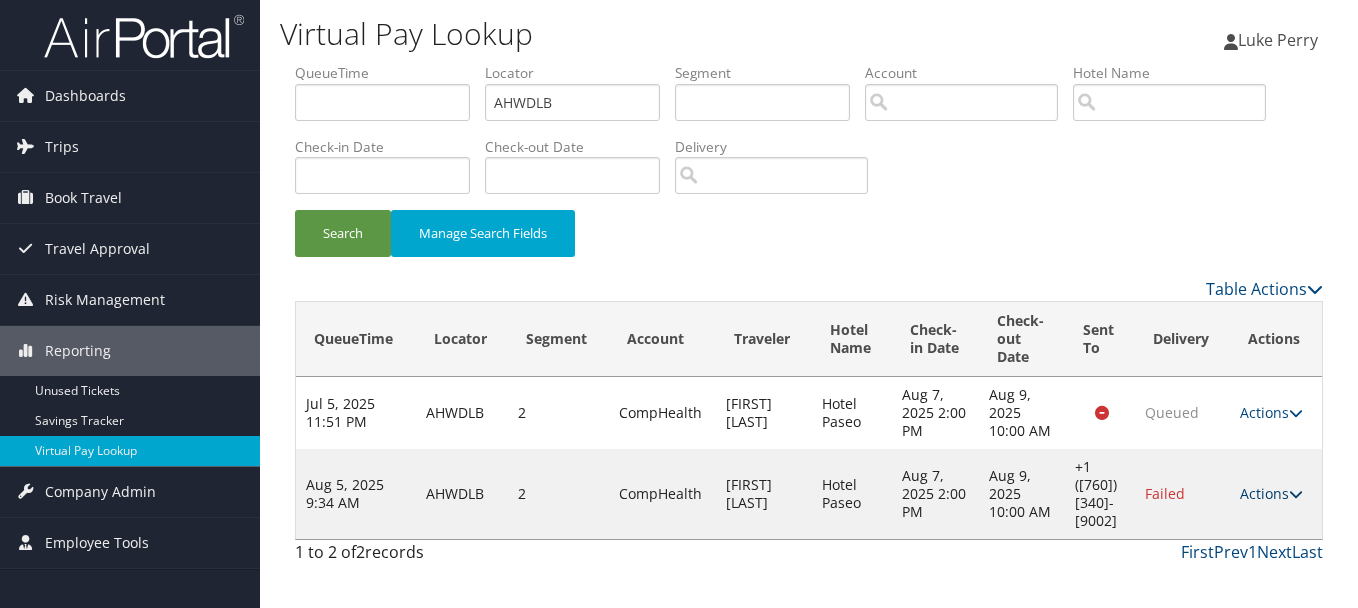click on "Actions" at bounding box center (1271, 493) 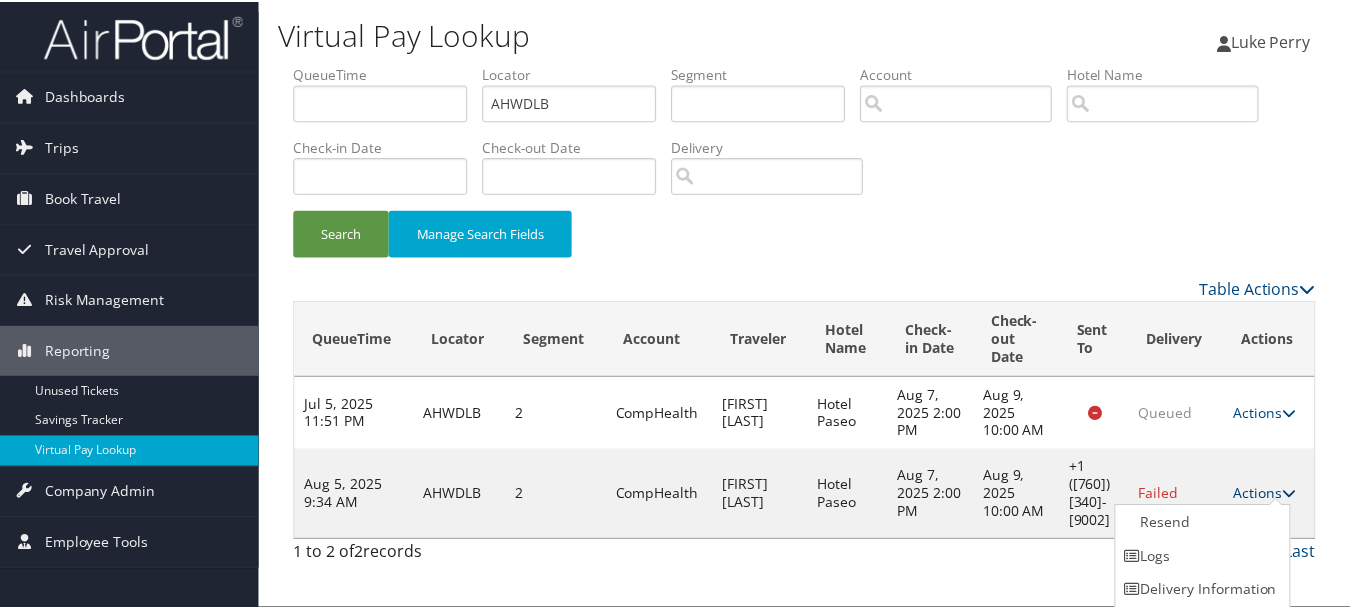 scroll, scrollTop: 35, scrollLeft: 0, axis: vertical 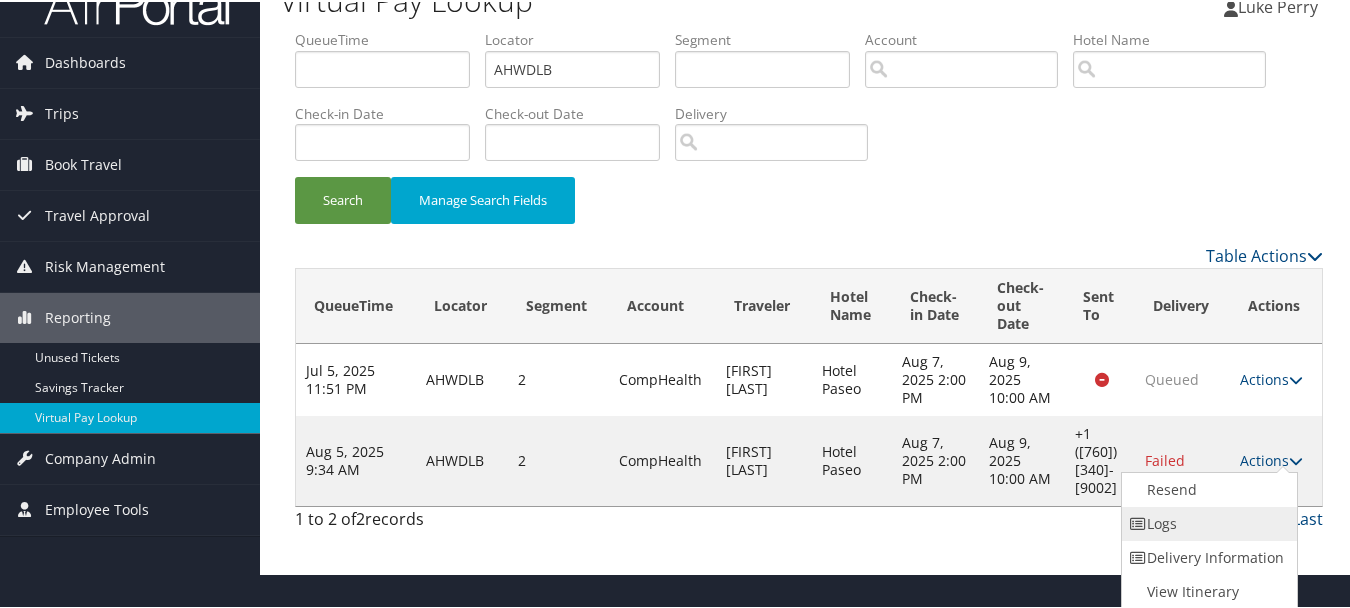 click on "Logs" at bounding box center [1207, 522] 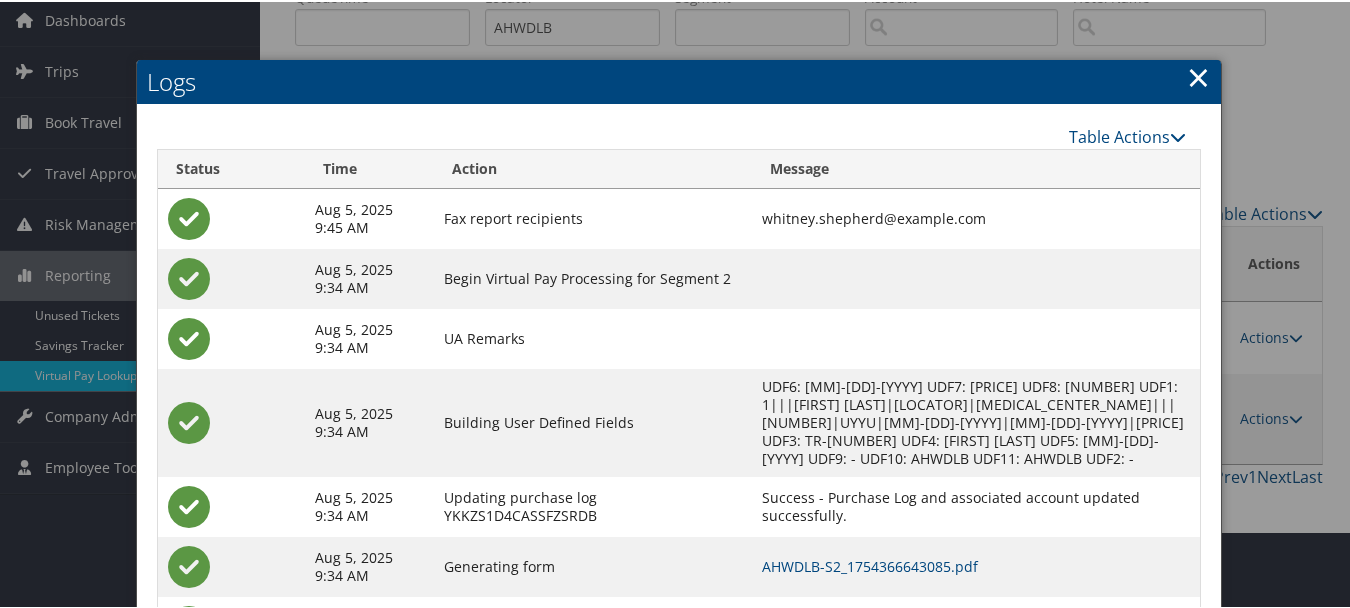 scroll, scrollTop: 162, scrollLeft: 0, axis: vertical 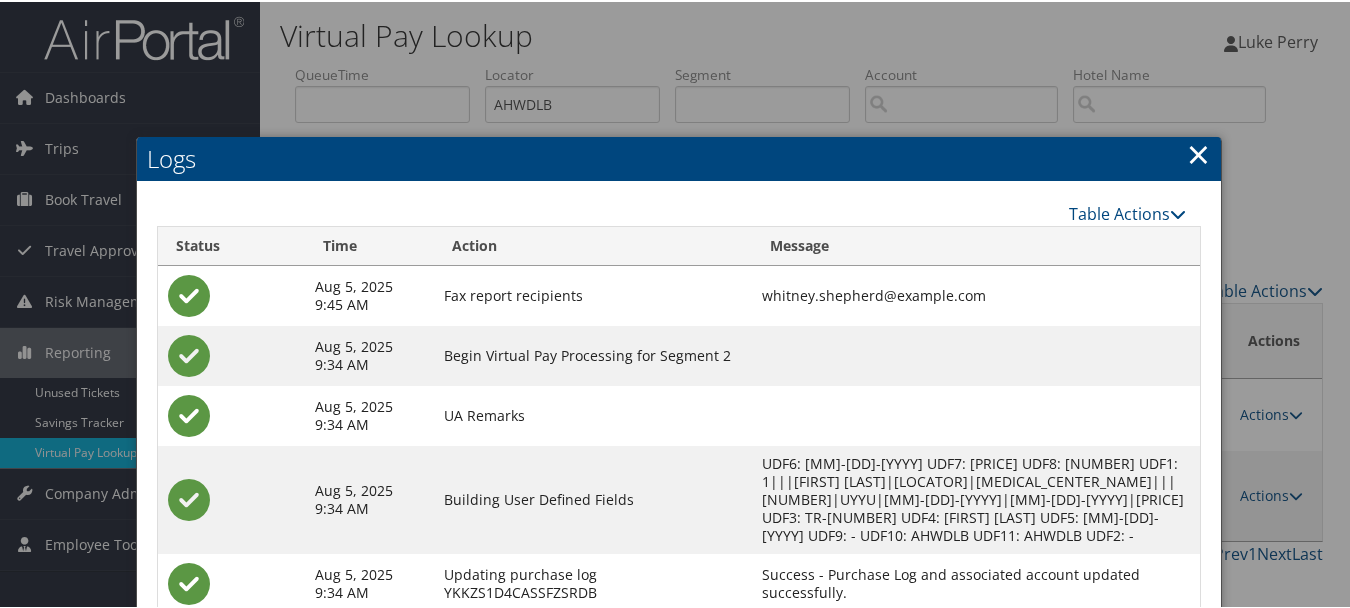 click on "×" at bounding box center (1198, 152) 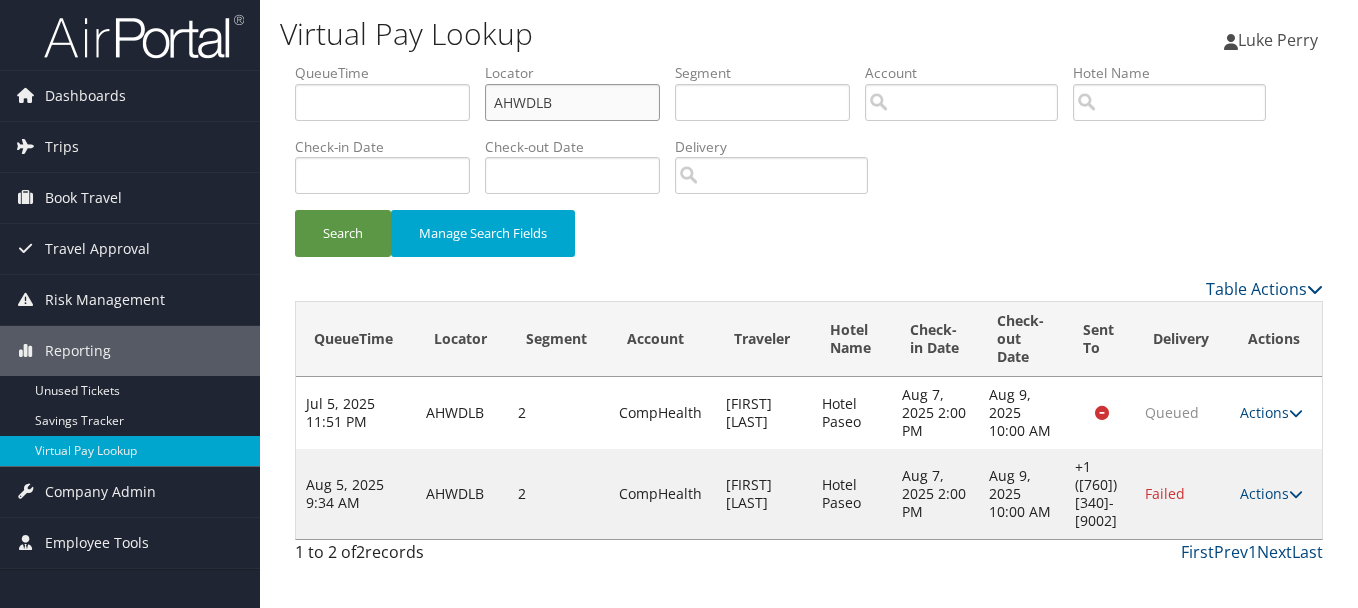 drag, startPoint x: 580, startPoint y: 95, endPoint x: 392, endPoint y: 95, distance: 188 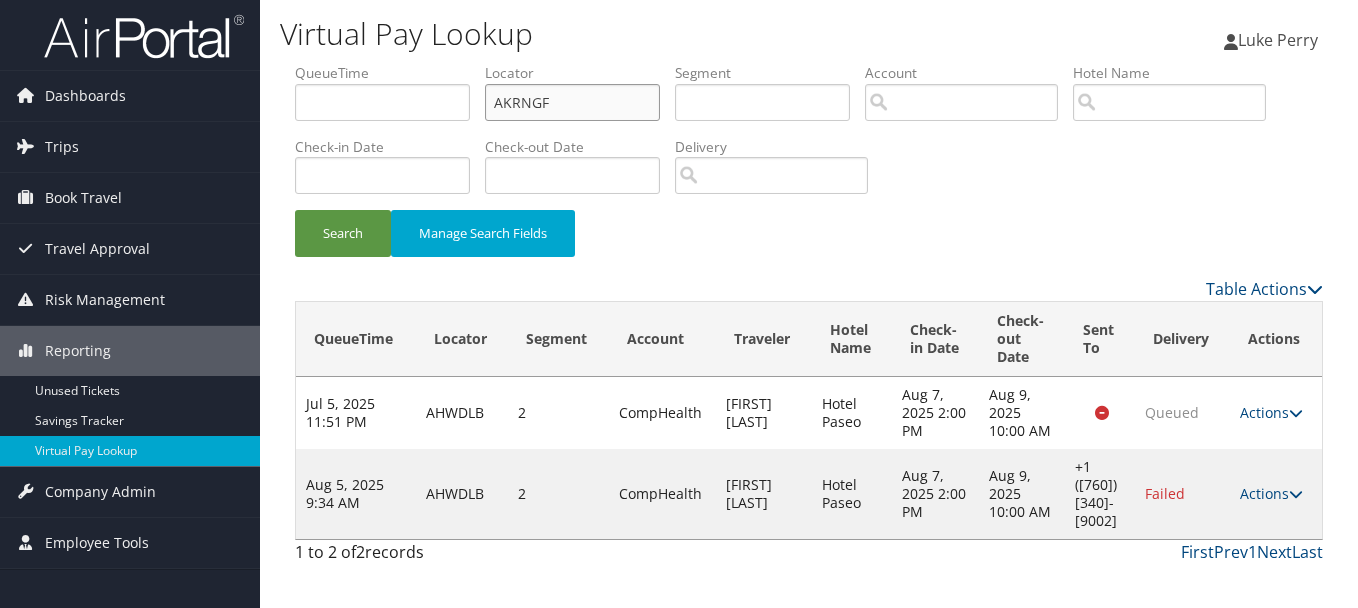 click on "Search" at bounding box center (343, 233) 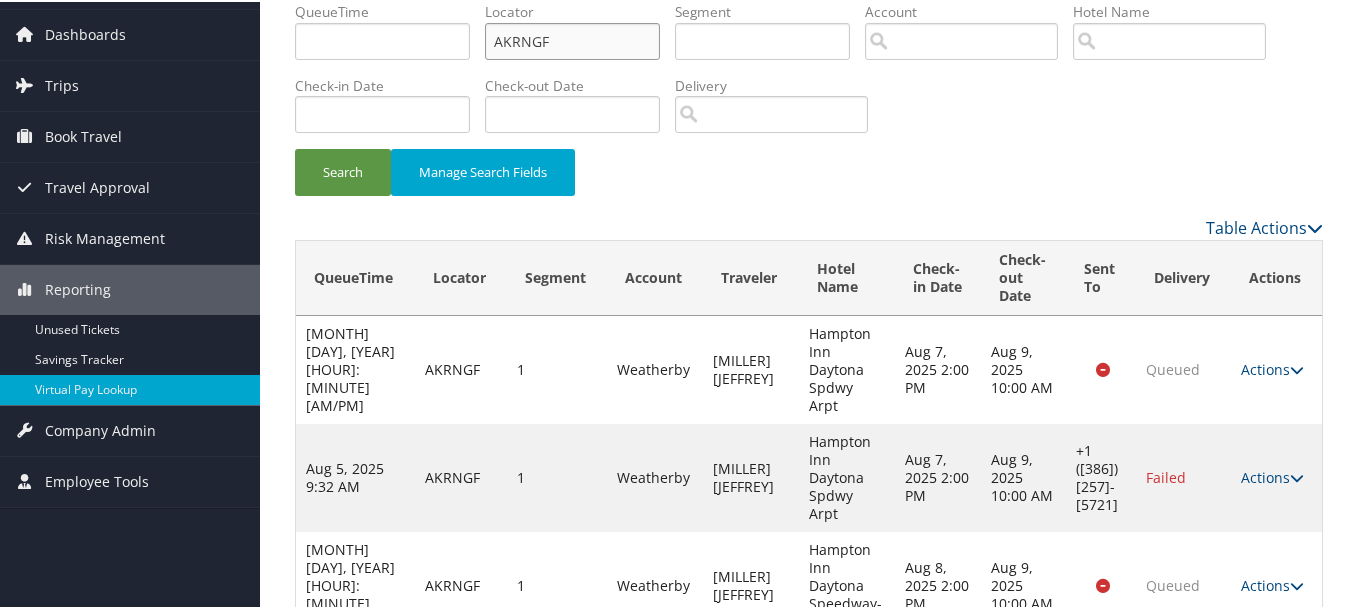 scroll, scrollTop: 128, scrollLeft: 0, axis: vertical 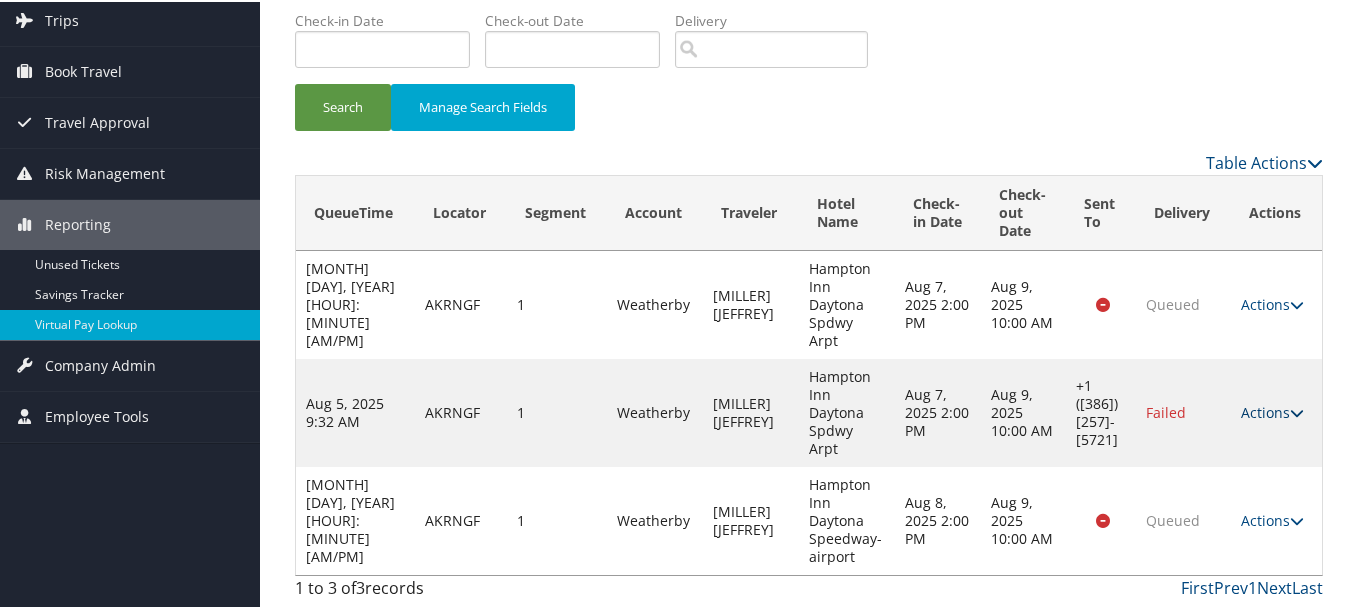 click on "Actions" at bounding box center [1272, 410] 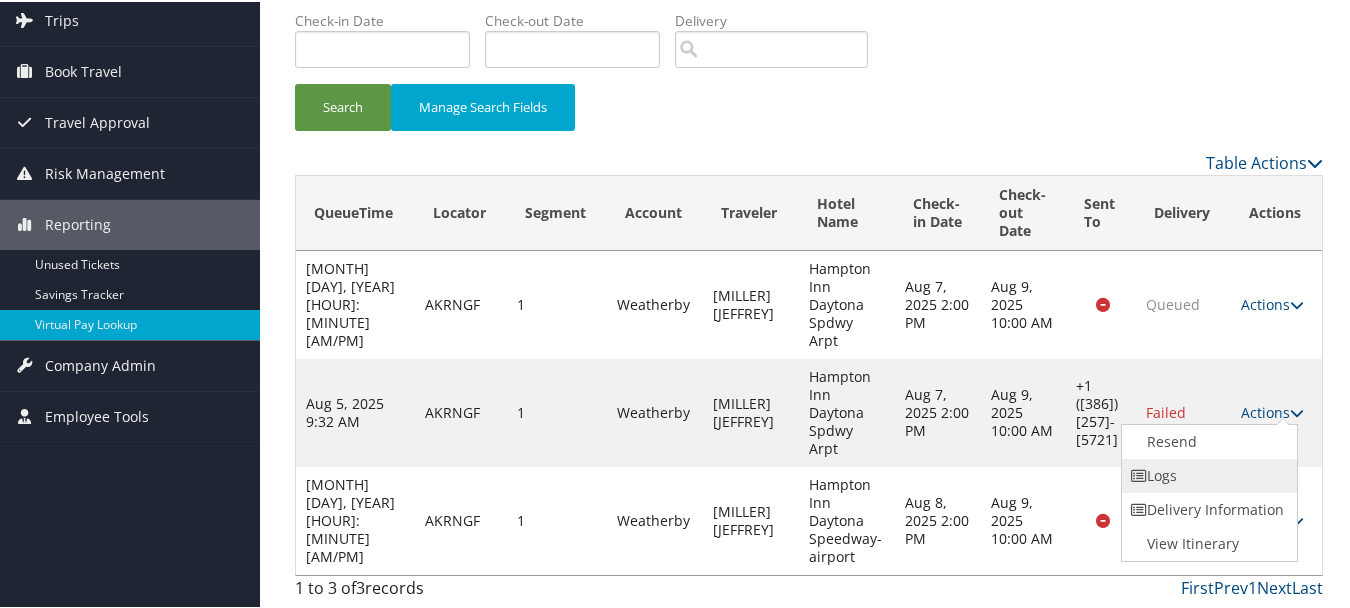 click on "Logs" at bounding box center (1207, 474) 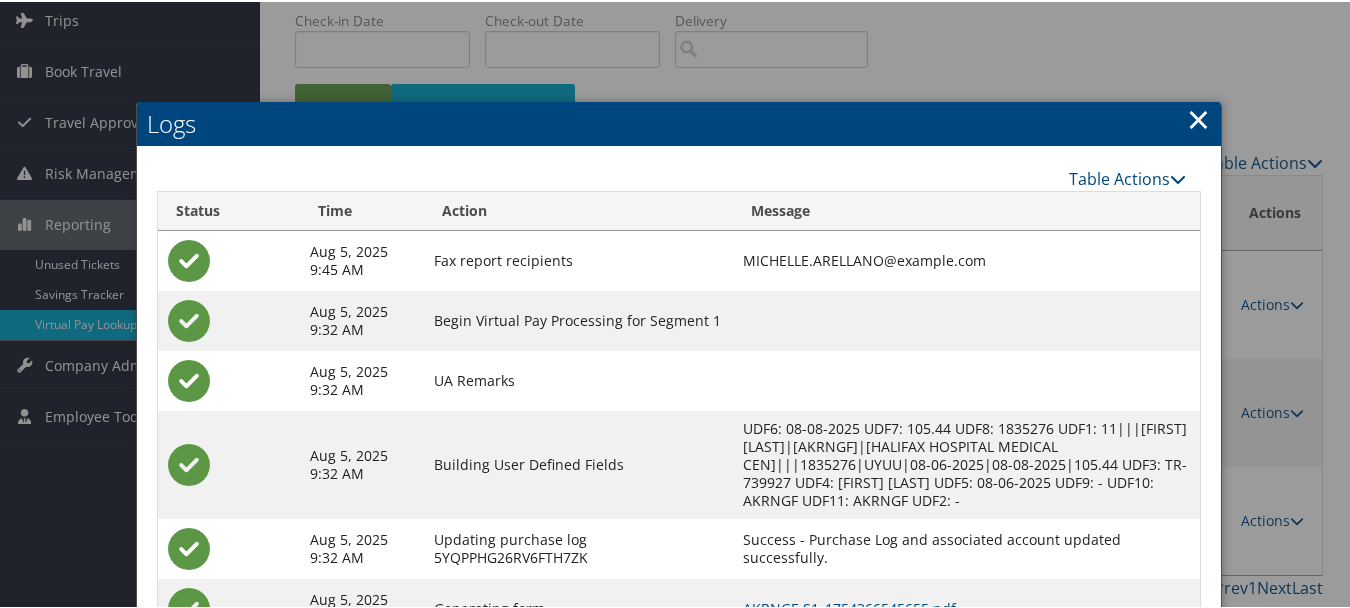 scroll, scrollTop: 255, scrollLeft: 0, axis: vertical 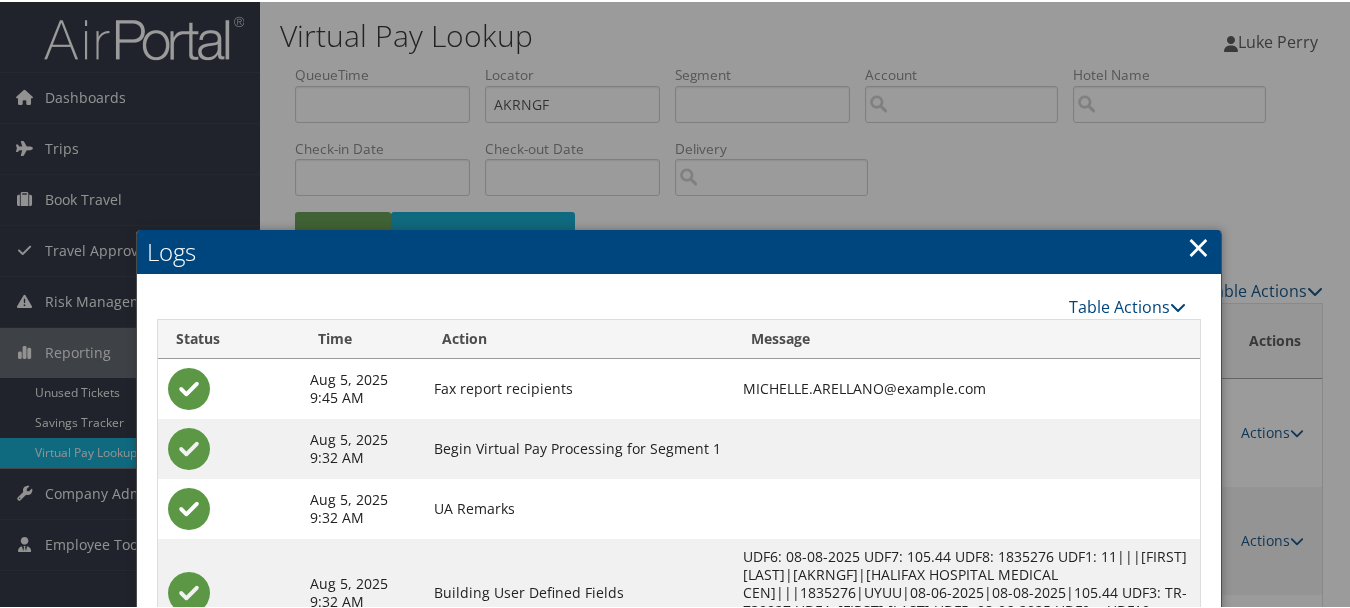 click on "Logs" at bounding box center [679, 250] 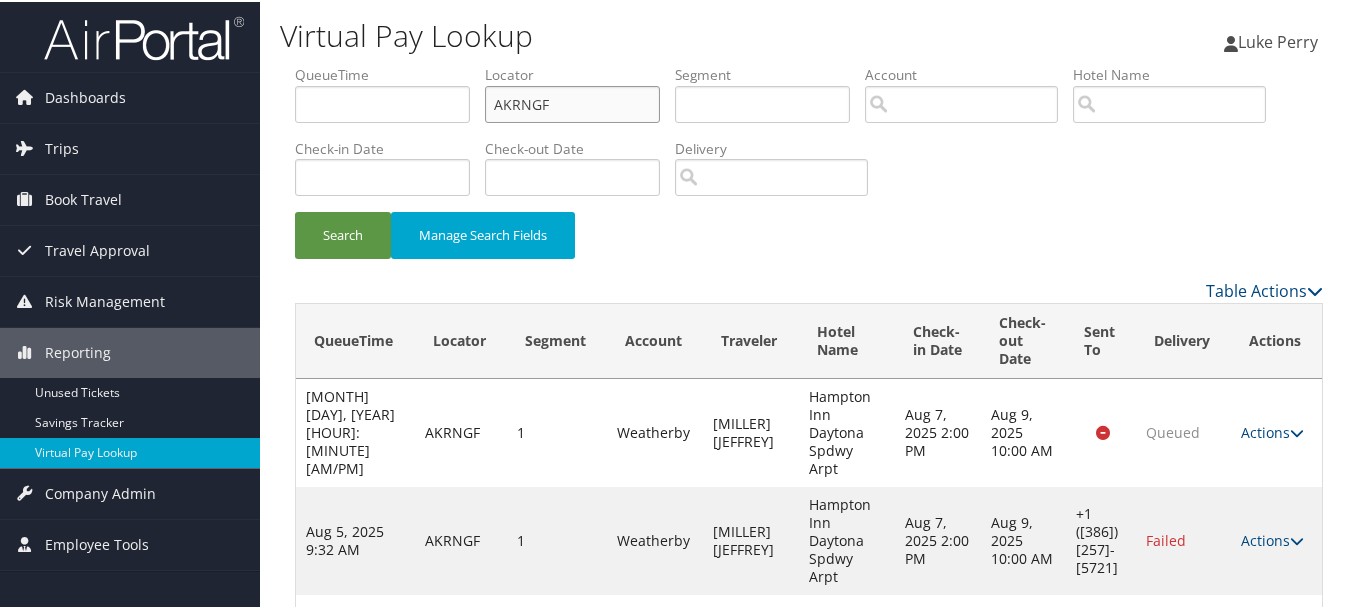 drag, startPoint x: 577, startPoint y: 104, endPoint x: 447, endPoint y: 100, distance: 130.06152 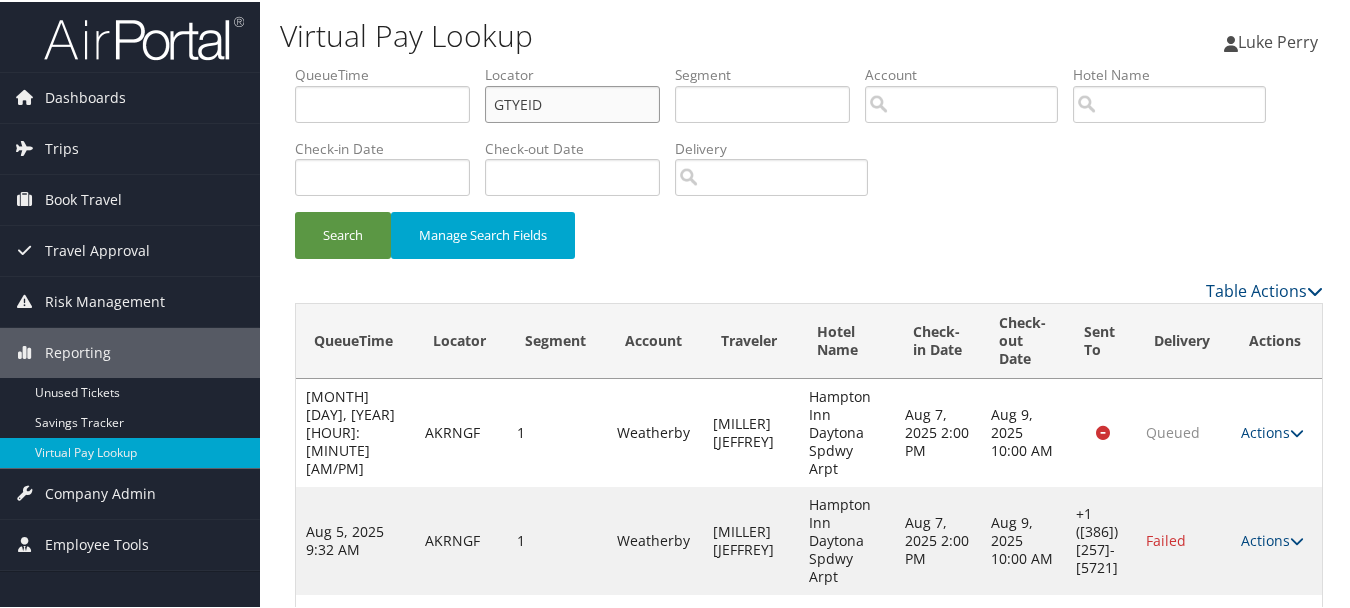 click on "Search" at bounding box center [343, 233] 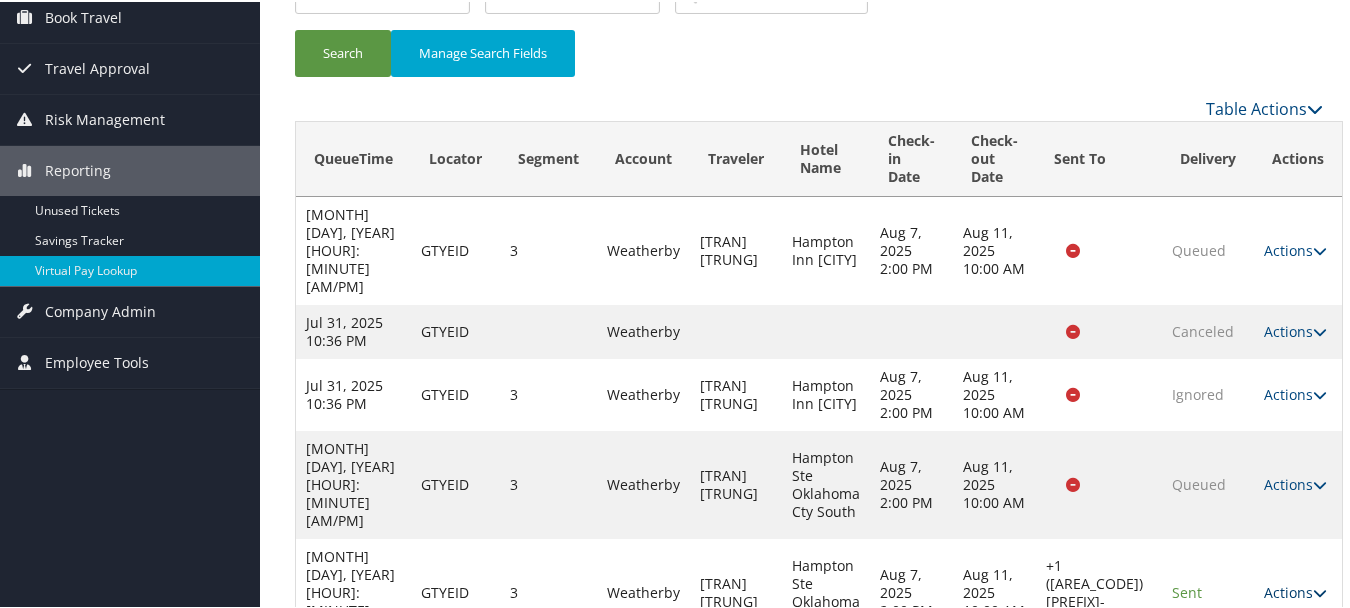 click on "Actions" at bounding box center [1295, 590] 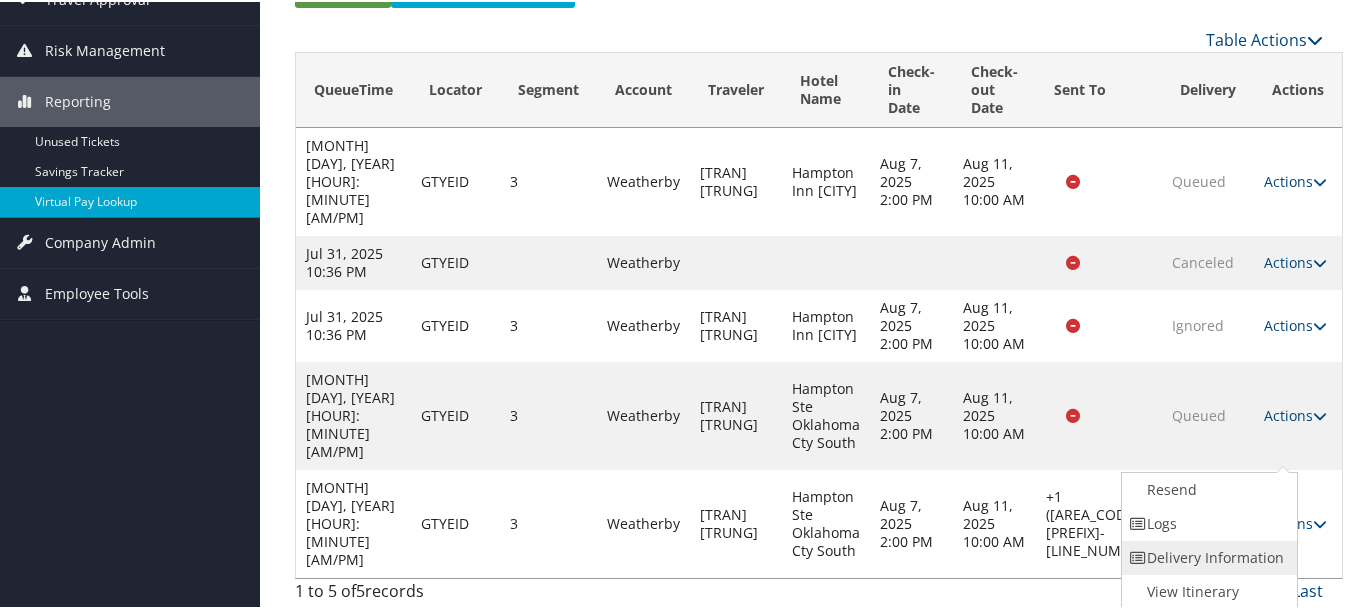 click on "Delivery Information" at bounding box center [1207, 556] 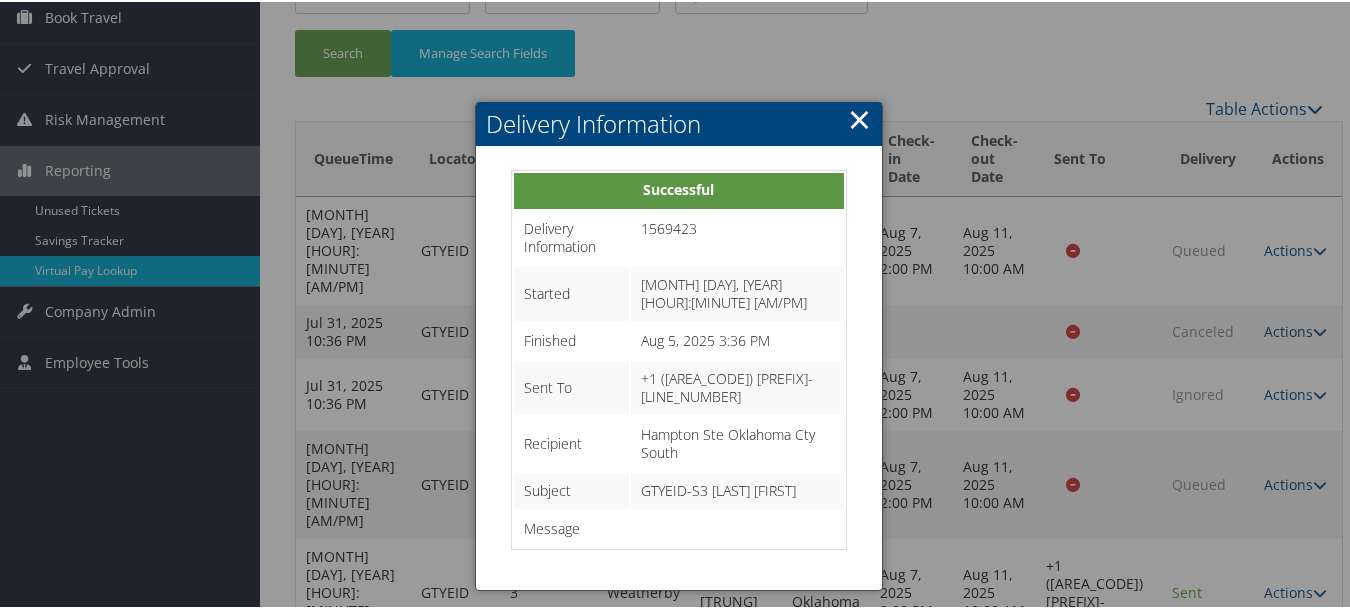 click on "×" at bounding box center (859, 117) 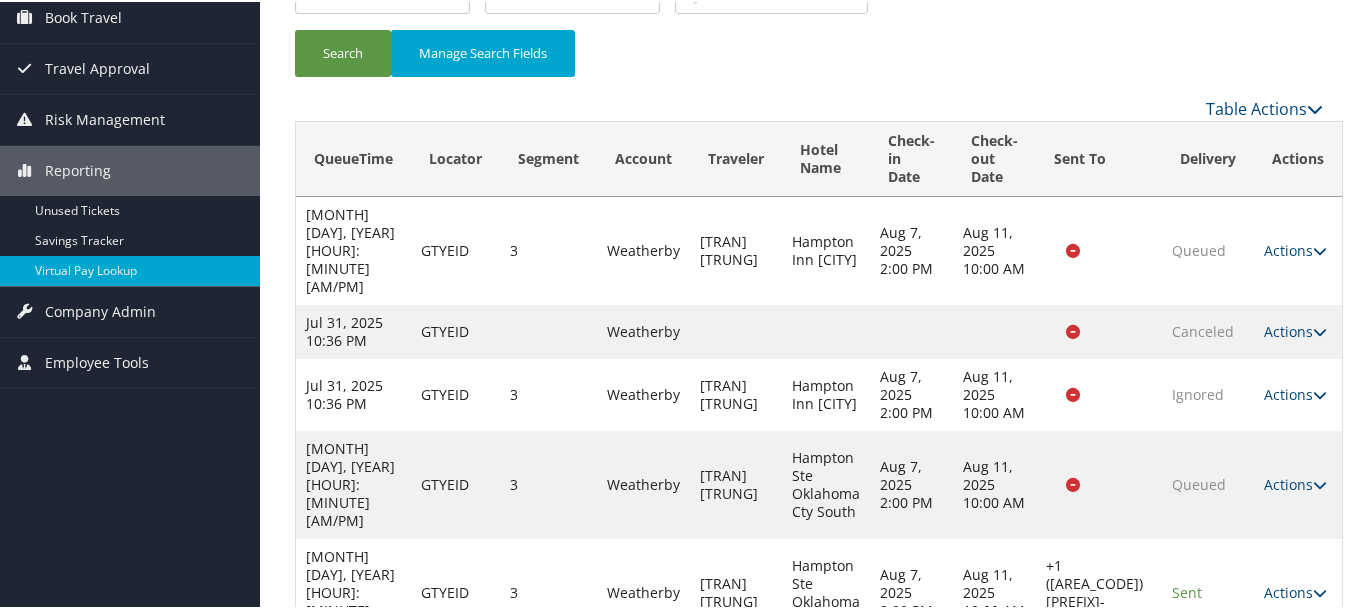 click on "Actions   Resend  Logs  Delivery Information  View Itinerary" at bounding box center [1298, 591] 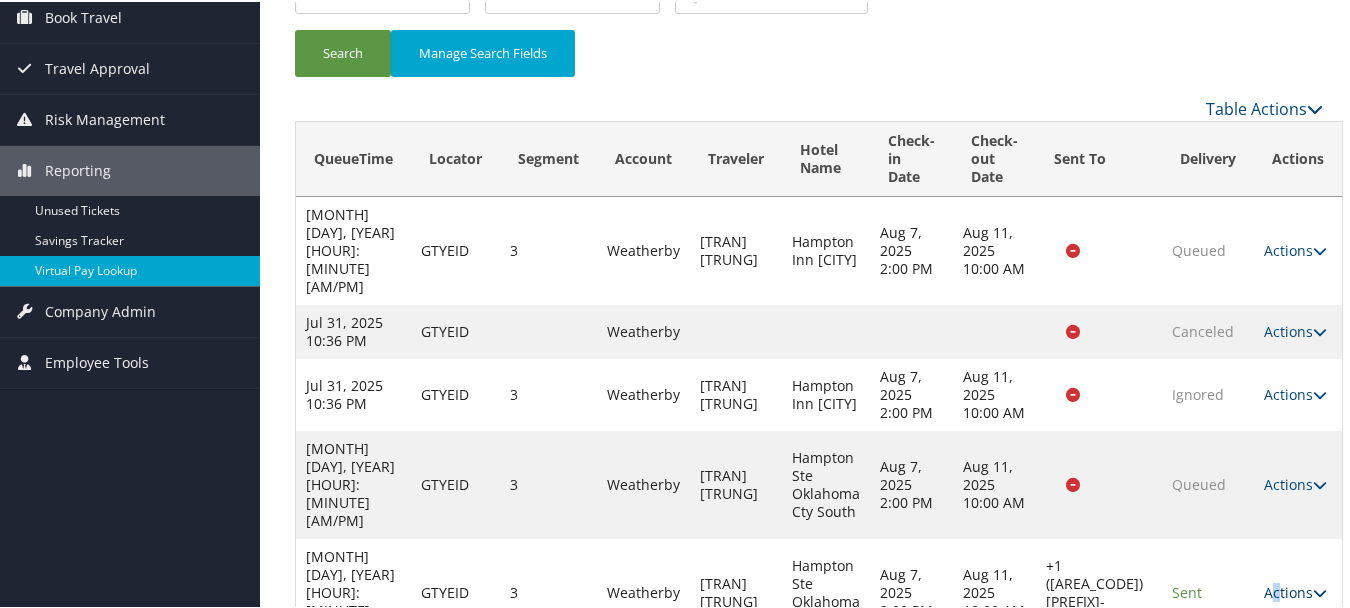 click on "Actions" at bounding box center (1295, 590) 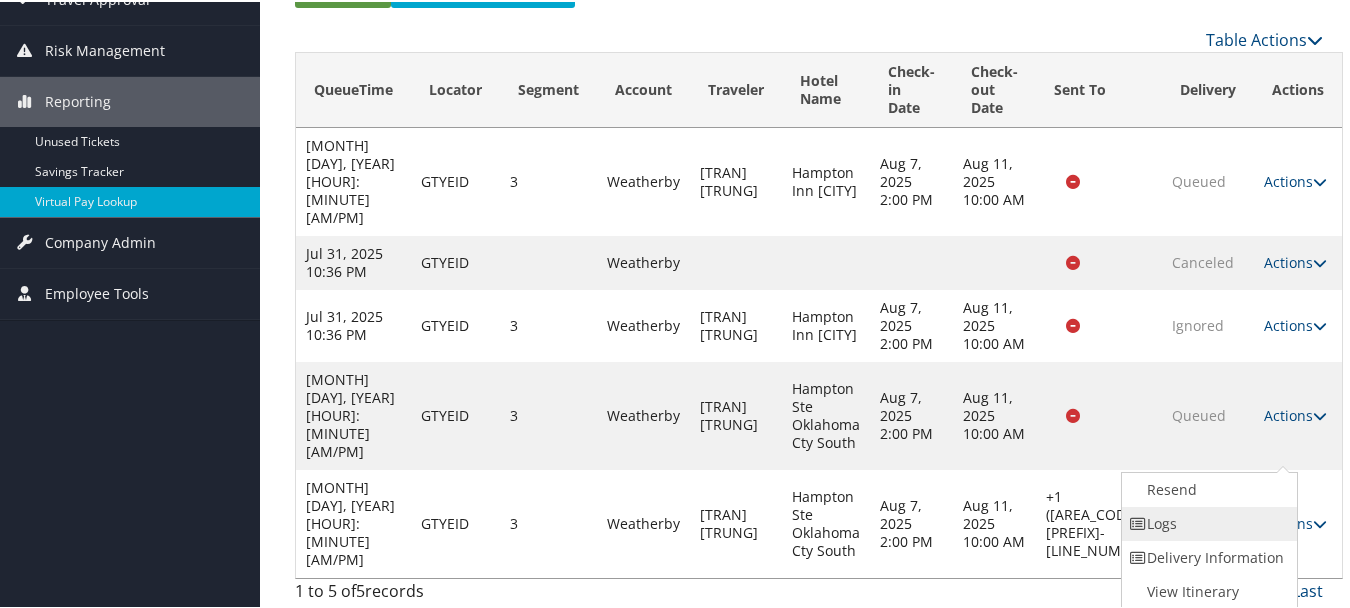 click on "Logs" at bounding box center (1207, 522) 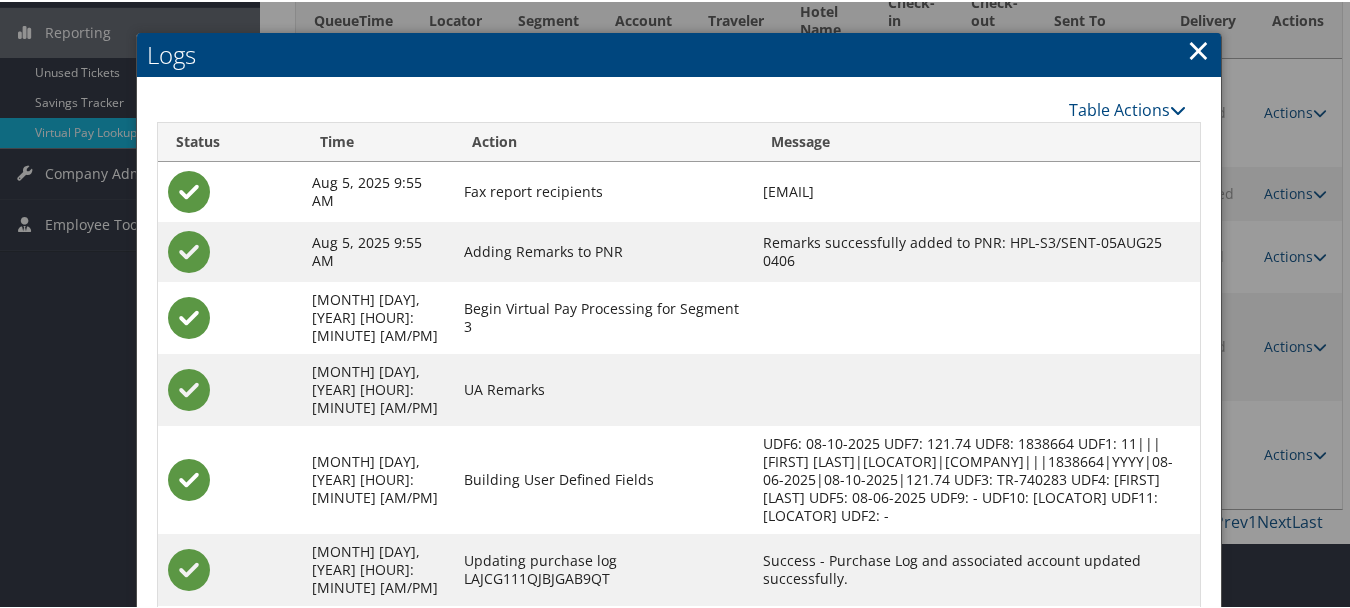 scroll, scrollTop: 456, scrollLeft: 0, axis: vertical 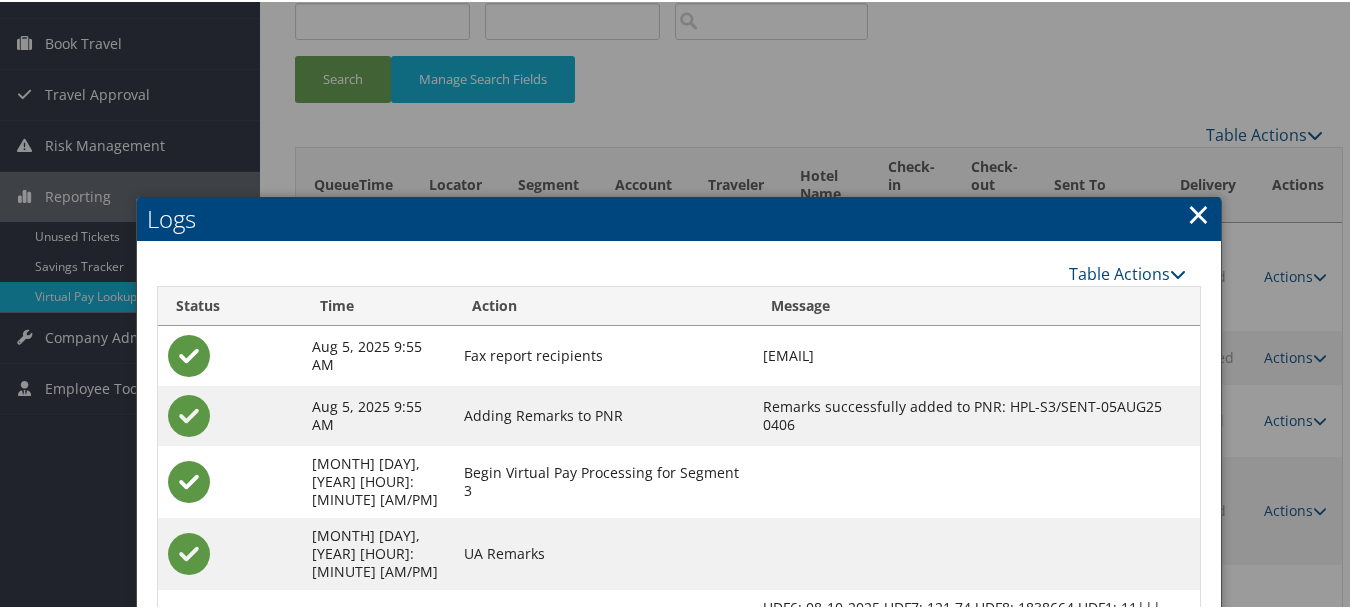 click on "×" at bounding box center [1198, 212] 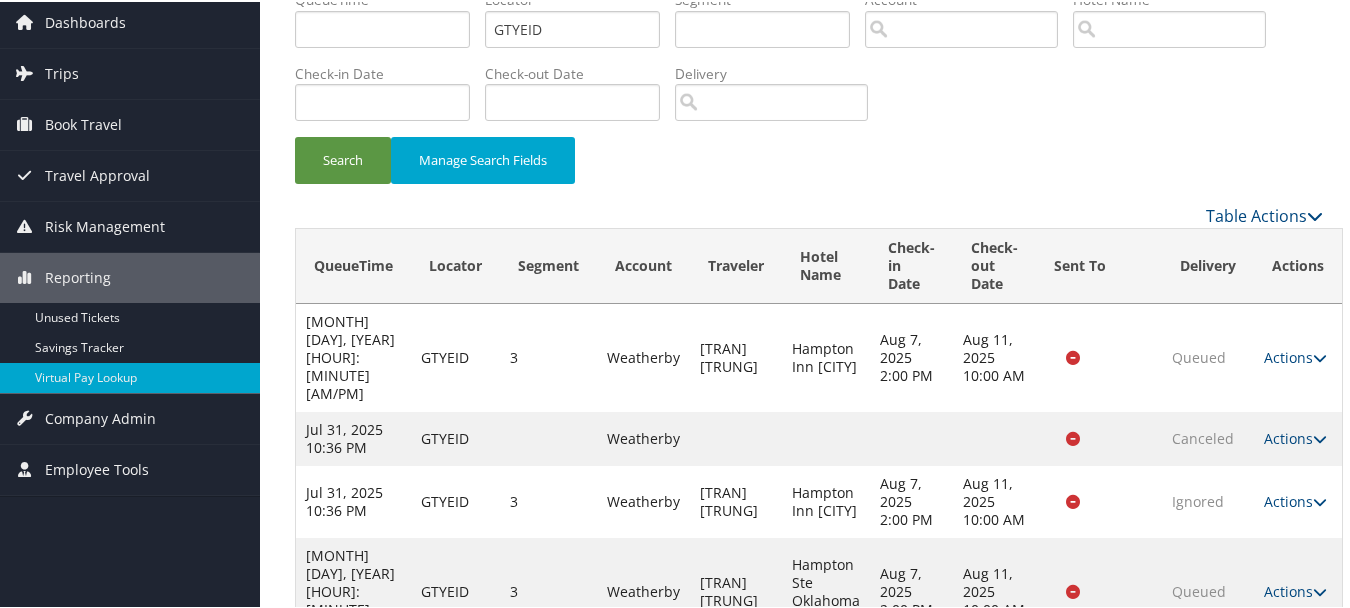 scroll, scrollTop: 0, scrollLeft: 0, axis: both 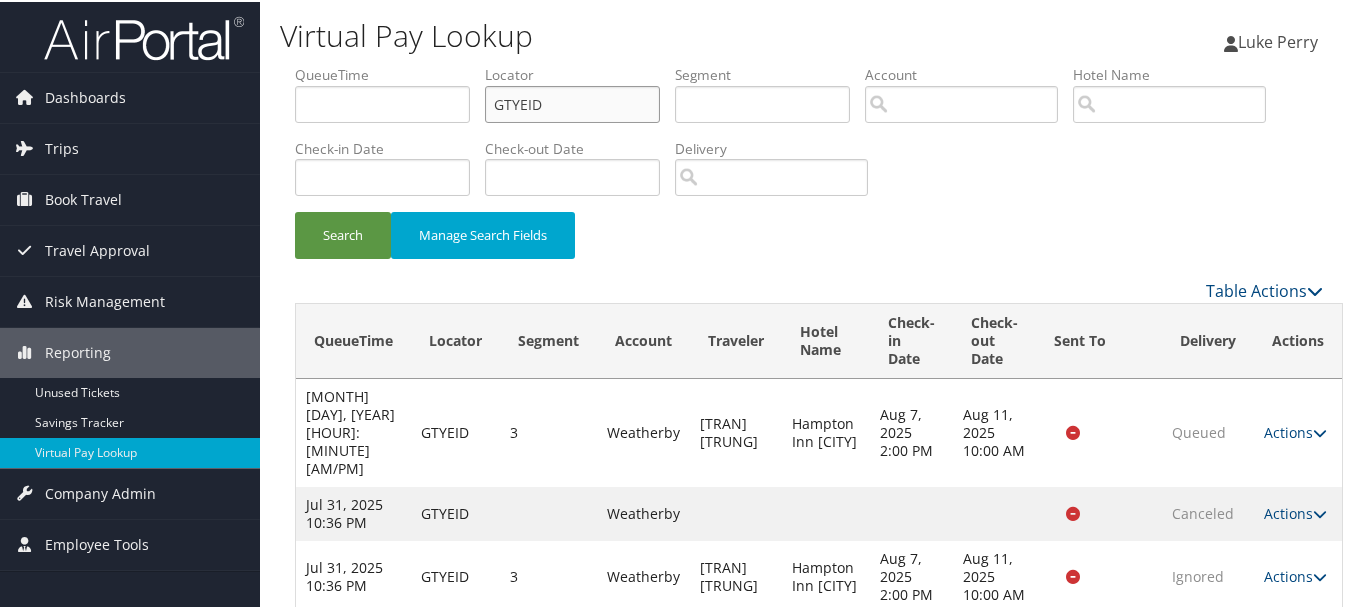 drag, startPoint x: 604, startPoint y: 101, endPoint x: 480, endPoint y: 101, distance: 124 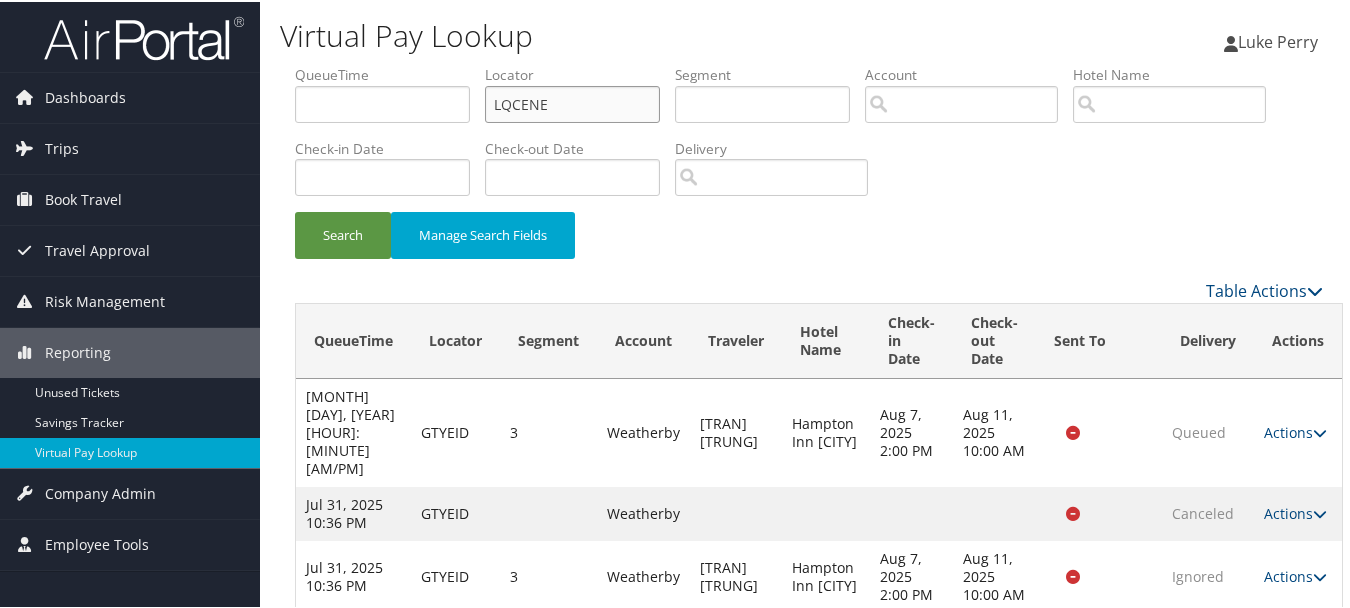 click on "Search" at bounding box center (343, 233) 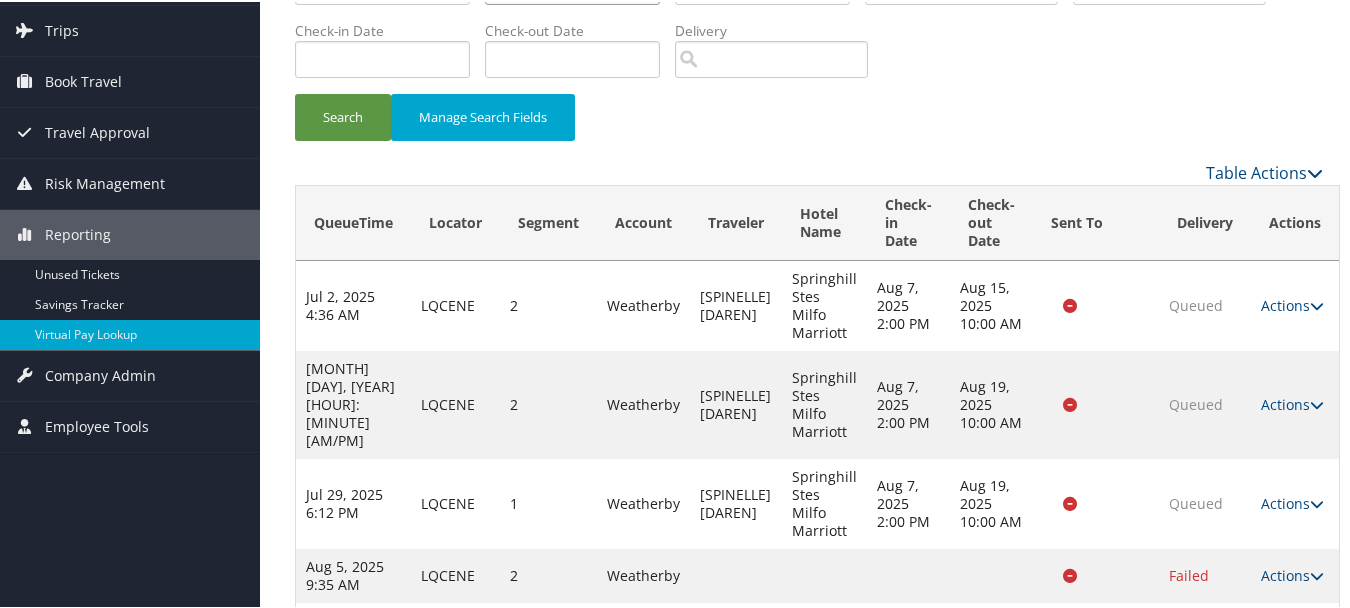 scroll, scrollTop: 308, scrollLeft: 0, axis: vertical 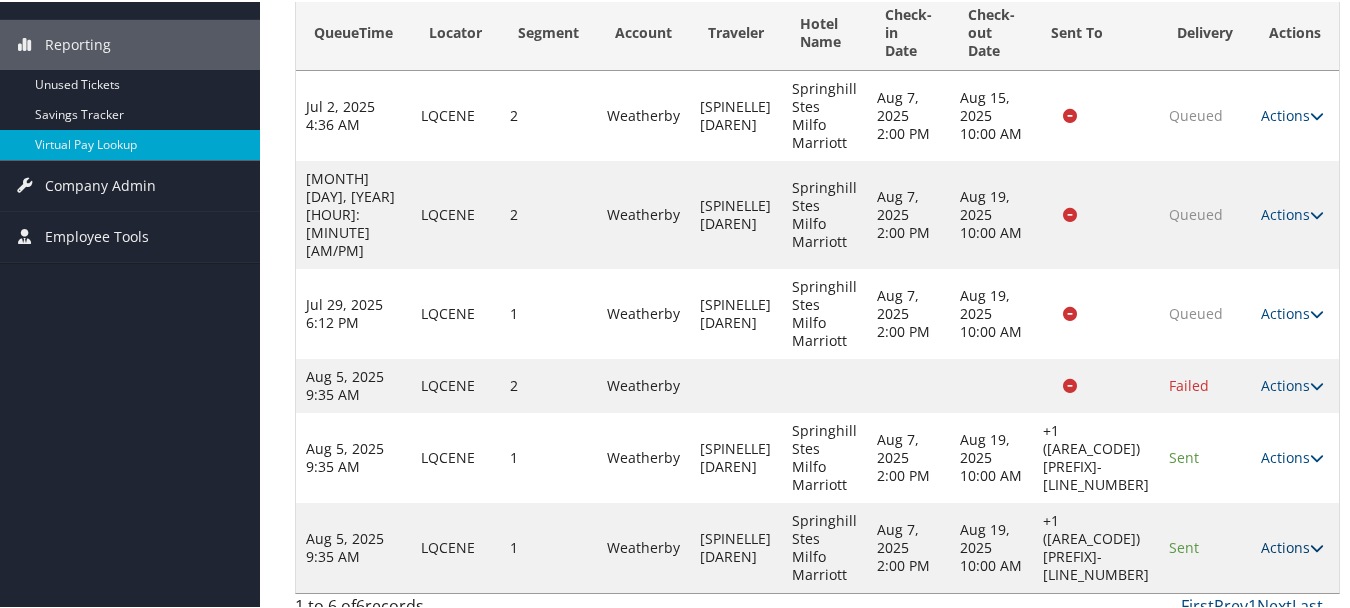 click on "Actions" at bounding box center [1292, 545] 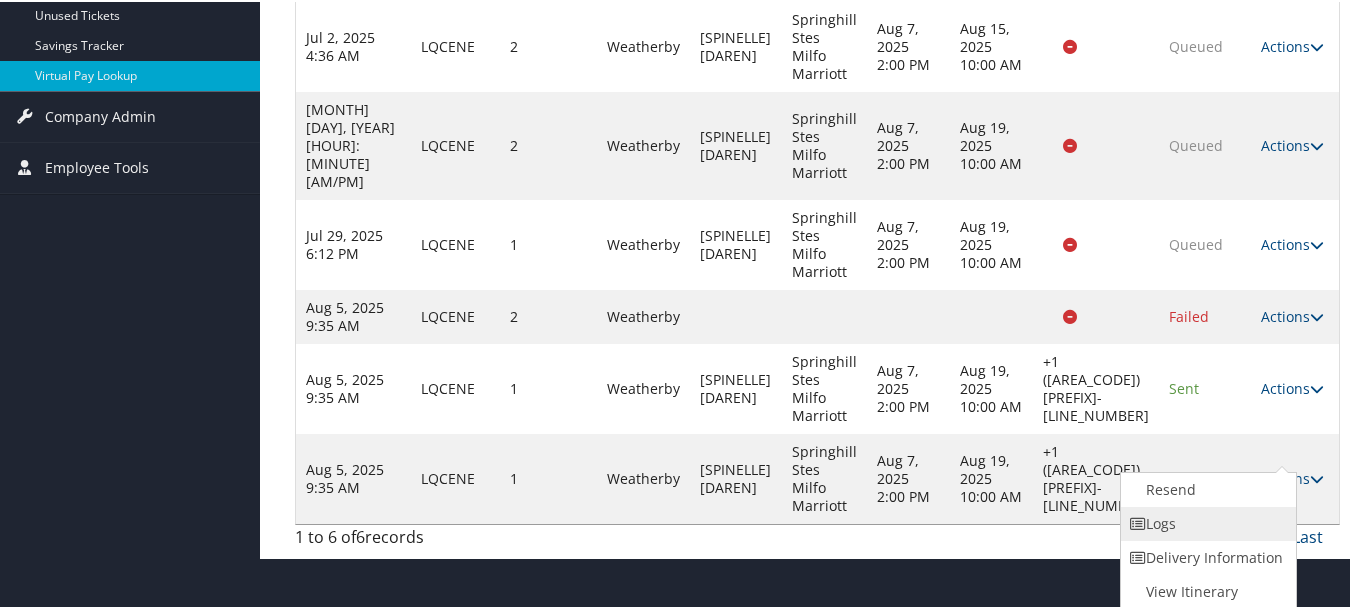 click on "Logs" at bounding box center (1206, 522) 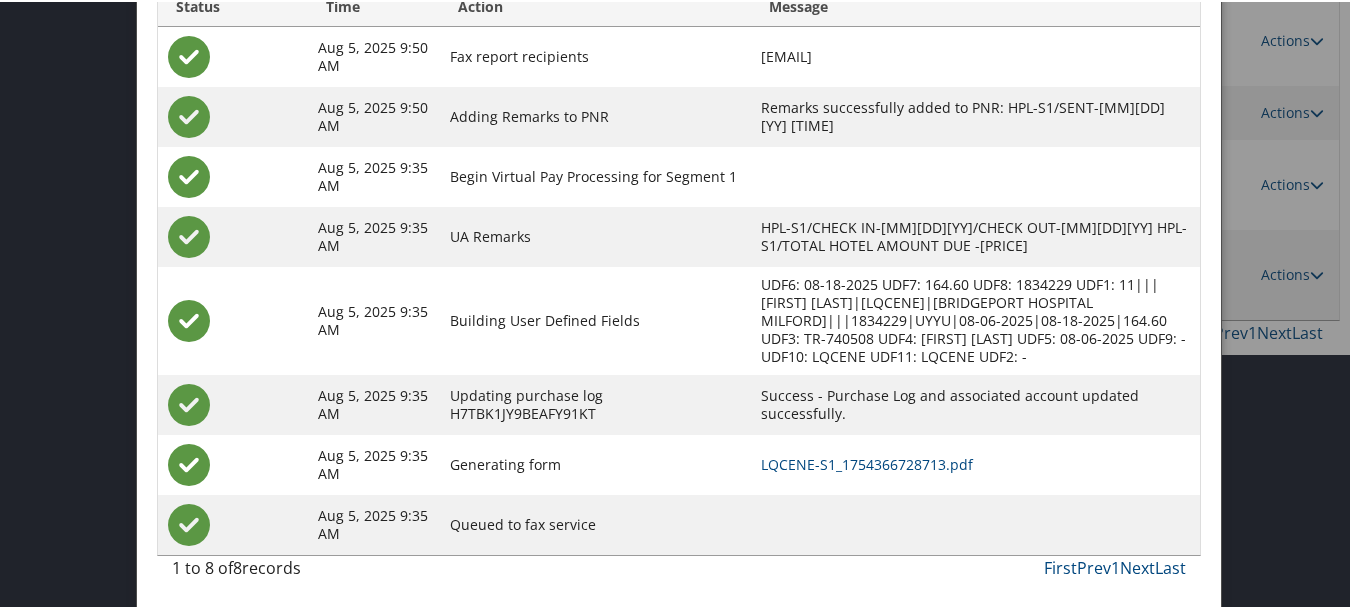 scroll, scrollTop: 582, scrollLeft: 0, axis: vertical 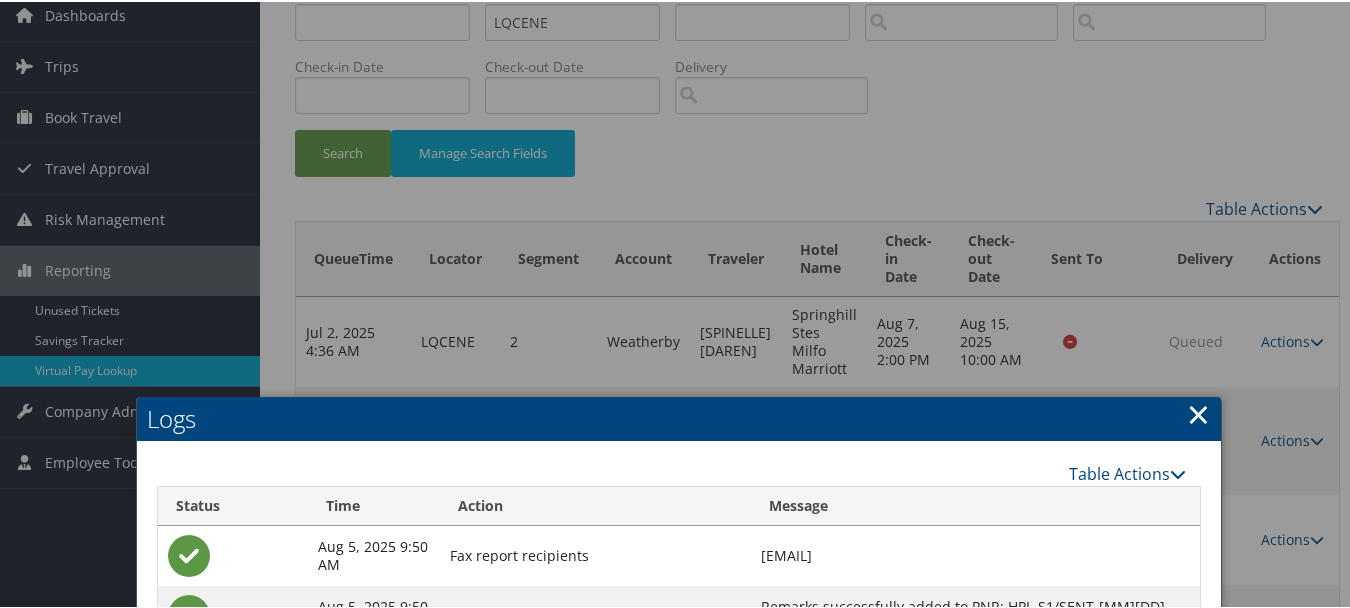click on "×" at bounding box center (1198, 412) 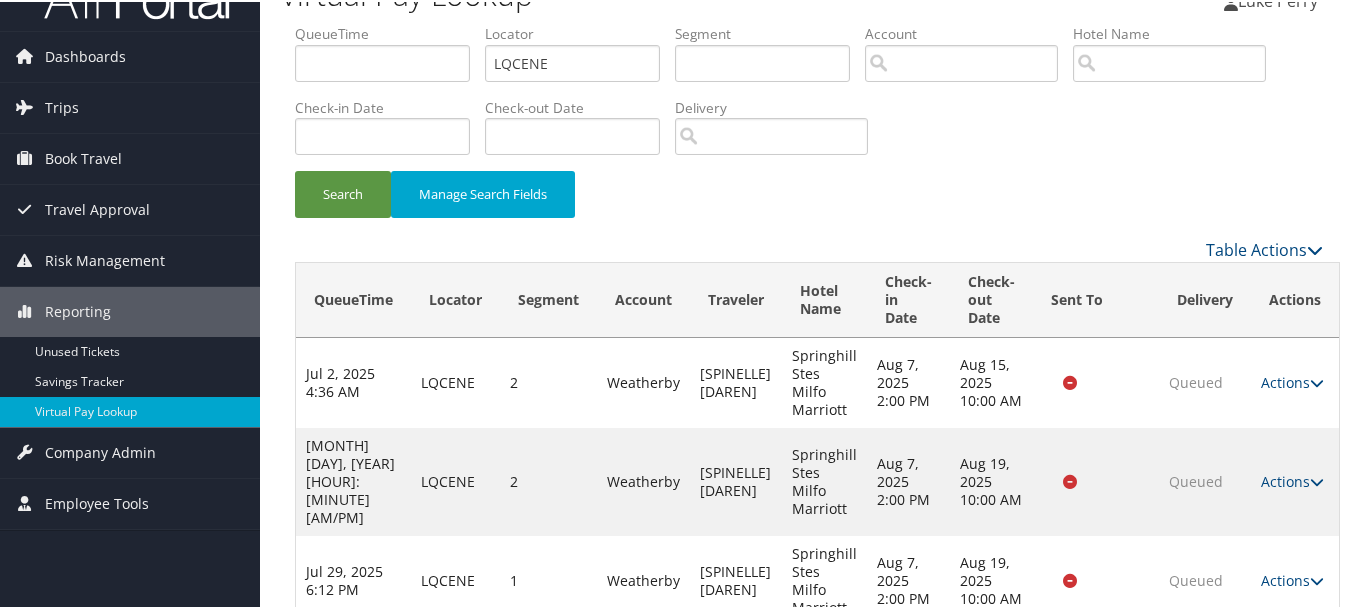 scroll, scrollTop: 0, scrollLeft: 0, axis: both 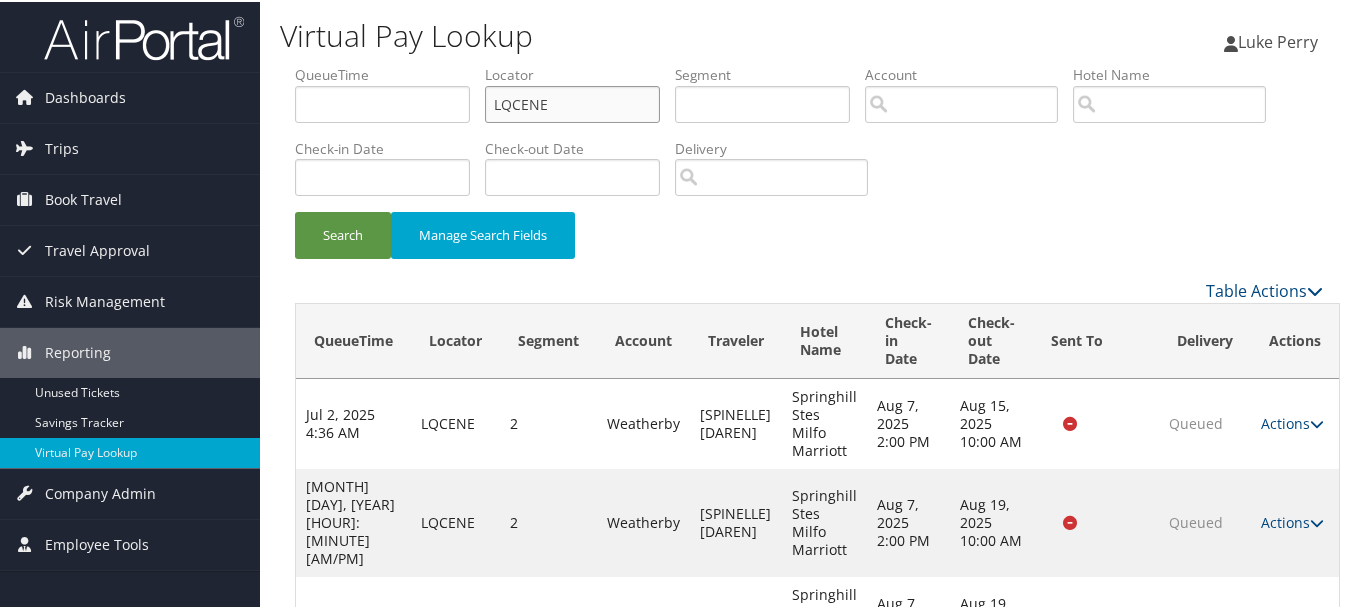 drag, startPoint x: 580, startPoint y: 94, endPoint x: 380, endPoint y: 94, distance: 200 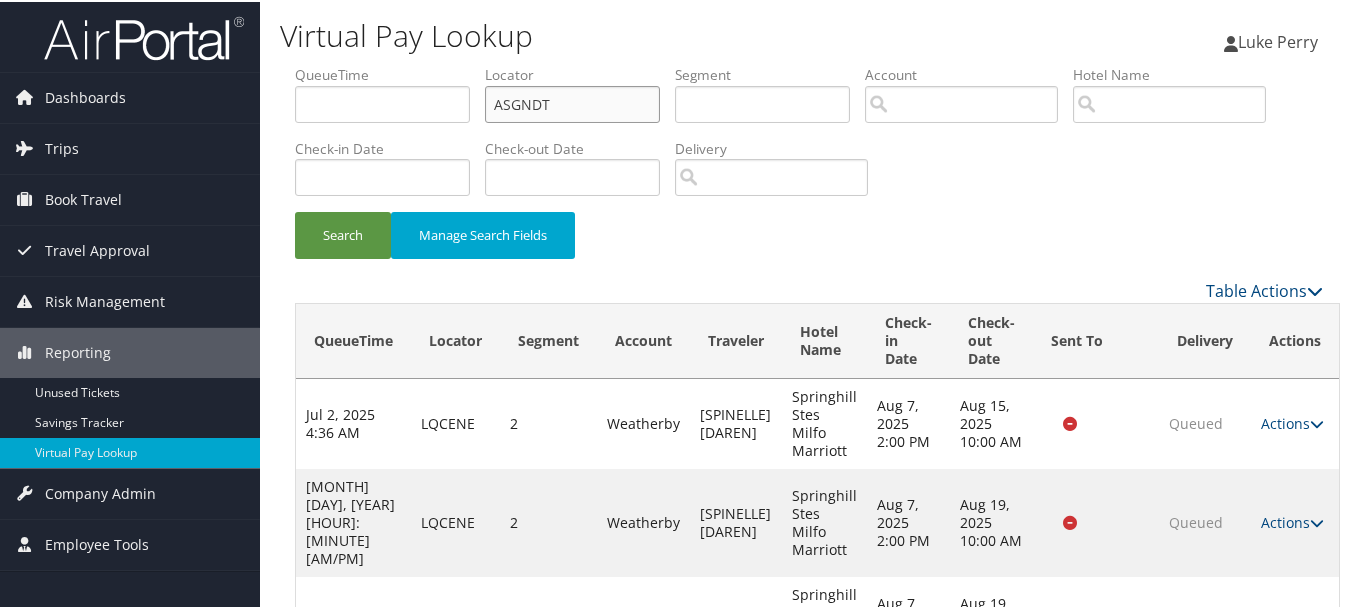 click on "Search" at bounding box center (343, 233) 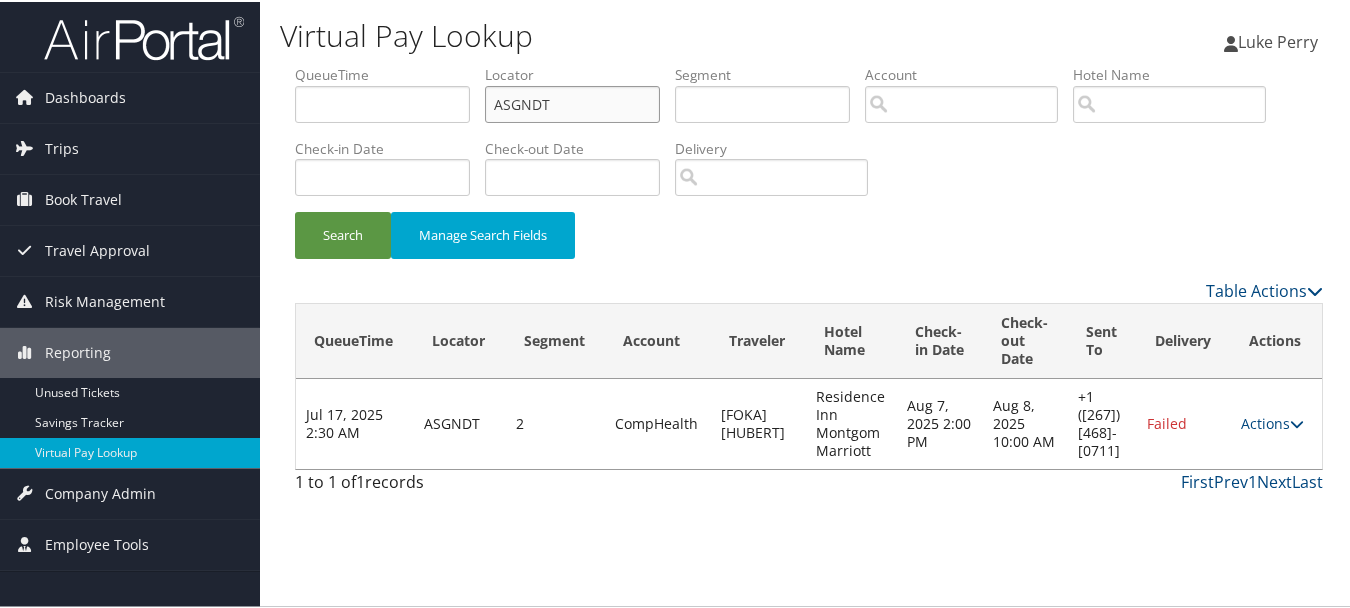 scroll, scrollTop: 0, scrollLeft: 0, axis: both 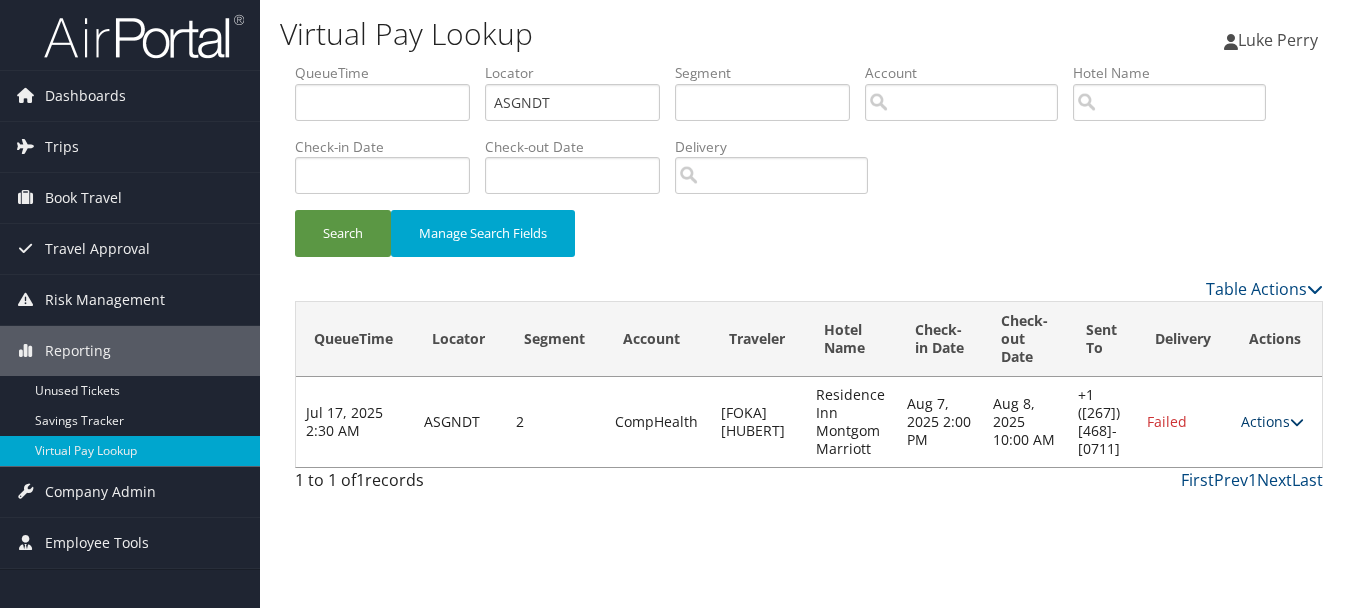click on "Actions" at bounding box center [1272, 421] 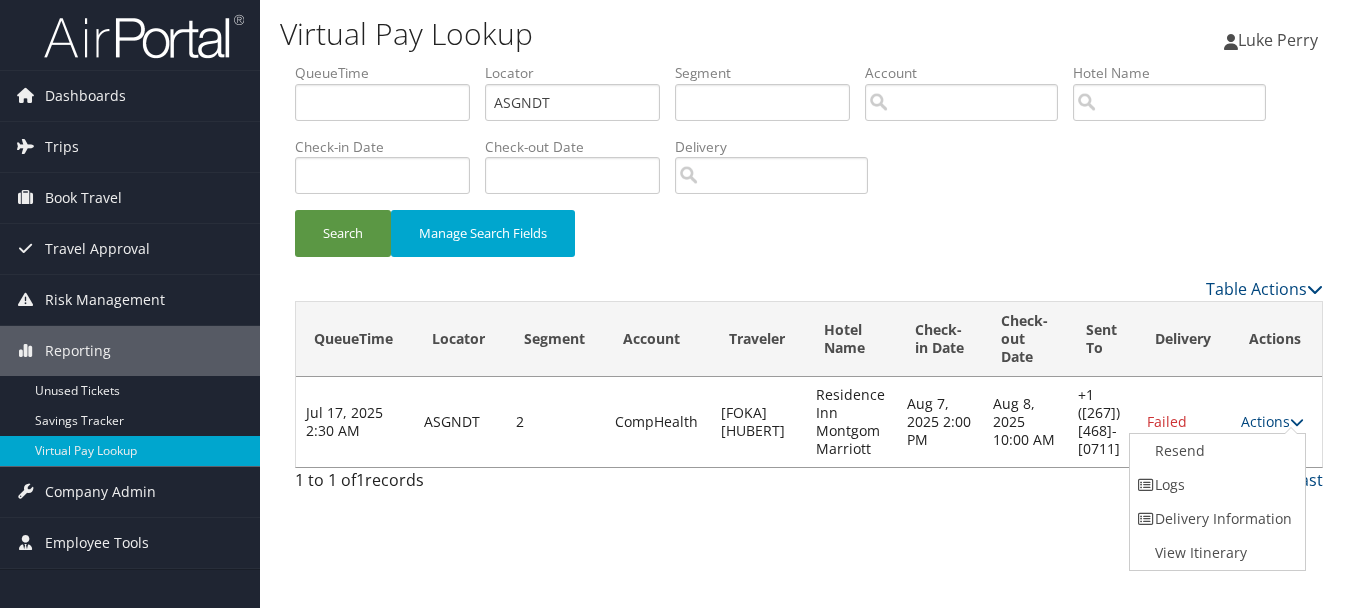 click on "Logs" at bounding box center (1215, 485) 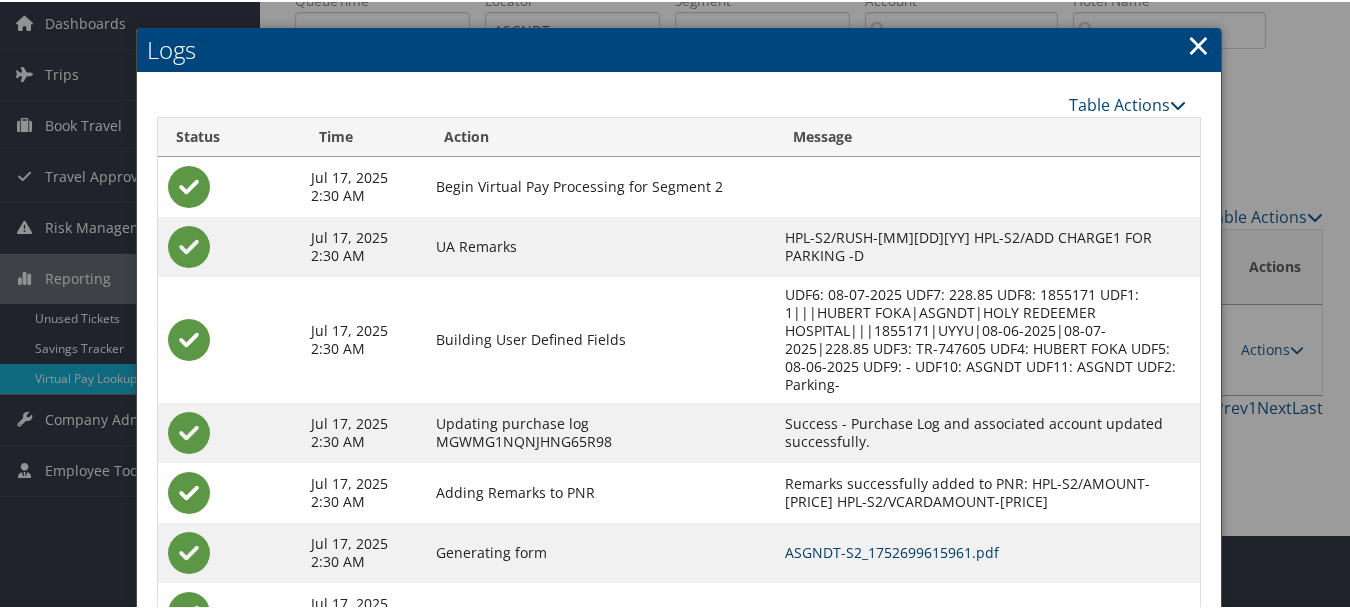 scroll, scrollTop: 145, scrollLeft: 0, axis: vertical 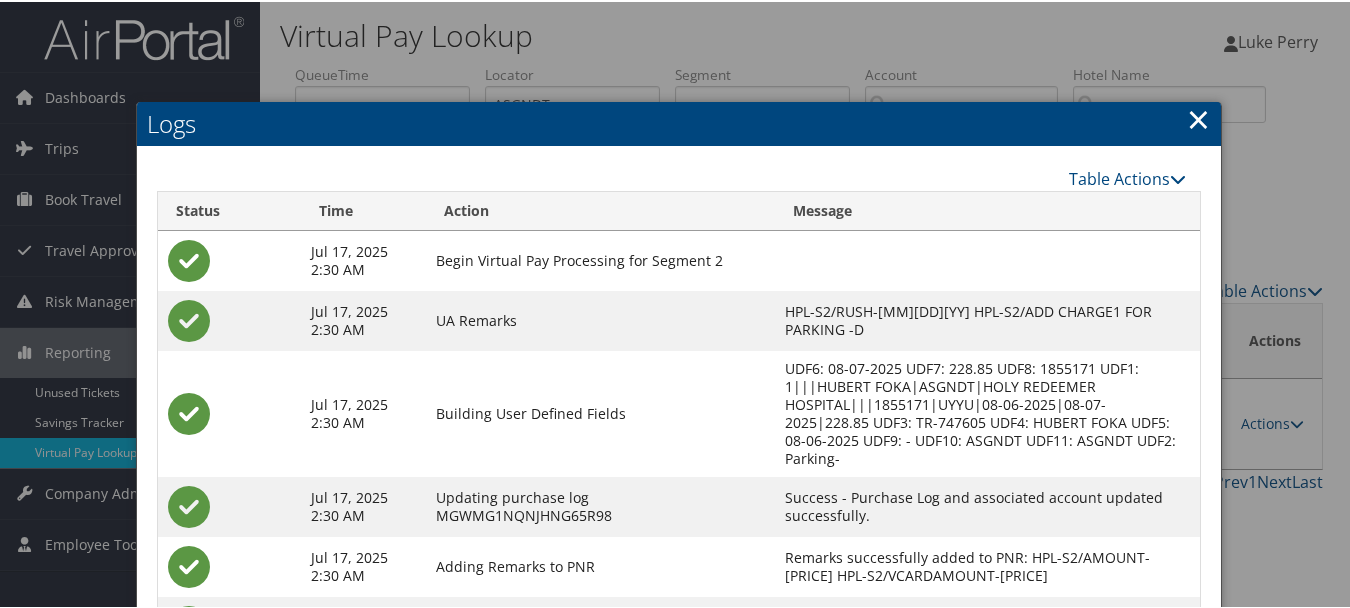 click on "×" at bounding box center (1198, 117) 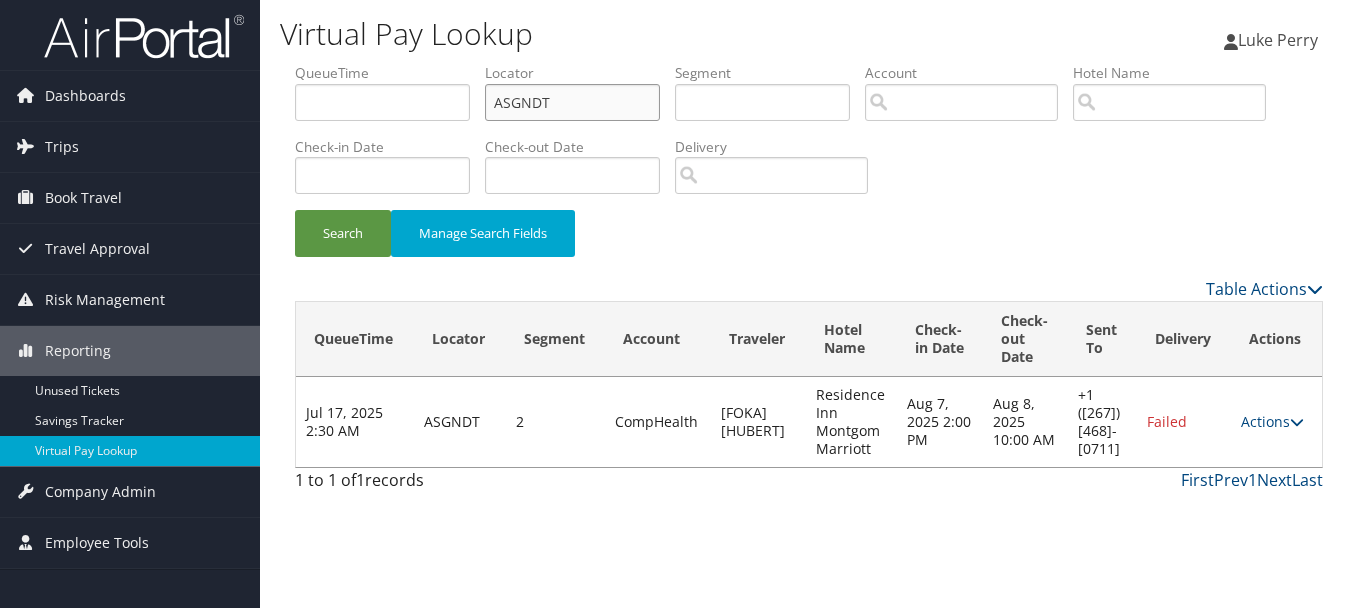drag, startPoint x: 273, startPoint y: 102, endPoint x: 261, endPoint y: 102, distance: 12 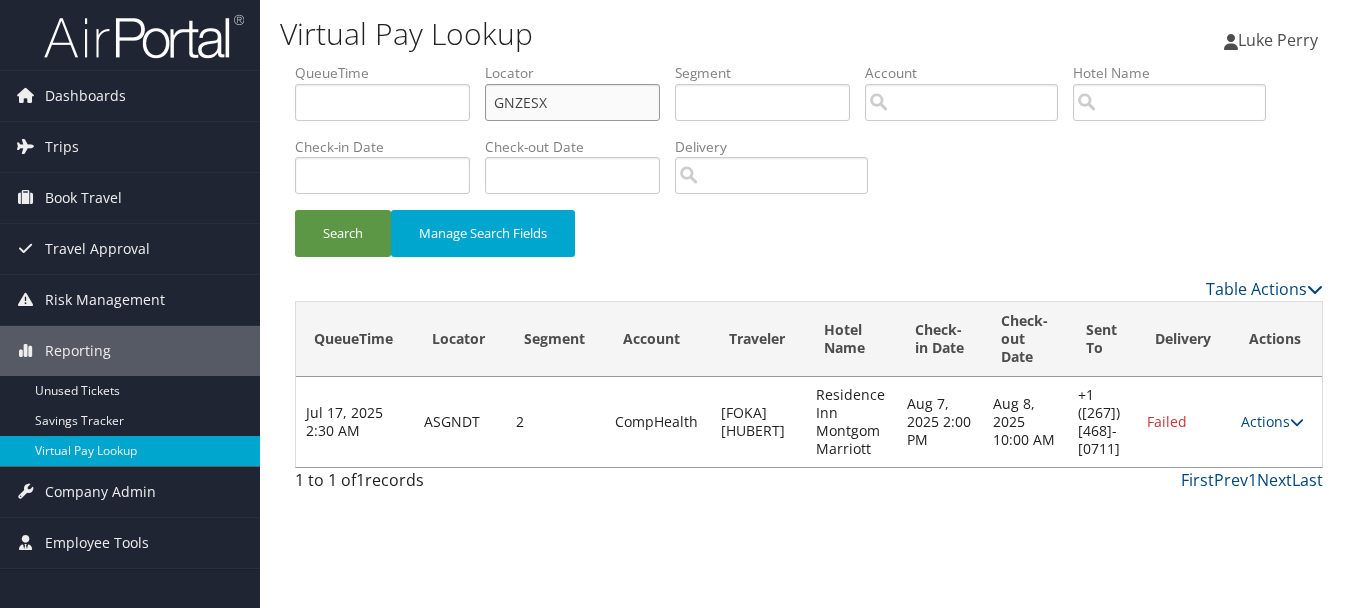 click on "Search" at bounding box center [343, 233] 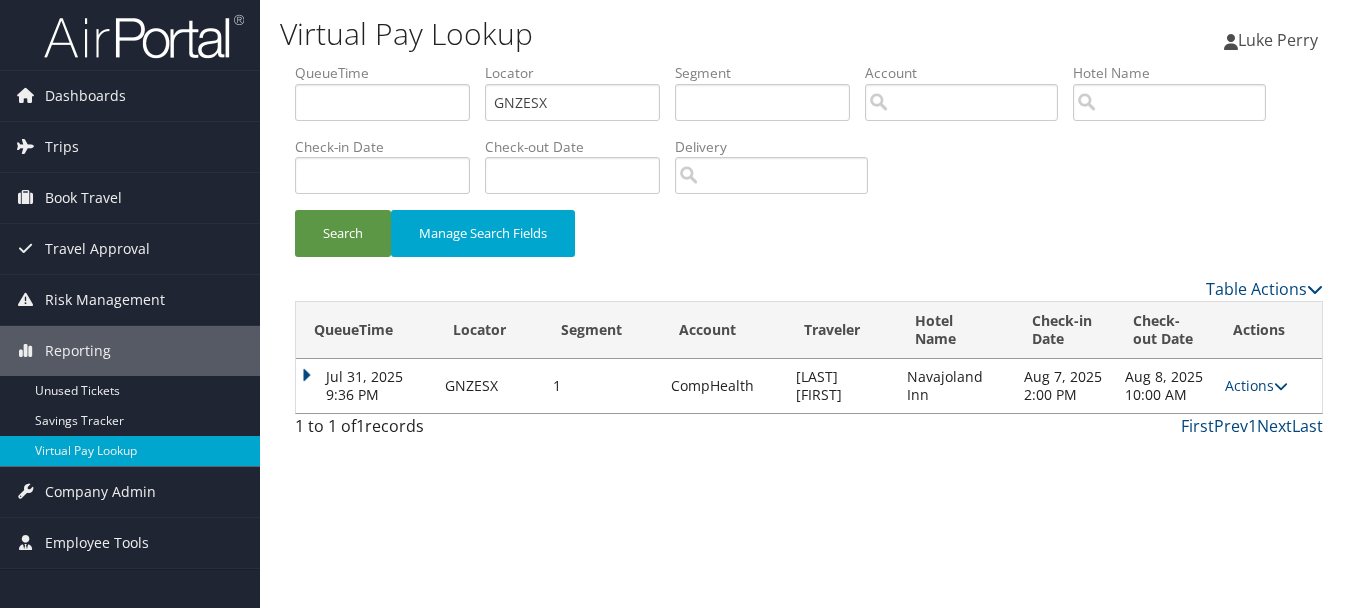 click on "Actions   Resend  Logs  View Itinerary" at bounding box center [1268, 386] 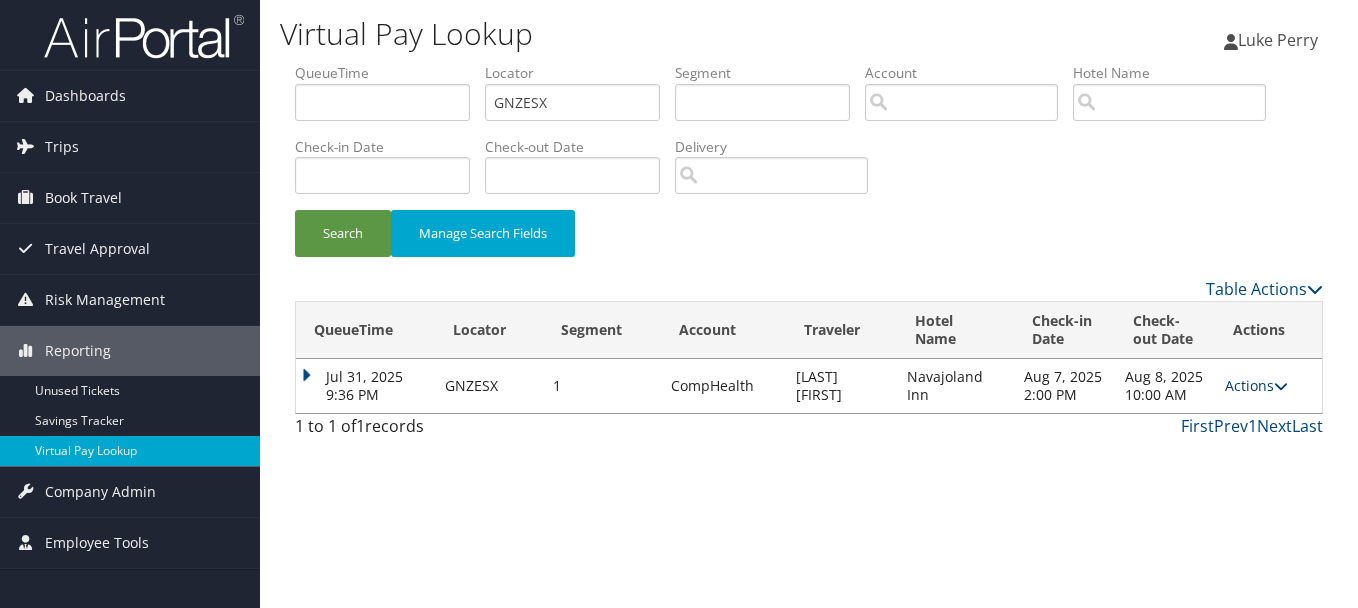 click on "Actions" at bounding box center (1256, 385) 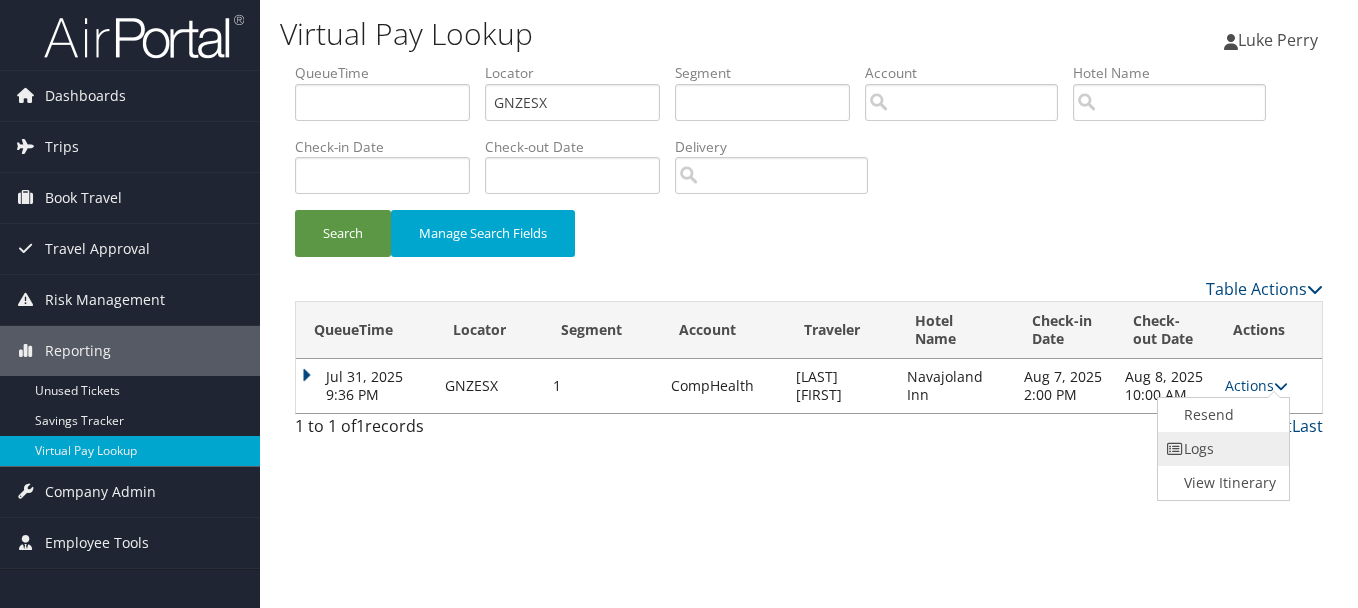 click on "Logs" at bounding box center [1221, 449] 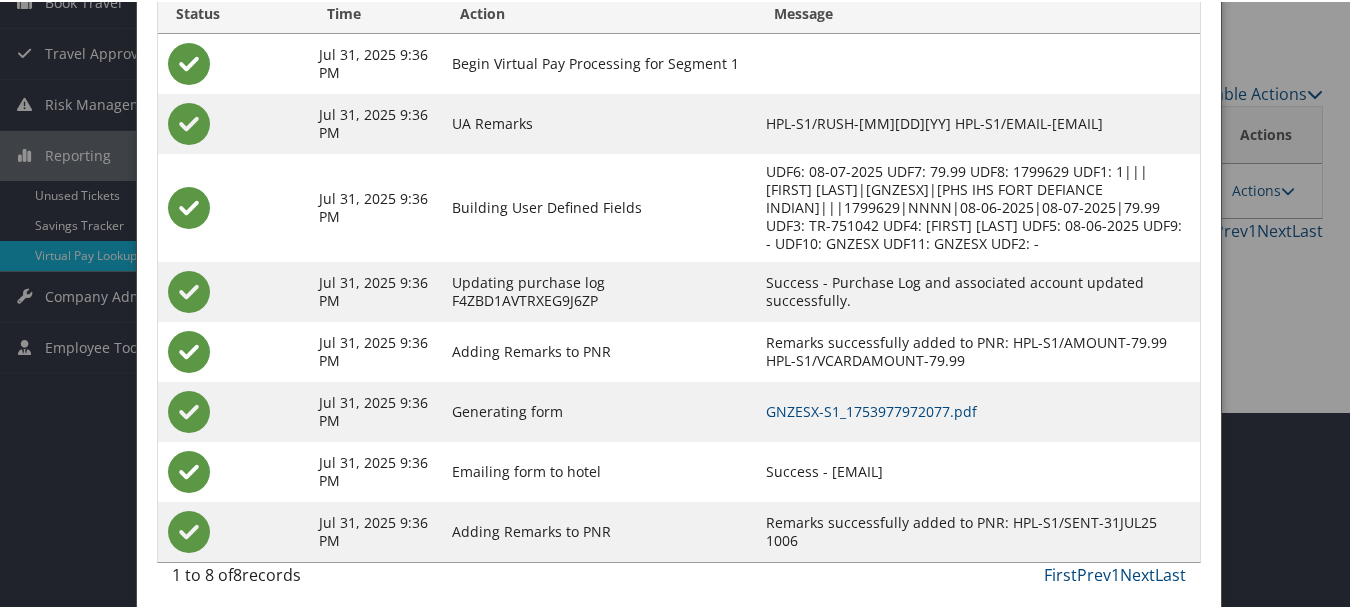scroll, scrollTop: 205, scrollLeft: 0, axis: vertical 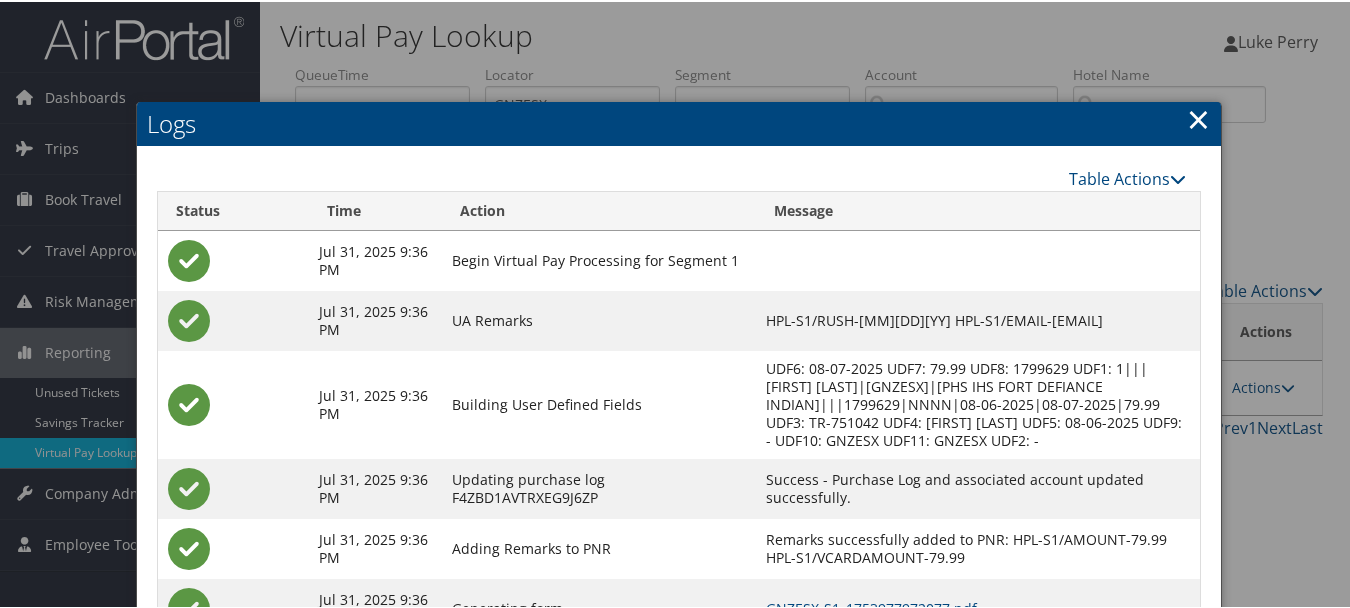 click on "×" at bounding box center [1198, 117] 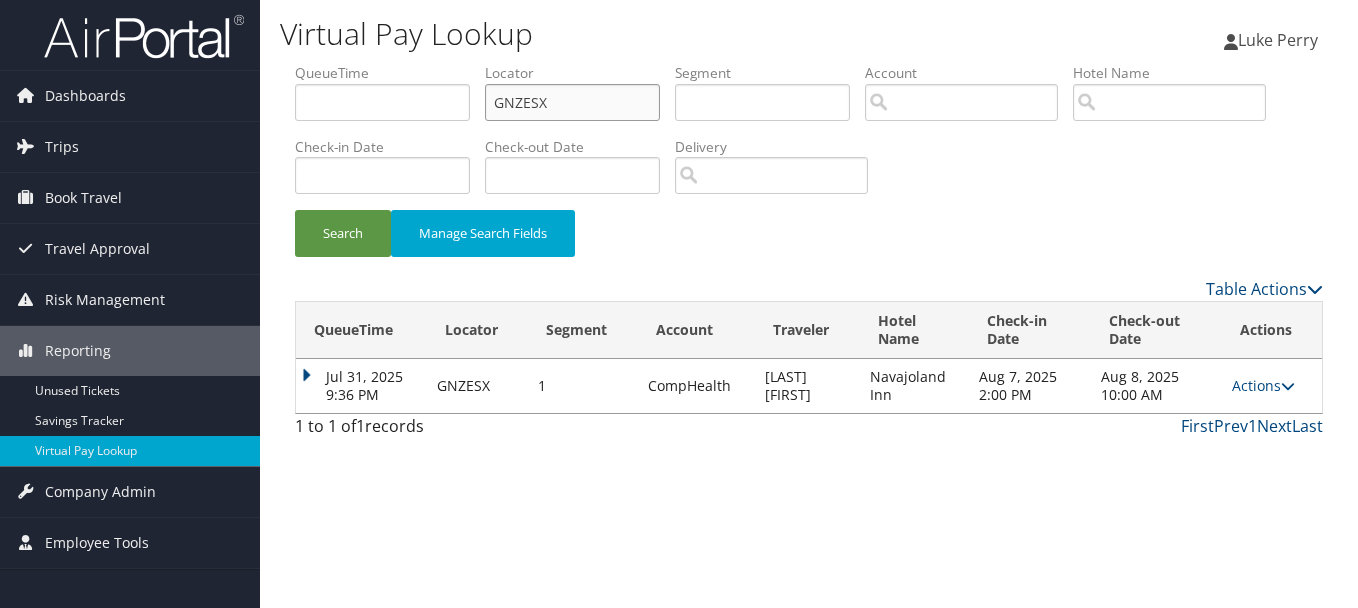 drag, startPoint x: 616, startPoint y: 108, endPoint x: 287, endPoint y: 132, distance: 329.8742 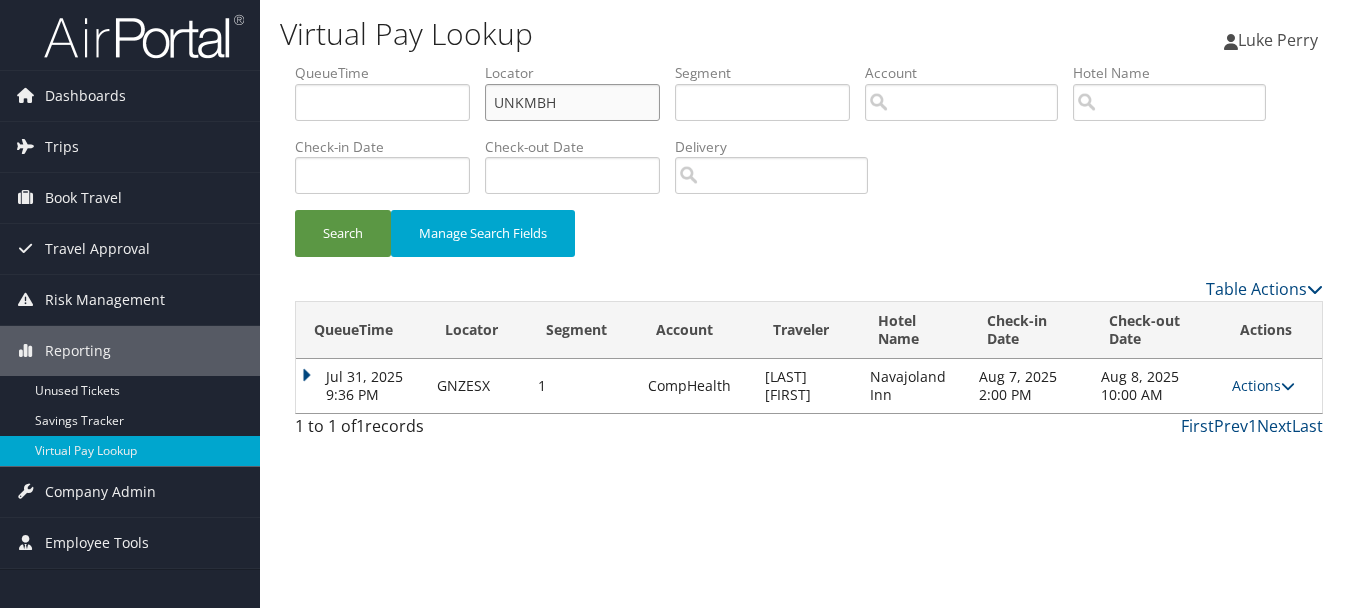 click on "Search" at bounding box center [343, 233] 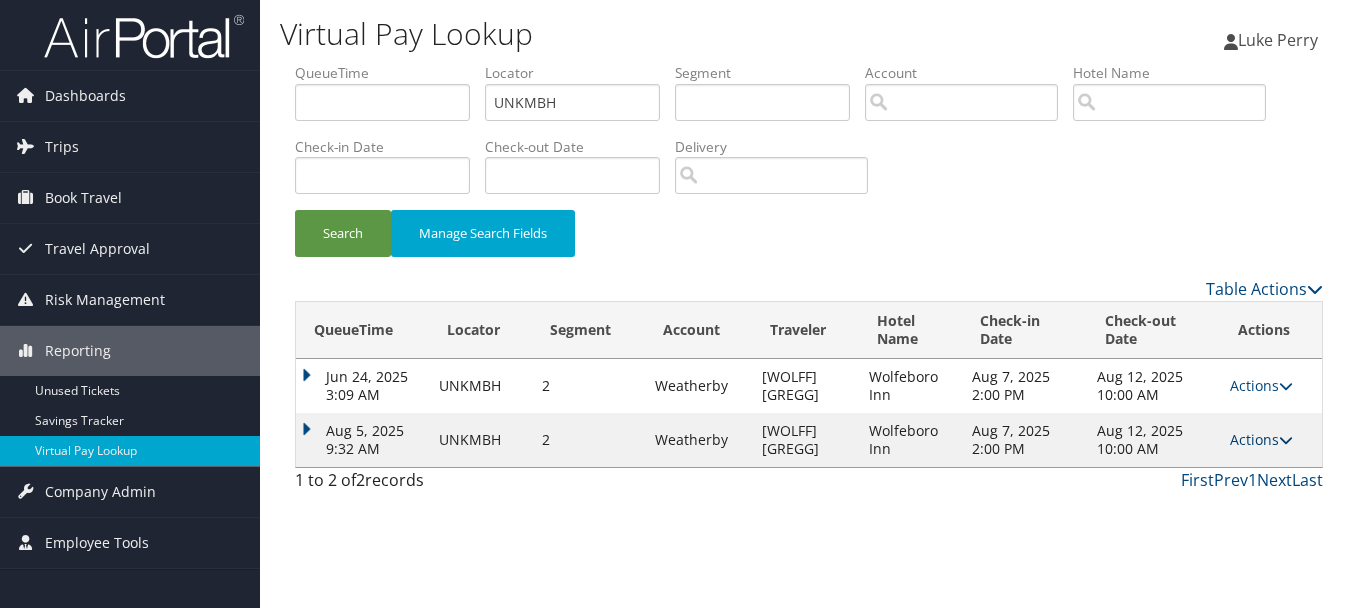 click on "Actions" at bounding box center (1261, 439) 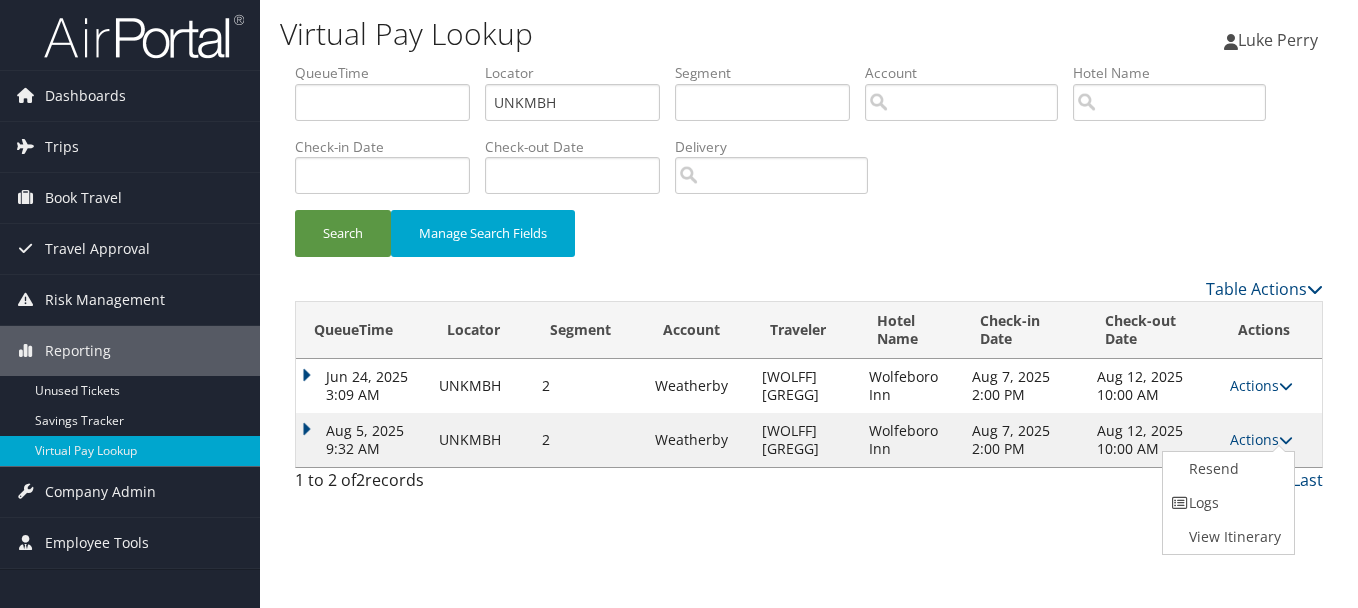 click on "Logs" at bounding box center (1226, 503) 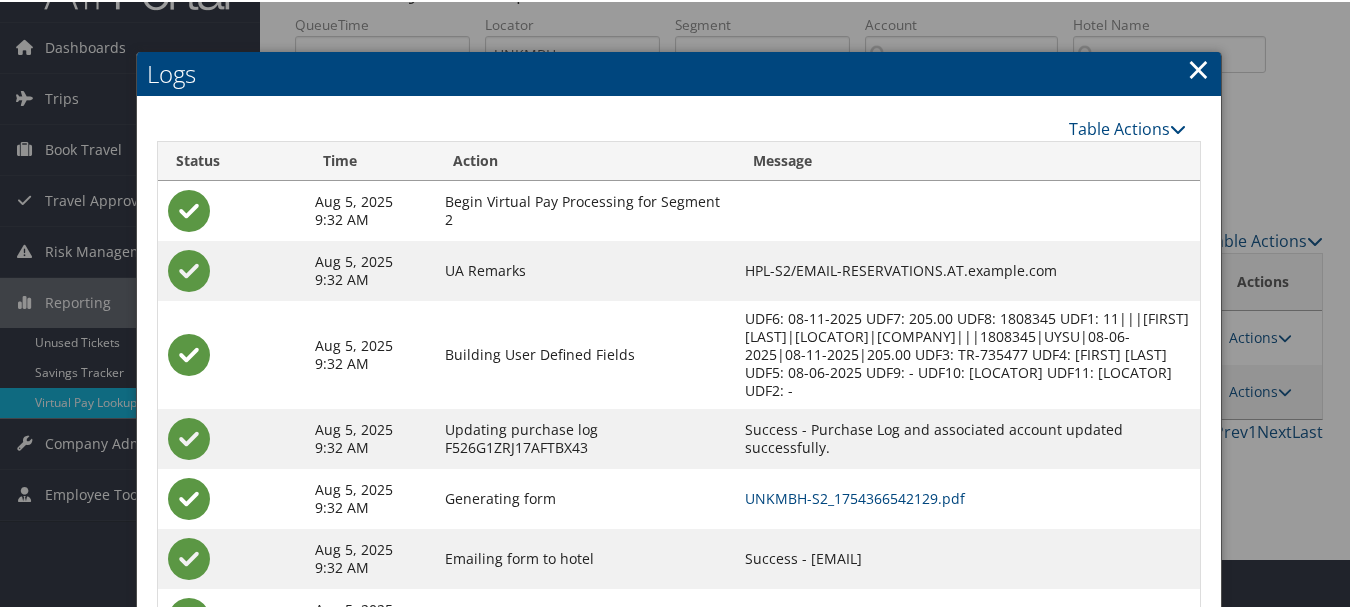scroll, scrollTop: 127, scrollLeft: 0, axis: vertical 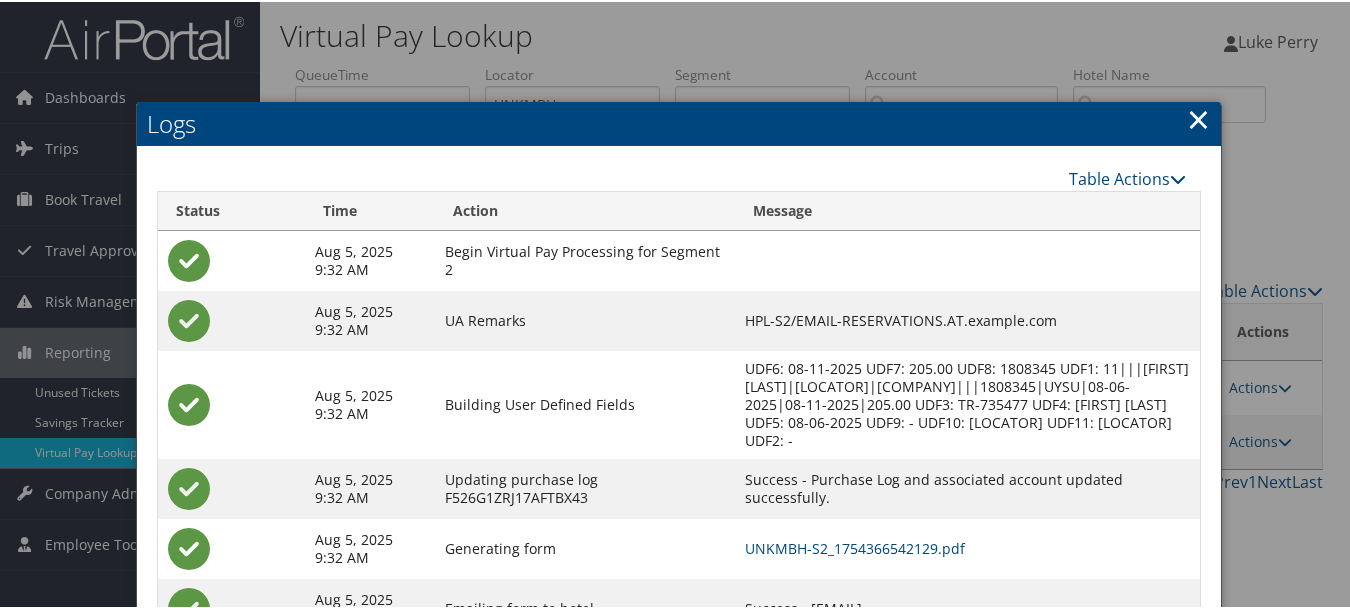 click on "×" at bounding box center (1198, 117) 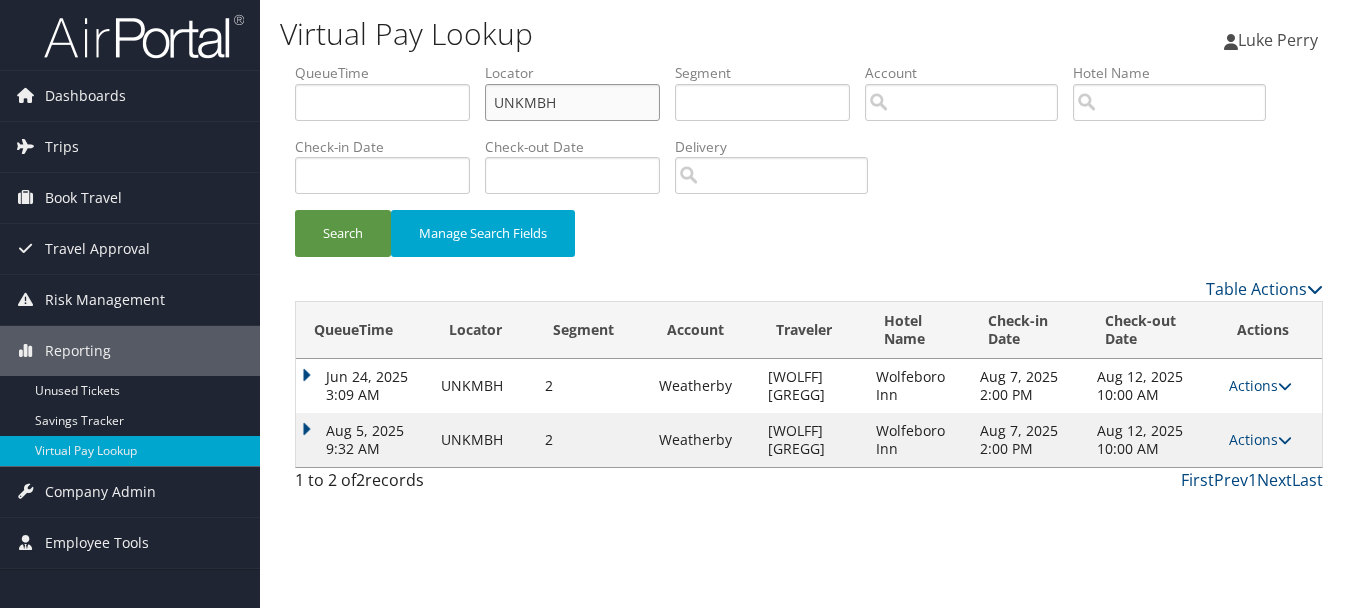 drag, startPoint x: 584, startPoint y: 96, endPoint x: 466, endPoint y: 97, distance: 118.004234 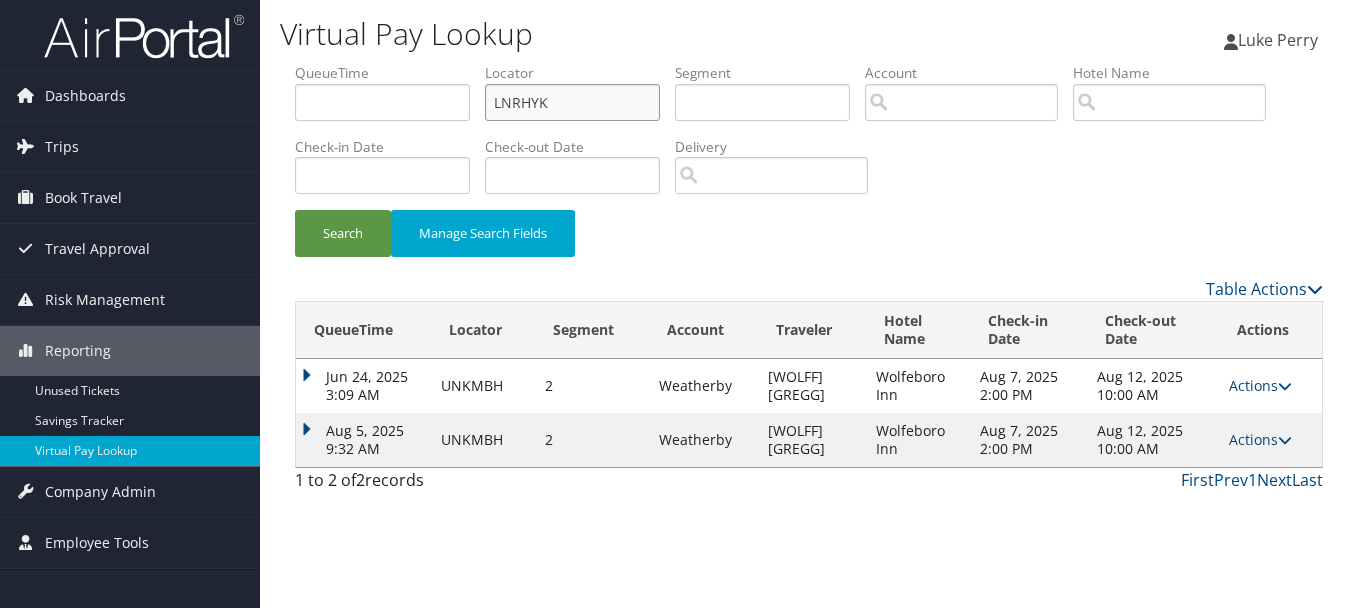 click on "Search" at bounding box center [343, 233] 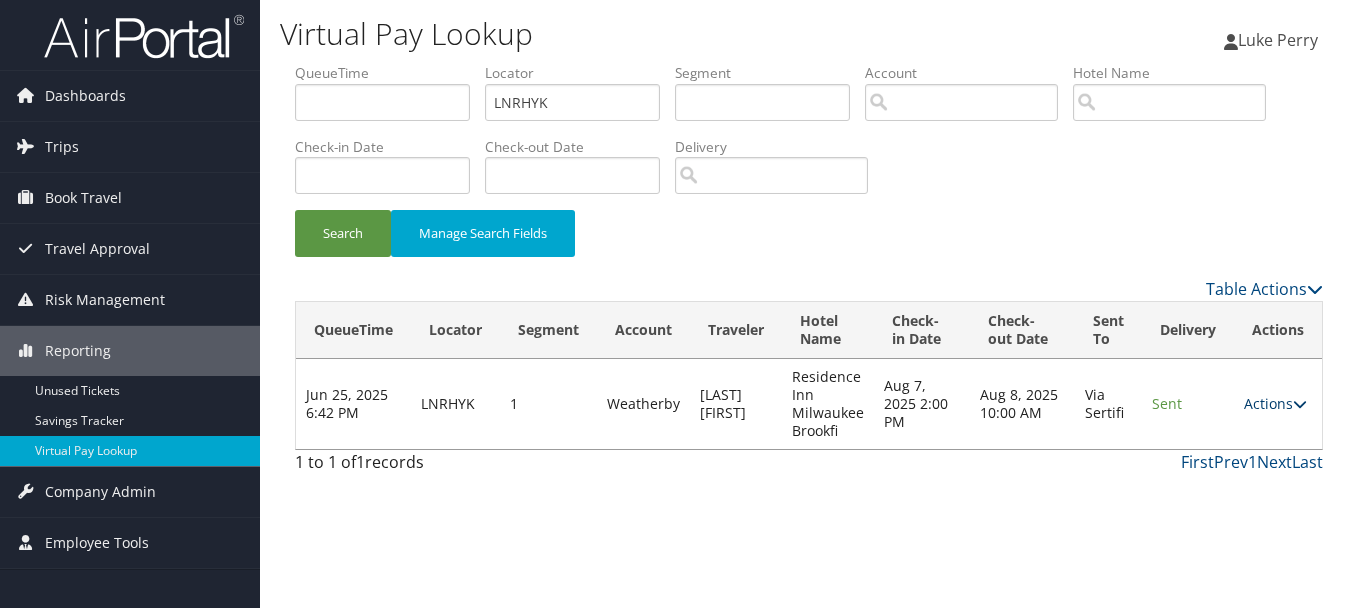 click on "Actions" at bounding box center (1275, 403) 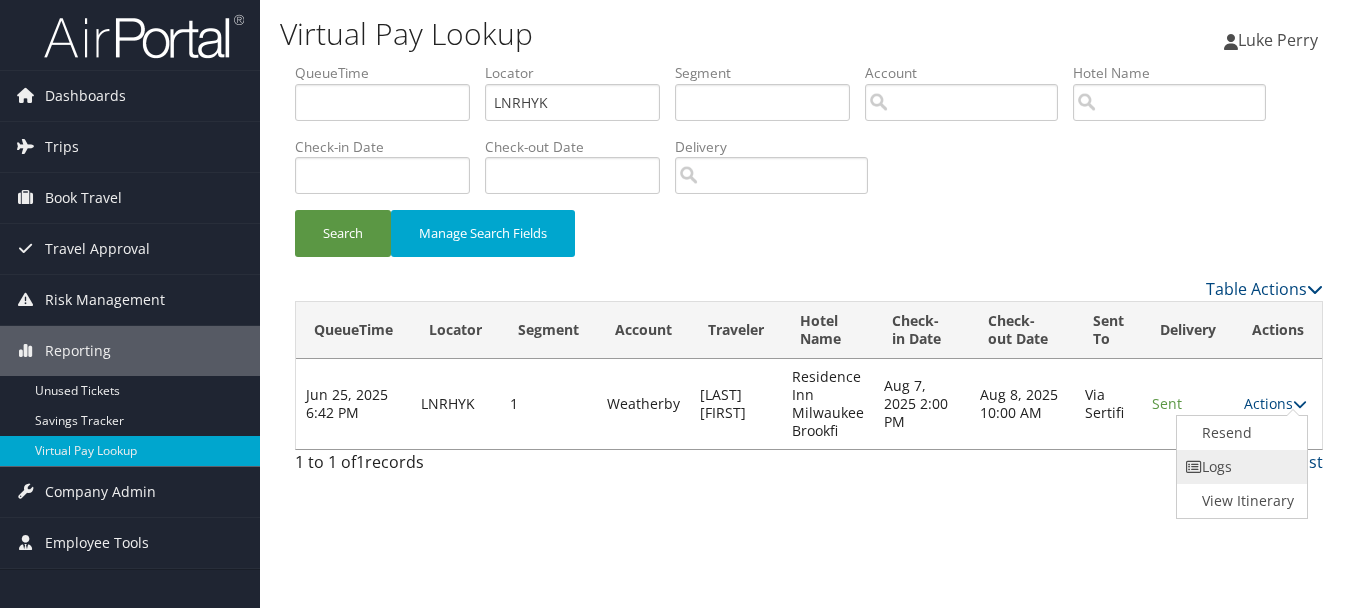 click on "Logs" at bounding box center (1240, 467) 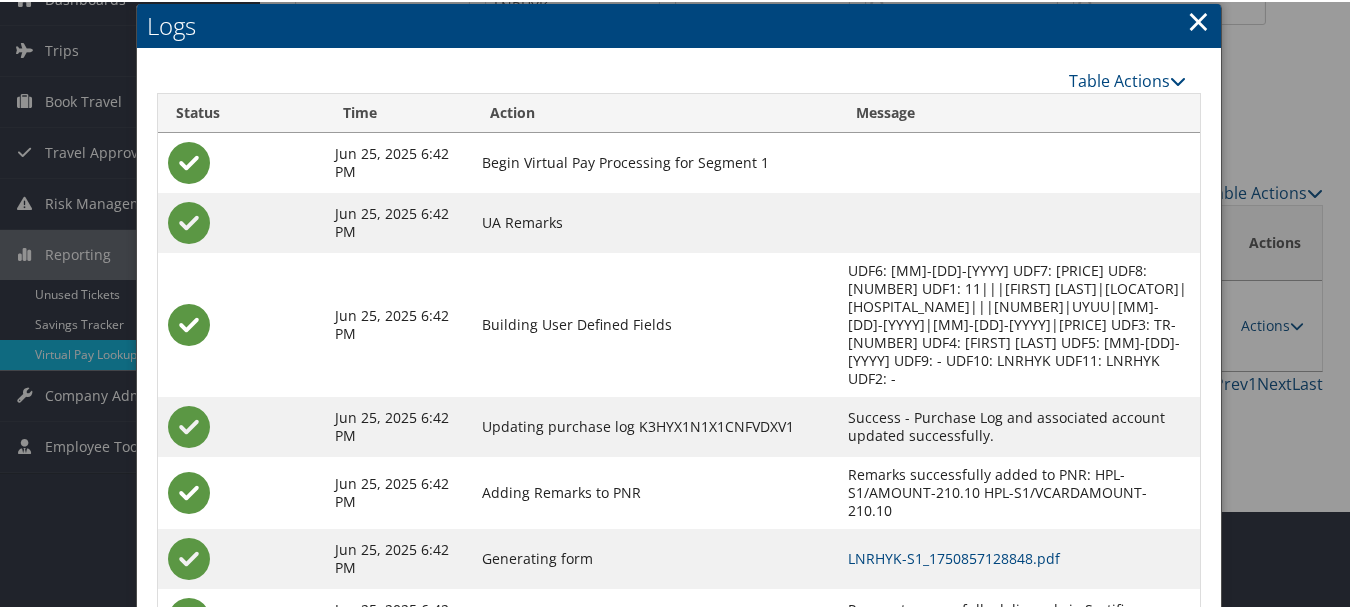 scroll, scrollTop: 205, scrollLeft: 0, axis: vertical 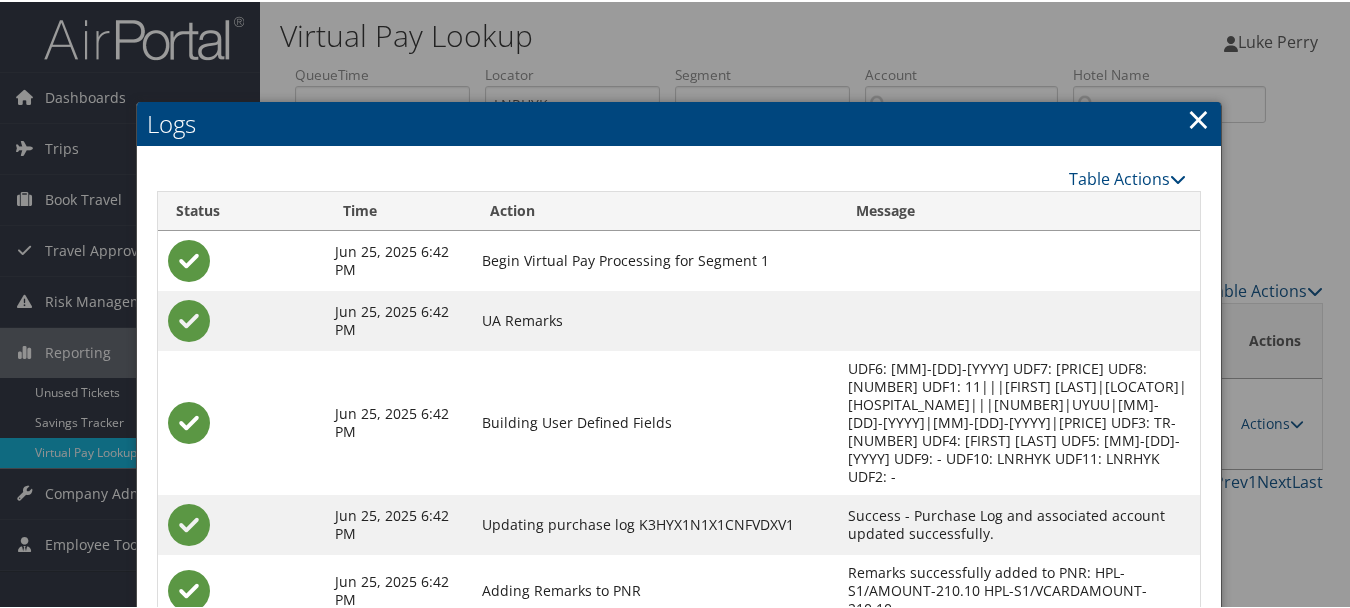 click on "Logs" at bounding box center (679, 122) 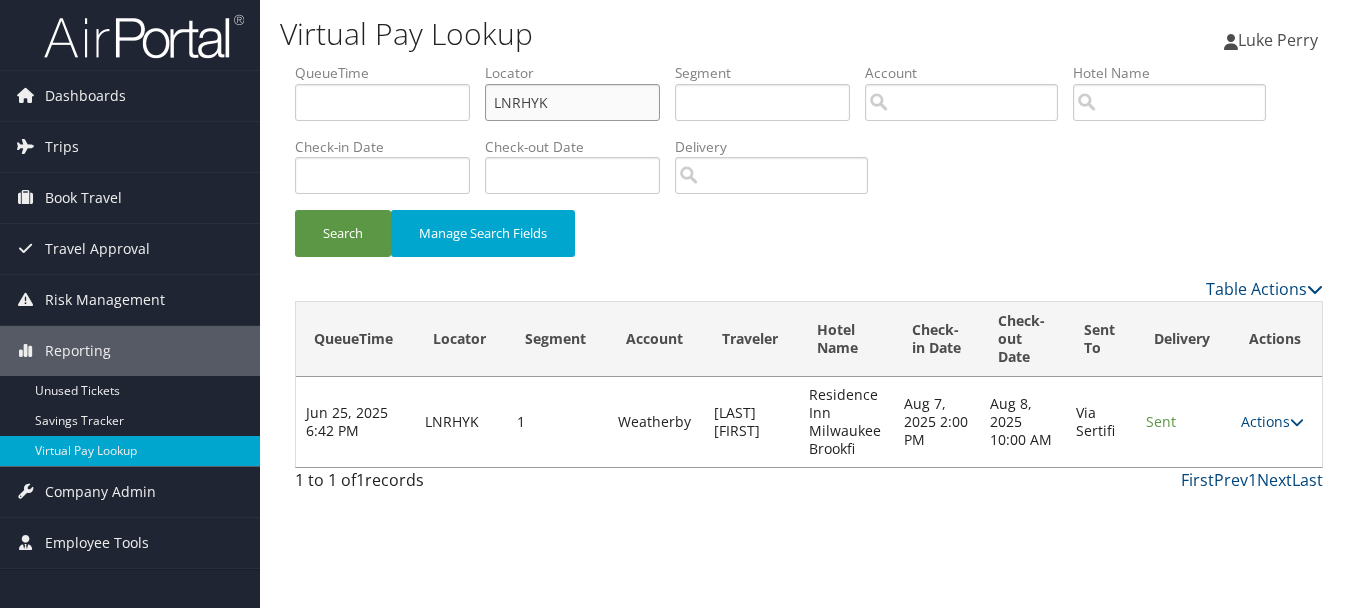 drag, startPoint x: 621, startPoint y: 120, endPoint x: 499, endPoint y: 117, distance: 122.03688 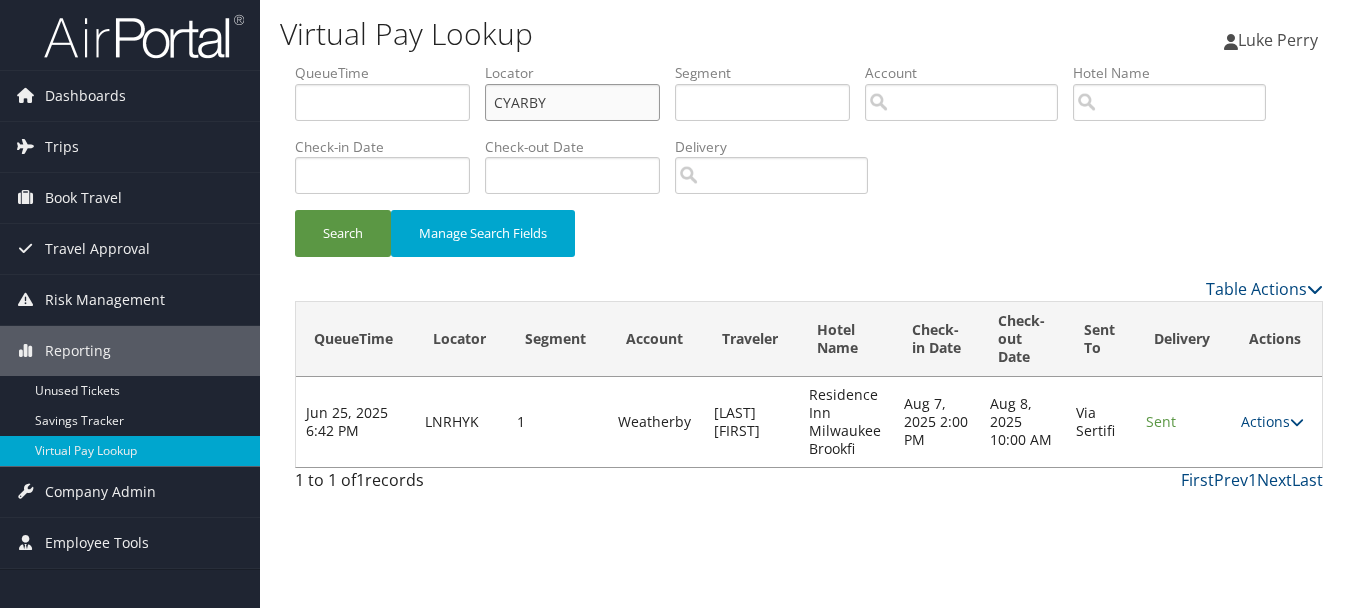 click on "Search" at bounding box center [343, 233] 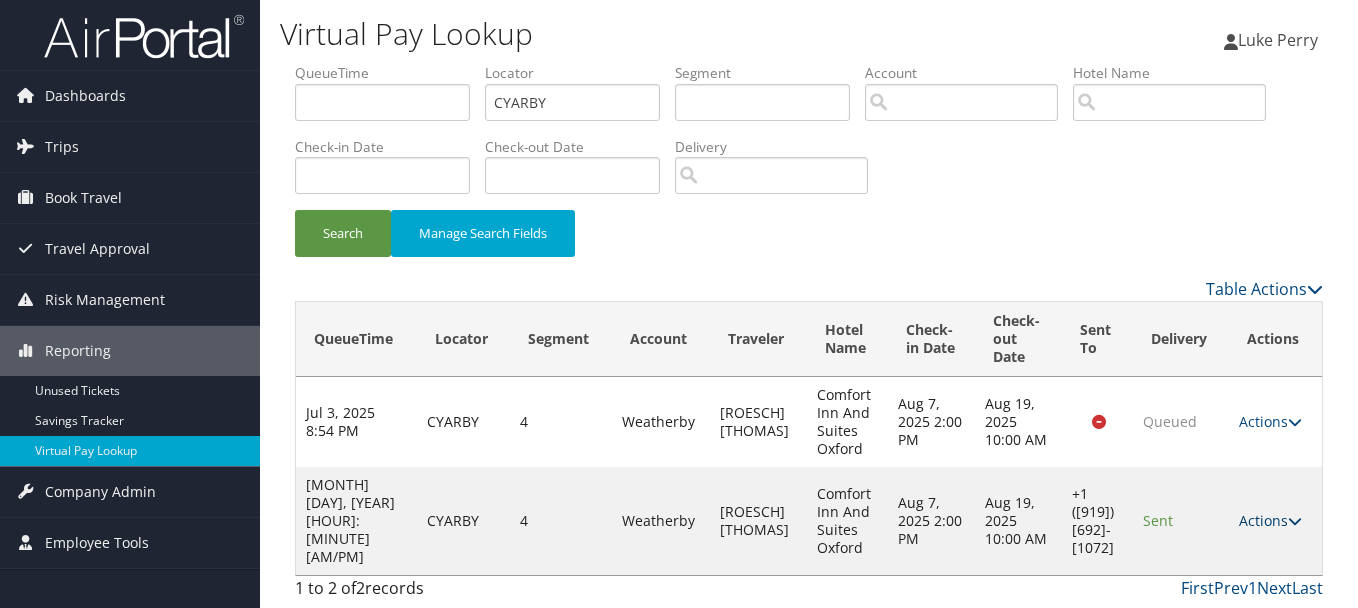 click on "Actions" at bounding box center [1270, 520] 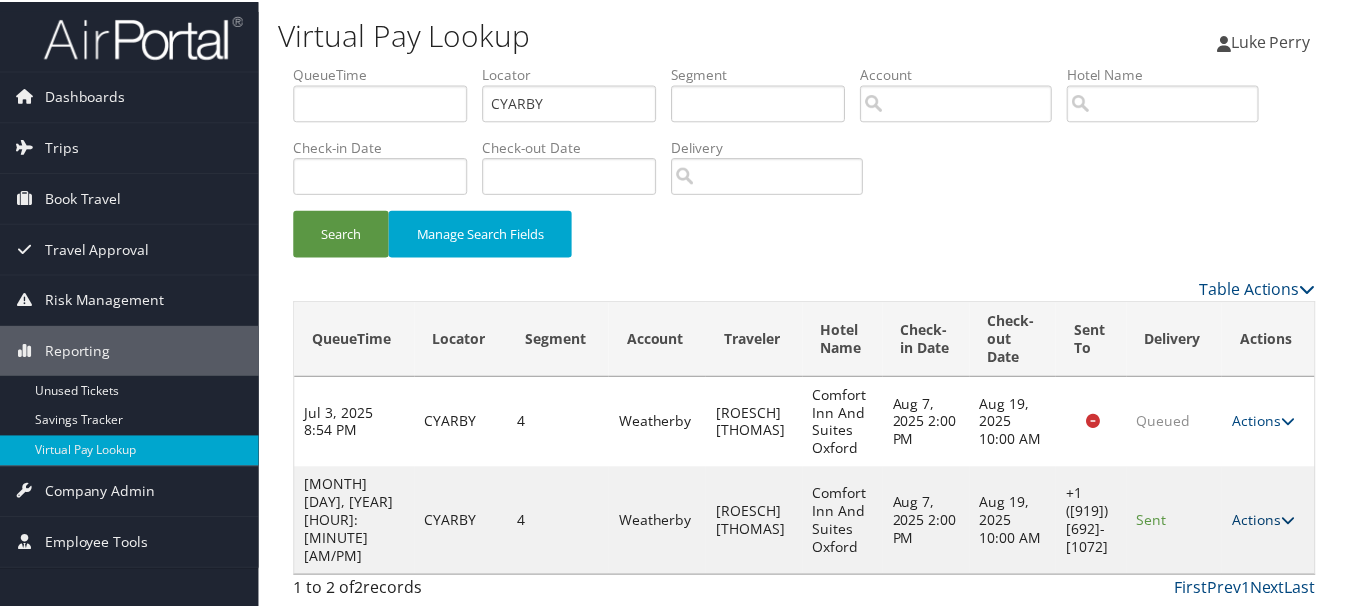 scroll, scrollTop: 53, scrollLeft: 0, axis: vertical 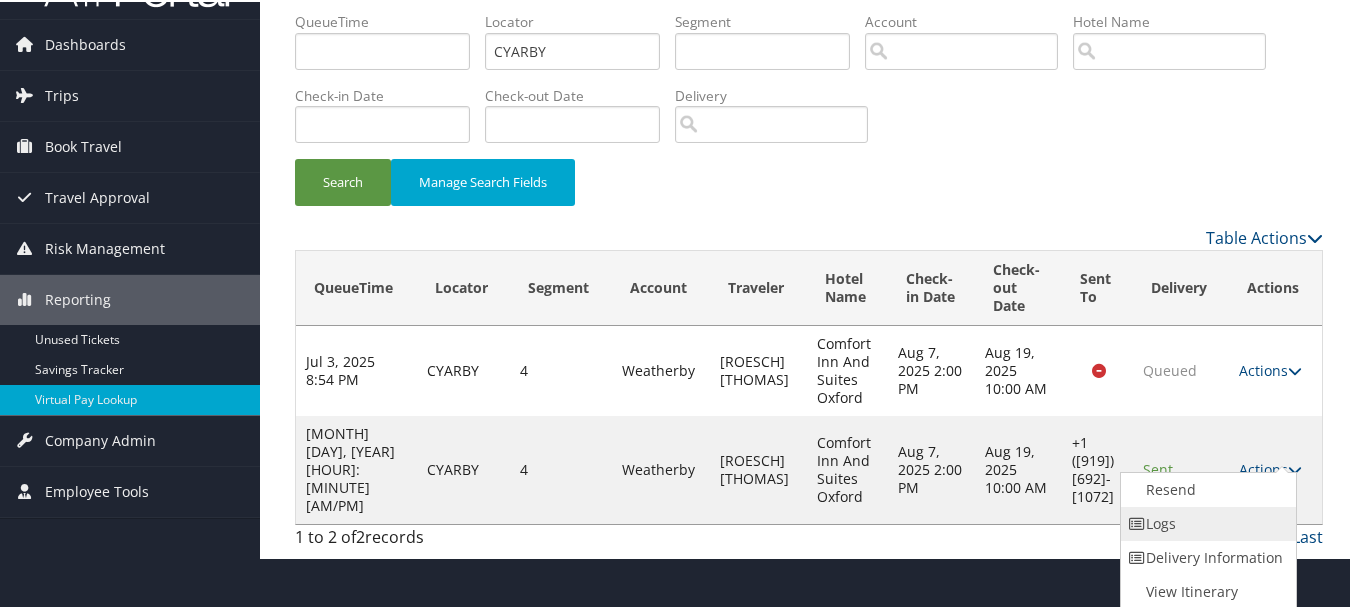 click on "Logs" at bounding box center (1206, 522) 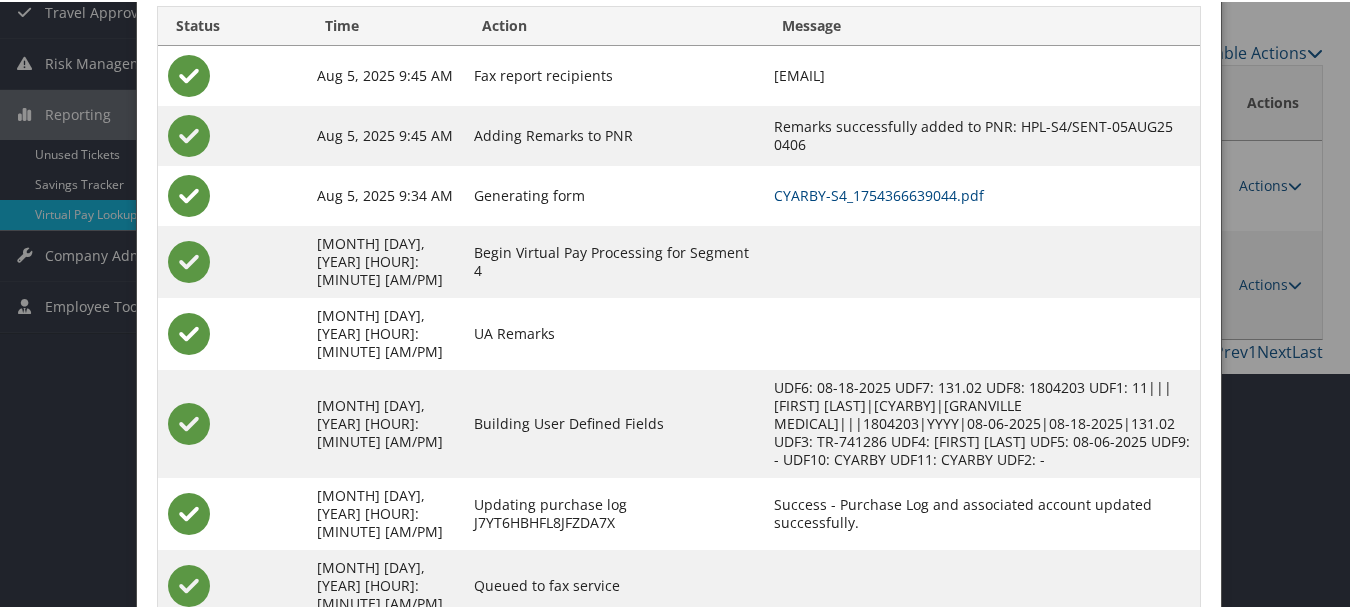 scroll, scrollTop: 240, scrollLeft: 0, axis: vertical 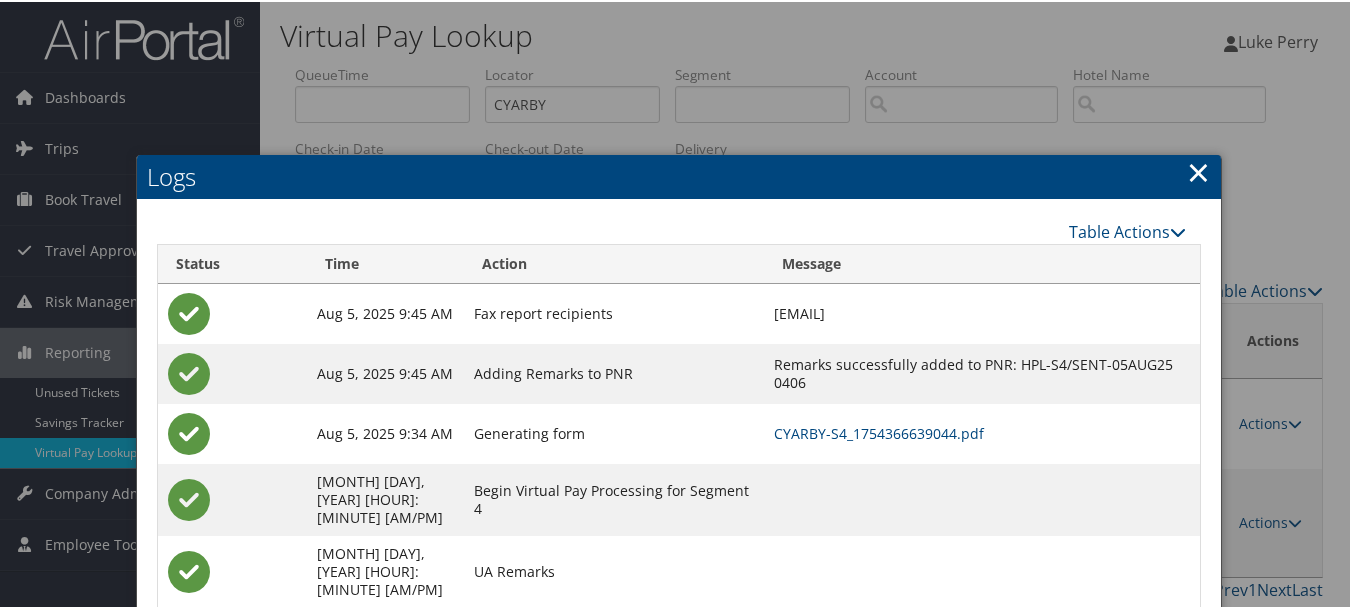 click on "×" at bounding box center (1198, 170) 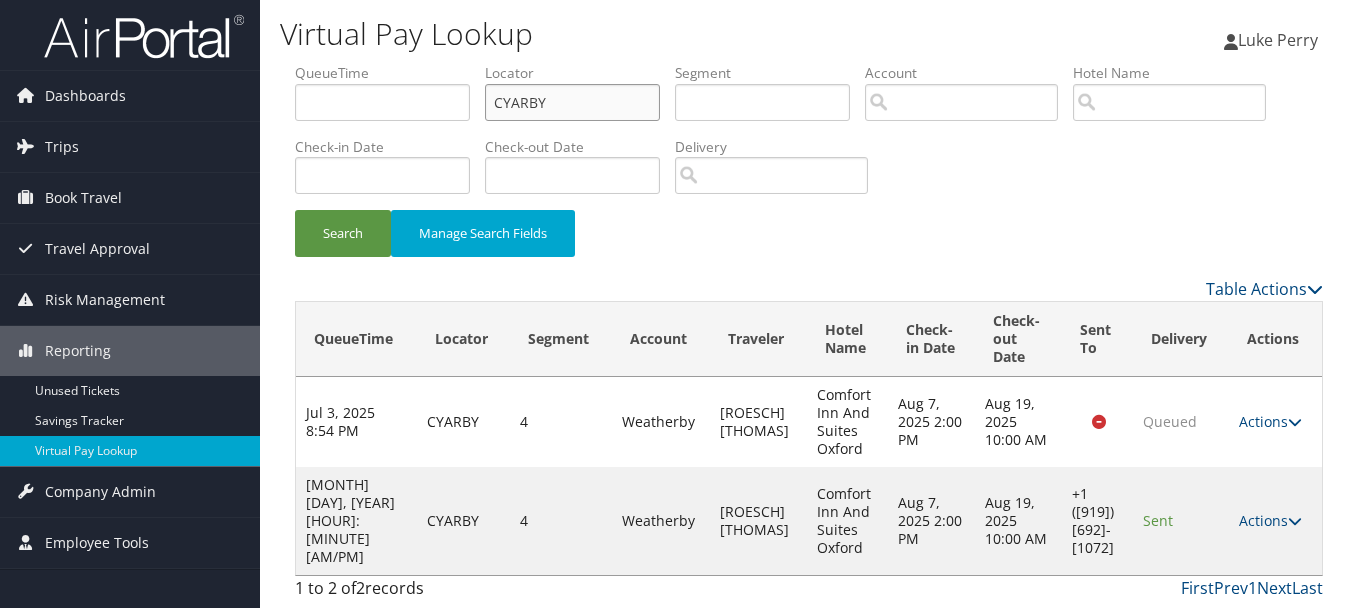 drag, startPoint x: 594, startPoint y: 90, endPoint x: 328, endPoint y: 98, distance: 266.12027 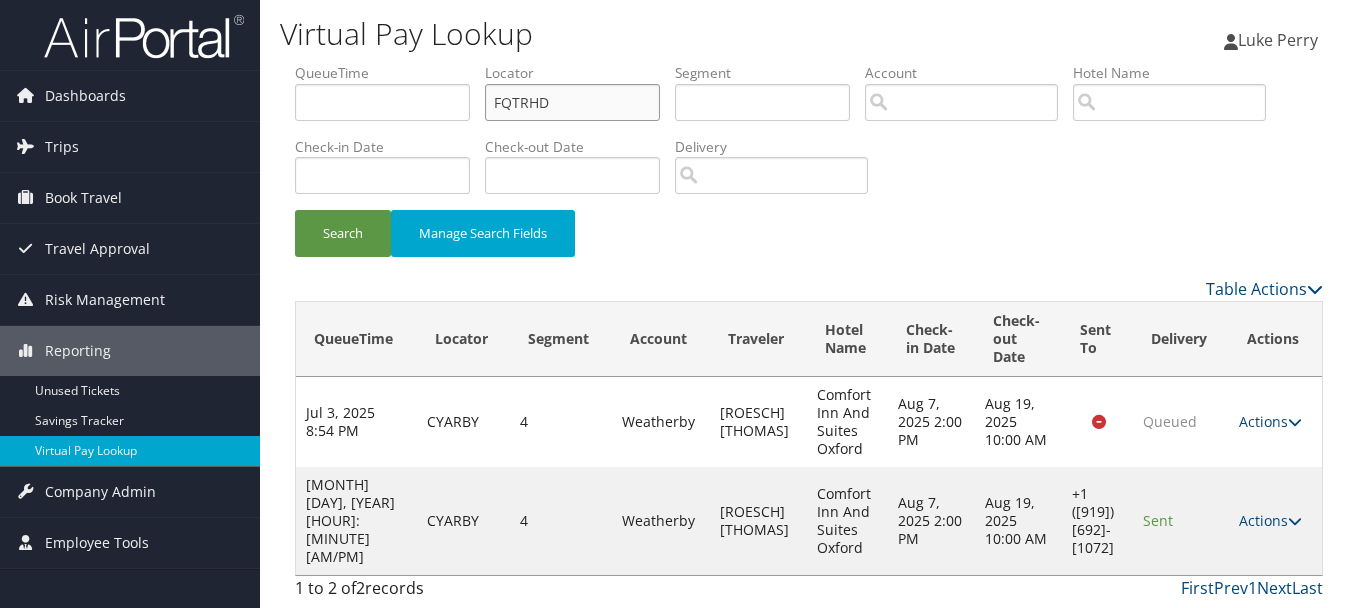 click on "Search" at bounding box center (343, 233) 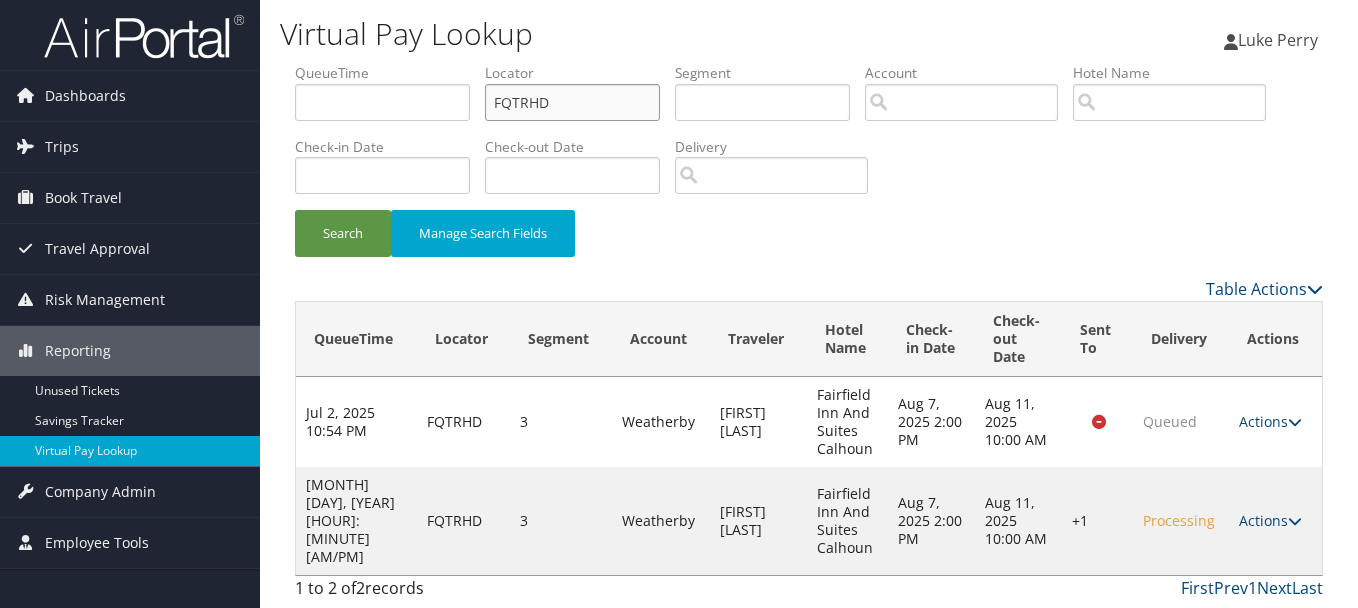drag, startPoint x: 589, startPoint y: 94, endPoint x: 461, endPoint y: 94, distance: 128 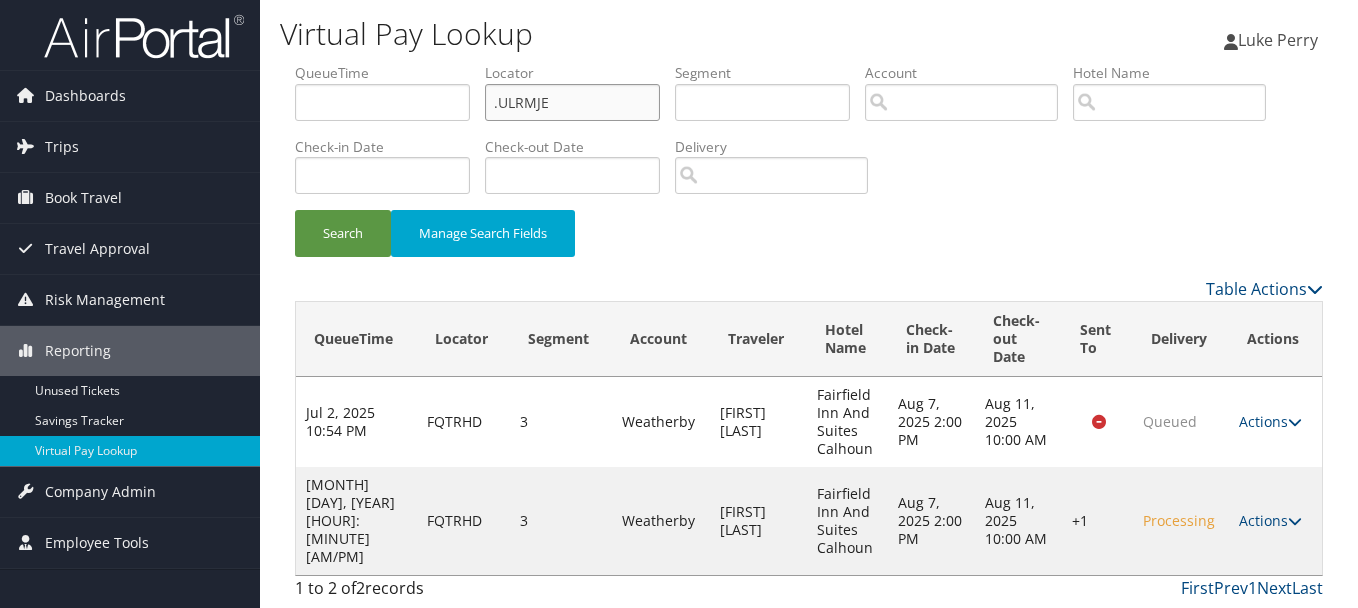 click on "Search" at bounding box center [343, 233] 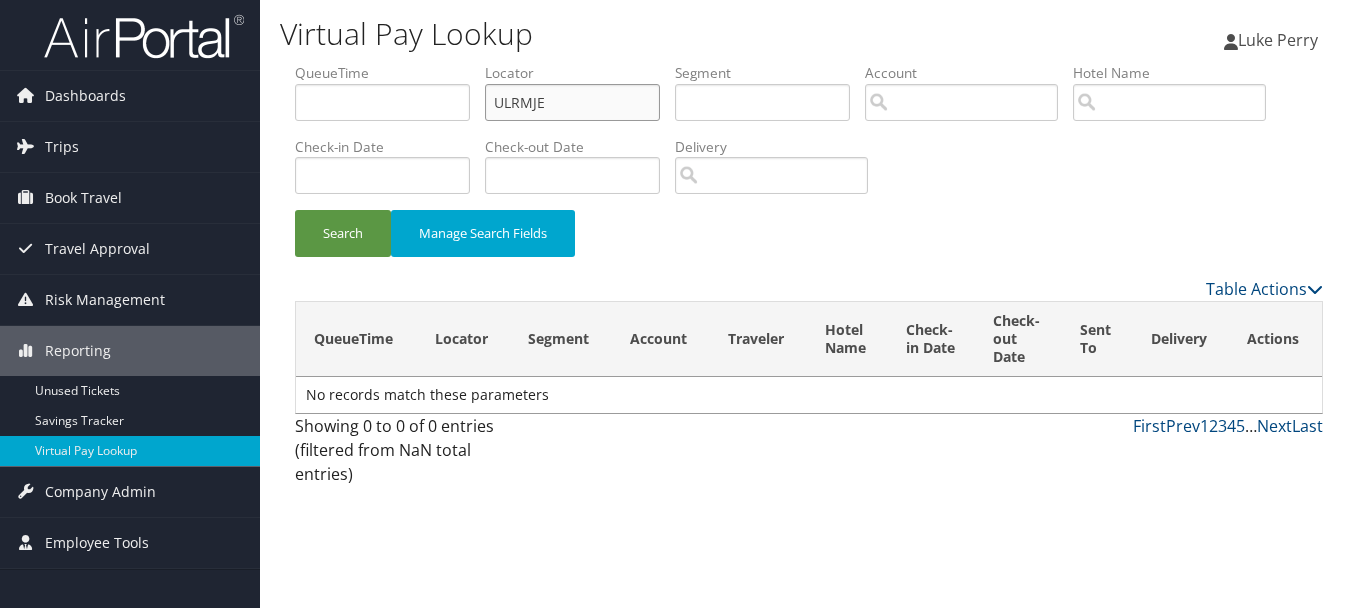 click on "Search" at bounding box center [343, 233] 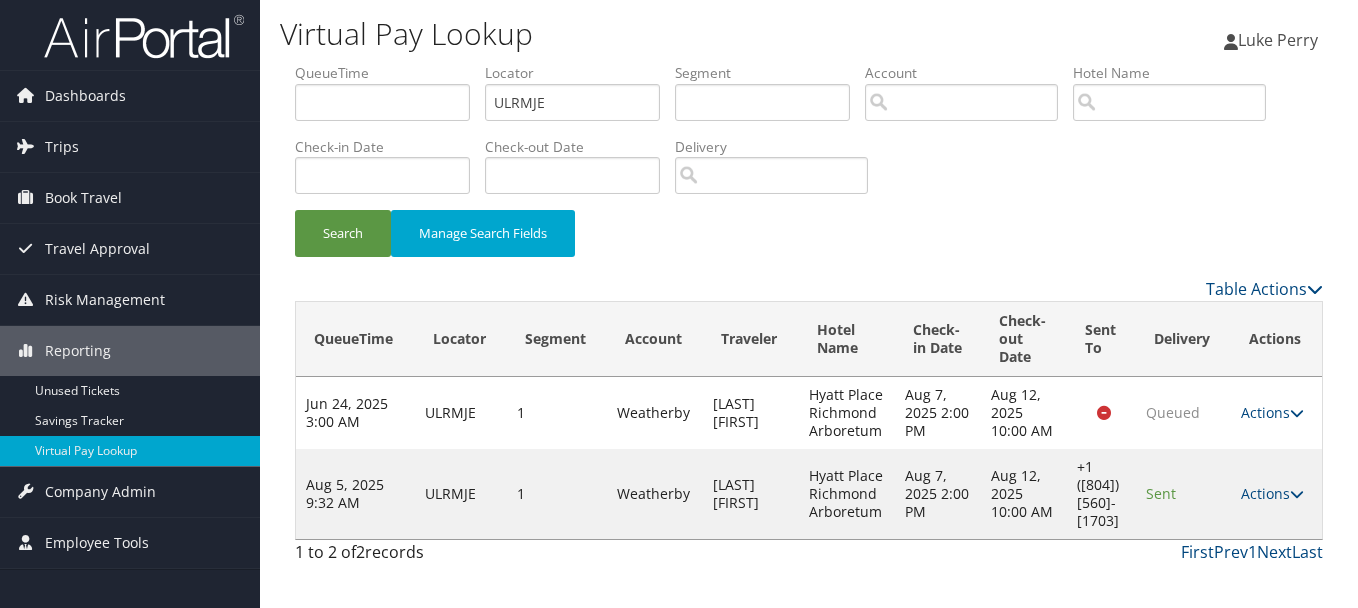 click on "Traveler" at bounding box center [750, 339] 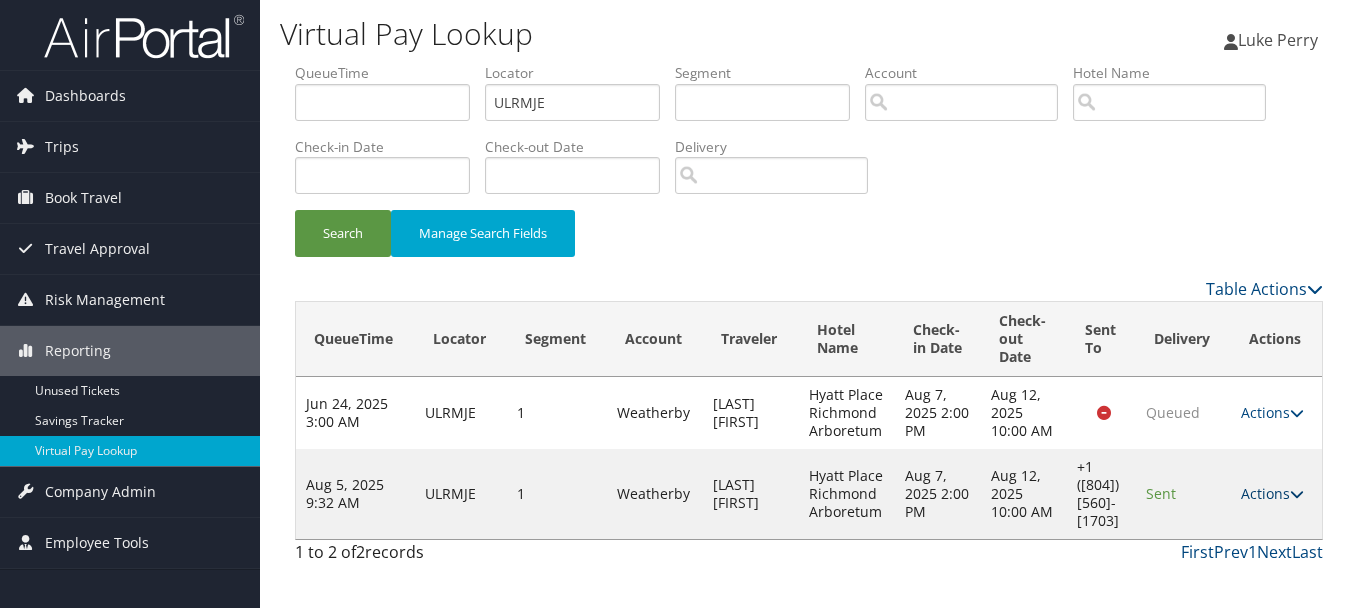 click on "Actions" at bounding box center [1272, 493] 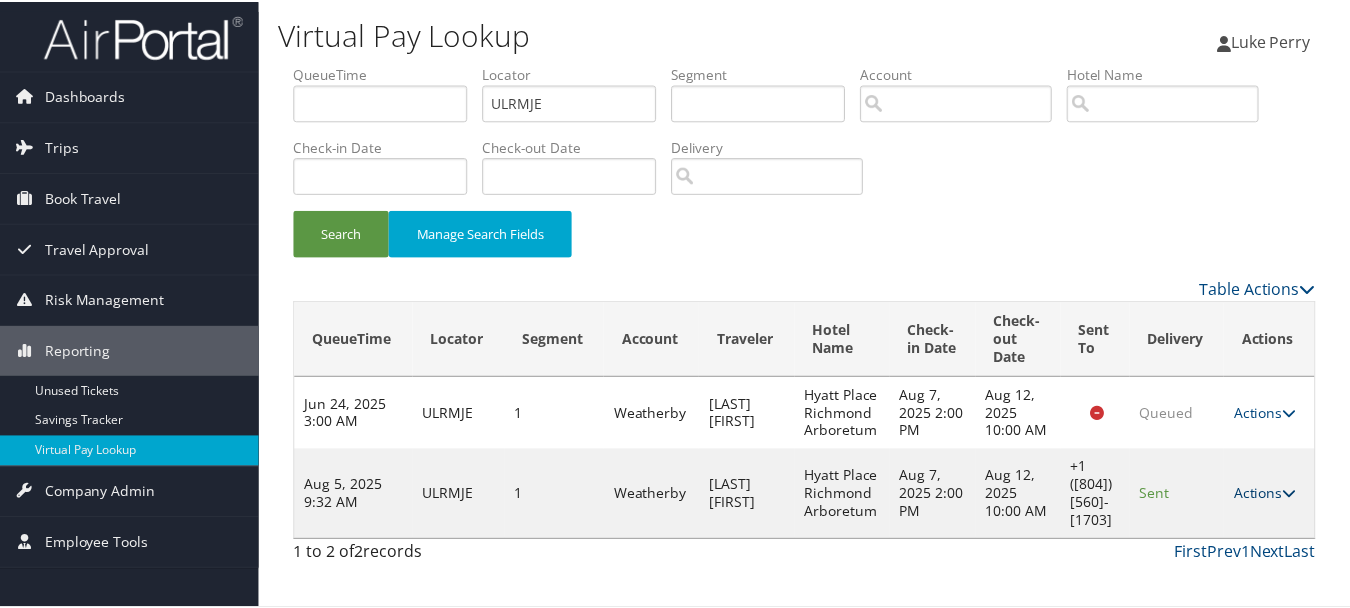 scroll, scrollTop: 35, scrollLeft: 0, axis: vertical 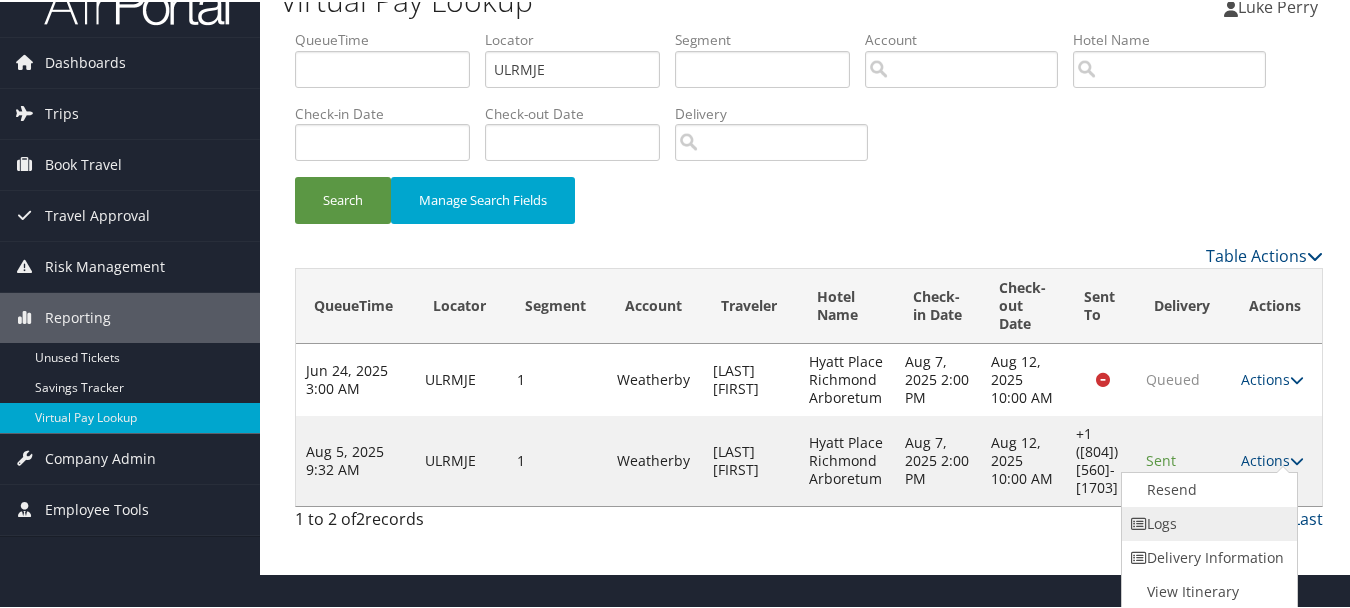 click on "Logs" at bounding box center (1207, 522) 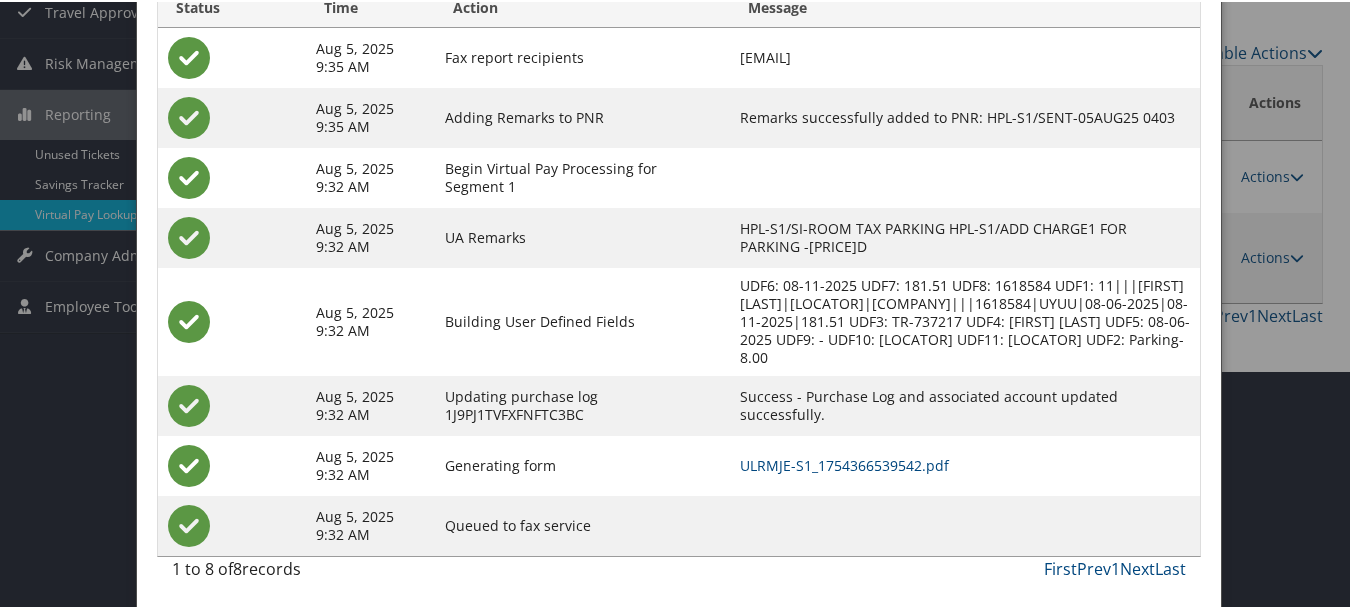 scroll, scrollTop: 240, scrollLeft: 0, axis: vertical 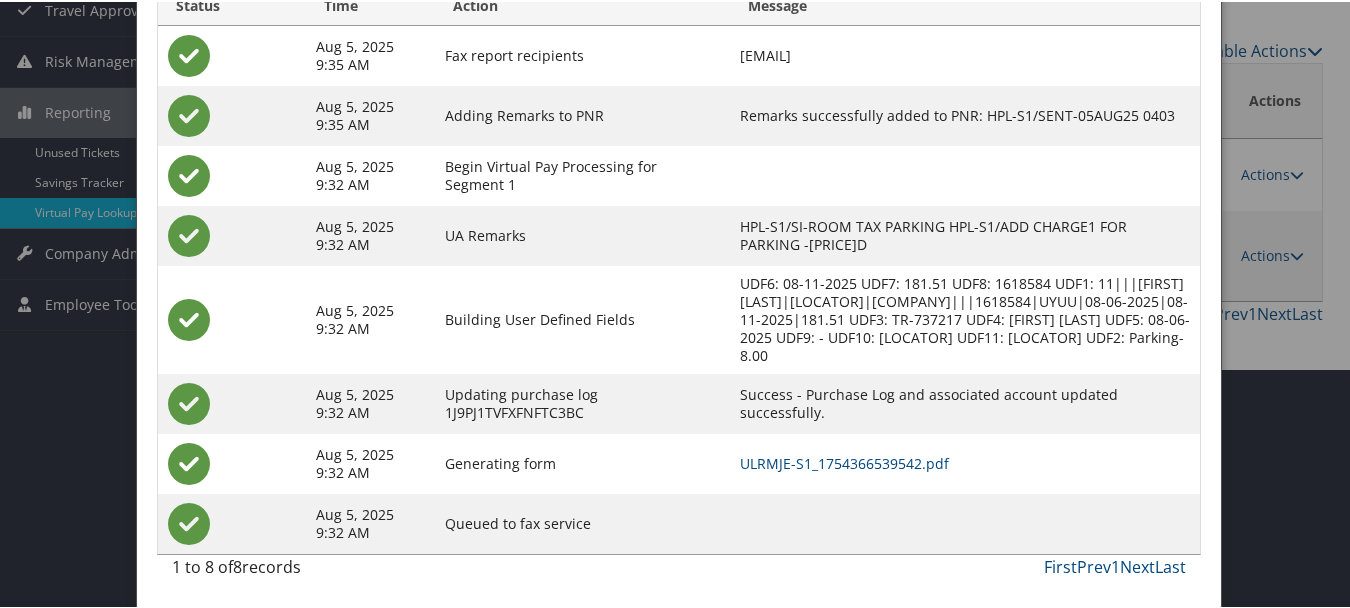 click on "Building User Defined Fields" at bounding box center (583, 318) 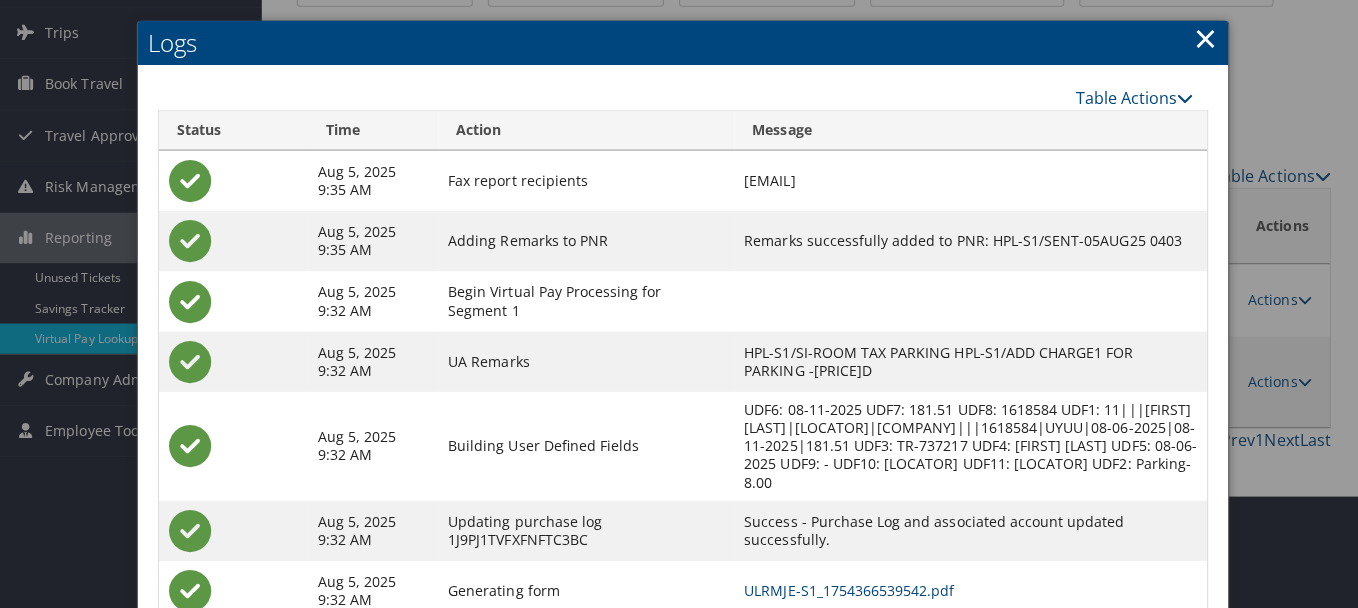 scroll, scrollTop: 0, scrollLeft: 0, axis: both 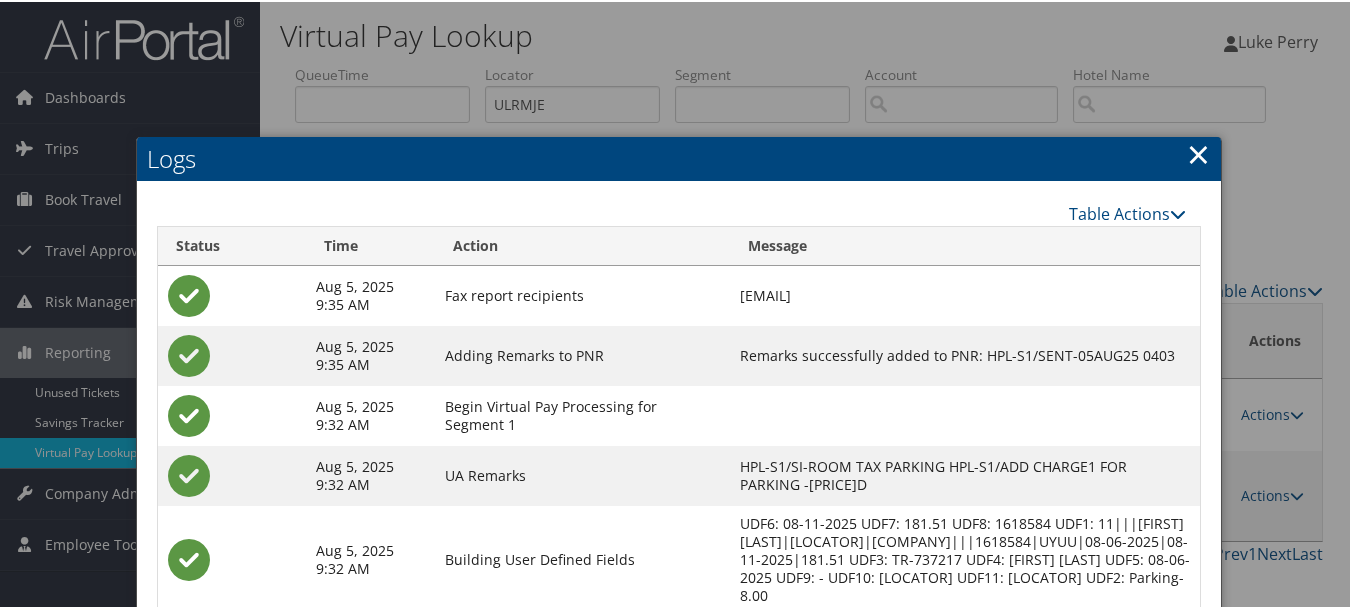 click on "×" at bounding box center [1198, 152] 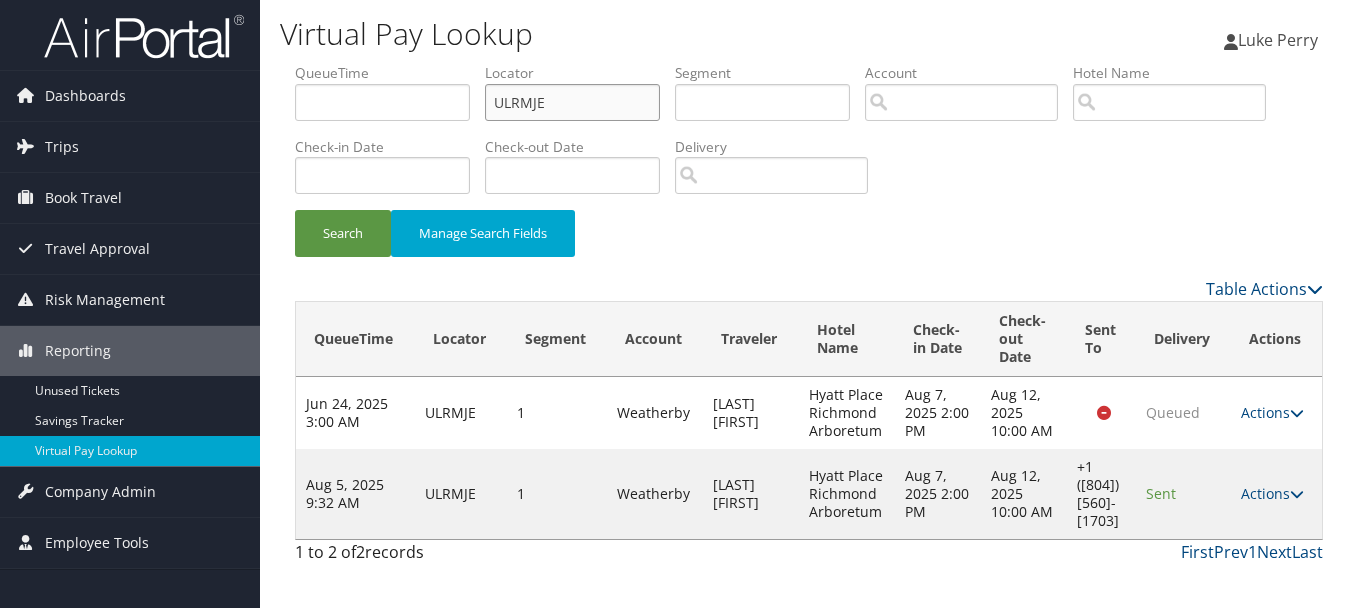 drag, startPoint x: 556, startPoint y: 106, endPoint x: 456, endPoint y: 109, distance: 100.04499 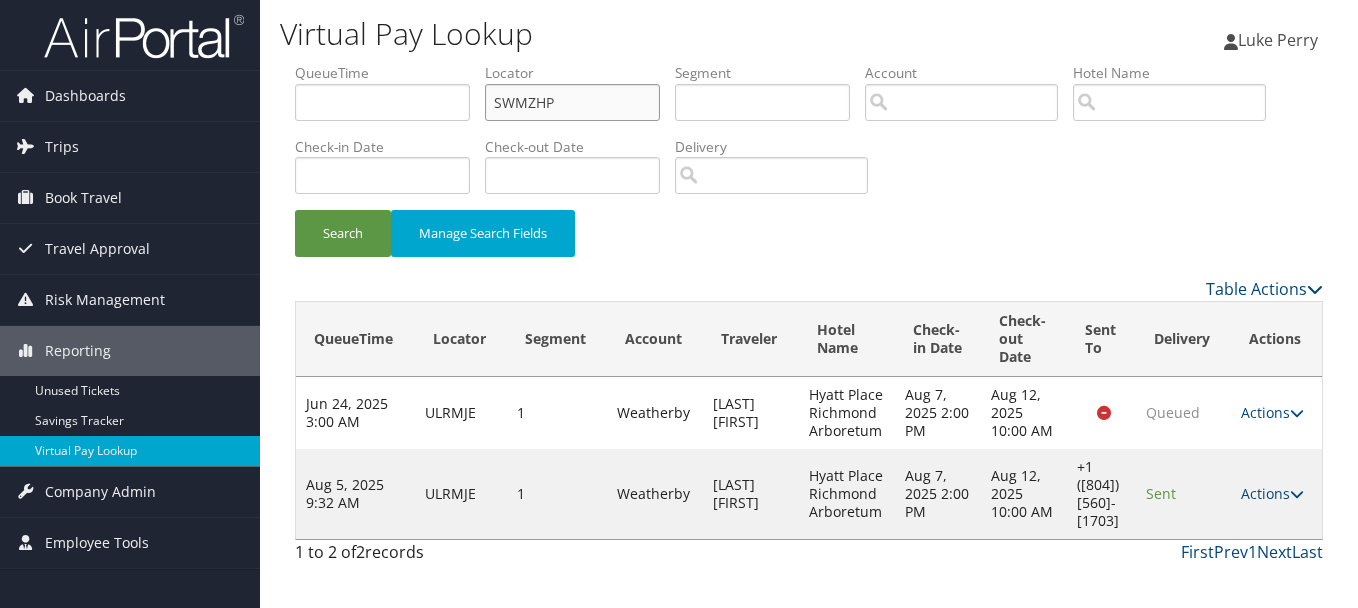 type on "SWMZHP" 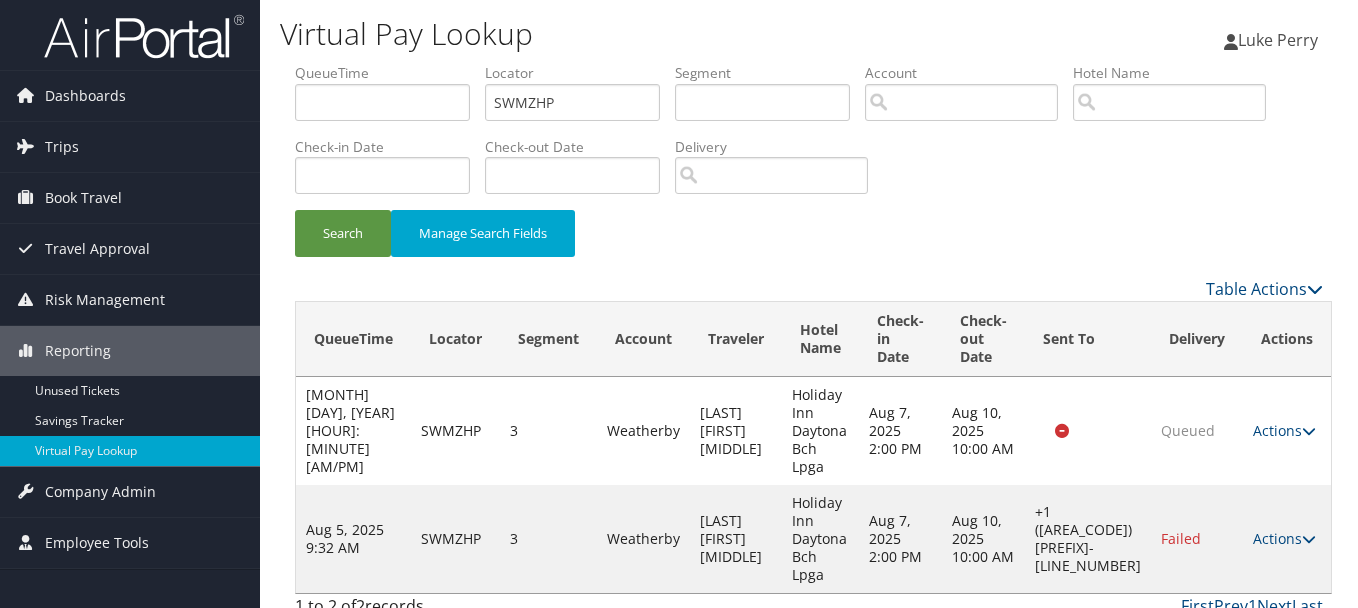 click on "Search Manage Search Fields" at bounding box center [809, 243] 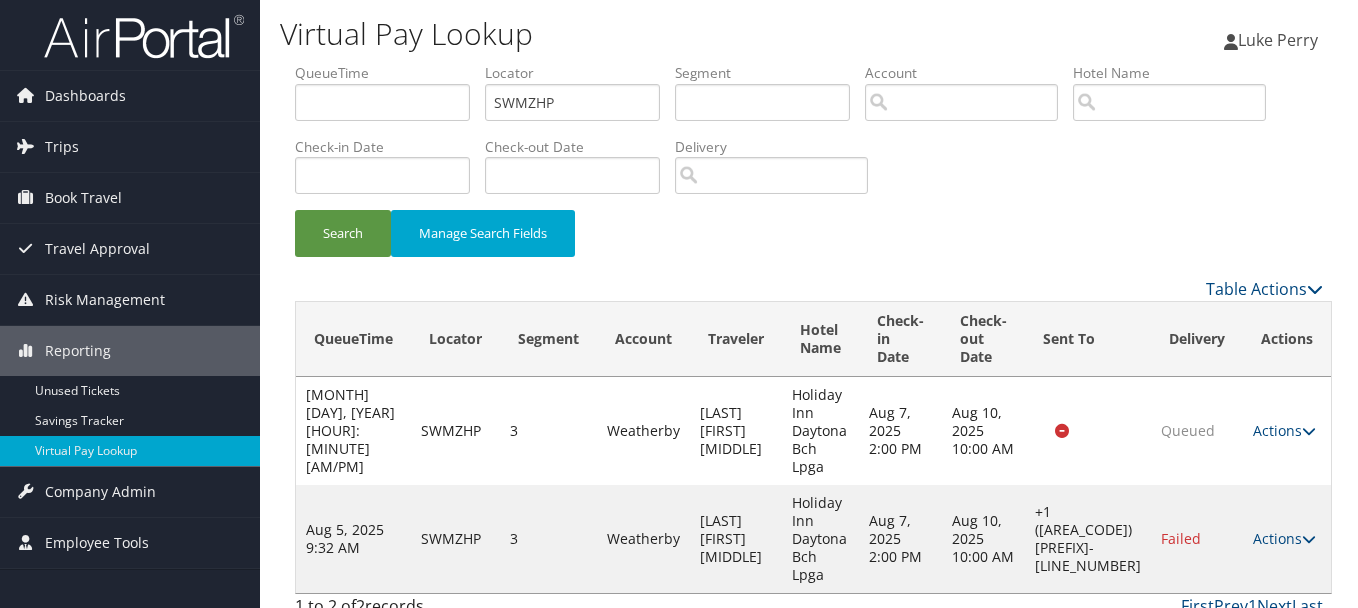 click on "Actions   Resend  Logs  Delivery Information  View Itinerary" at bounding box center [1287, 539] 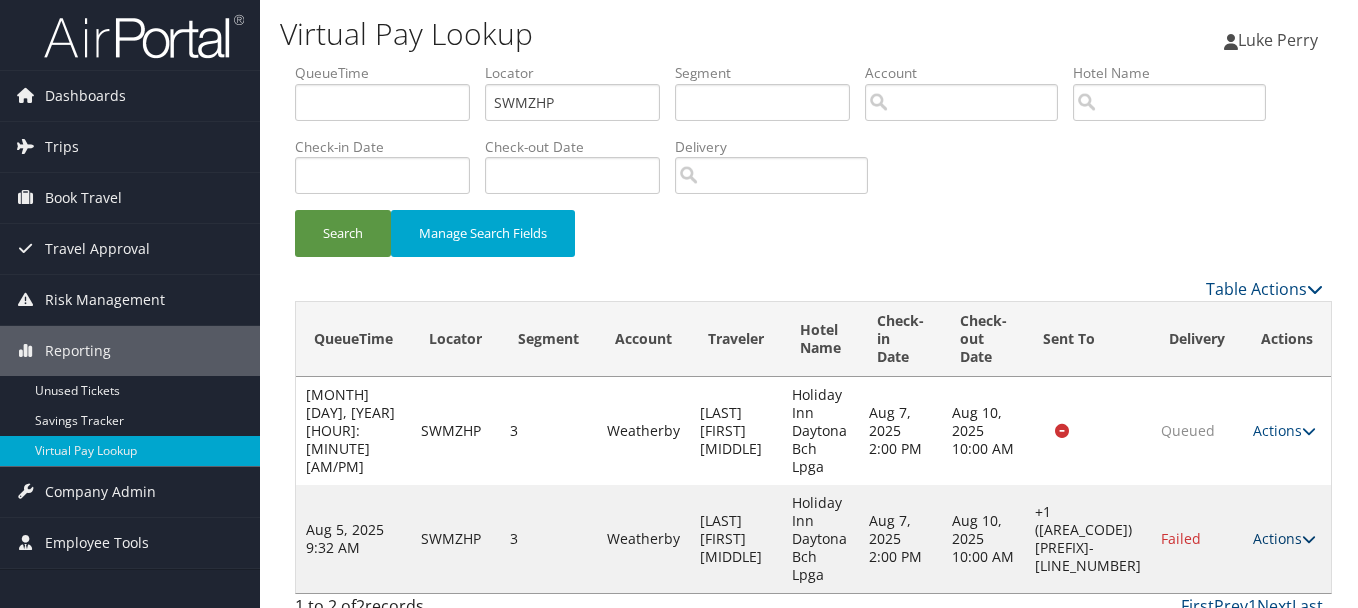 click on "Actions" at bounding box center (1284, 538) 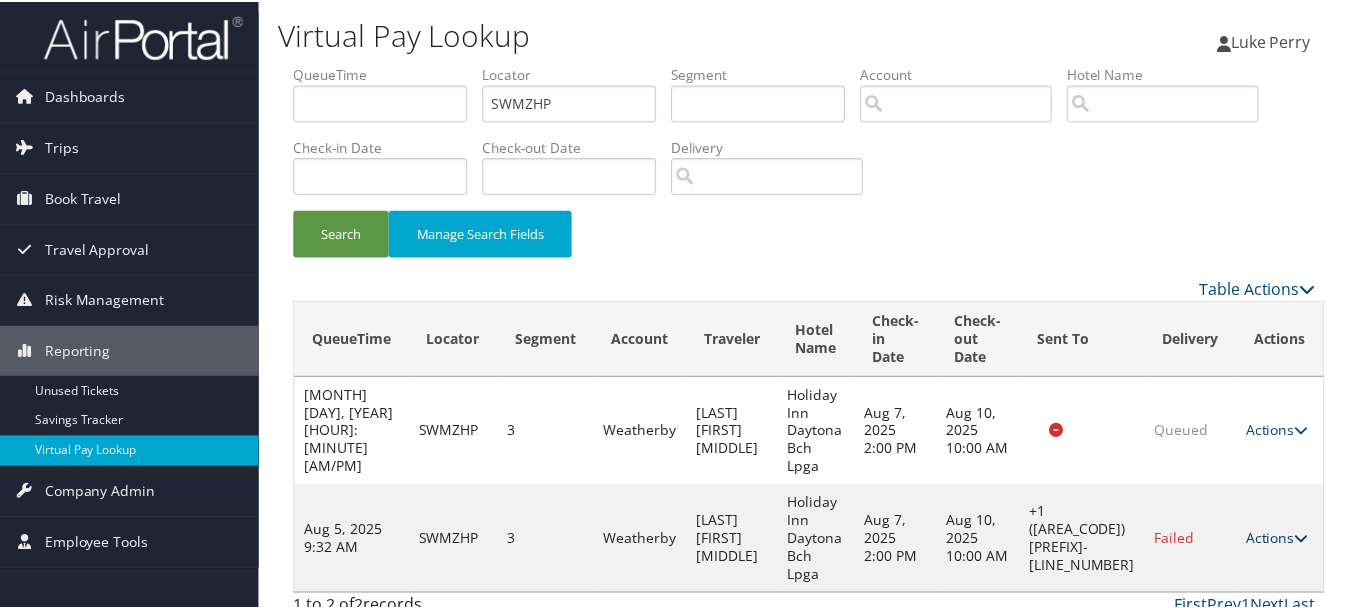 scroll, scrollTop: 53, scrollLeft: 0, axis: vertical 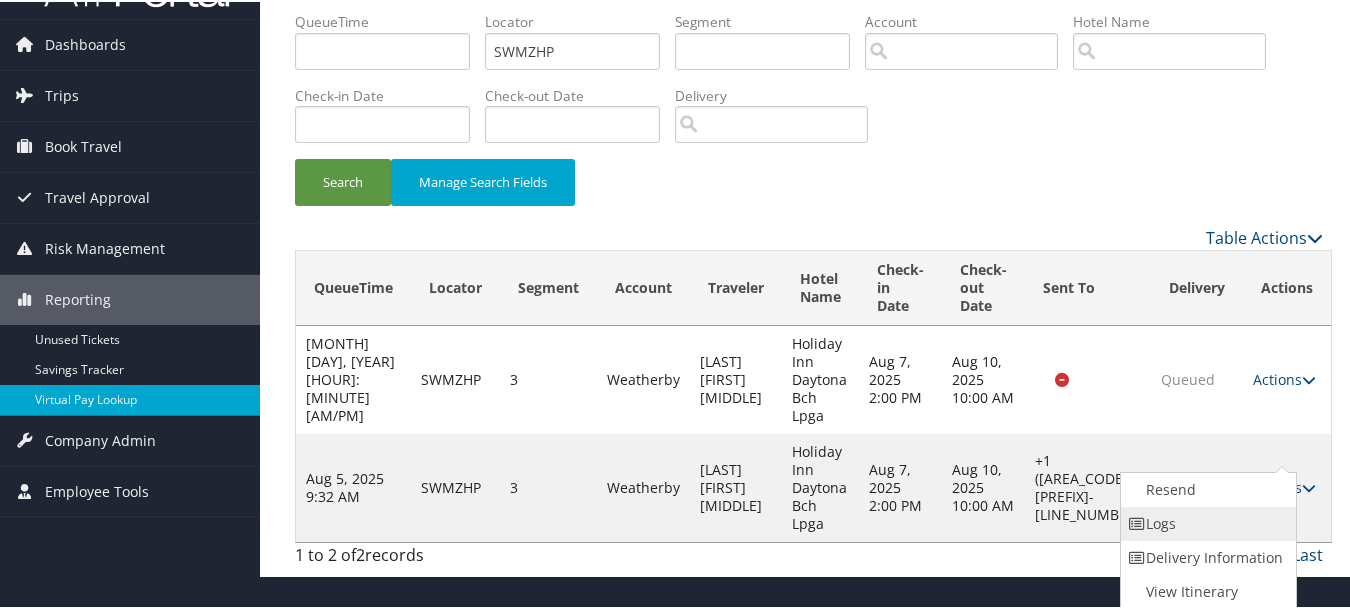 click on "Logs" at bounding box center (1206, 522) 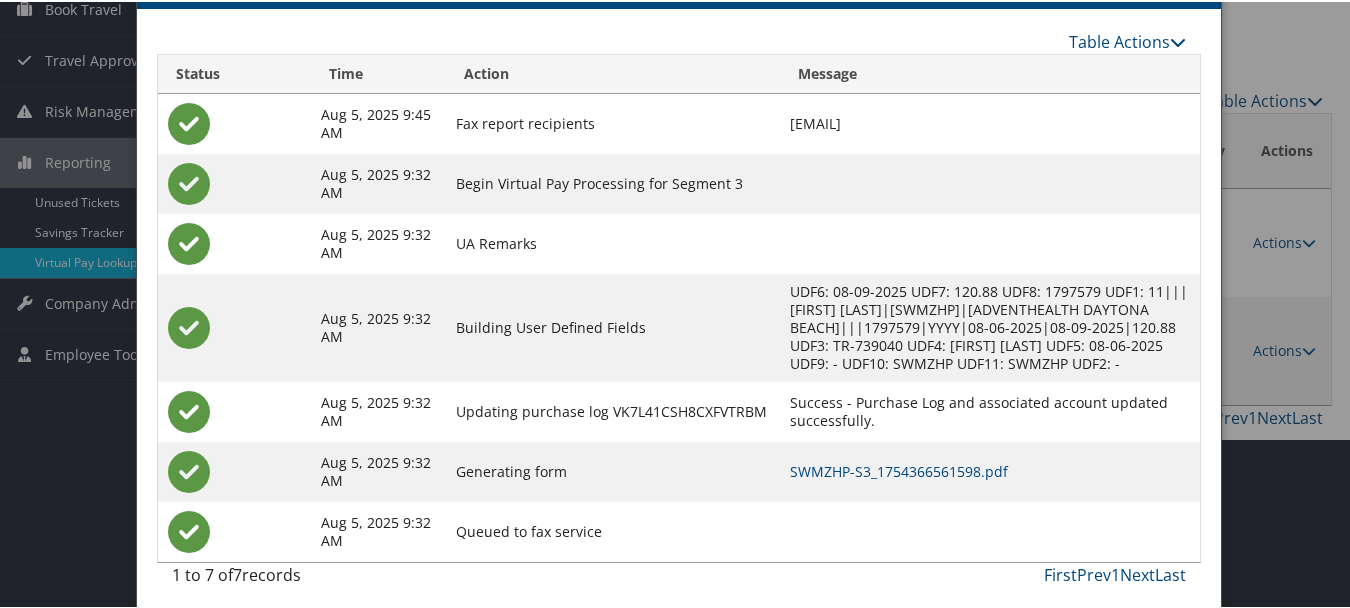 scroll, scrollTop: 198, scrollLeft: 0, axis: vertical 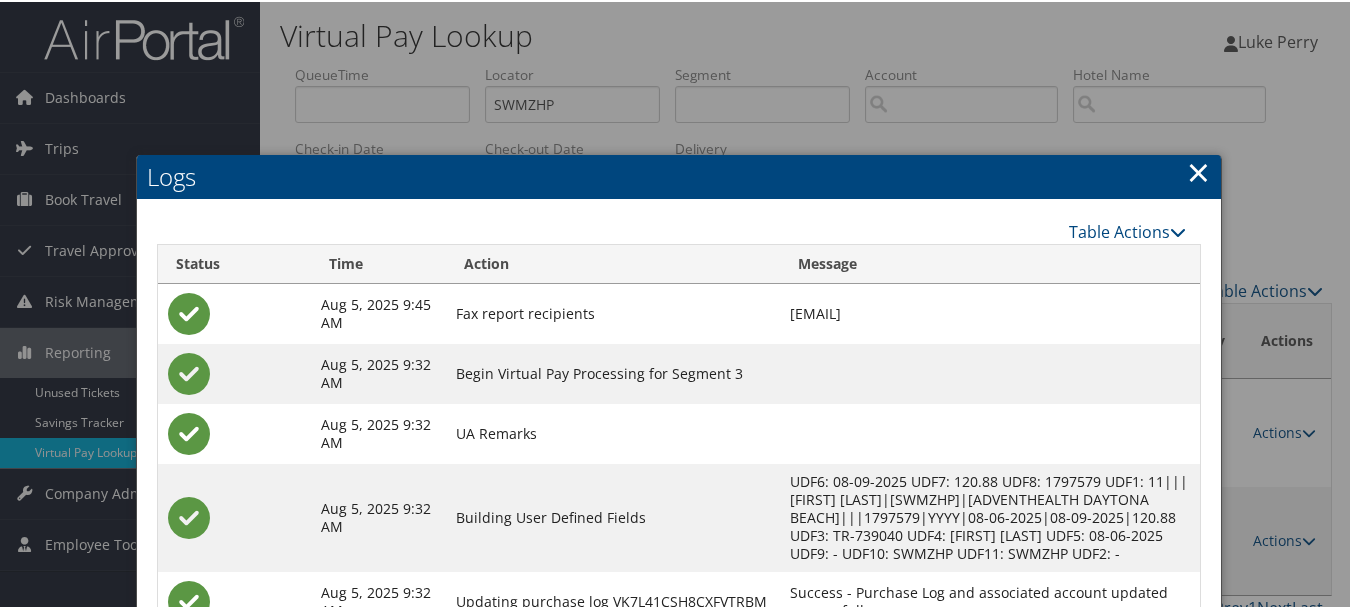 click on "×" at bounding box center [1198, 170] 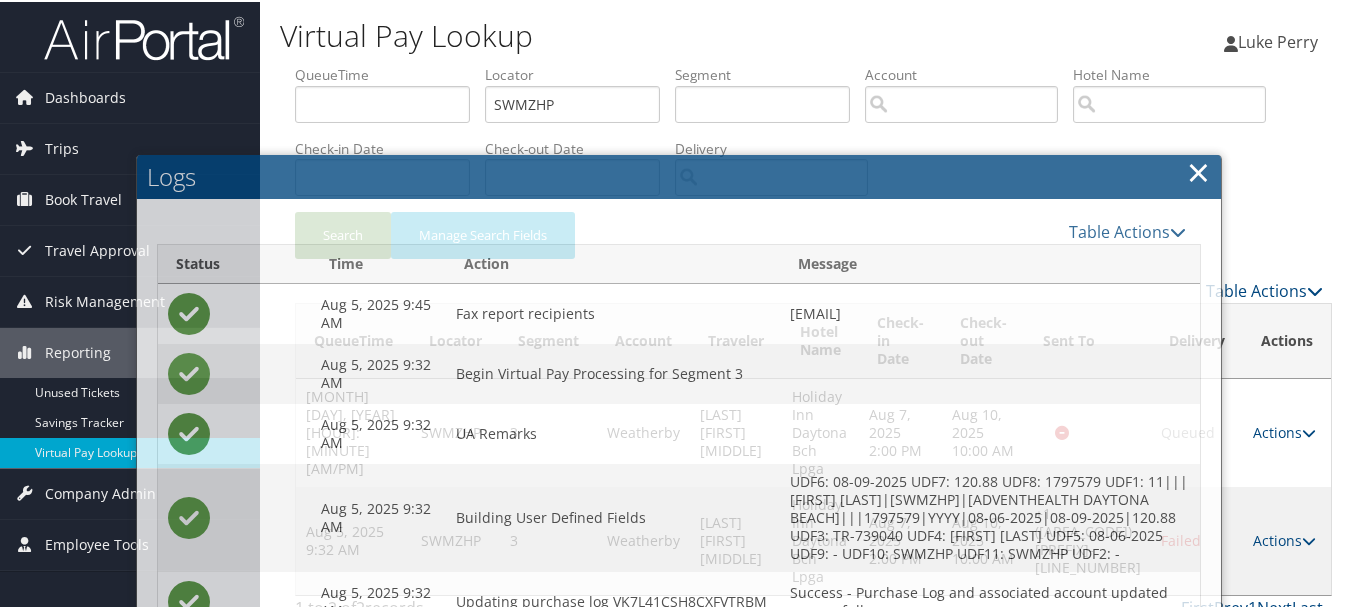 click on "×" at bounding box center [1198, 170] 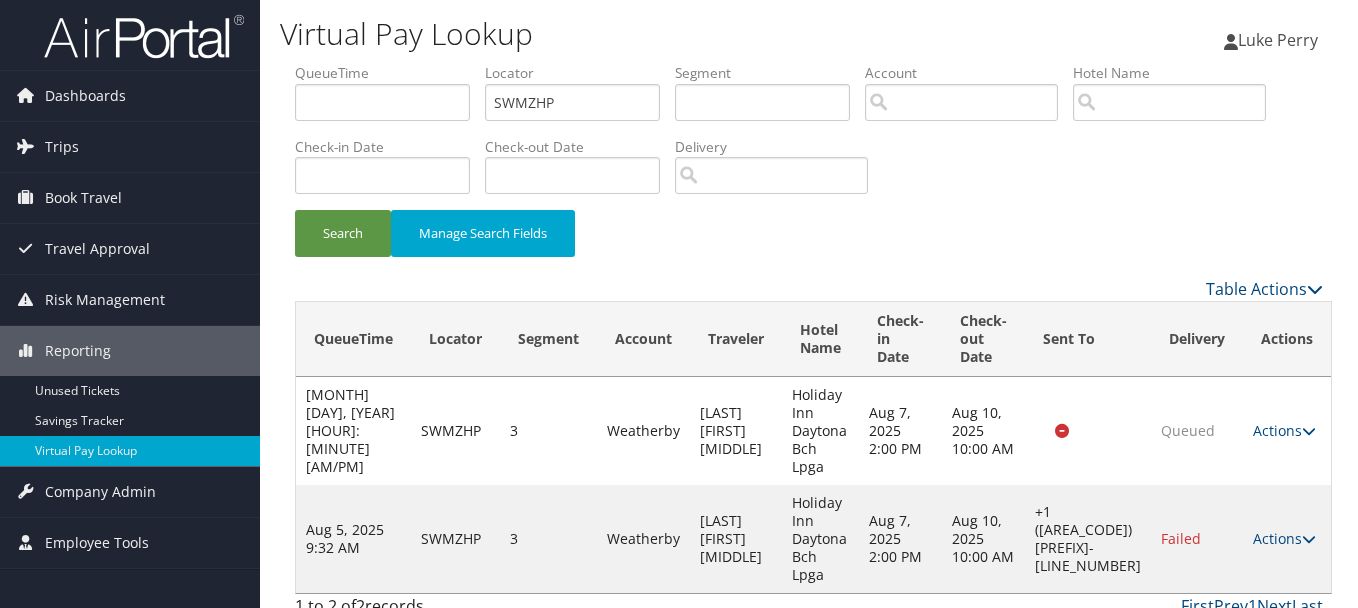 click on "Actions   Resend  Logs  Delivery Information  View Itinerary" at bounding box center [1287, 539] 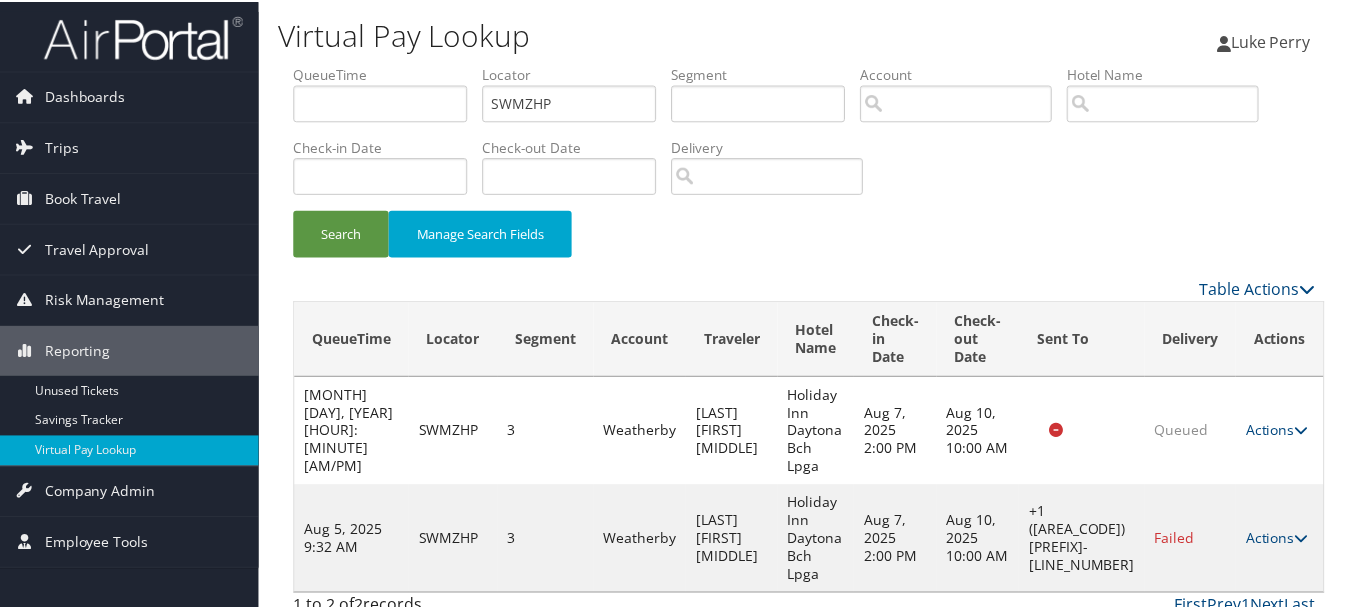scroll, scrollTop: 53, scrollLeft: 0, axis: vertical 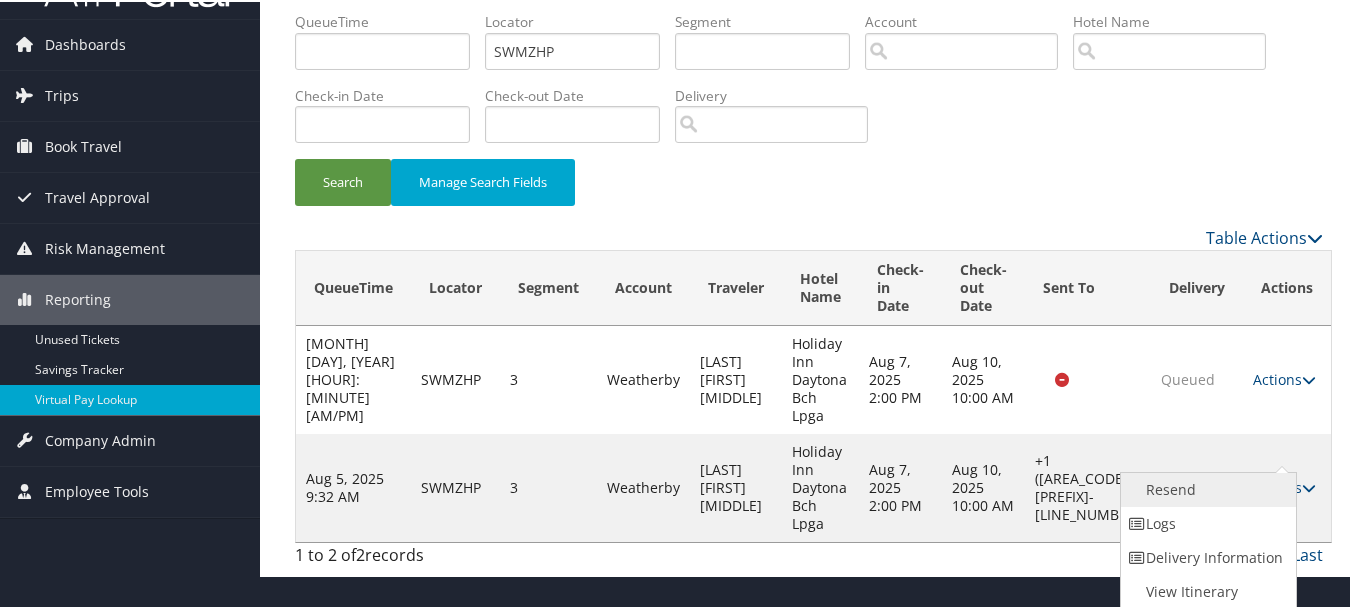 click on "Resend" at bounding box center [1206, 488] 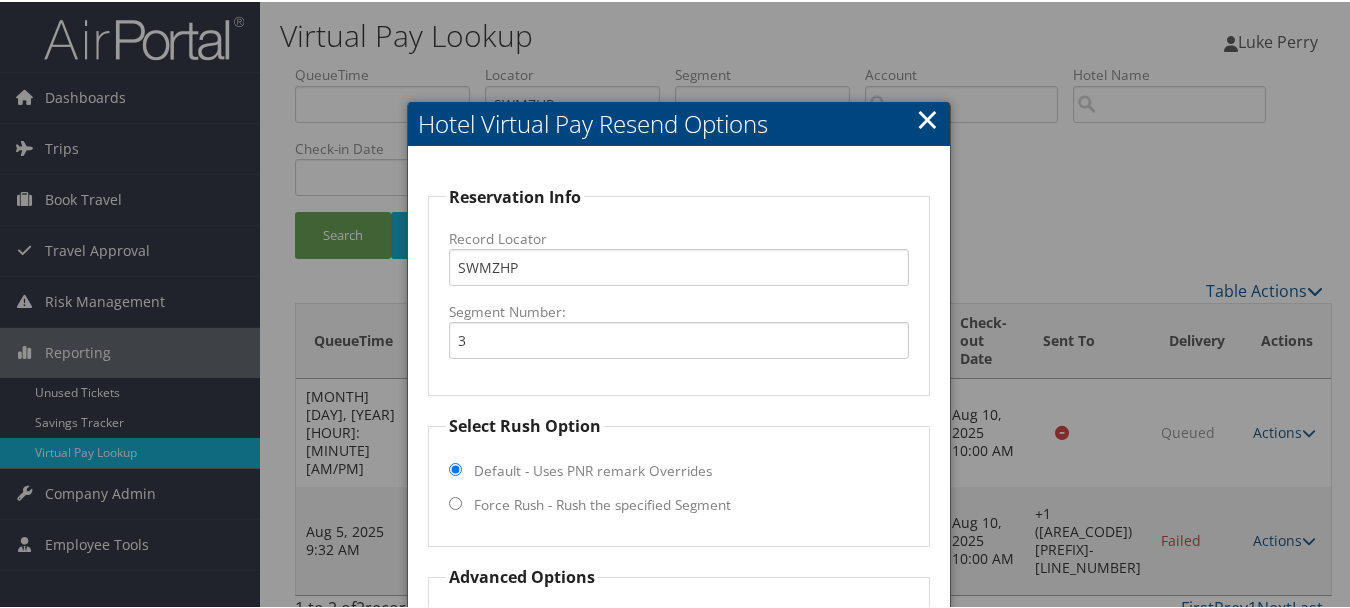 scroll, scrollTop: 169, scrollLeft: 0, axis: vertical 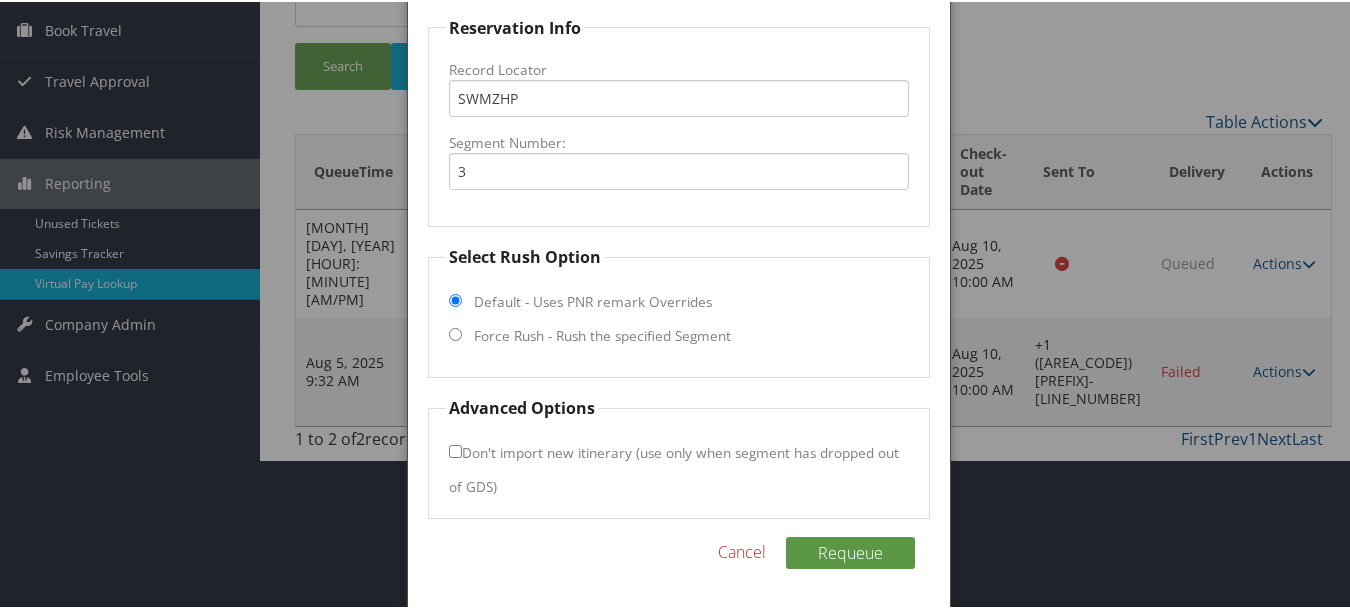 click on "Force Rush - Rush the specified Segment" at bounding box center [602, 334] 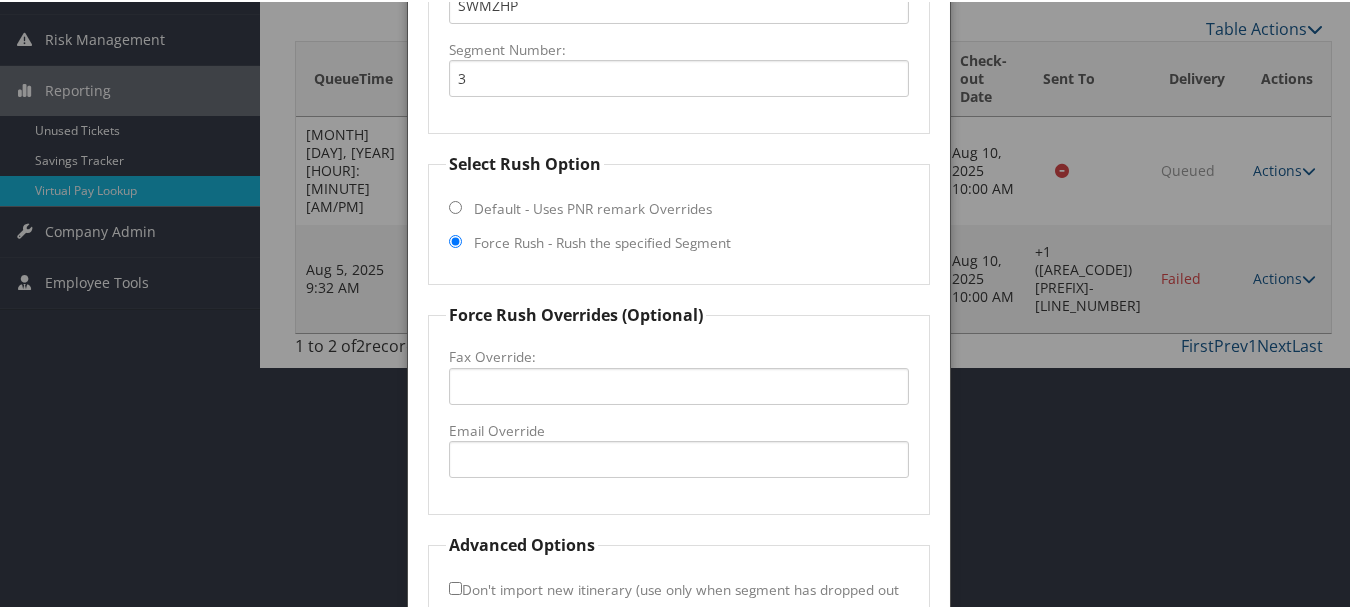 scroll, scrollTop: 399, scrollLeft: 0, axis: vertical 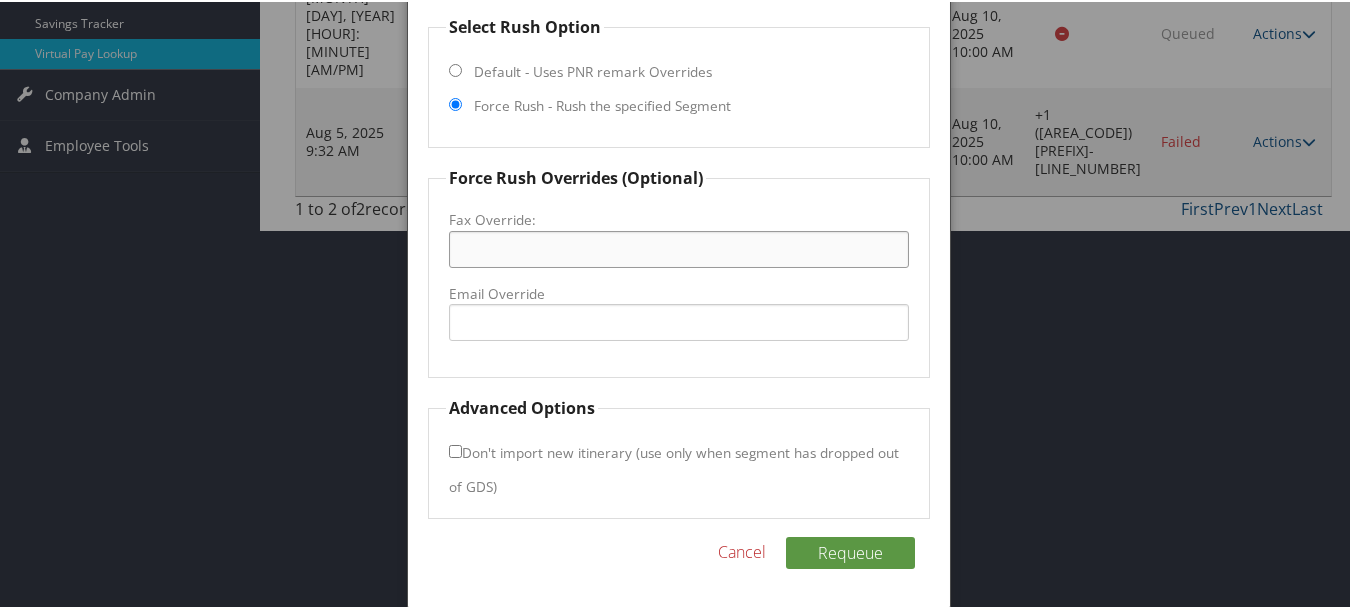 click on "Fax Override:" at bounding box center (678, 247) 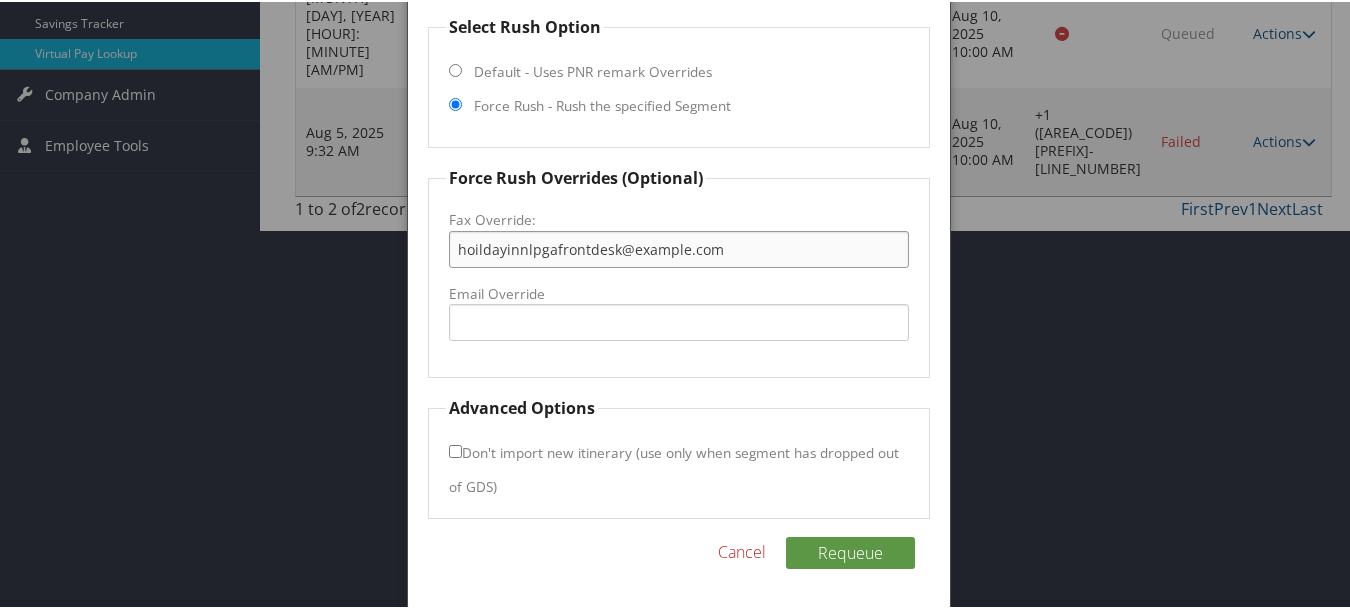 drag, startPoint x: 730, startPoint y: 245, endPoint x: 379, endPoint y: 245, distance: 351 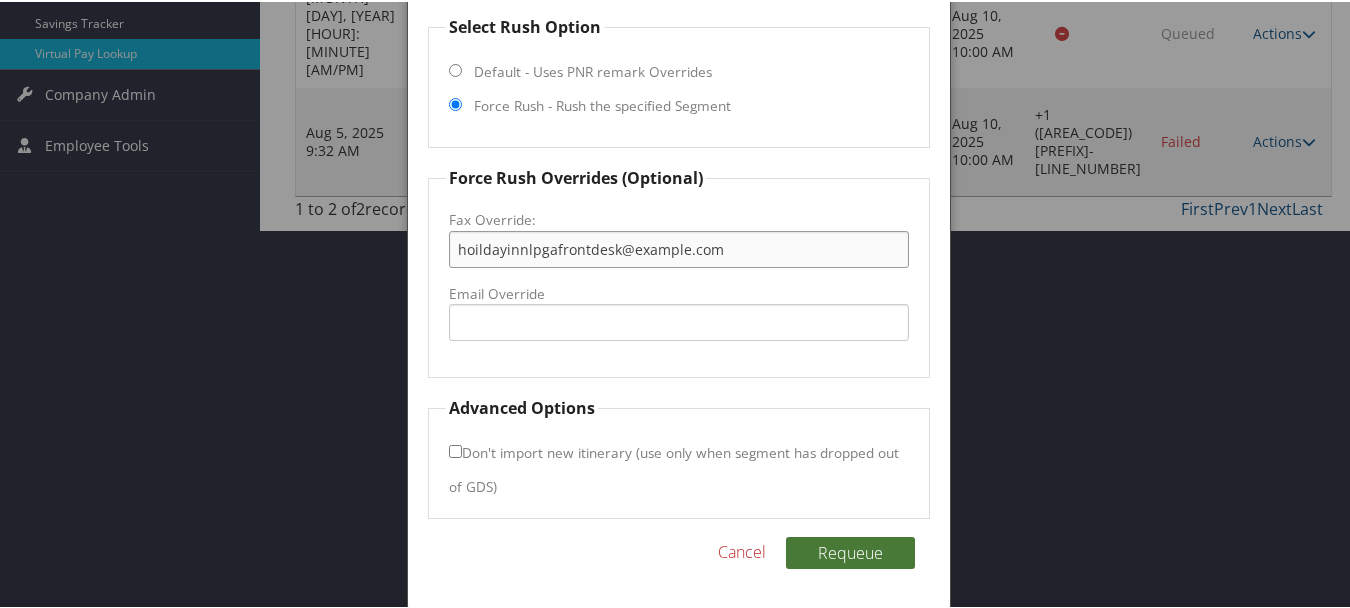 type on "hoildayinnlpgafrontdesk@gmail.com" 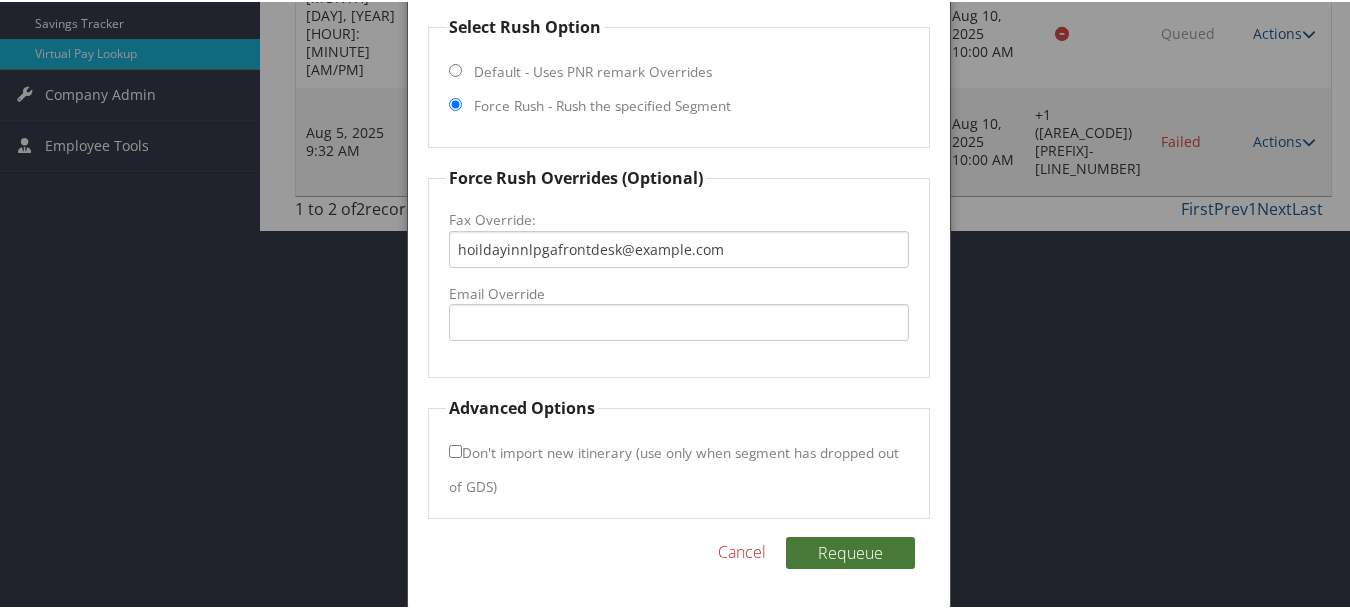 click on "Requeue" at bounding box center (850, 551) 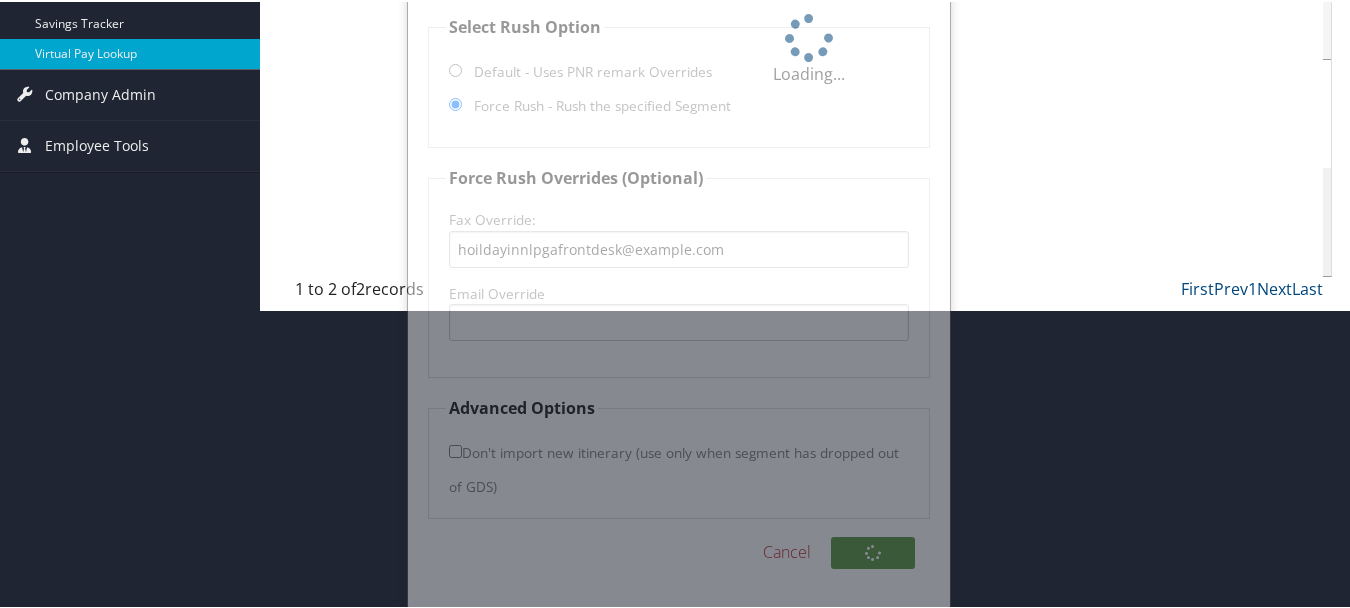 scroll, scrollTop: 154, scrollLeft: 0, axis: vertical 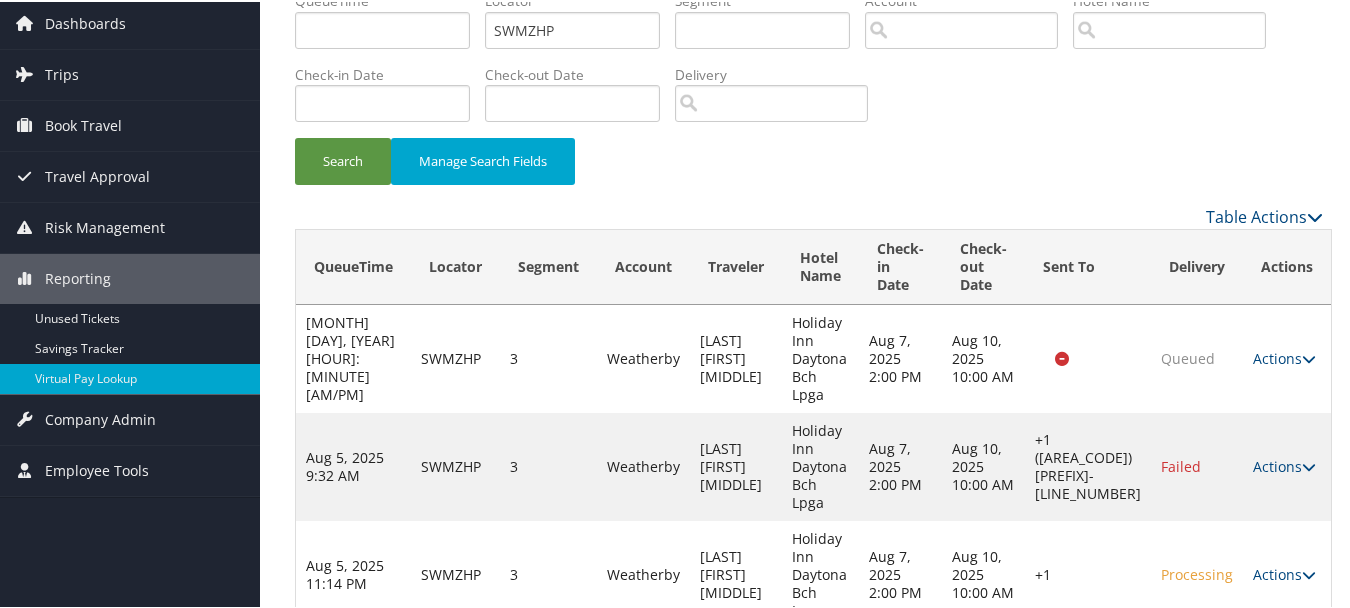 click on "Actions" at bounding box center [1284, 572] 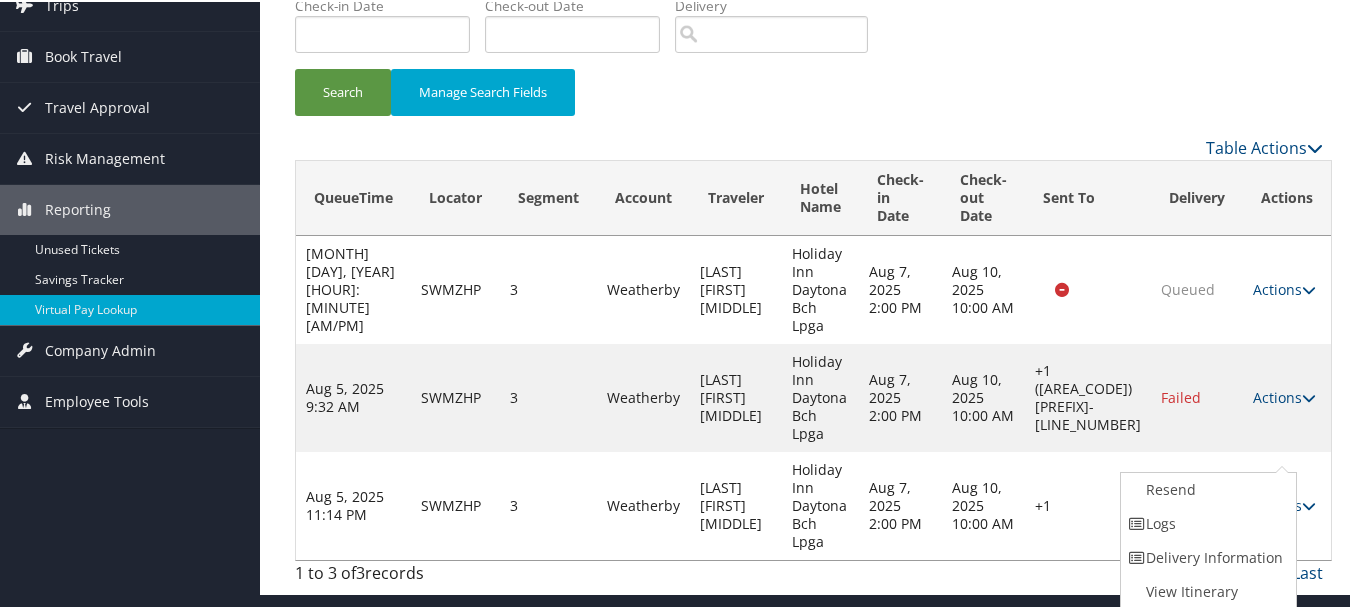 click on "Aug 10, 2025 10:00 AM" at bounding box center [983, 504] 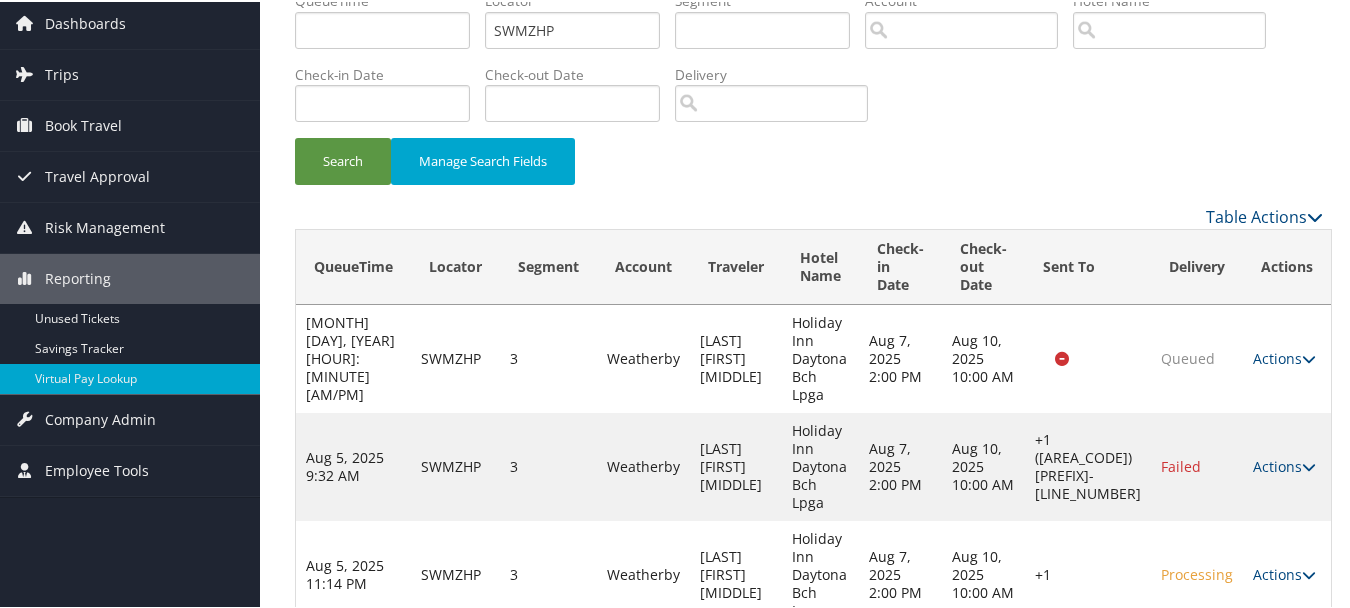 click on "Aug 7, 2025 2:00 PM" at bounding box center [900, 357] 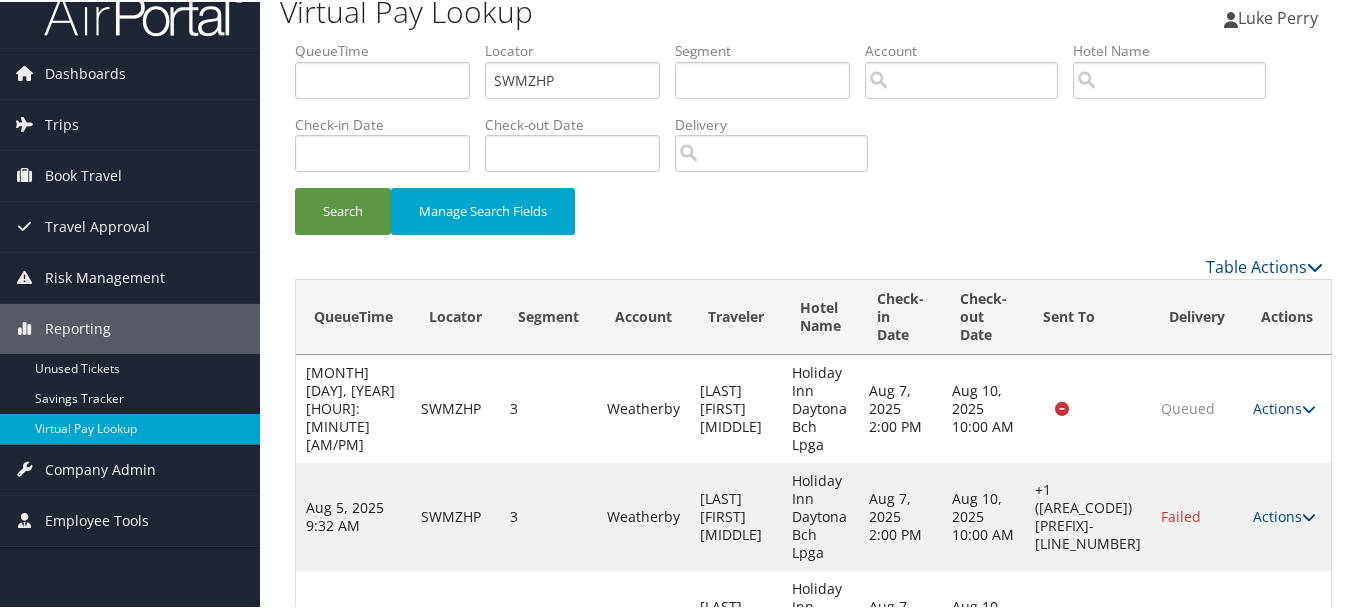 scroll, scrollTop: 0, scrollLeft: 0, axis: both 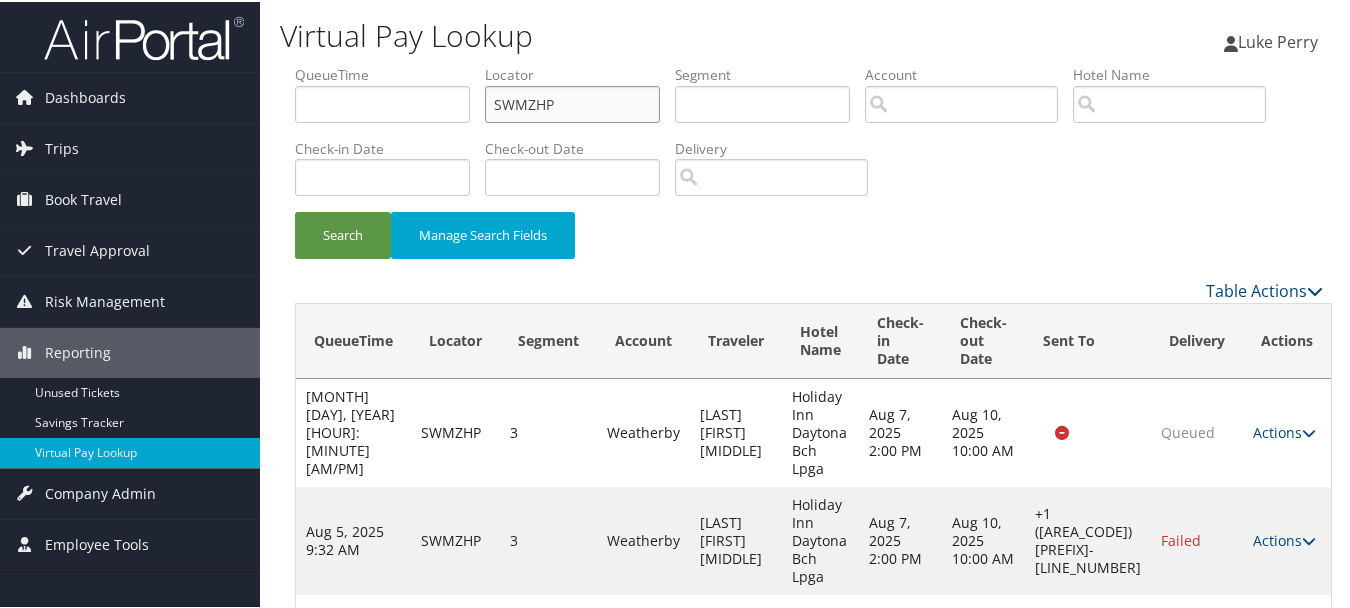 drag, startPoint x: 620, startPoint y: 106, endPoint x: 301, endPoint y: 82, distance: 319.90155 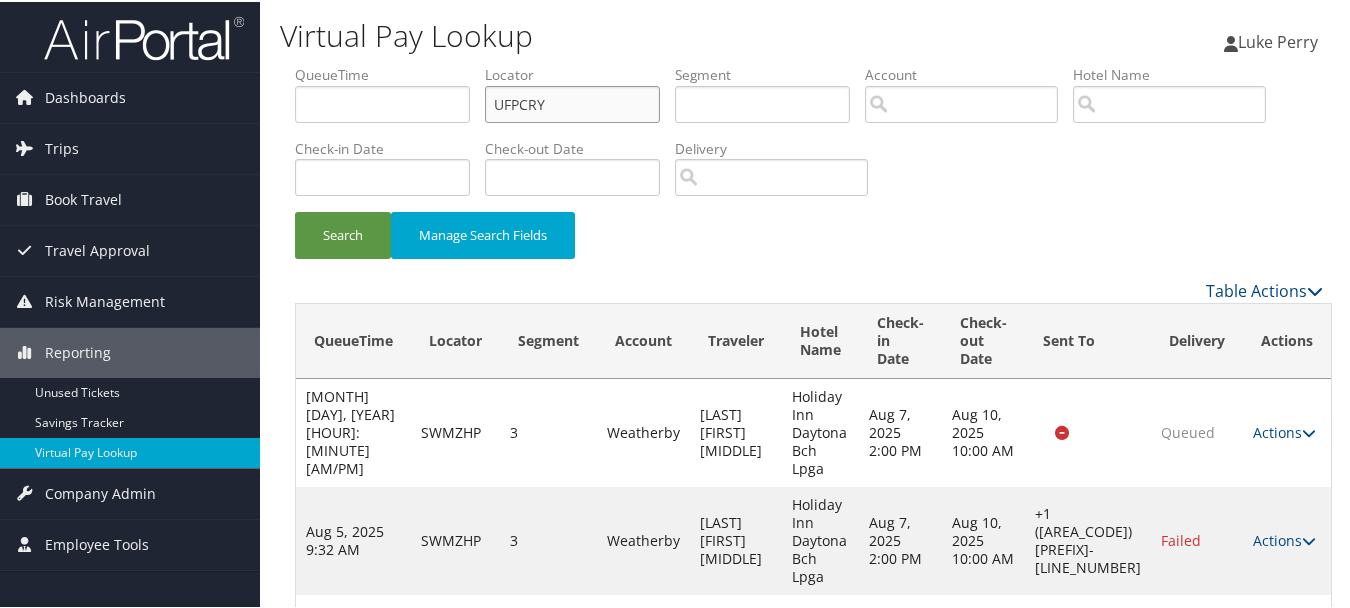 click on "Search" at bounding box center (343, 233) 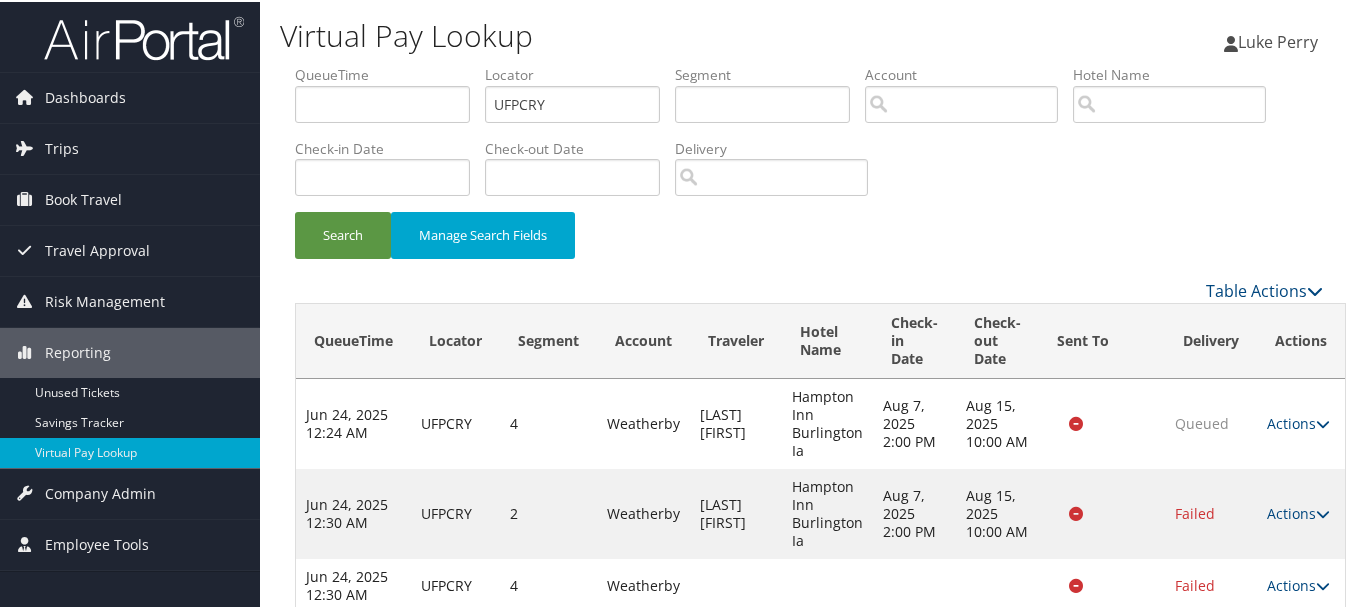click on "Table Actions" at bounding box center [942, 289] 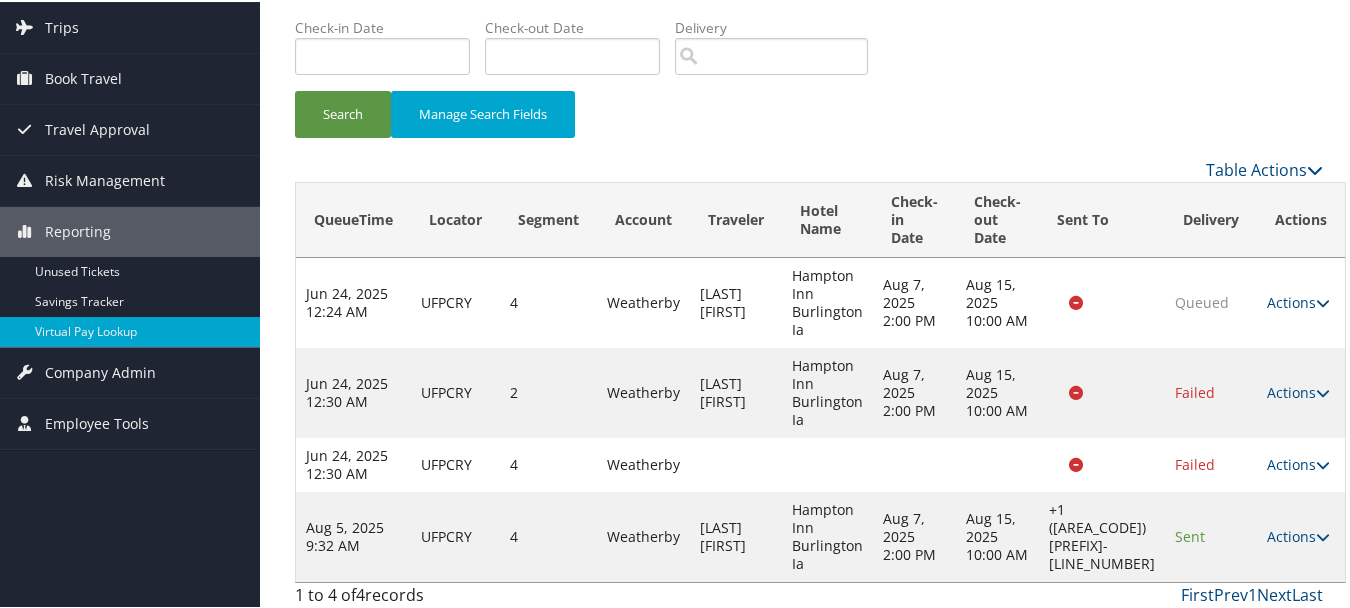 scroll, scrollTop: 128, scrollLeft: 0, axis: vertical 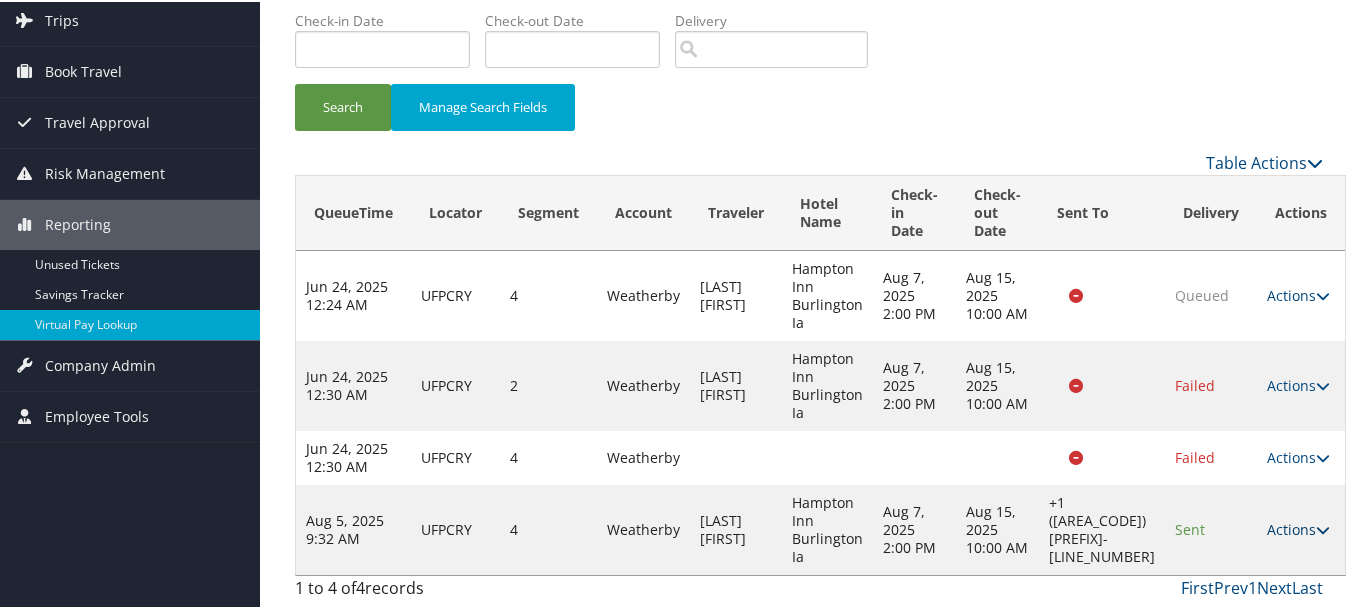 click on "Actions" at bounding box center (1298, 527) 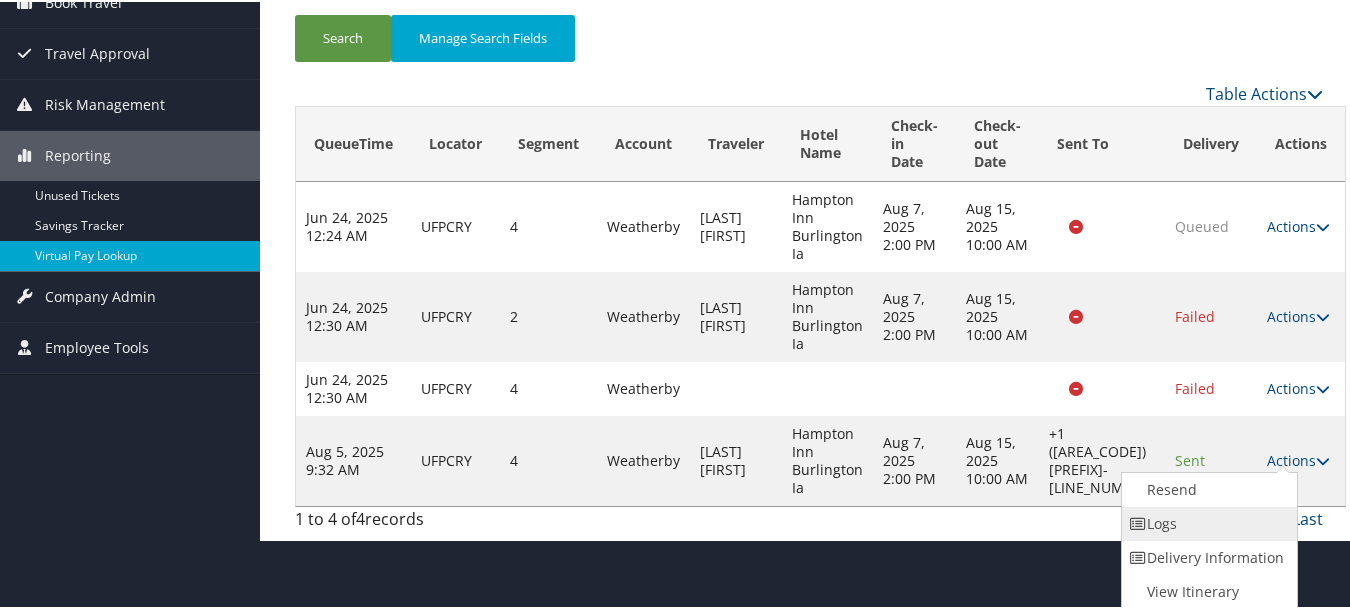 click on "Logs" at bounding box center [1207, 522] 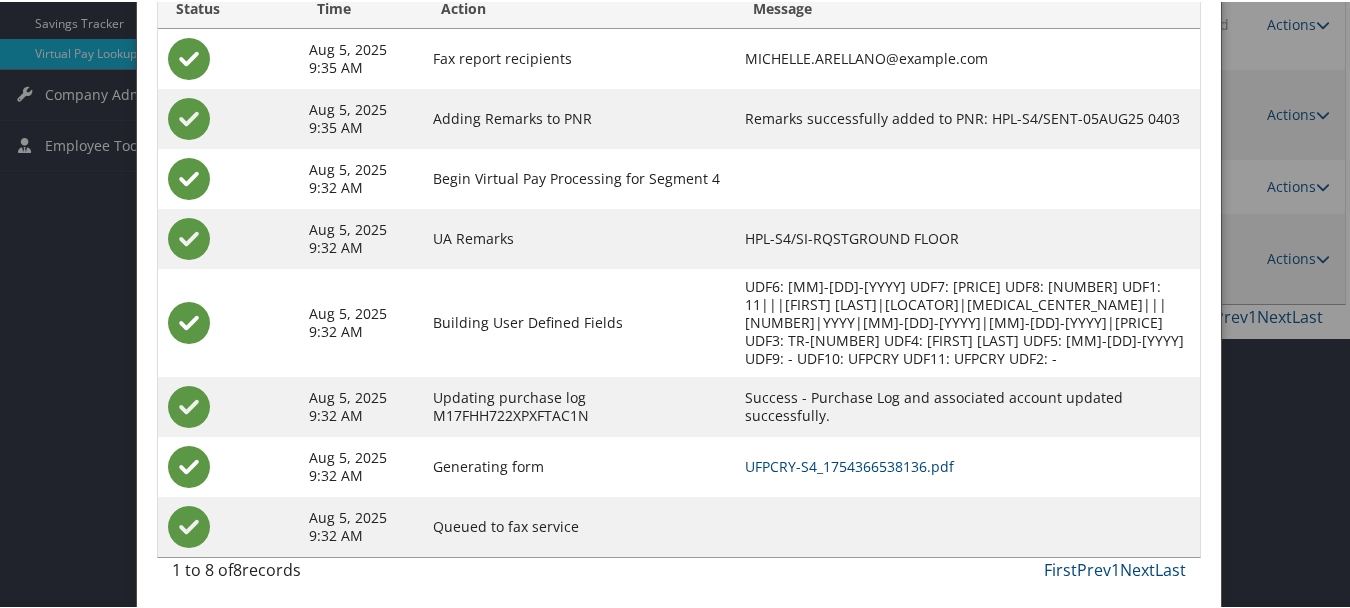 scroll, scrollTop: 402, scrollLeft: 0, axis: vertical 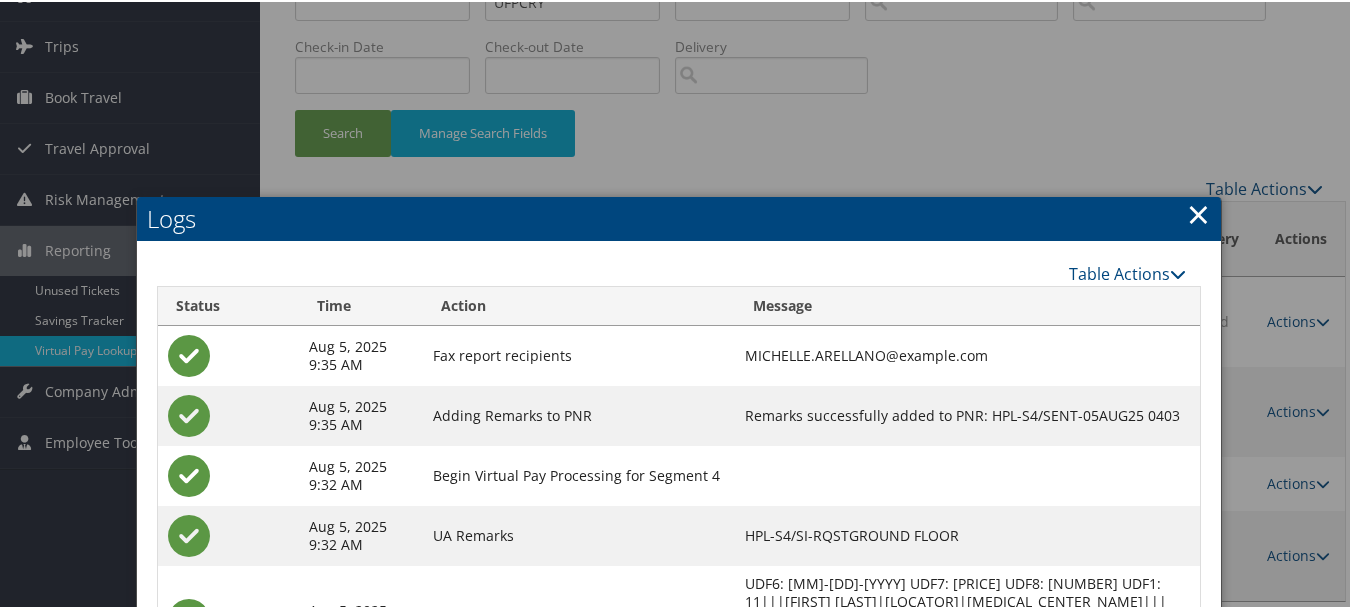 click on "×" at bounding box center (1198, 212) 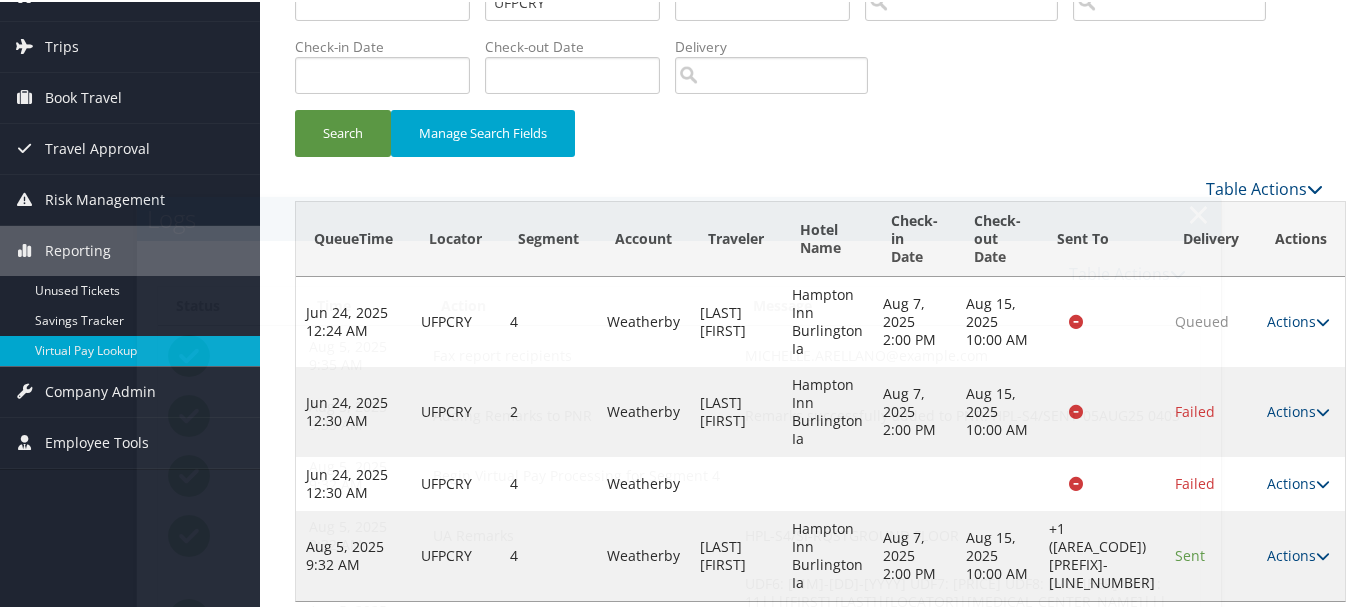scroll, scrollTop: 0, scrollLeft: 0, axis: both 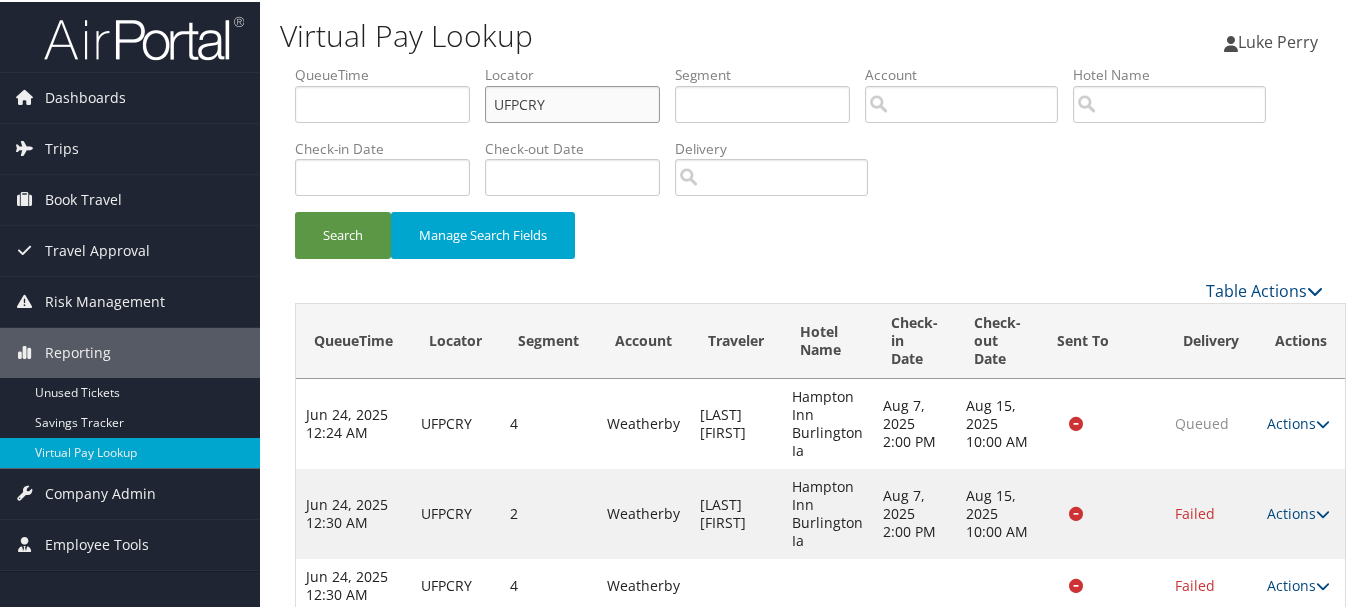 drag, startPoint x: 605, startPoint y: 105, endPoint x: 362, endPoint y: 97, distance: 243.13165 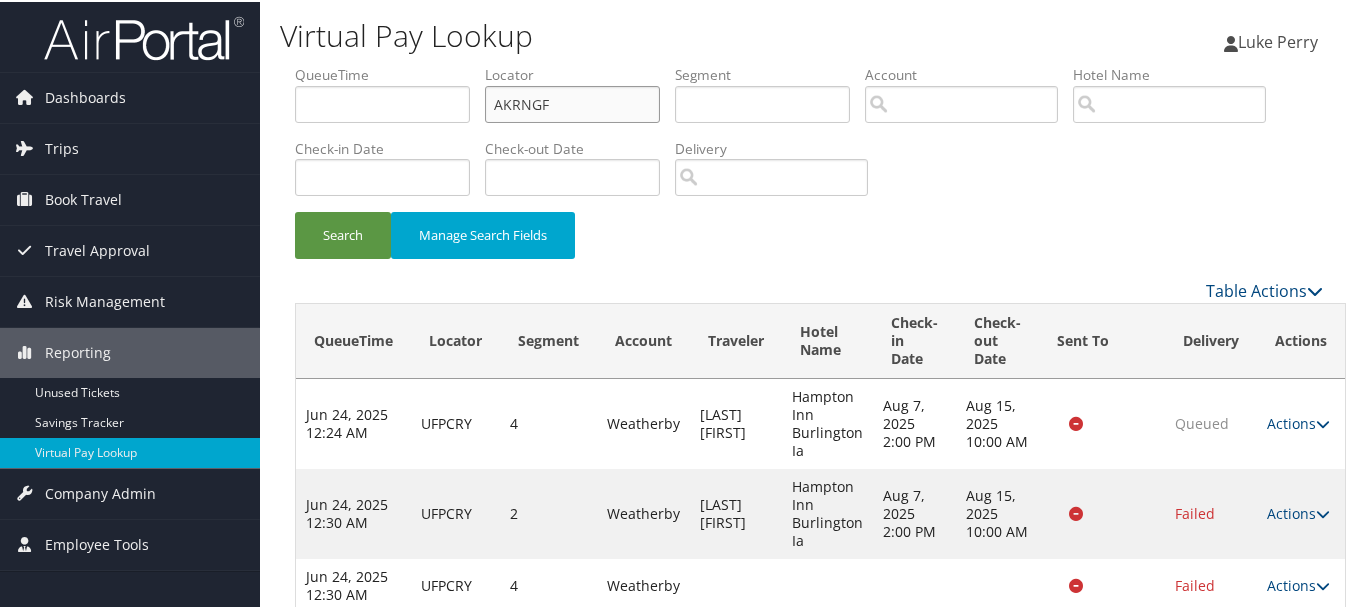 click on "Search" at bounding box center (343, 233) 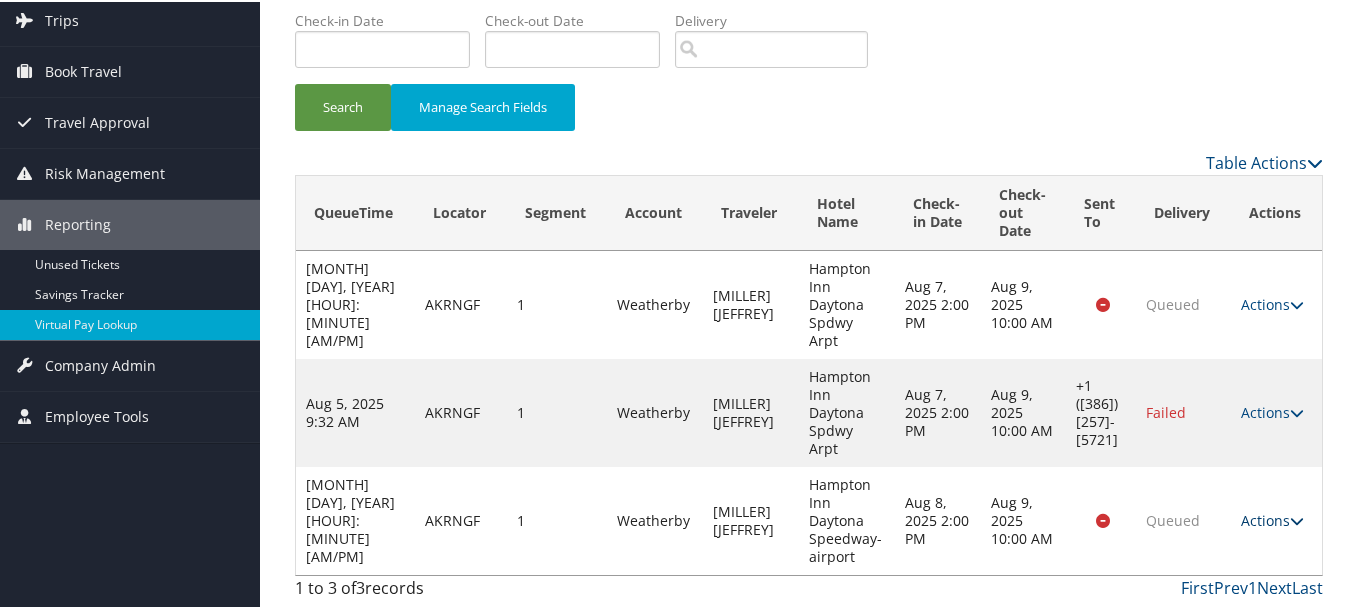 click on "Actions" at bounding box center [1272, 518] 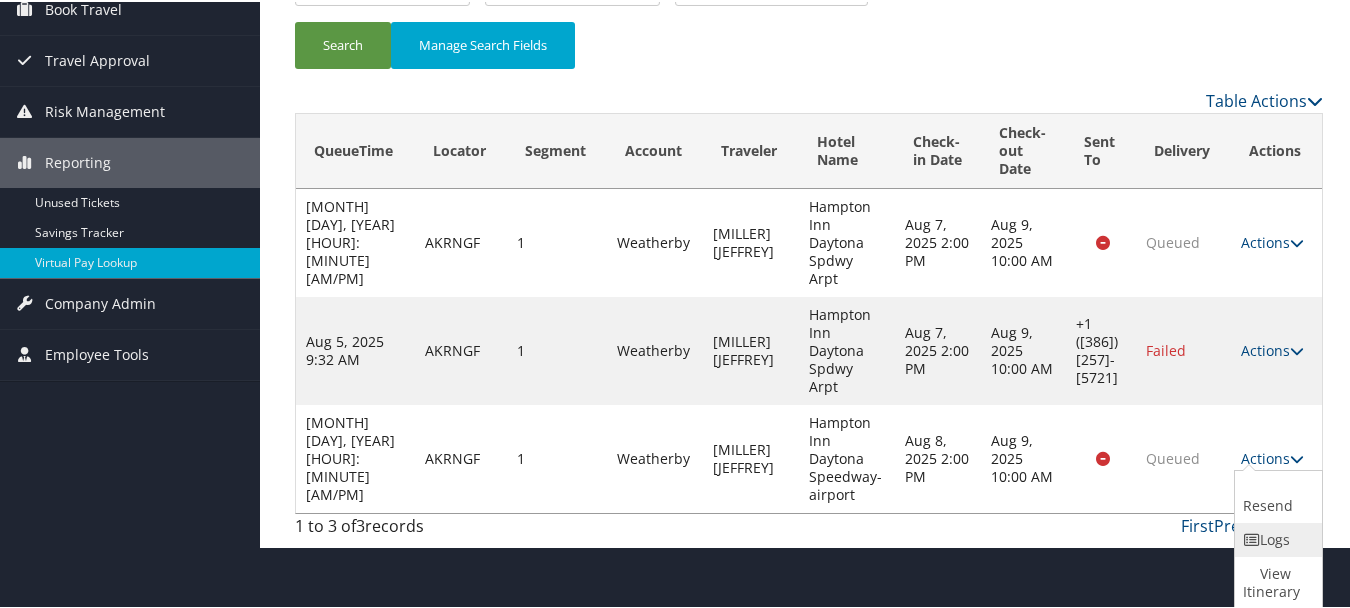 click on "Logs" at bounding box center [1276, 538] 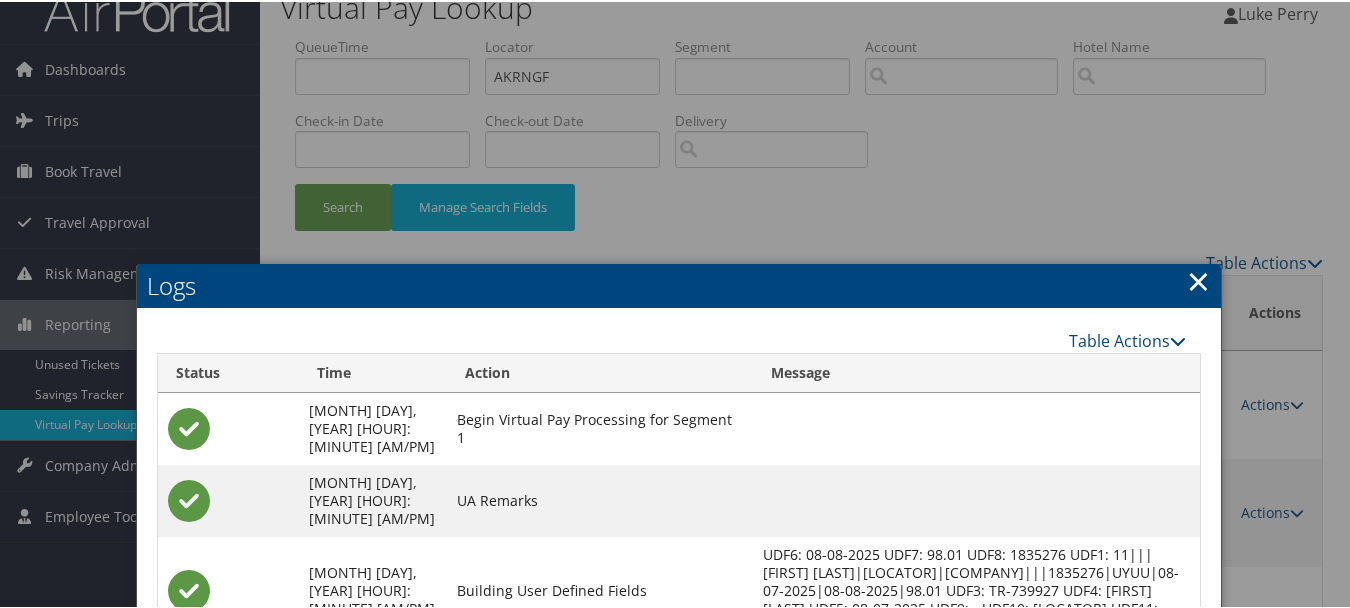 scroll, scrollTop: 0, scrollLeft: 0, axis: both 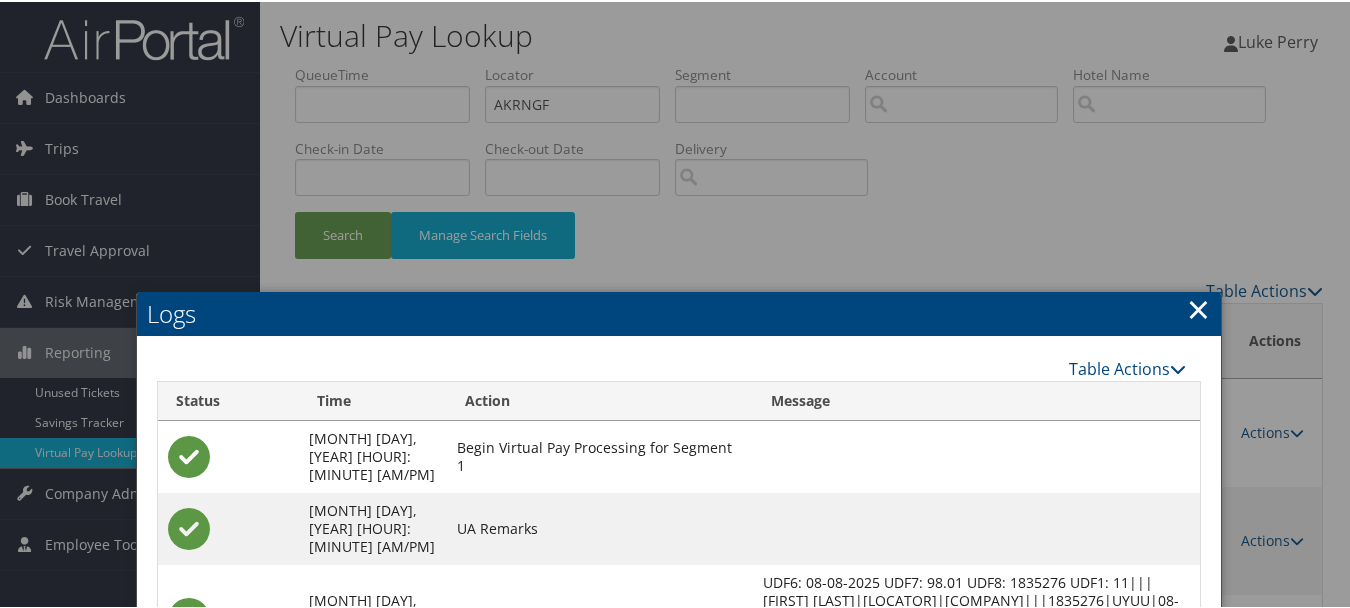 click on "×" at bounding box center [1198, 307] 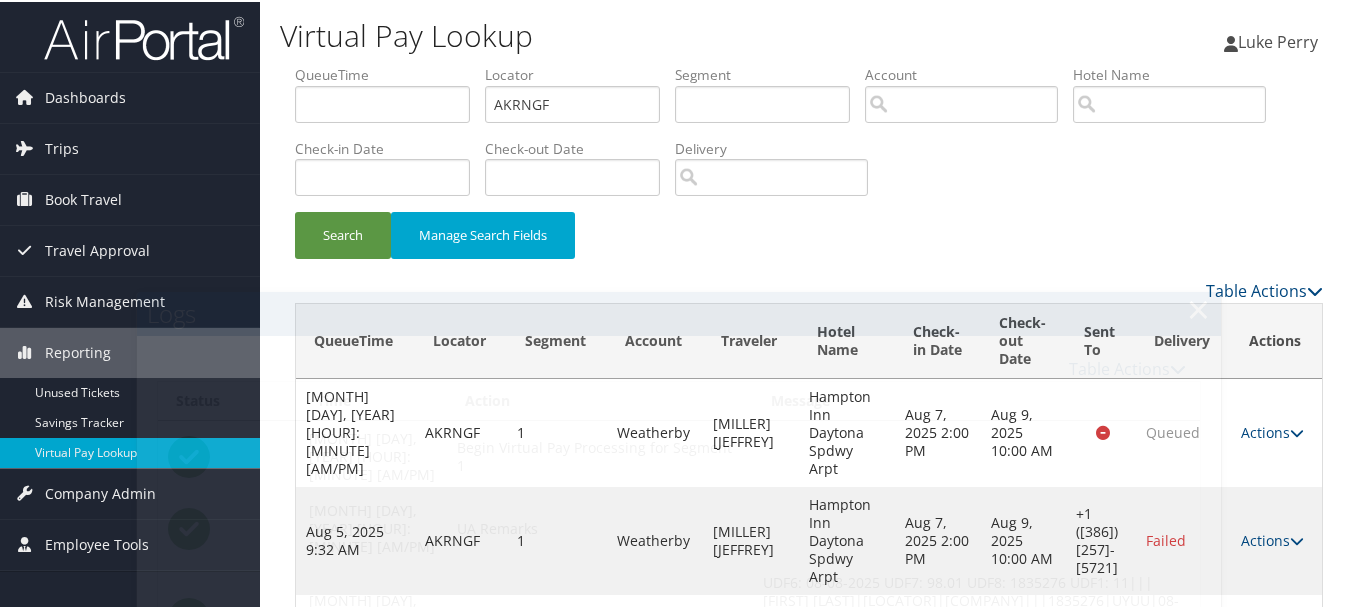 scroll, scrollTop: 128, scrollLeft: 0, axis: vertical 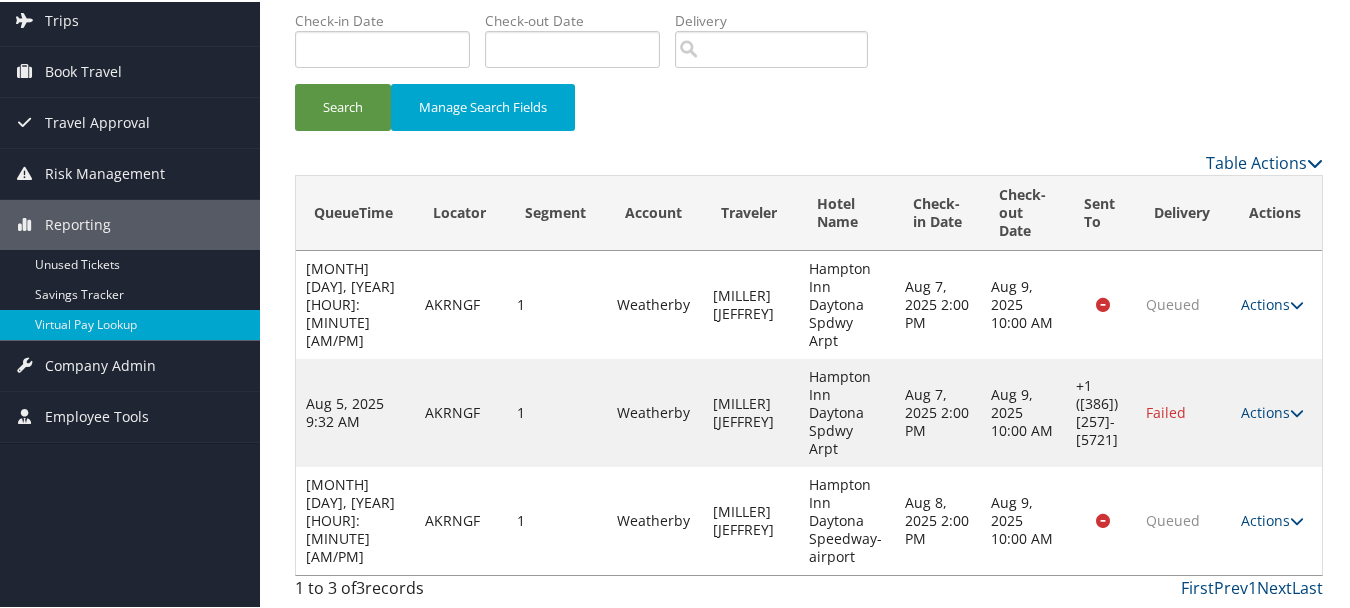 click on "Actions   Resend  Logs  Delivery Information  View Itinerary" at bounding box center (1276, 411) 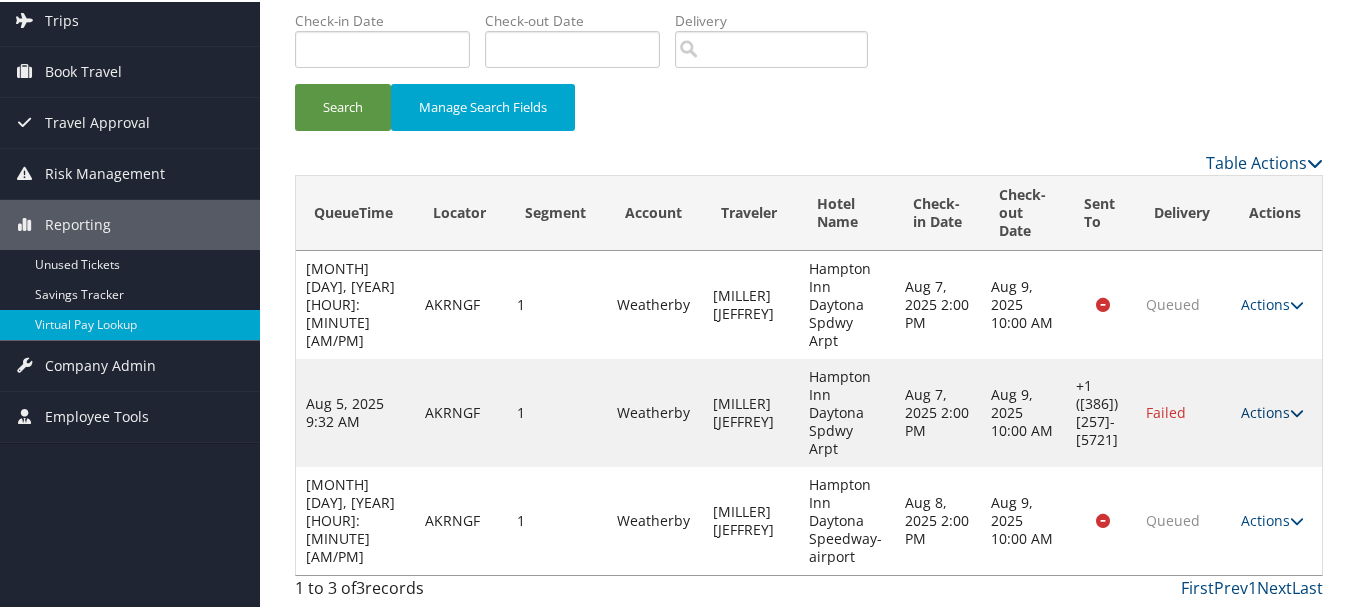 click on "Actions" at bounding box center [1272, 410] 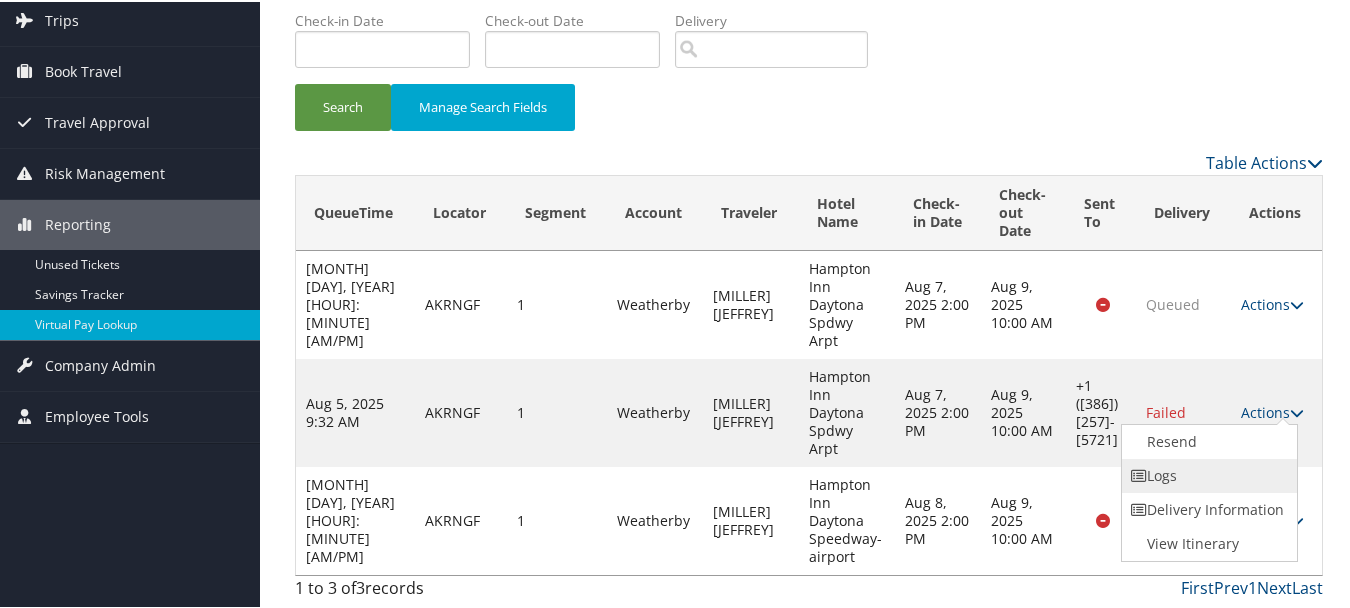 click on "Logs" at bounding box center [1207, 474] 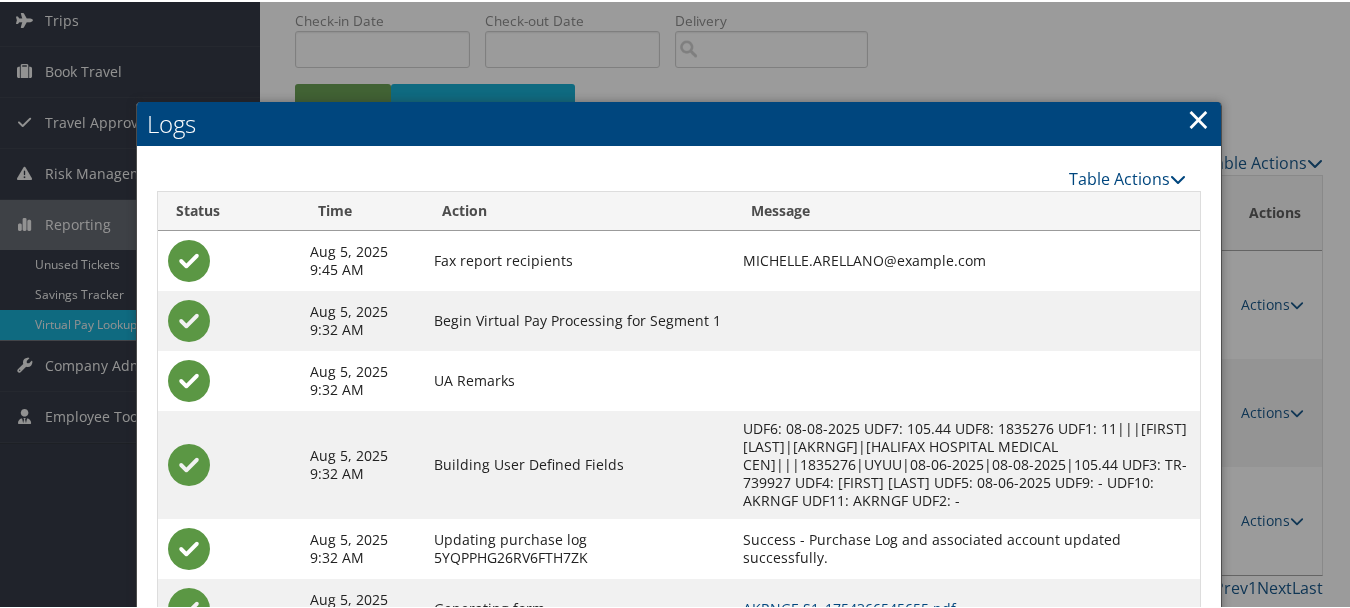 scroll, scrollTop: 255, scrollLeft: 0, axis: vertical 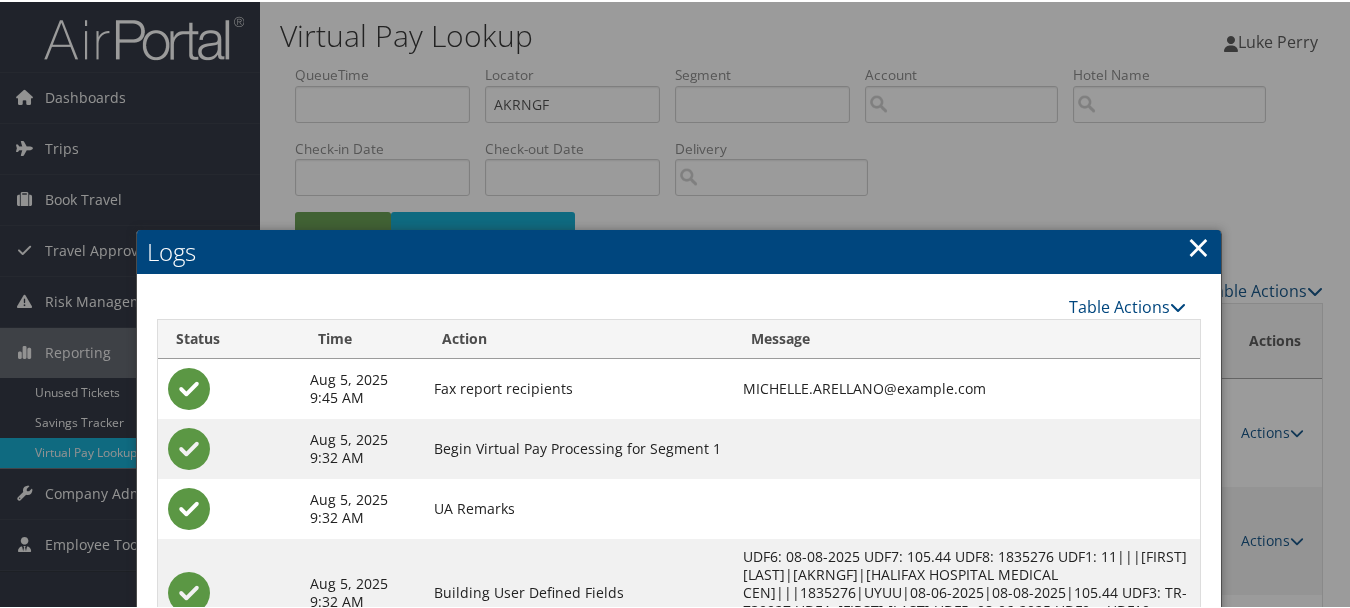 drag, startPoint x: 1209, startPoint y: 245, endPoint x: 1196, endPoint y: 244, distance: 13.038404 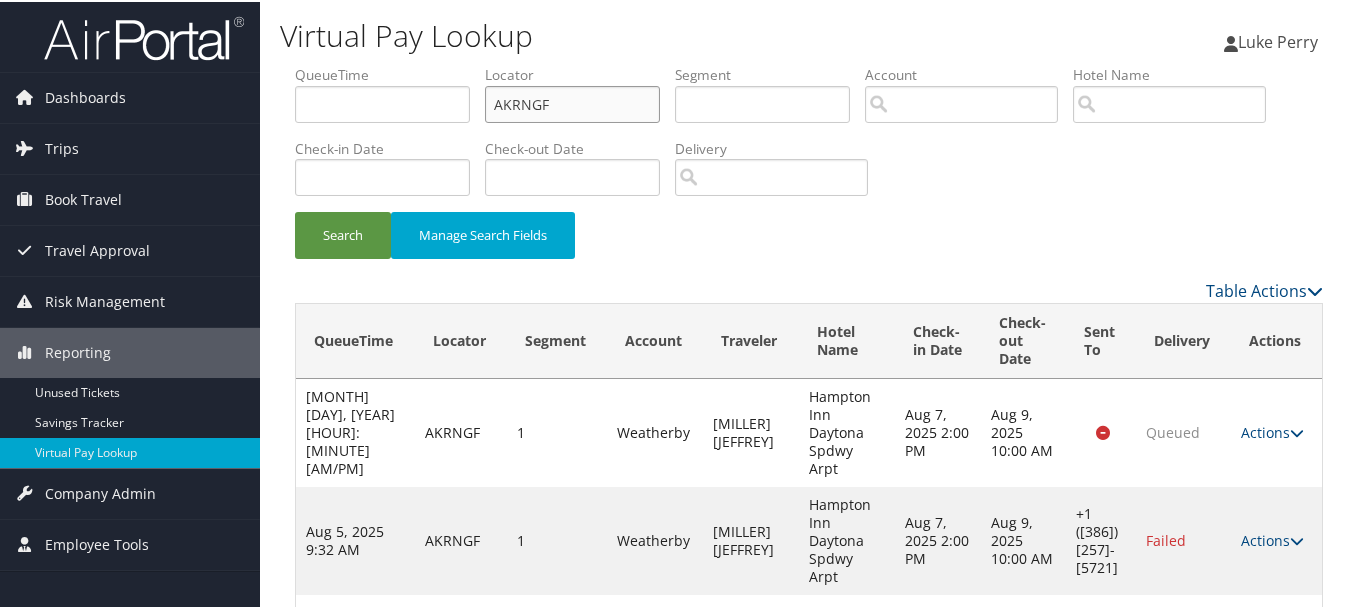 drag, startPoint x: 656, startPoint y: 109, endPoint x: 449, endPoint y: 99, distance: 207.24141 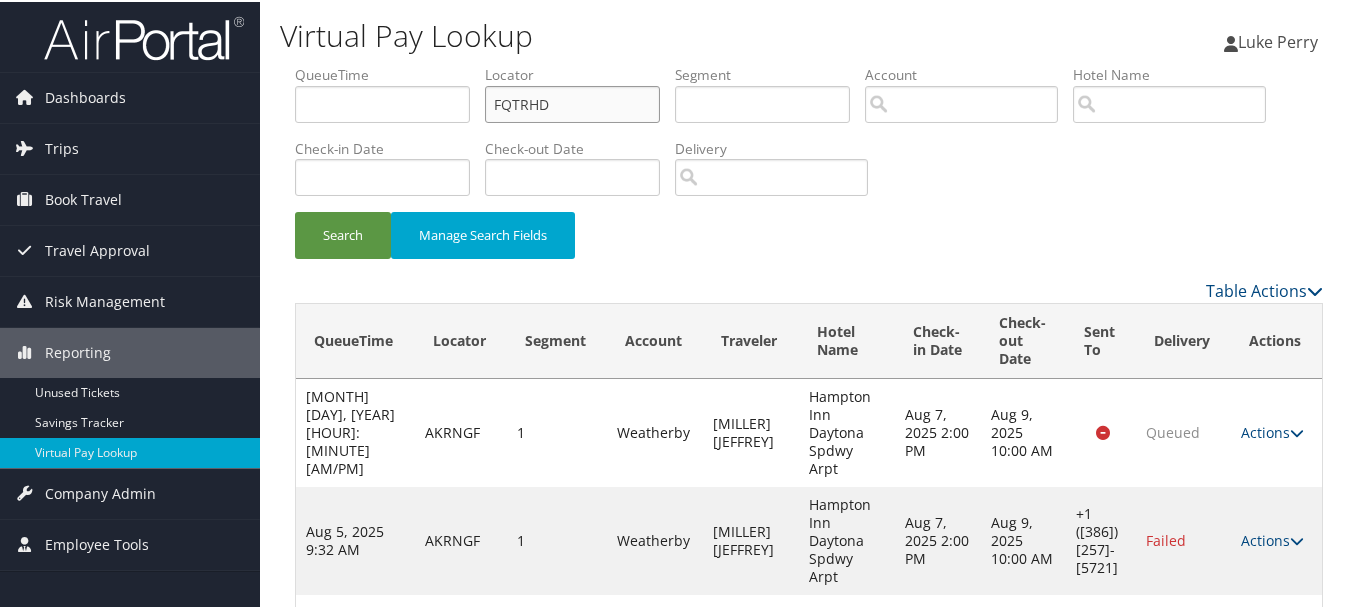 click on "Search" at bounding box center [343, 233] 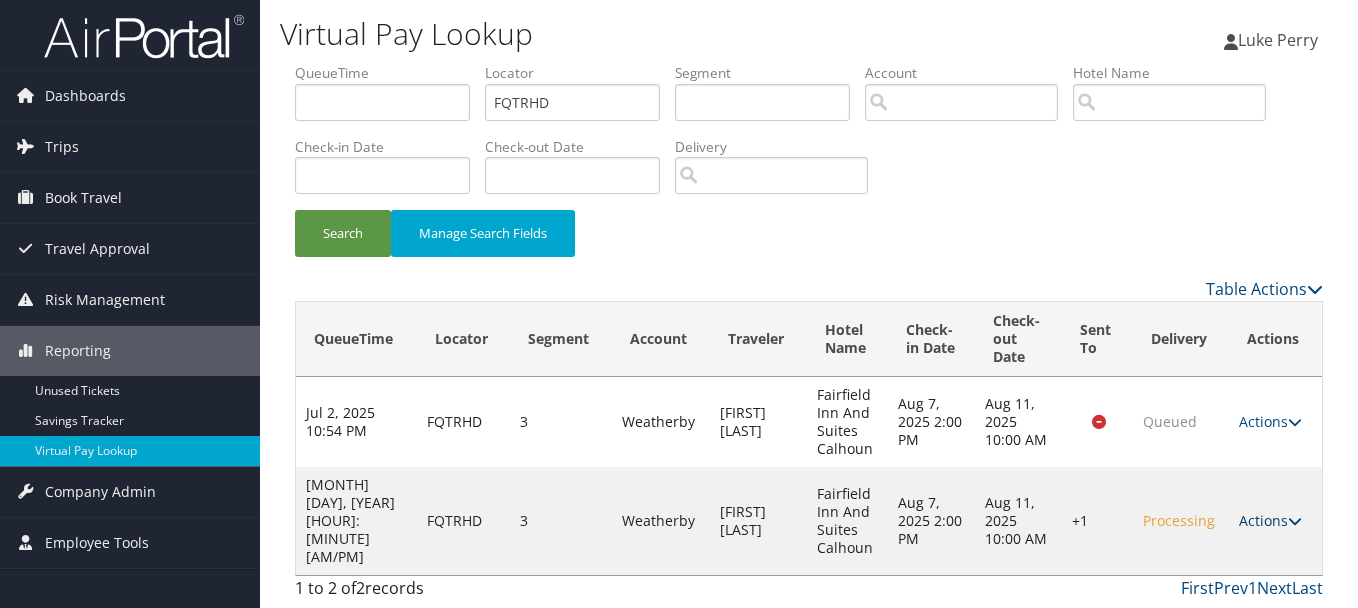 click on "Actions" at bounding box center [1270, 520] 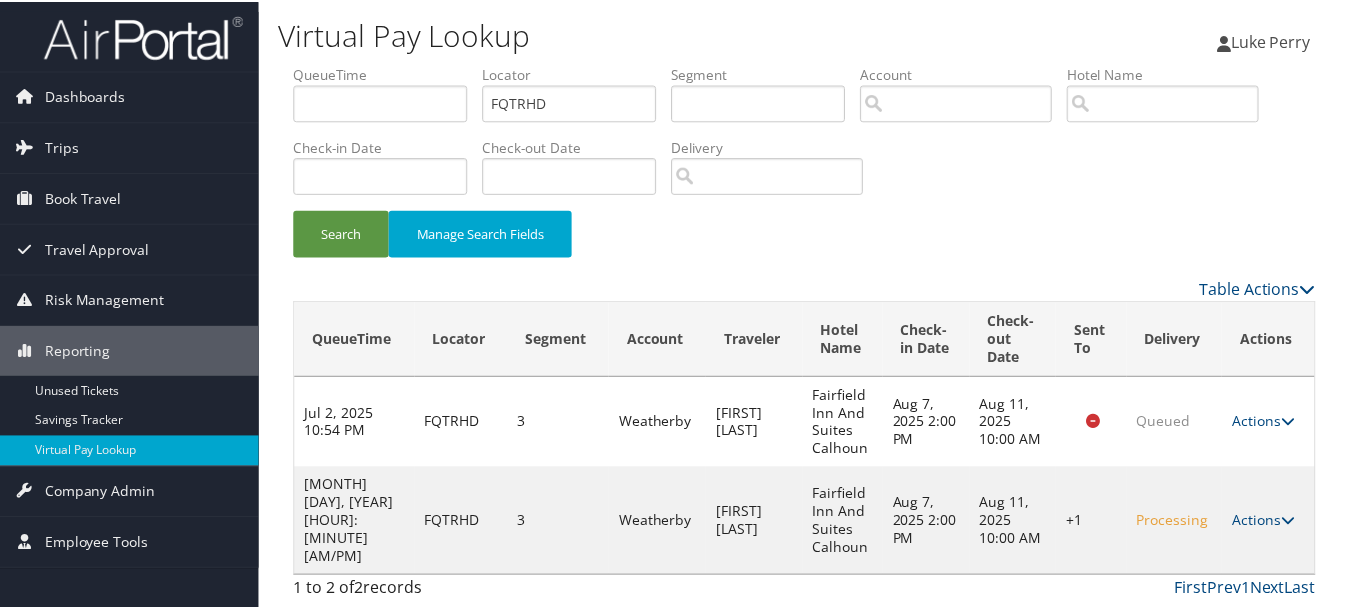 scroll, scrollTop: 53, scrollLeft: 0, axis: vertical 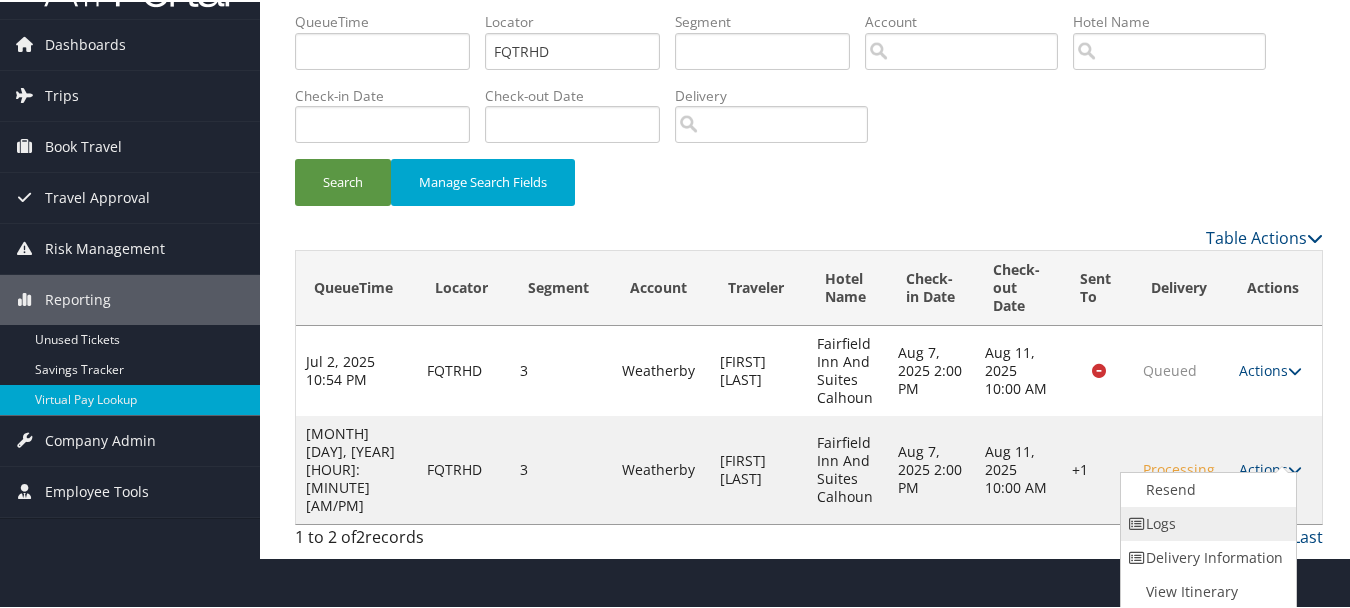 click on "Logs" at bounding box center (1206, 522) 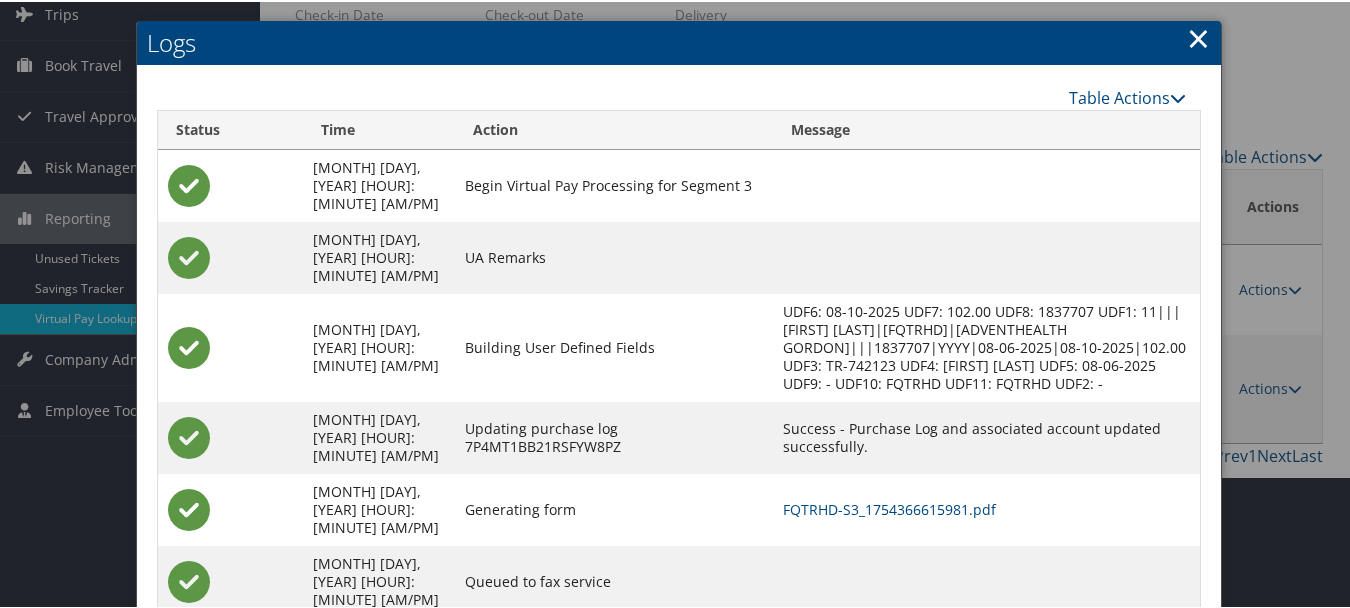 scroll, scrollTop: 138, scrollLeft: 0, axis: vertical 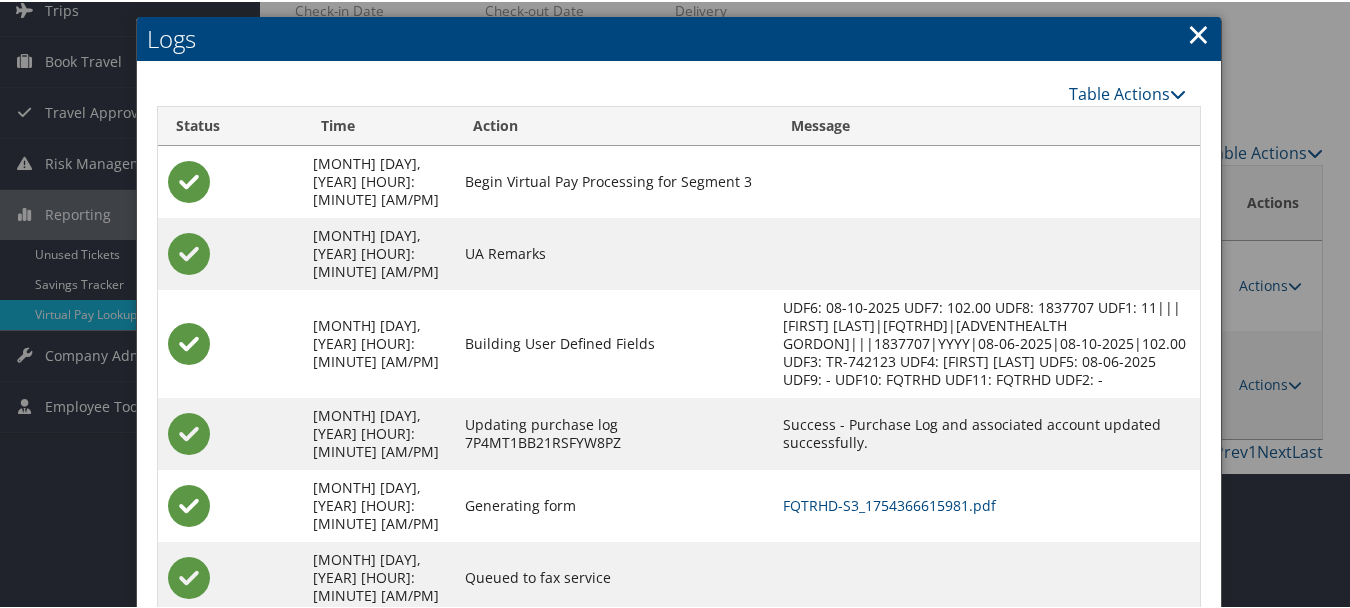 click on "×" at bounding box center (1198, 32) 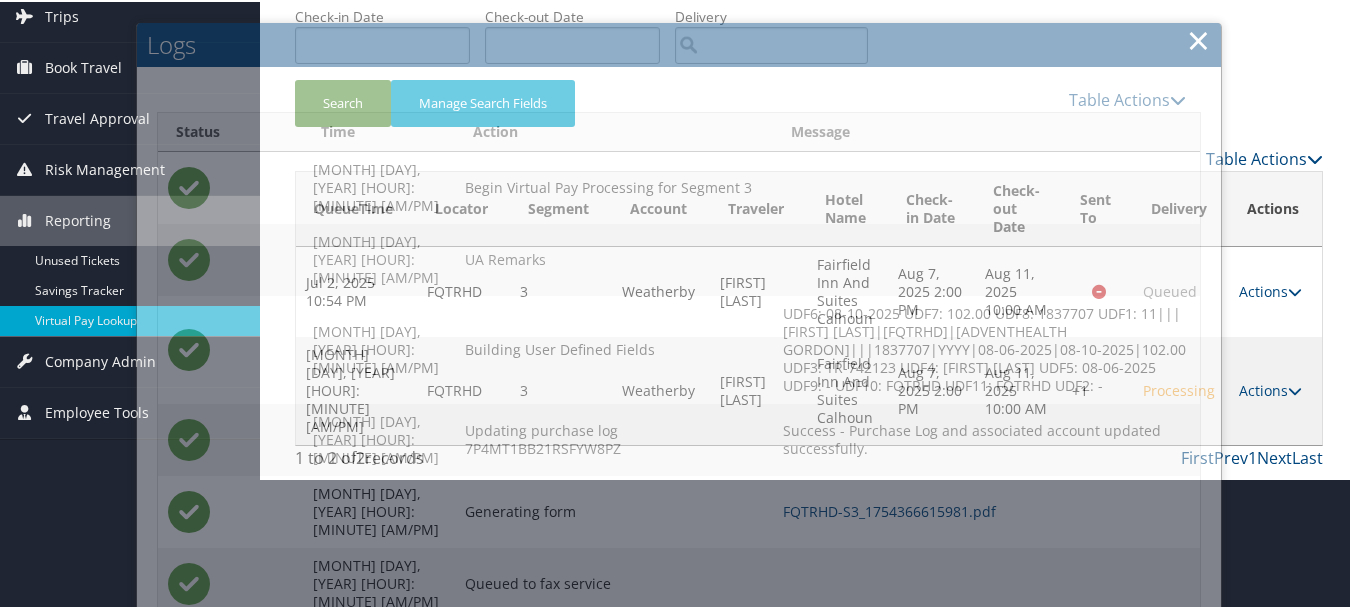 scroll, scrollTop: 0, scrollLeft: 0, axis: both 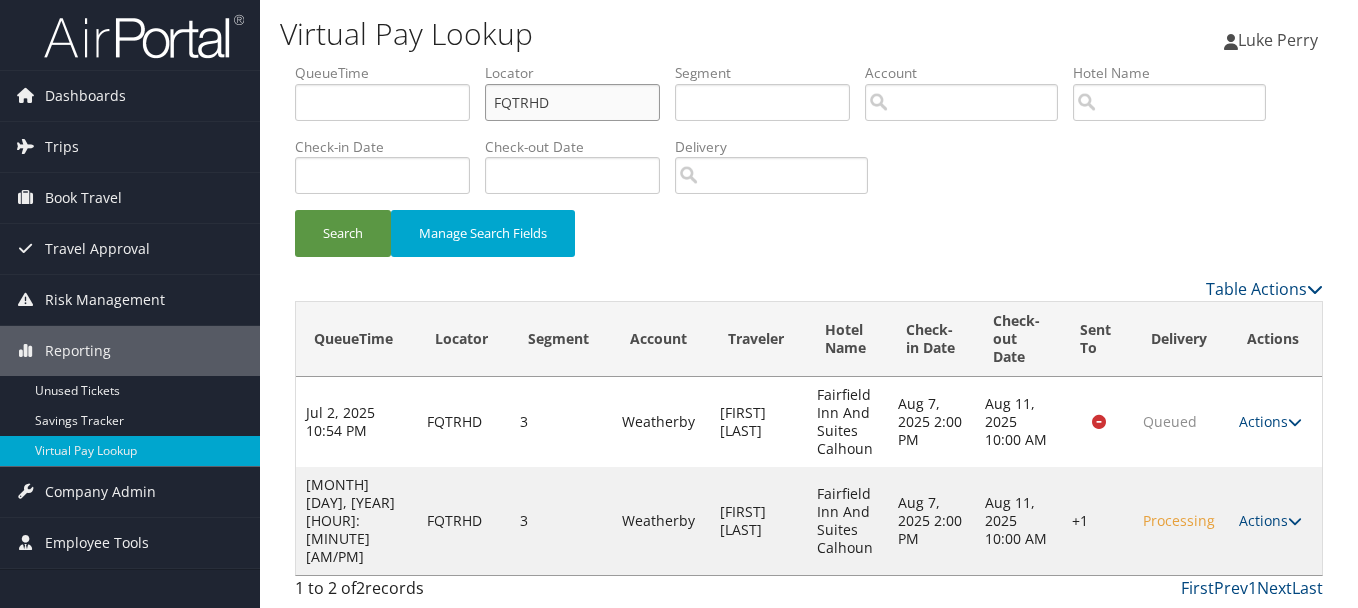 drag, startPoint x: 617, startPoint y: 106, endPoint x: 344, endPoint y: 106, distance: 273 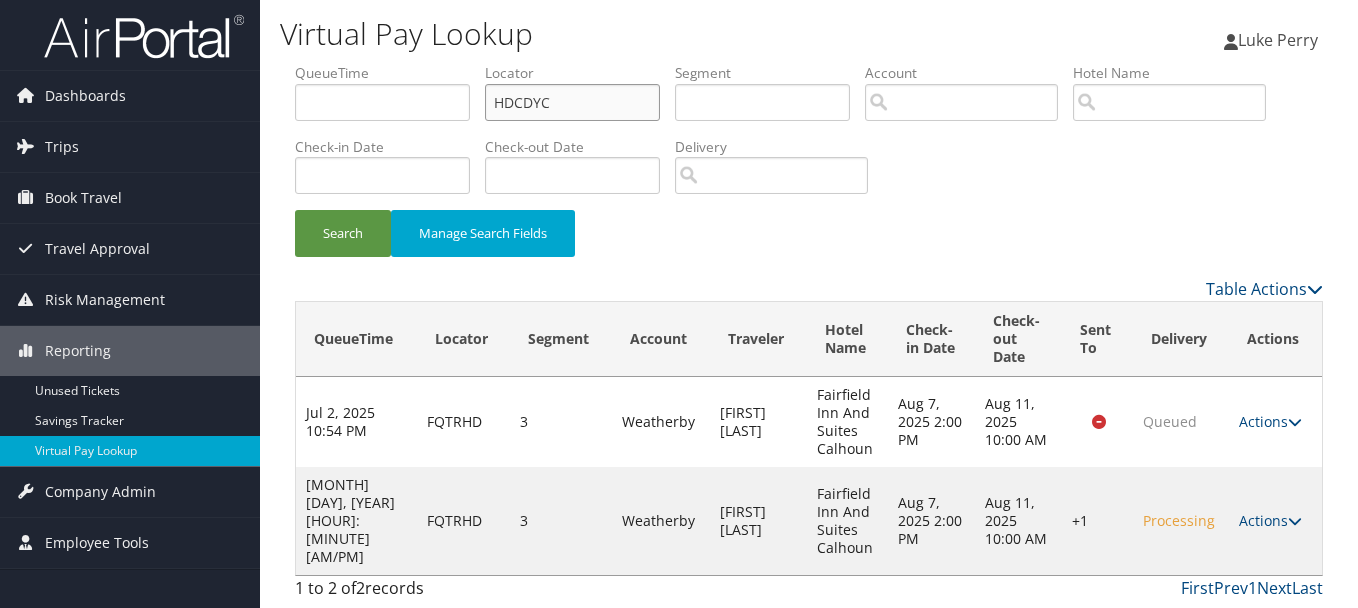 click on "Search" at bounding box center (343, 233) 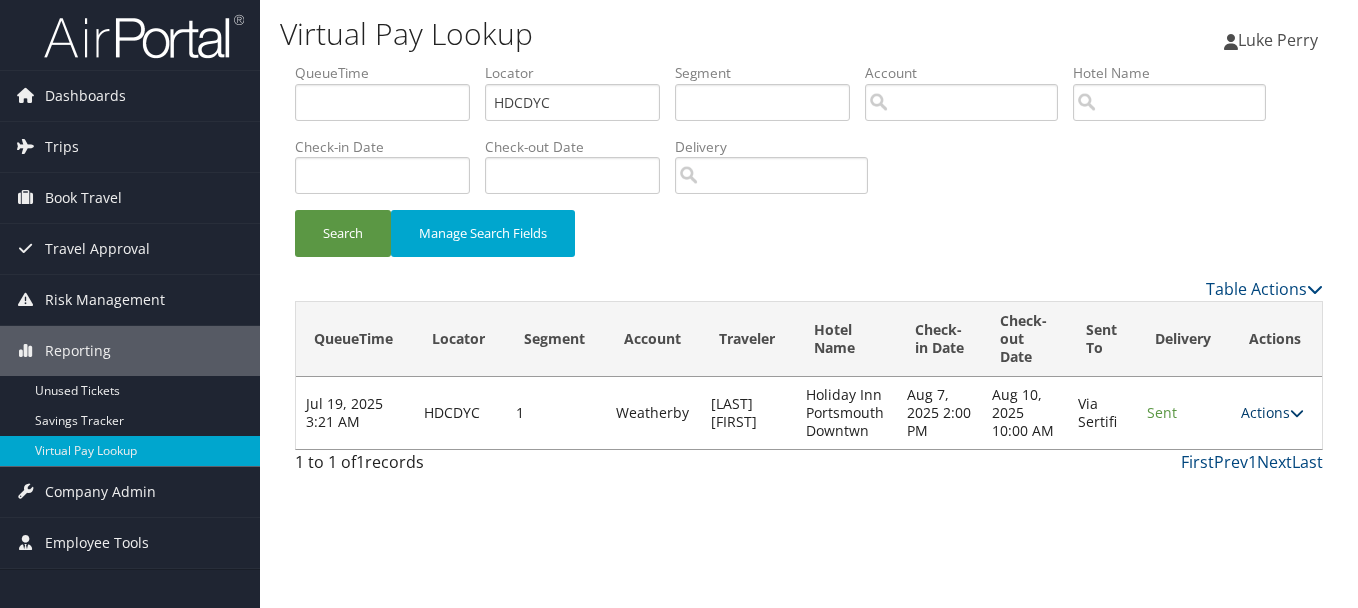 click on "Actions" at bounding box center (1272, 412) 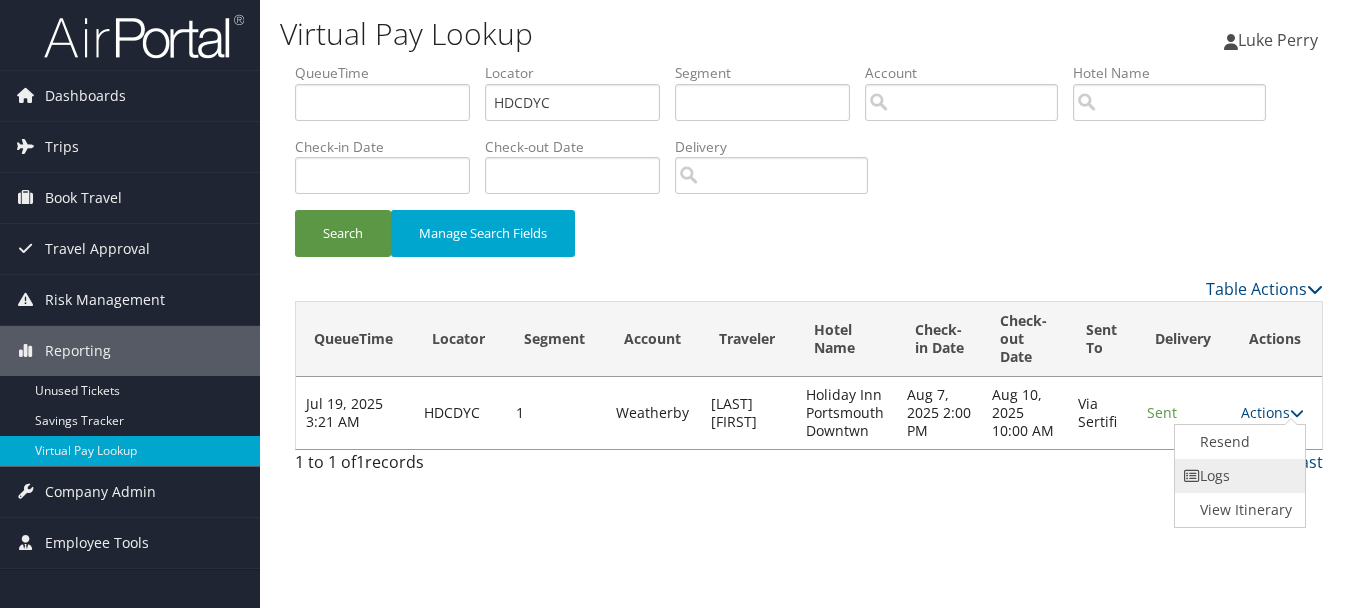 click on "Logs" at bounding box center (1238, 476) 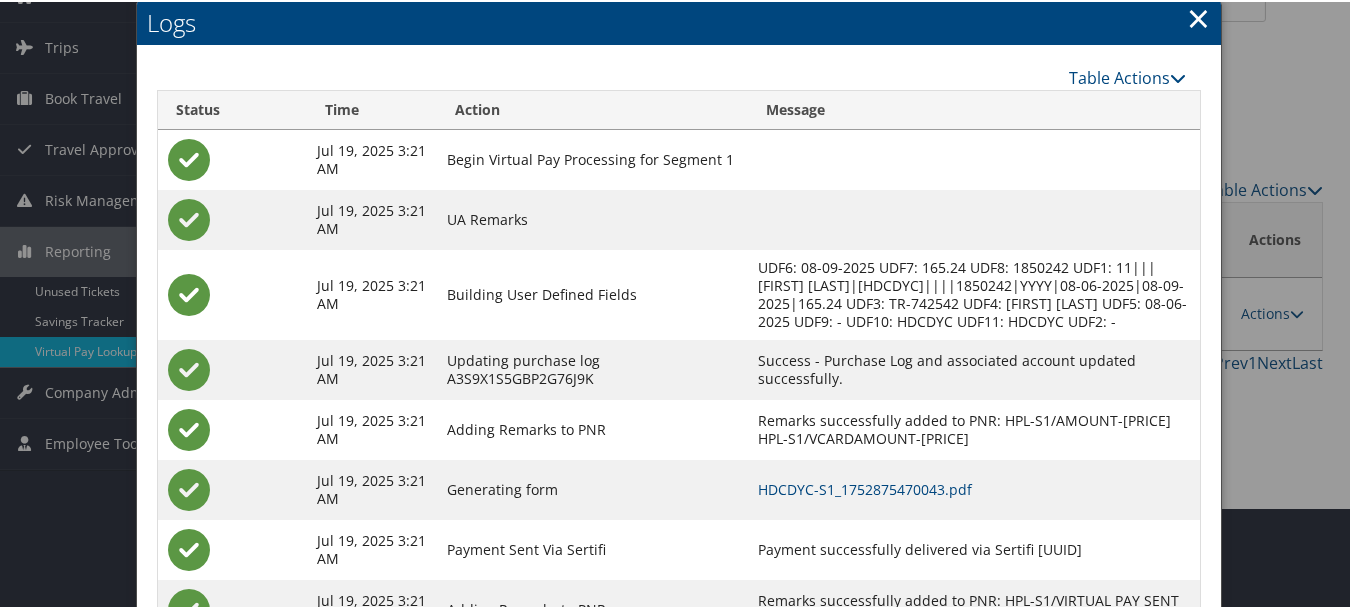 scroll, scrollTop: 187, scrollLeft: 0, axis: vertical 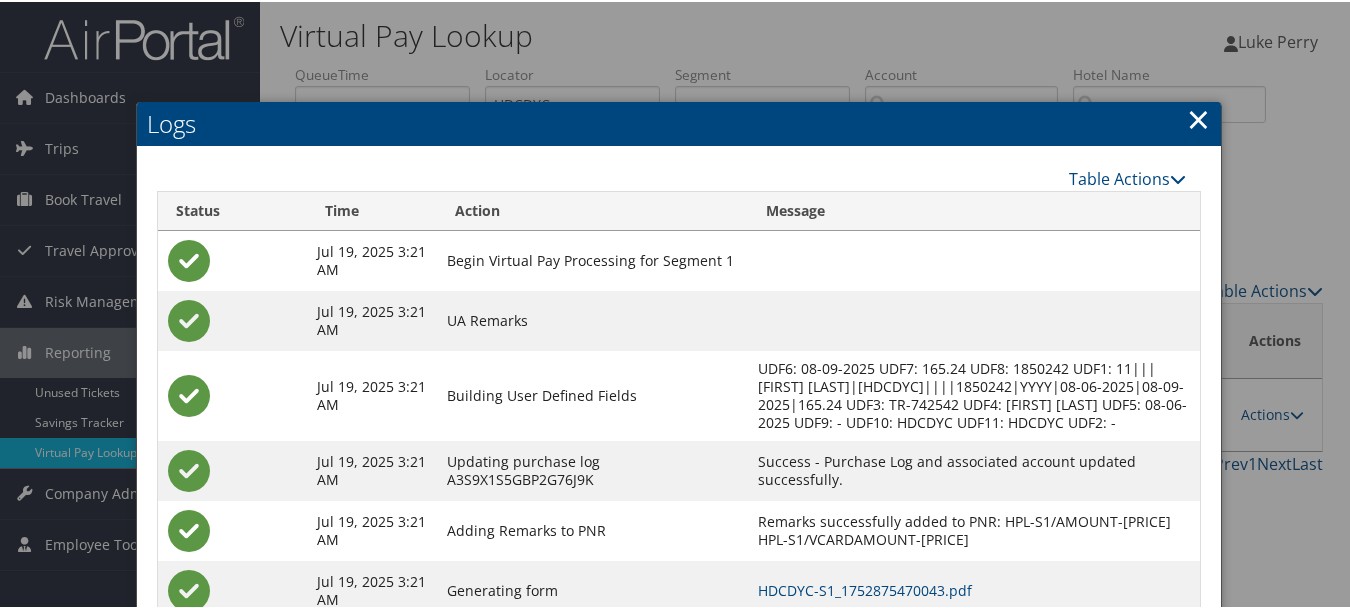 click on "×" at bounding box center [1198, 117] 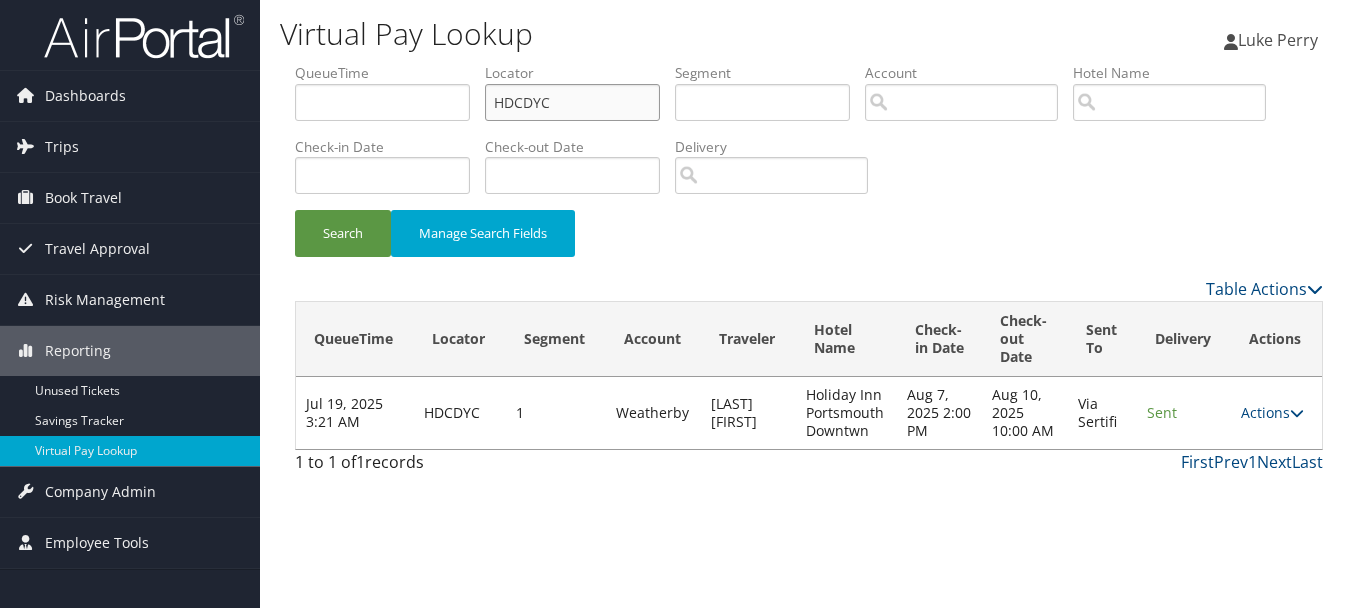 drag, startPoint x: 627, startPoint y: 110, endPoint x: 341, endPoint y: 110, distance: 286 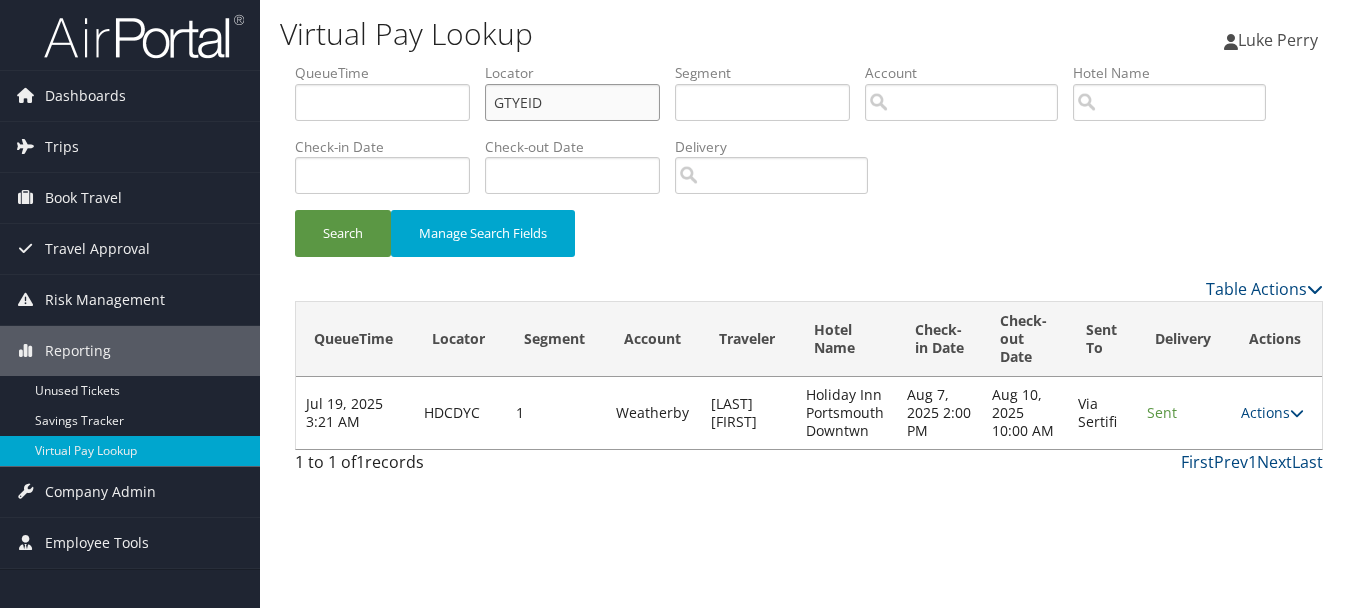 click on "Search" at bounding box center (343, 233) 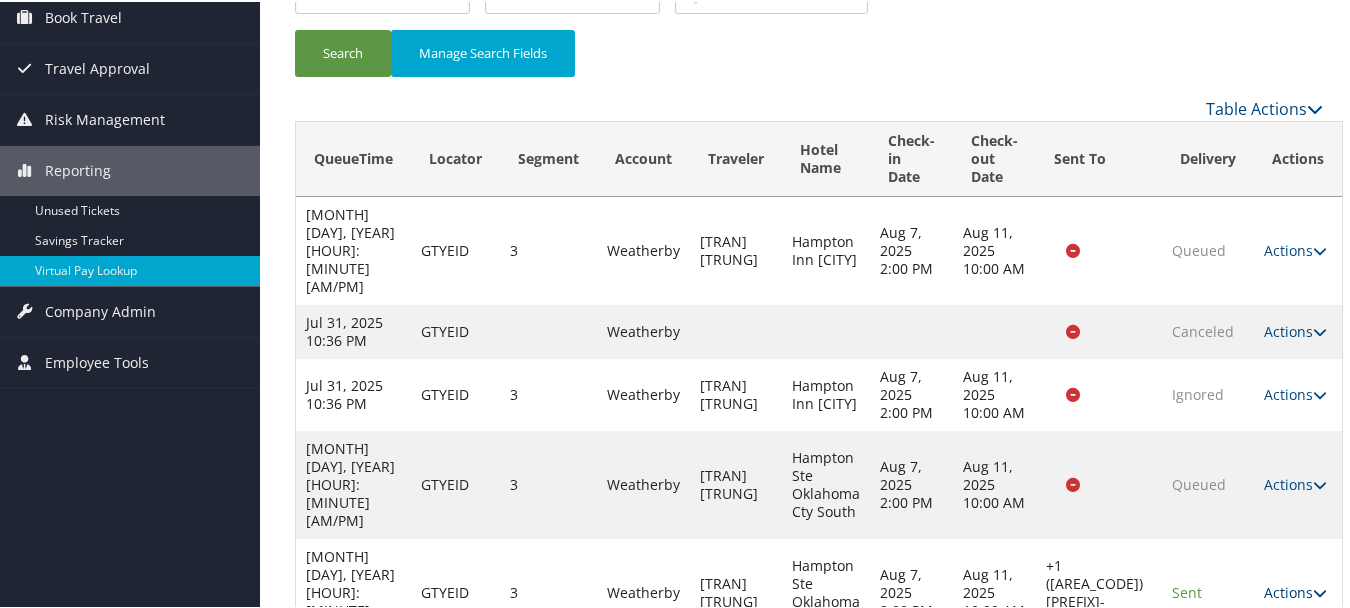 click on "Actions" at bounding box center [1295, 590] 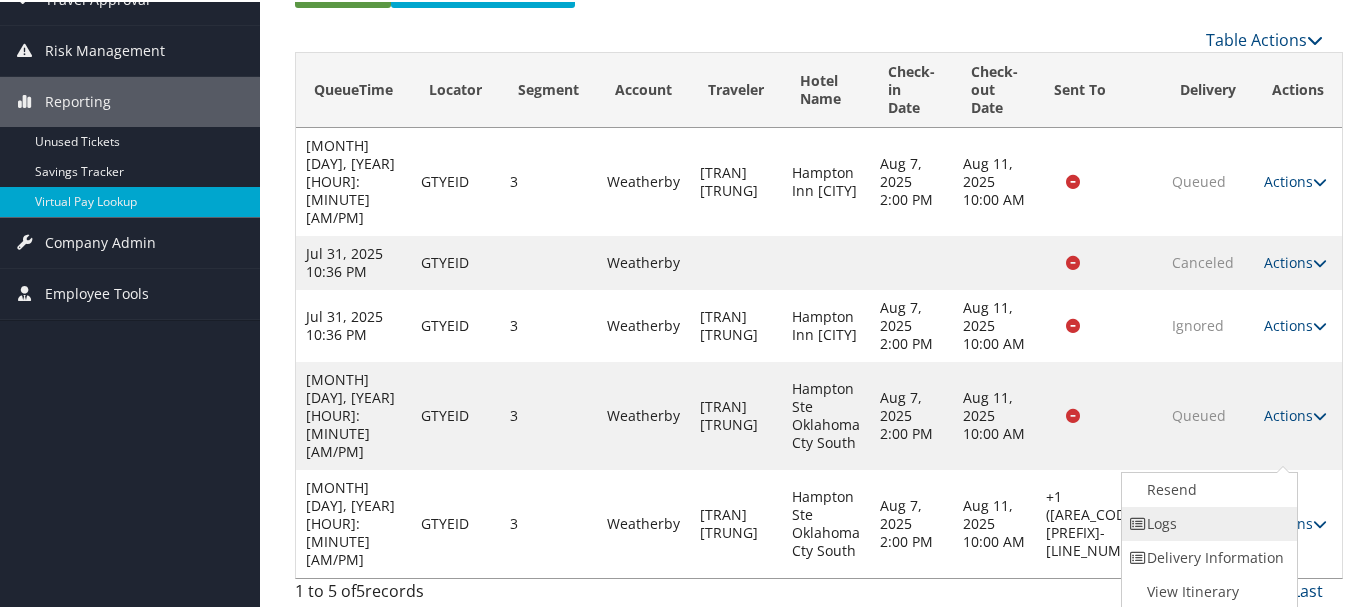 click on "Logs" at bounding box center (1207, 522) 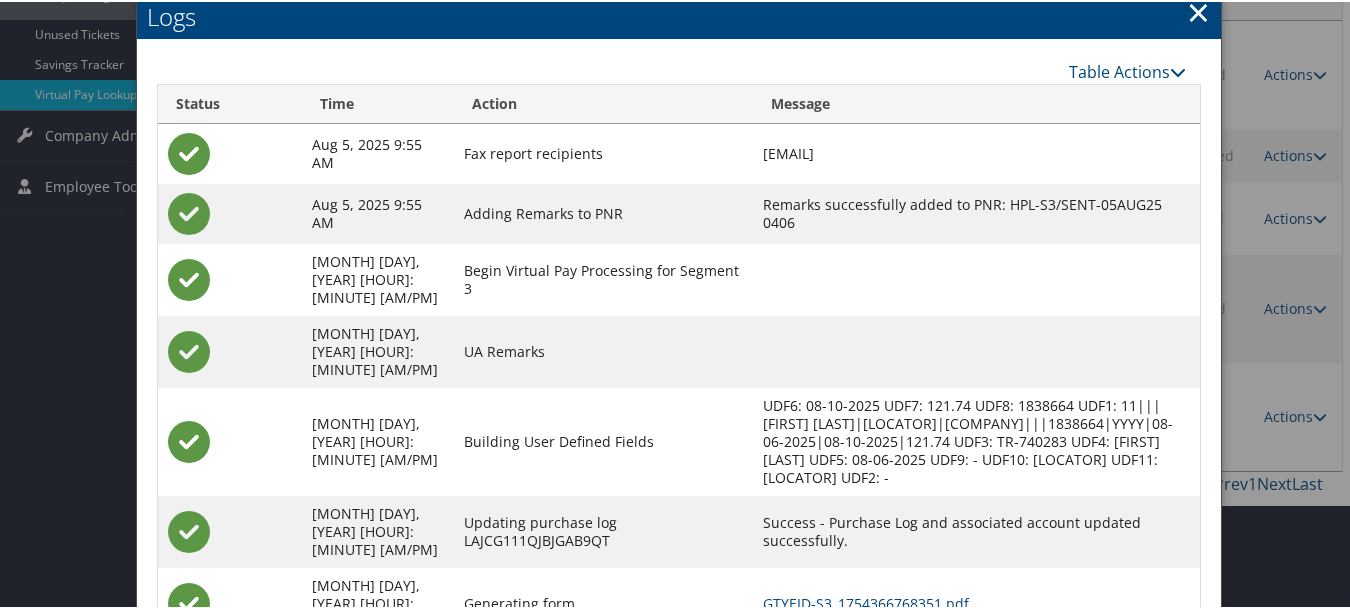 scroll, scrollTop: 456, scrollLeft: 0, axis: vertical 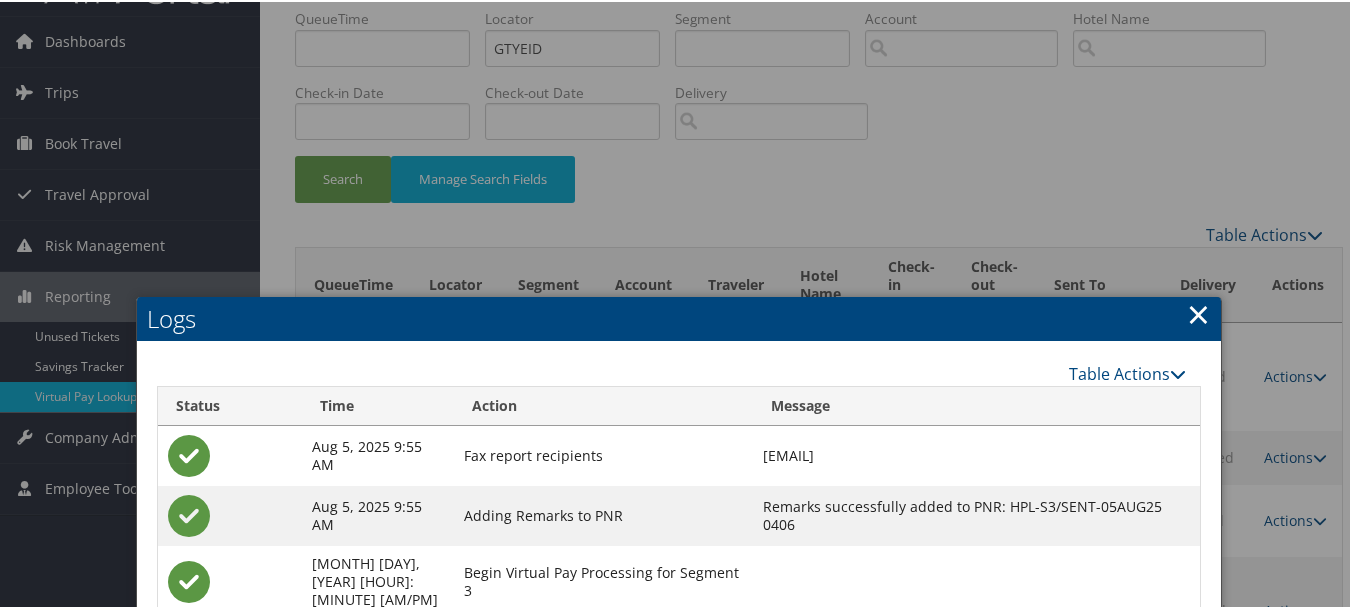 click on "×" at bounding box center [1198, 312] 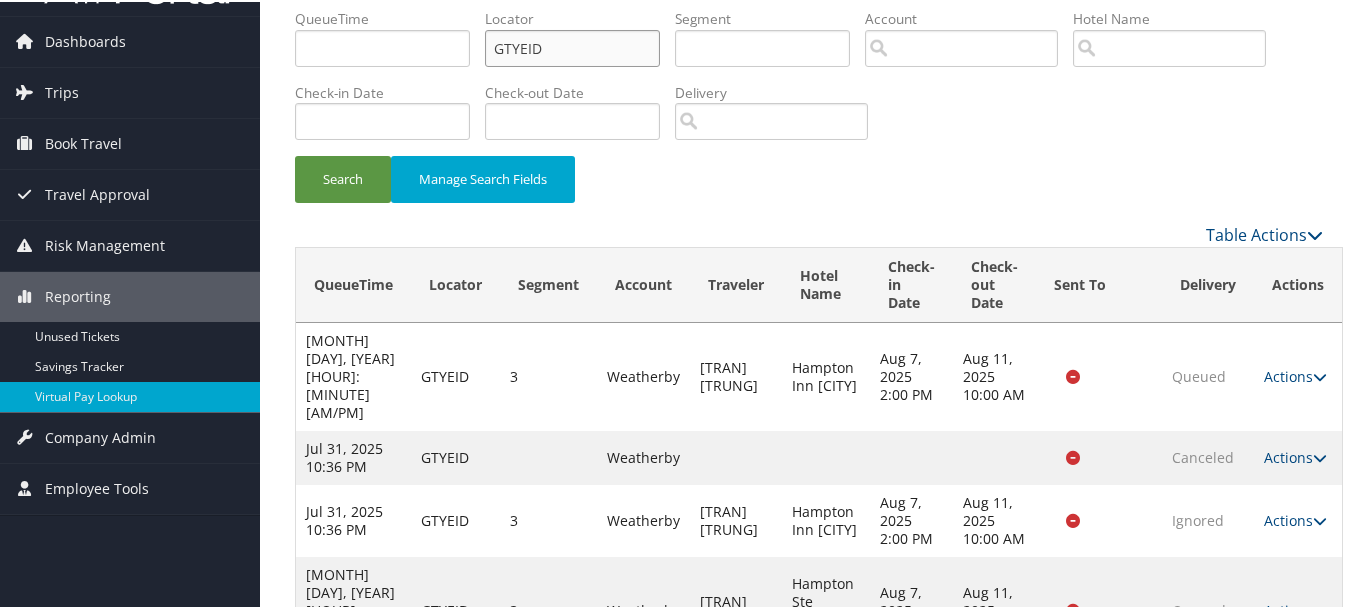 drag, startPoint x: 494, startPoint y: 48, endPoint x: 449, endPoint y: 48, distance: 45 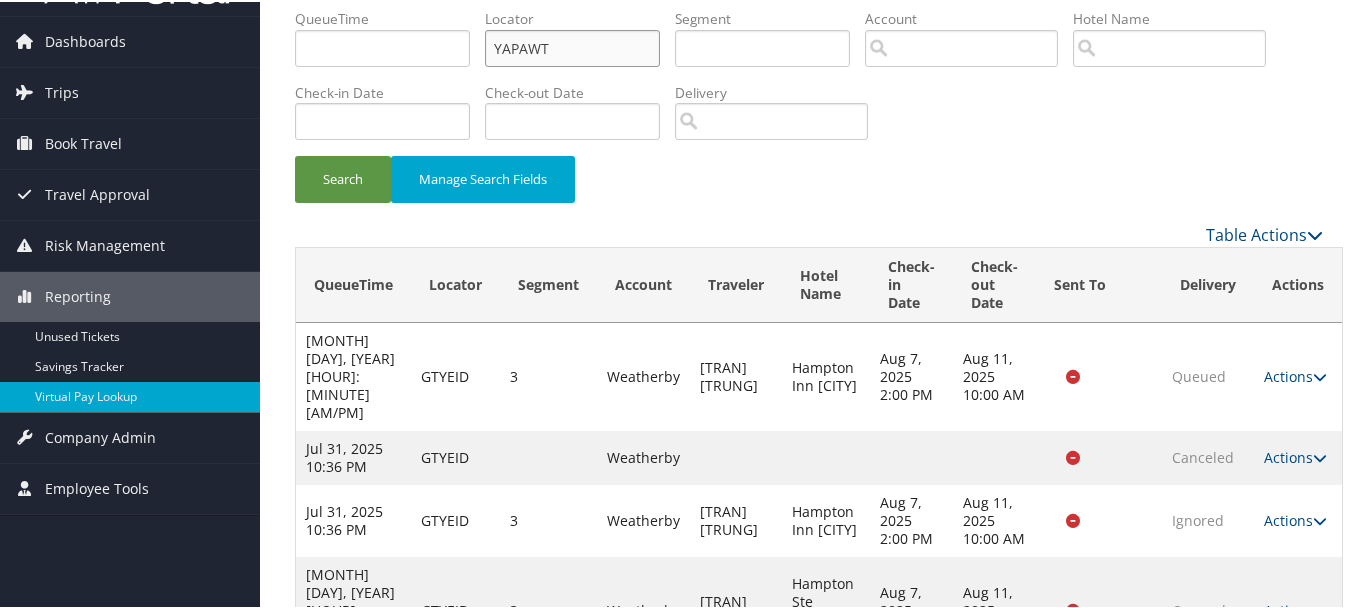 click on "Search" at bounding box center [343, 177] 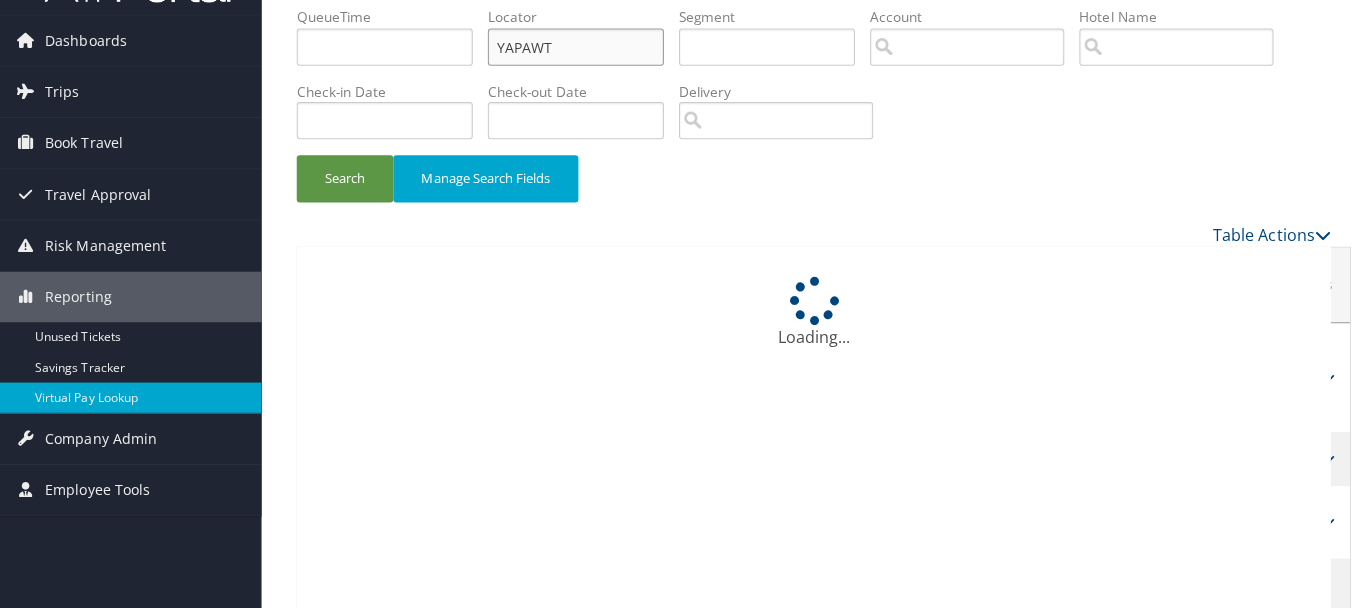scroll, scrollTop: 0, scrollLeft: 0, axis: both 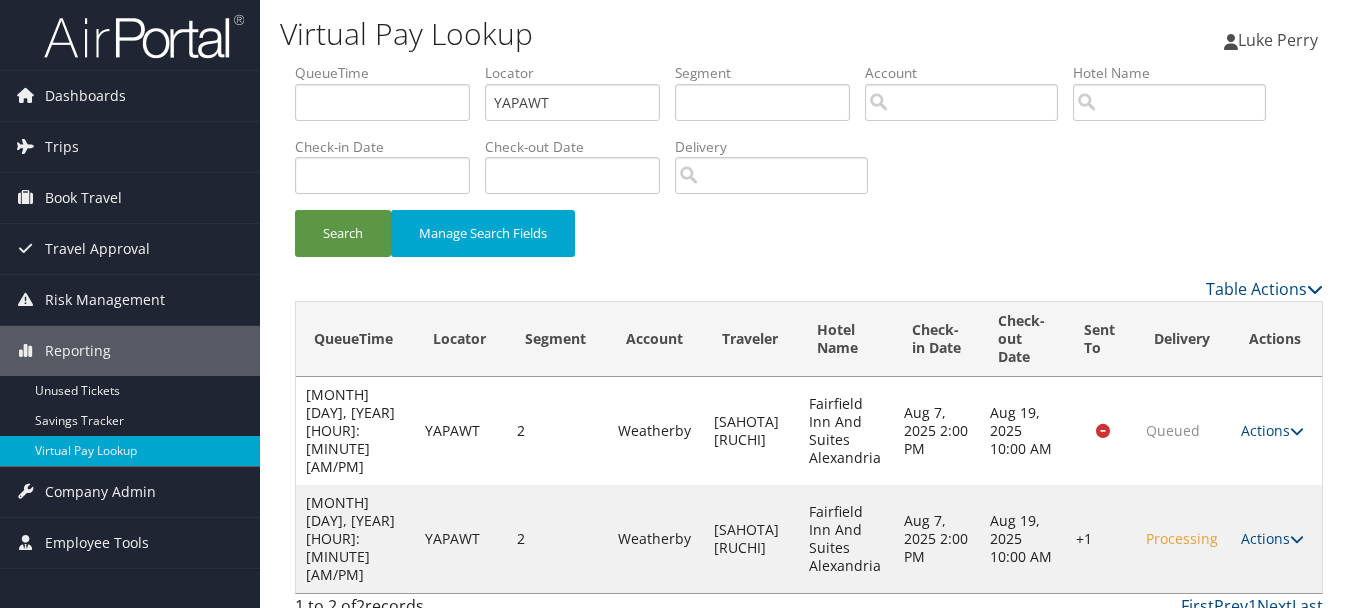 click on "Actions   Resend  Logs  Delivery Information  View Itinerary" at bounding box center (1276, 539) 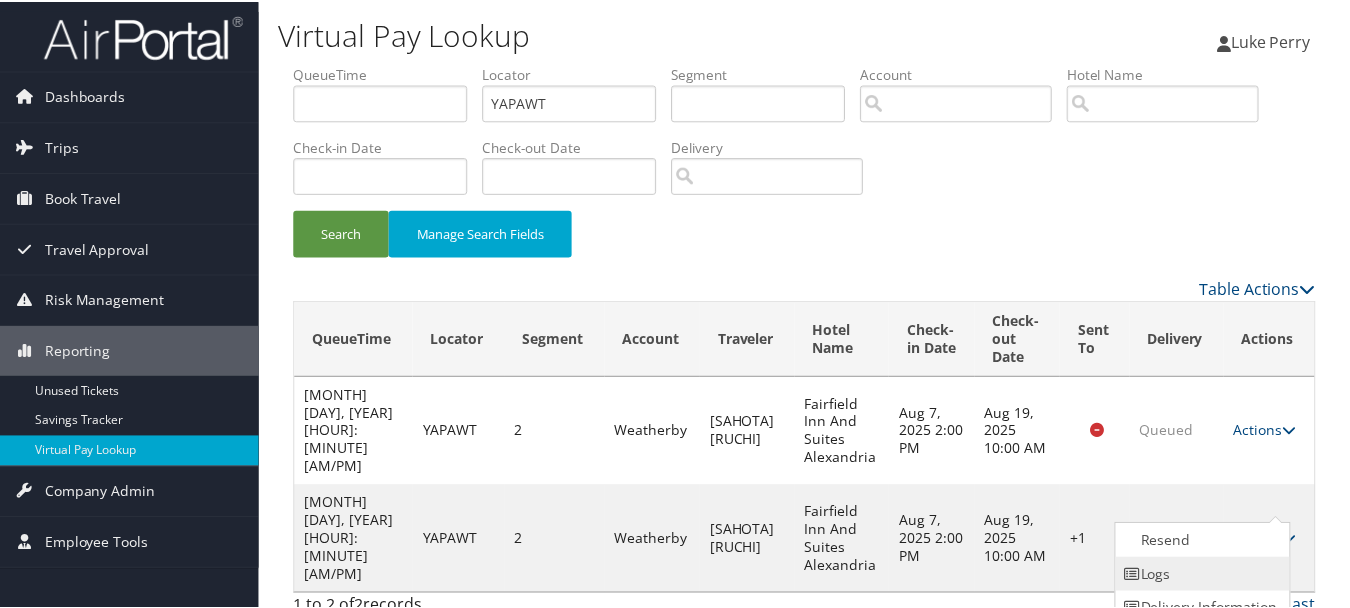 scroll, scrollTop: 53, scrollLeft: 0, axis: vertical 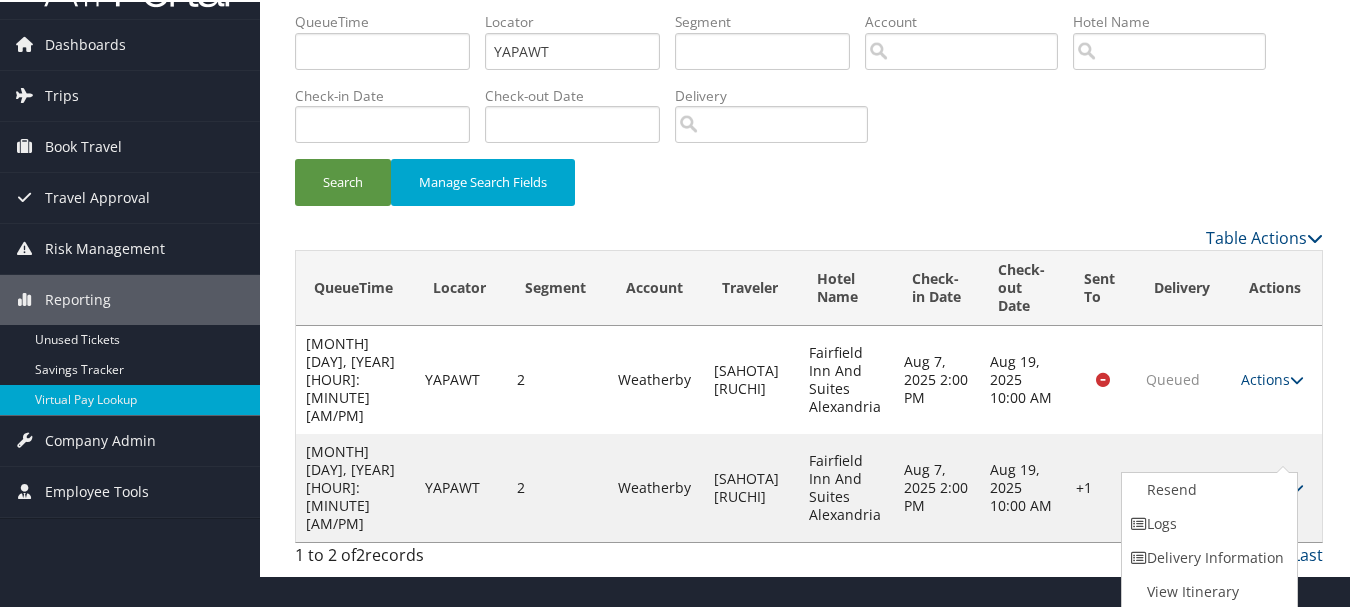 click on "Logs" at bounding box center (1207, 522) 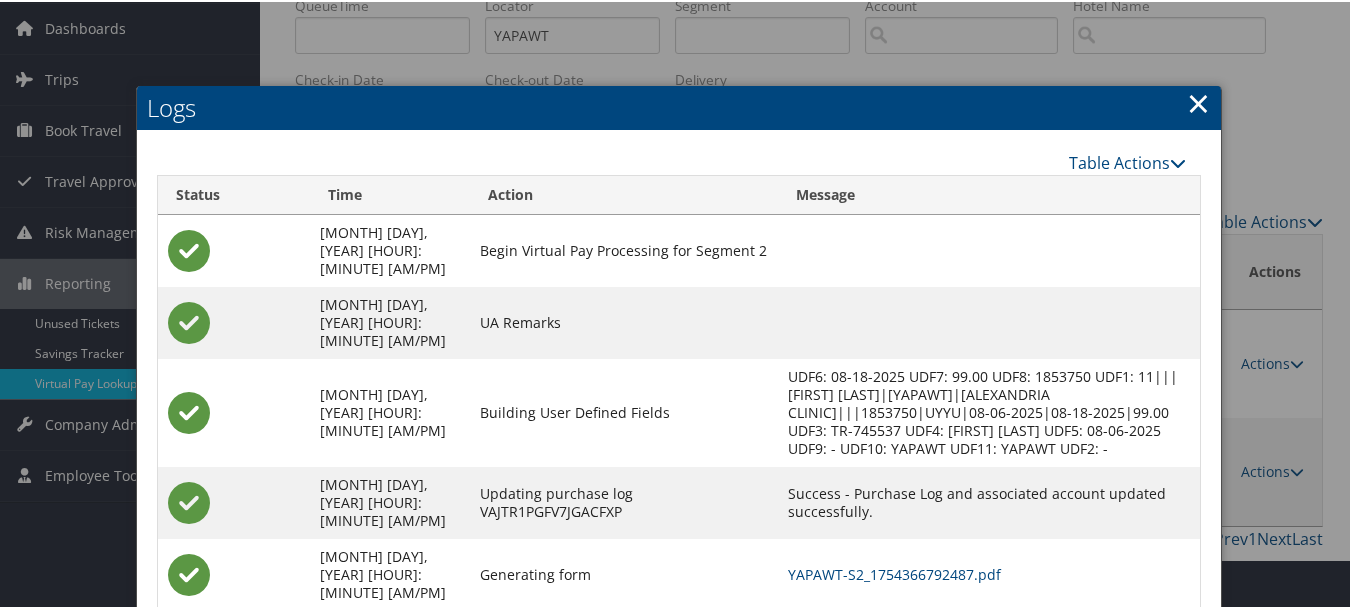 scroll, scrollTop: 138, scrollLeft: 0, axis: vertical 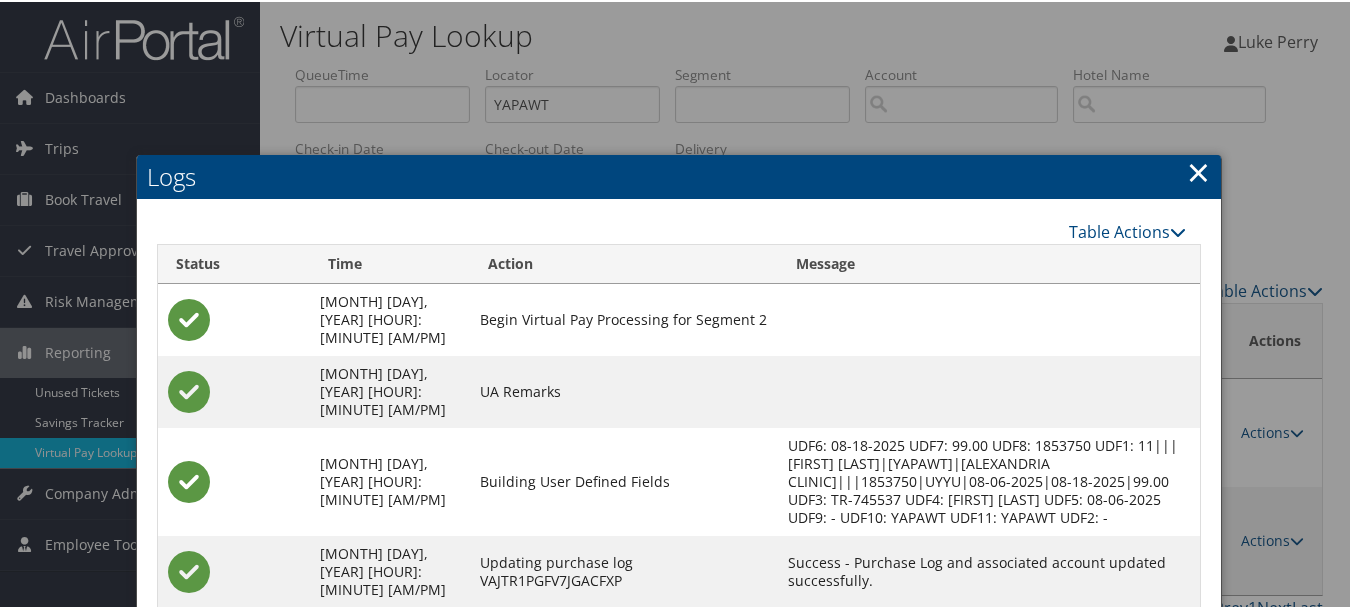 click on "Logs" at bounding box center [679, 175] 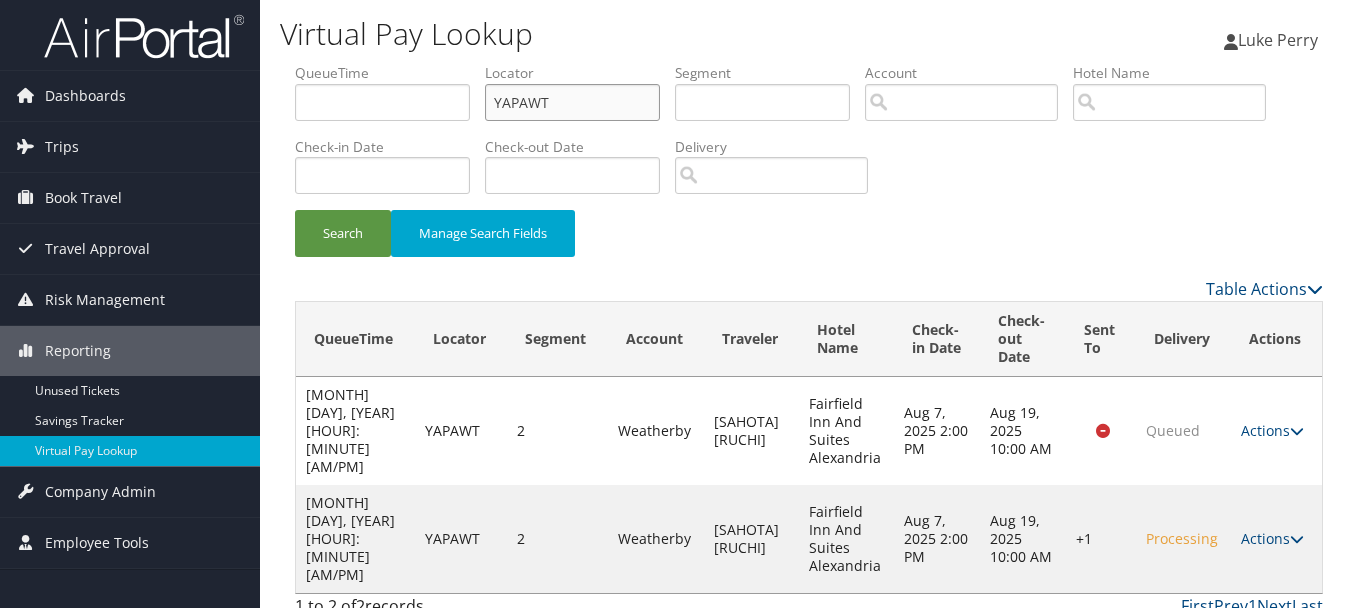drag, startPoint x: 573, startPoint y: 106, endPoint x: 398, endPoint y: 106, distance: 175 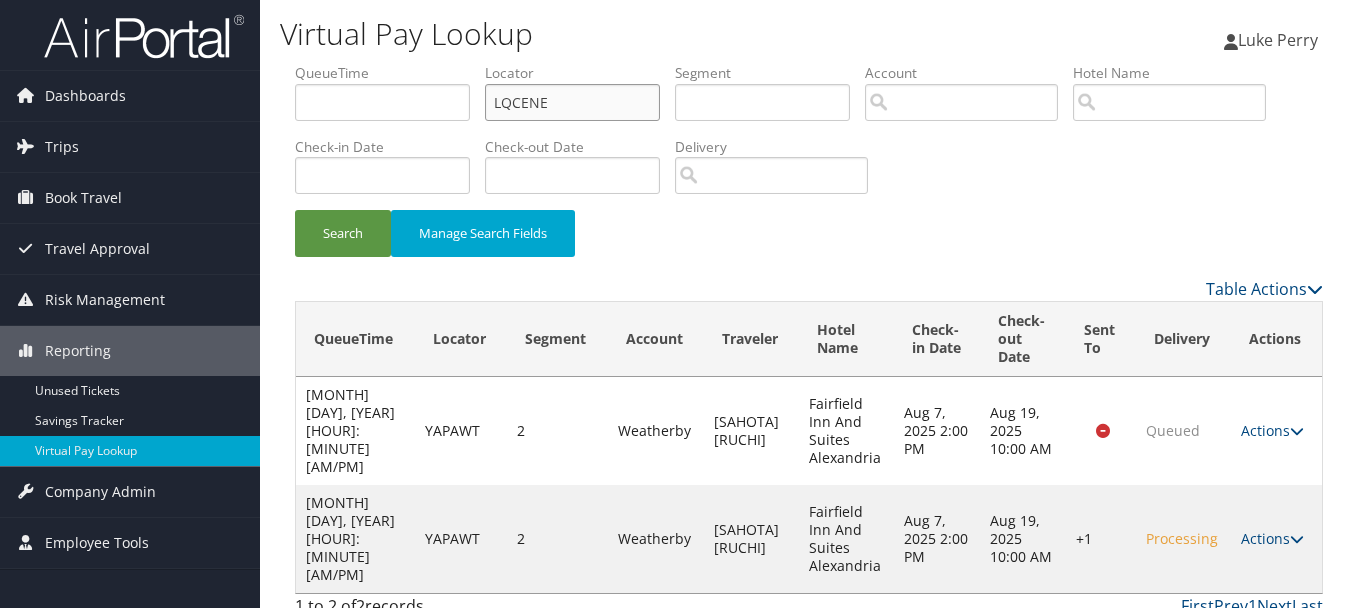 click on "Search" at bounding box center [343, 233] 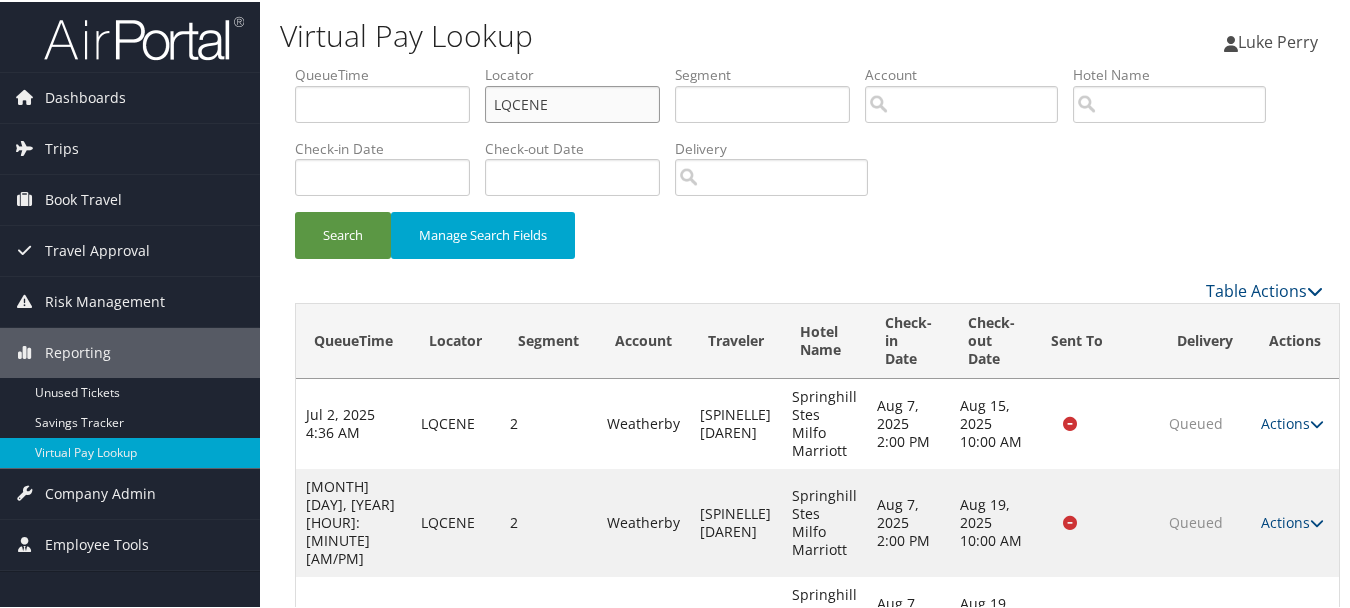 scroll, scrollTop: 308, scrollLeft: 0, axis: vertical 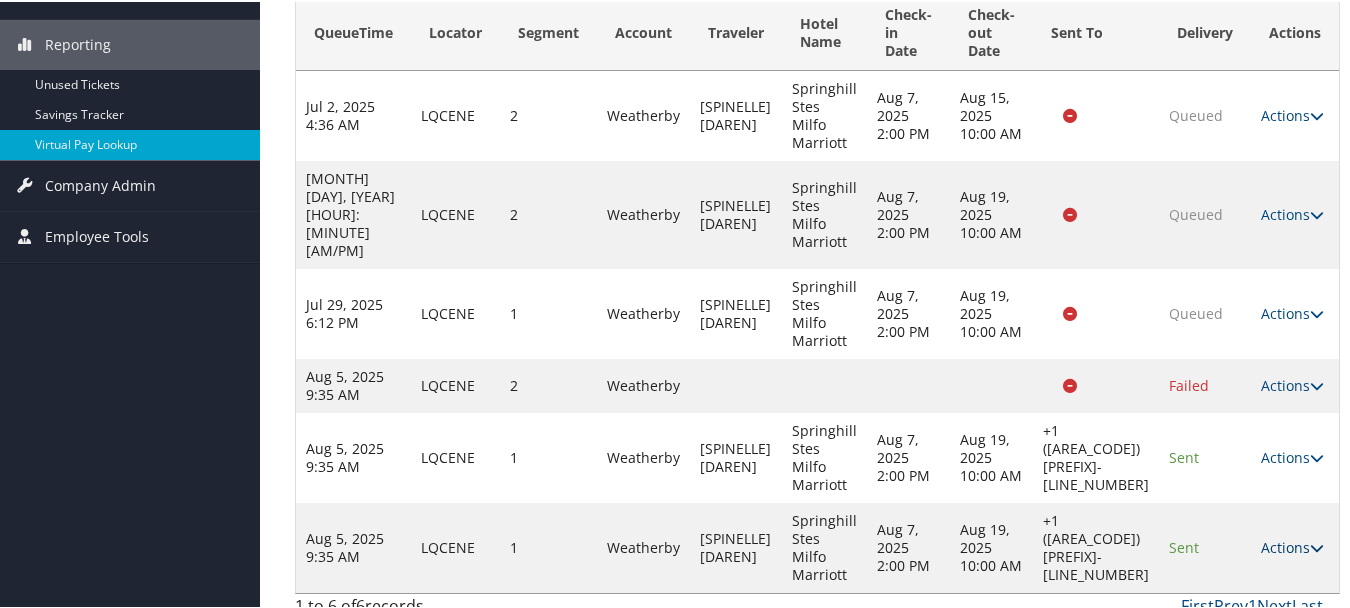 click on "Actions" at bounding box center (1292, 545) 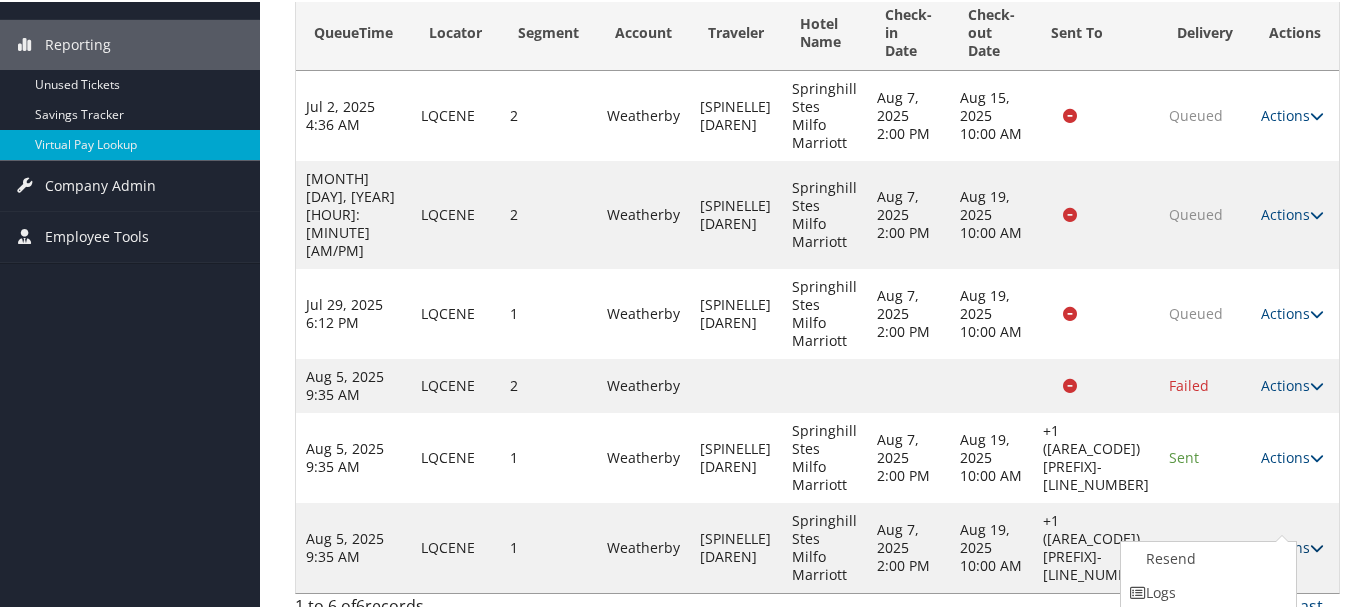 scroll, scrollTop: 377, scrollLeft: 0, axis: vertical 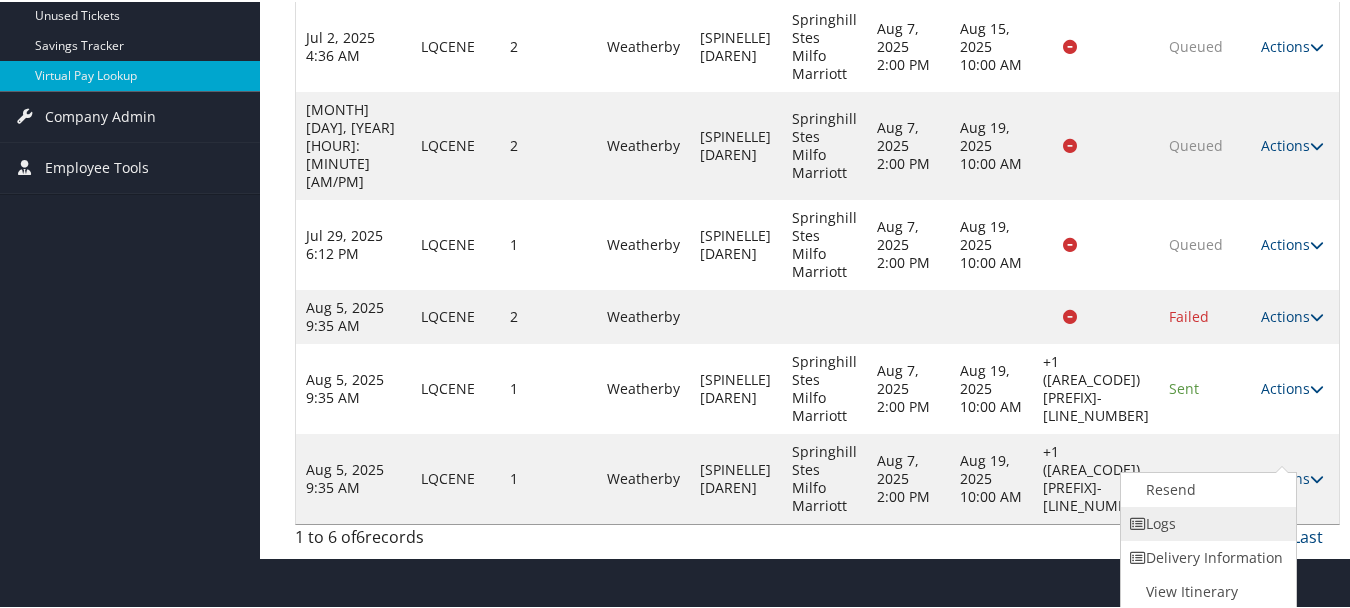 click on "Logs" at bounding box center [1206, 522] 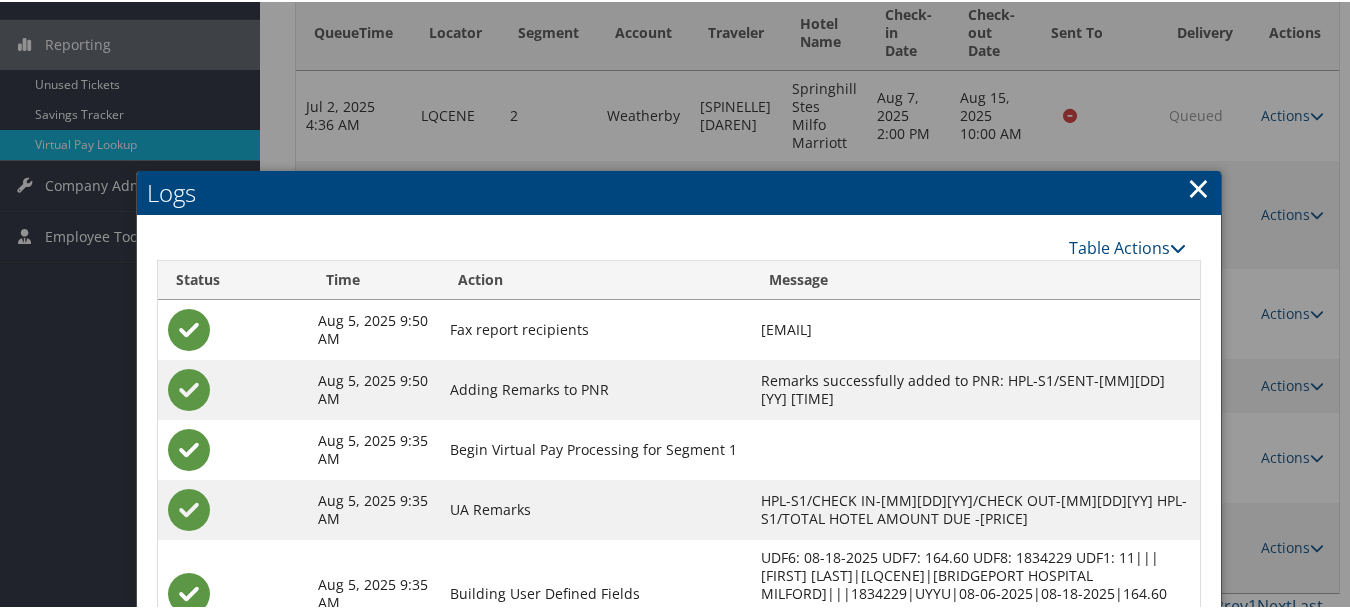 scroll, scrollTop: 582, scrollLeft: 0, axis: vertical 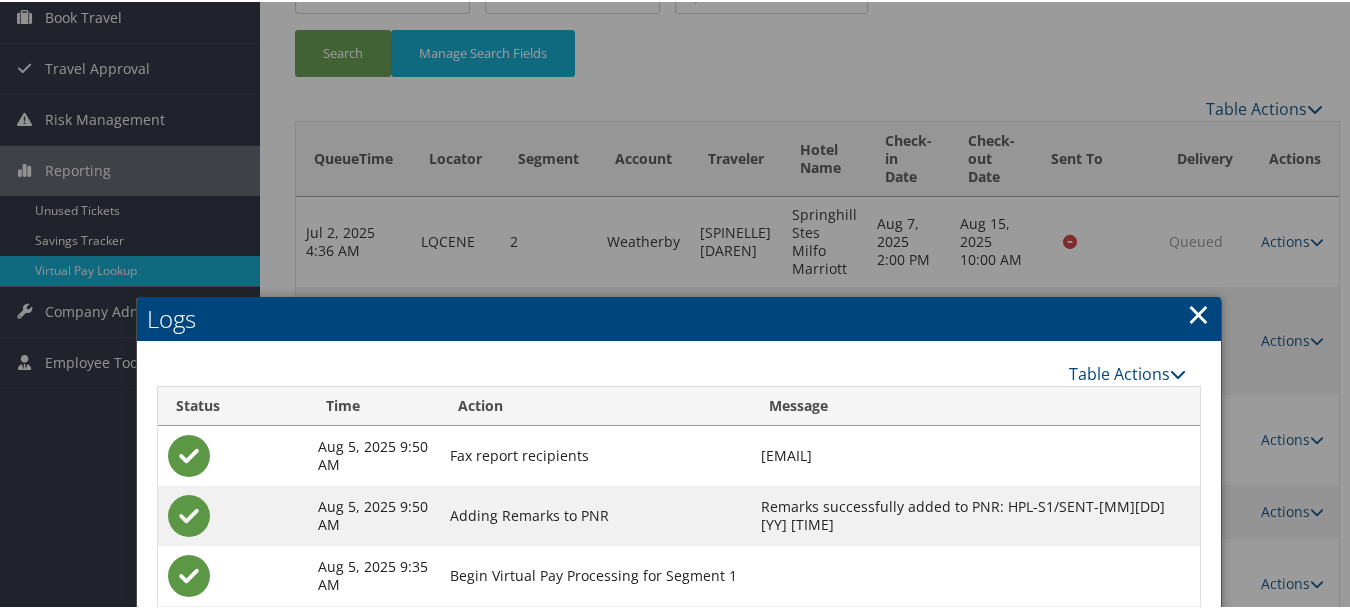 click on "×" at bounding box center [1198, 312] 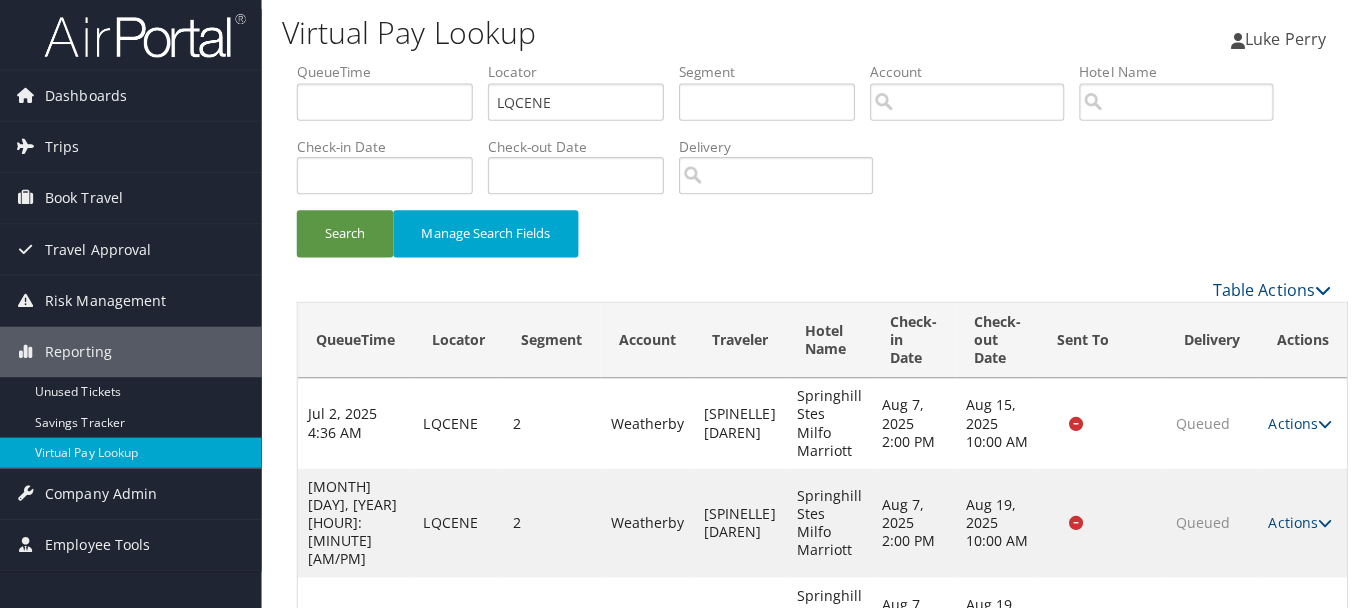 scroll, scrollTop: 0, scrollLeft: 0, axis: both 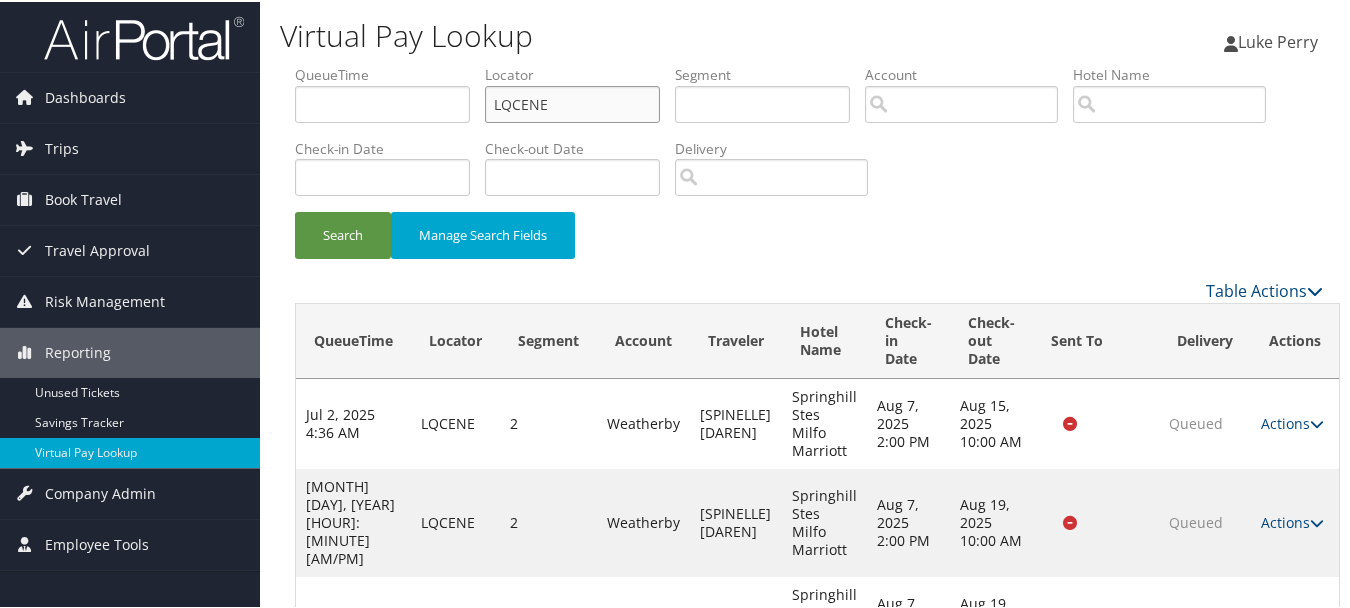 drag, startPoint x: 601, startPoint y: 96, endPoint x: 451, endPoint y: 96, distance: 150 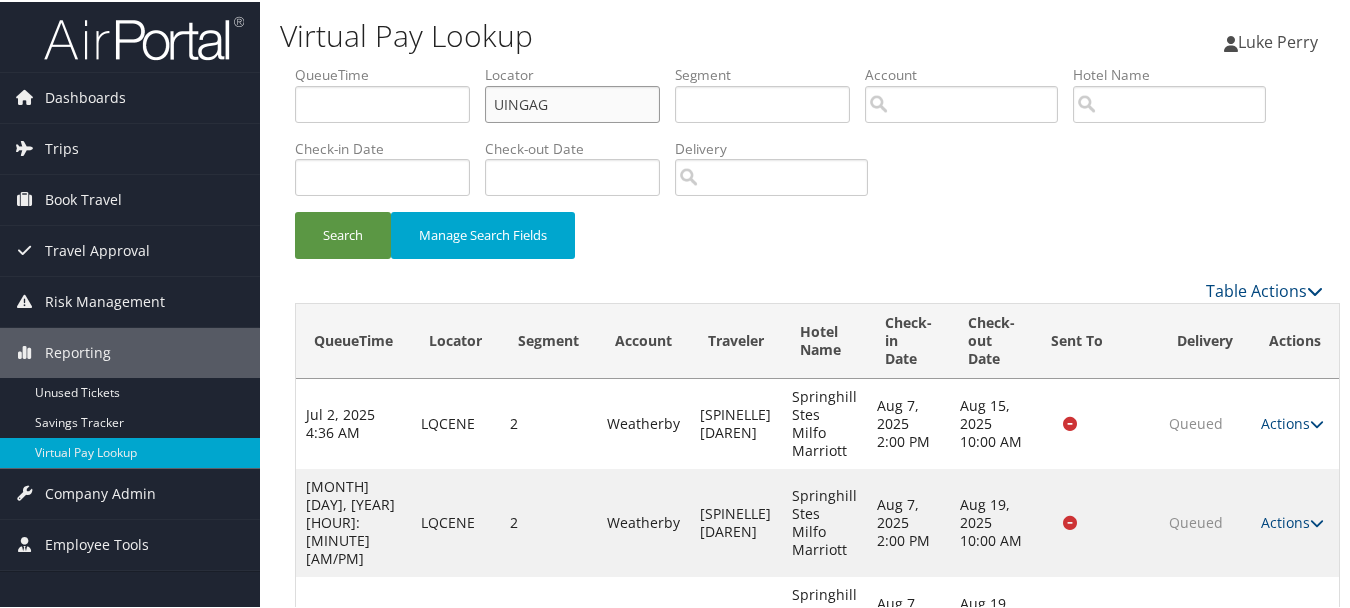 click on "Search" at bounding box center (343, 233) 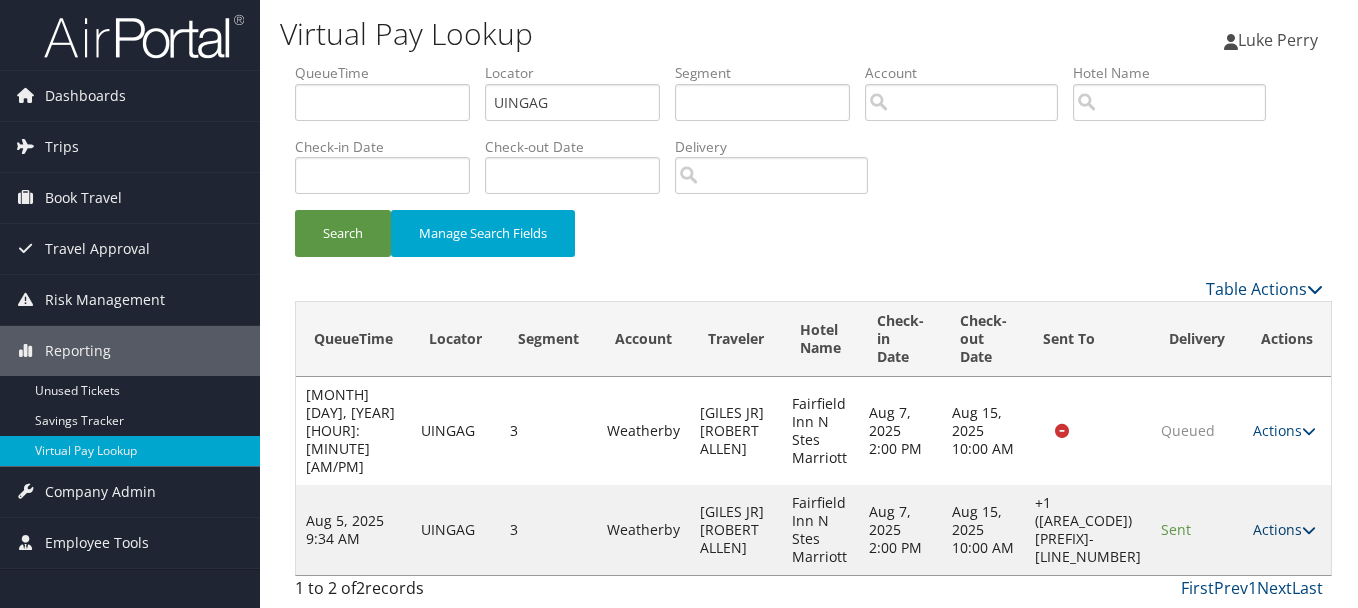 click on "Actions" at bounding box center (1284, 529) 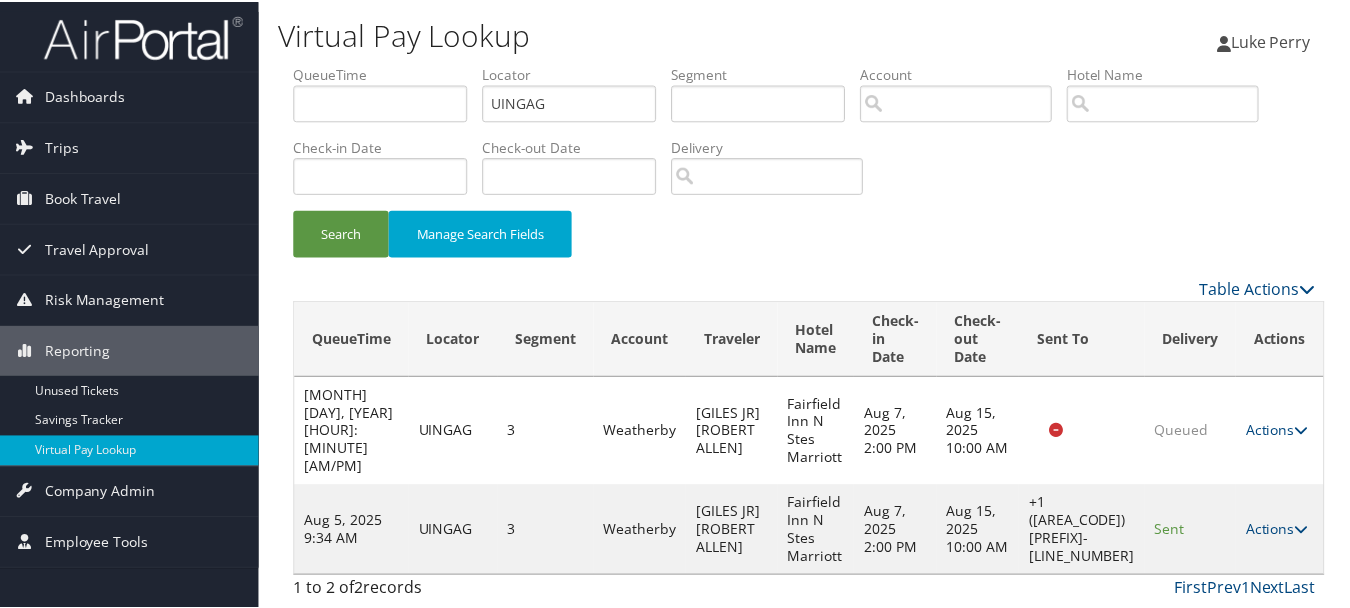 scroll, scrollTop: 53, scrollLeft: 0, axis: vertical 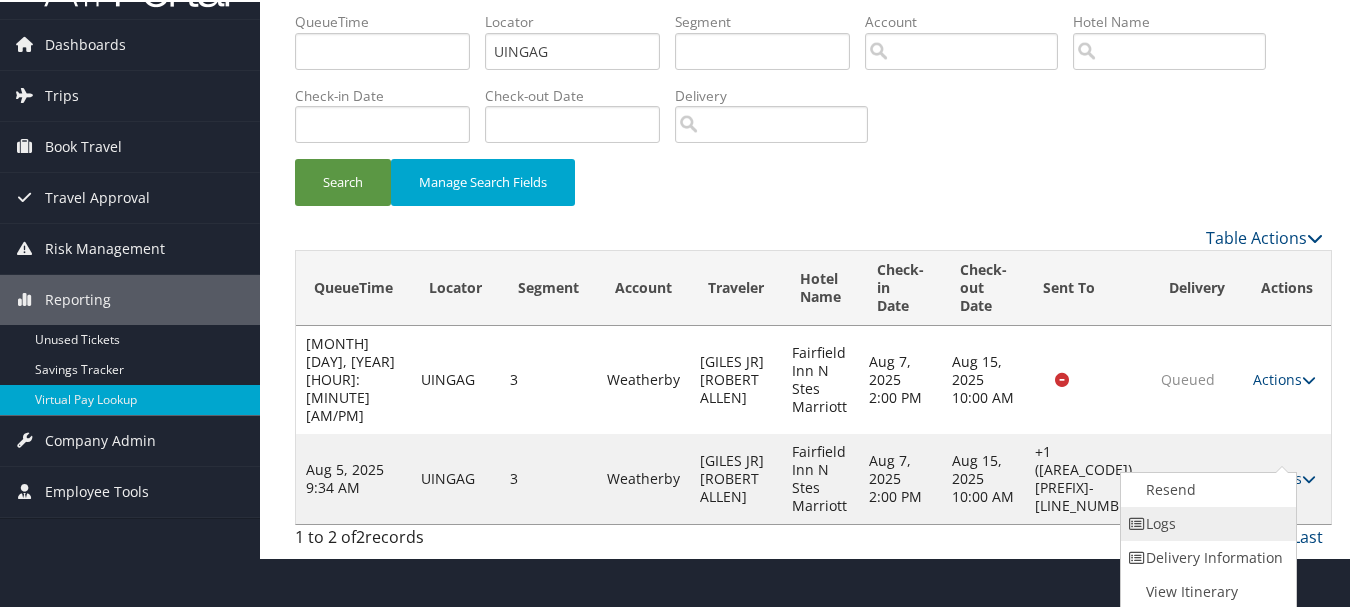 click on "Logs" at bounding box center (1206, 522) 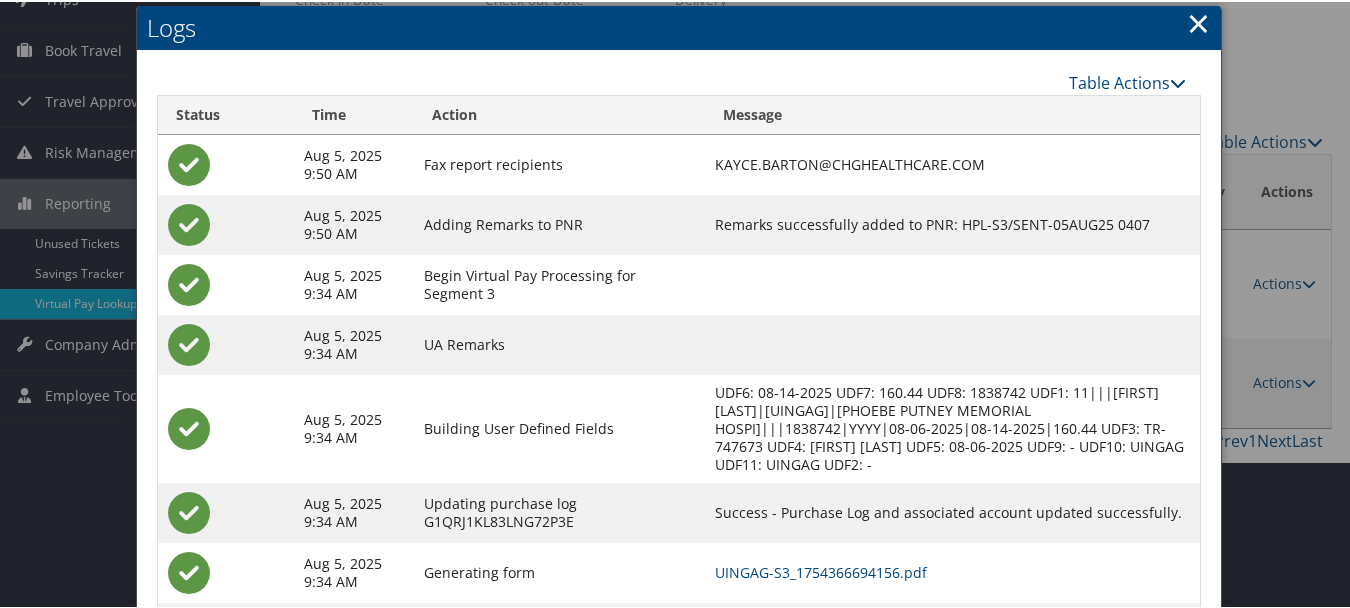 scroll, scrollTop: 258, scrollLeft: 0, axis: vertical 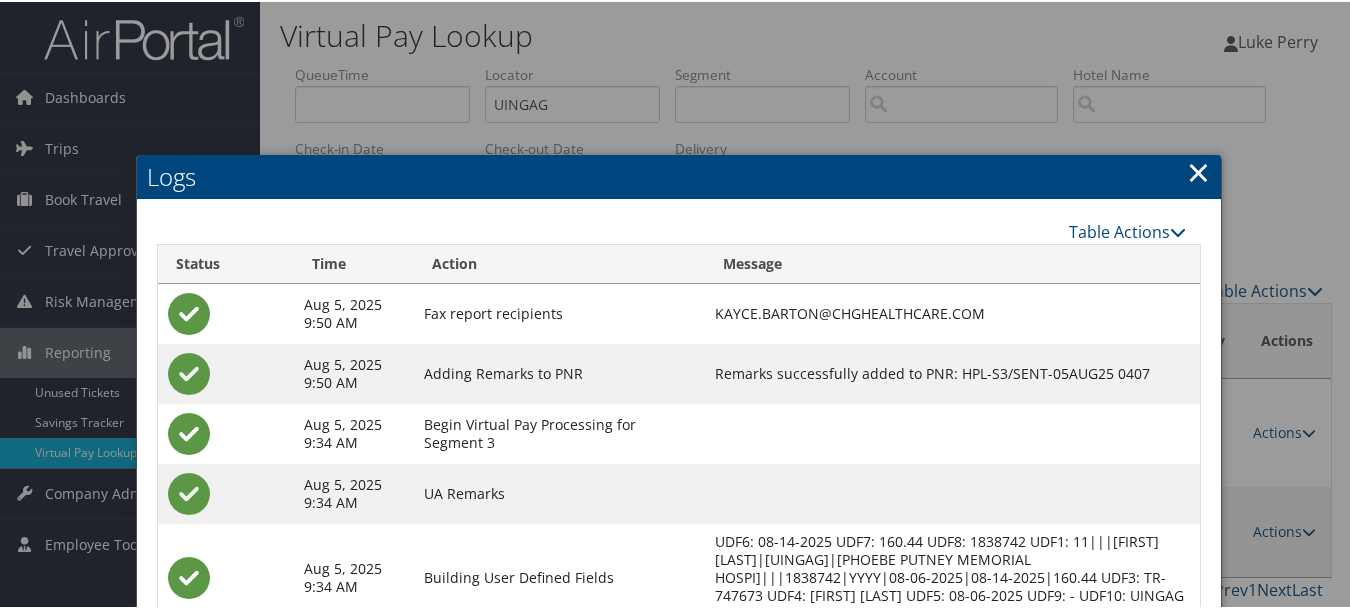 click on "Logs" at bounding box center (679, 175) 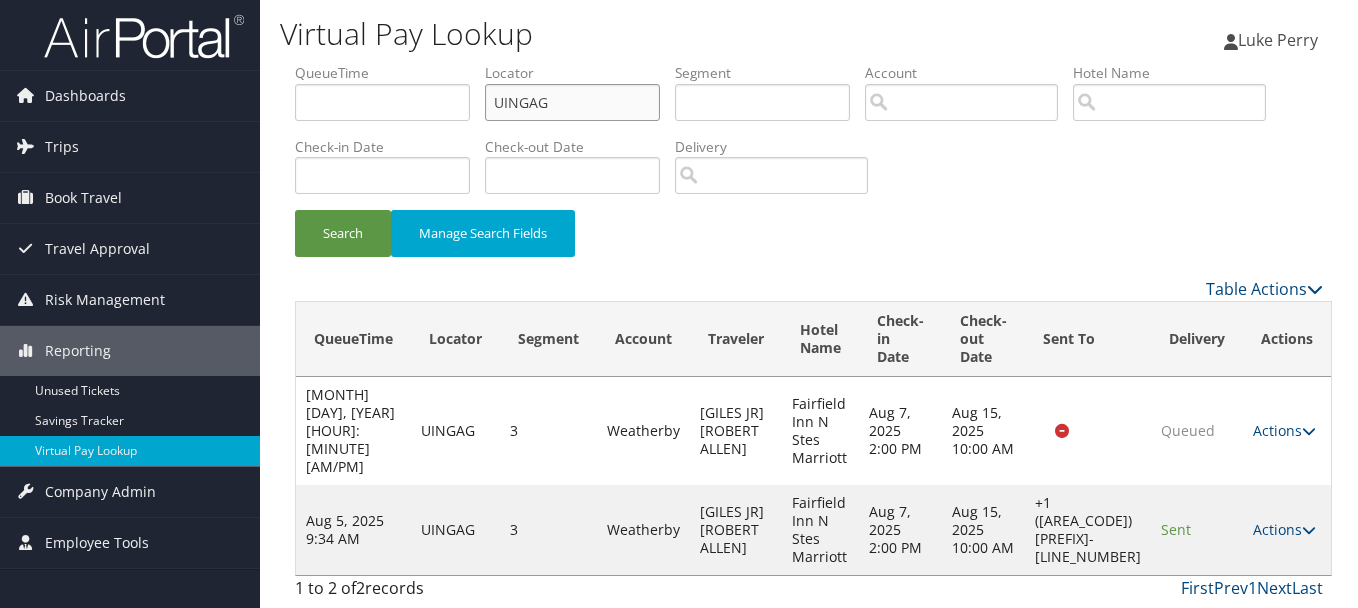 drag, startPoint x: 529, startPoint y: 105, endPoint x: 422, endPoint y: 104, distance: 107.00467 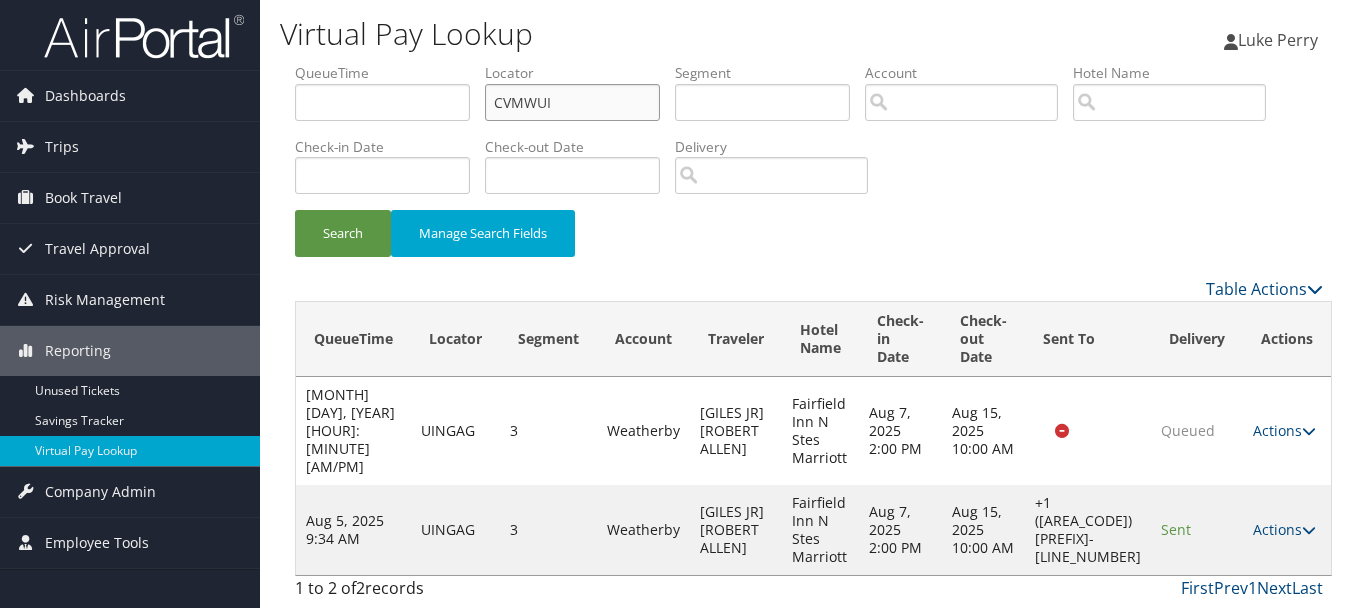 click on "Search" at bounding box center (343, 233) 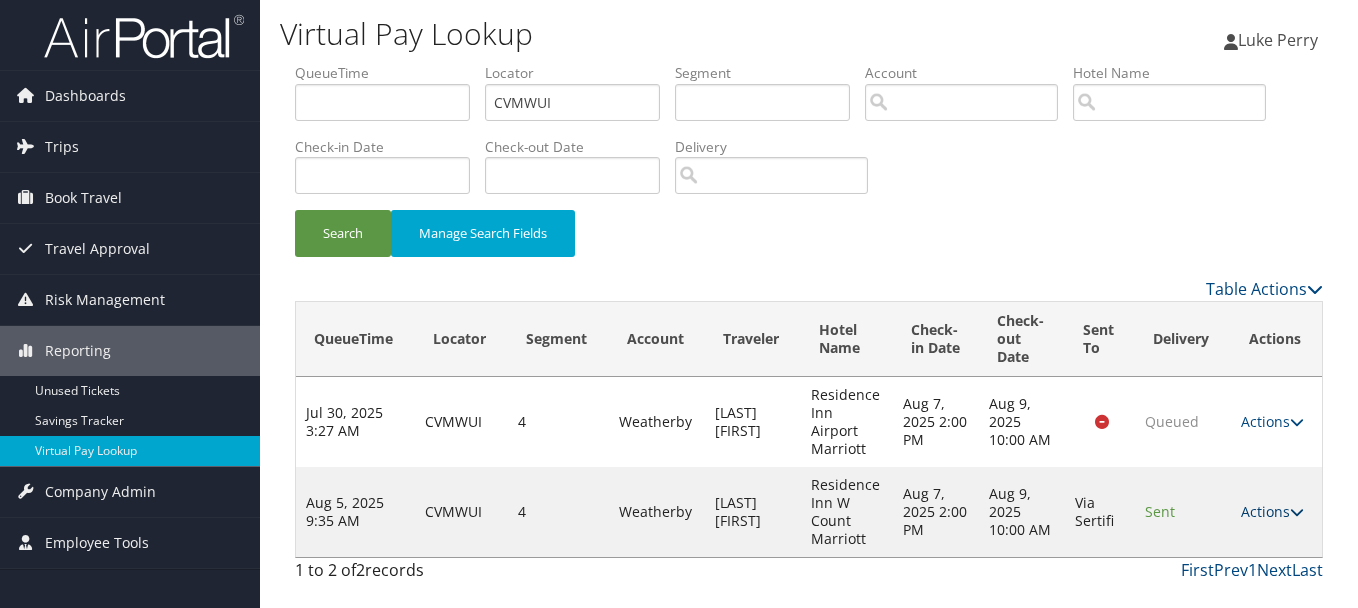 click on "Actions" at bounding box center (1272, 511) 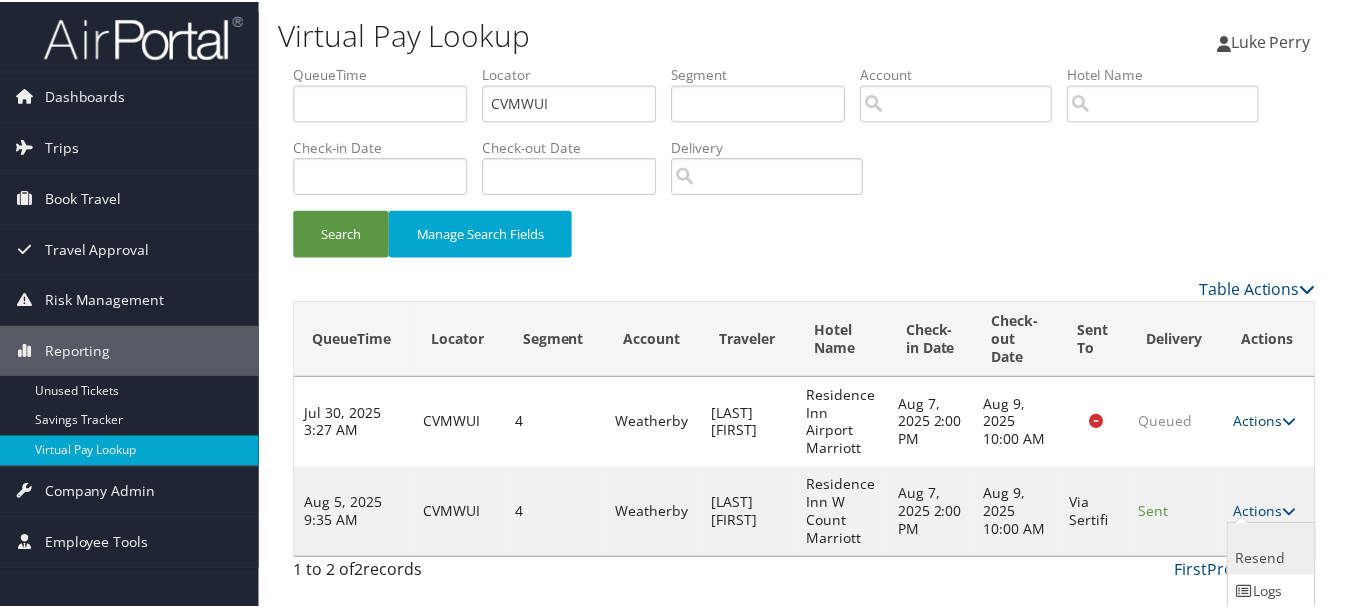 scroll, scrollTop: 55, scrollLeft: 0, axis: vertical 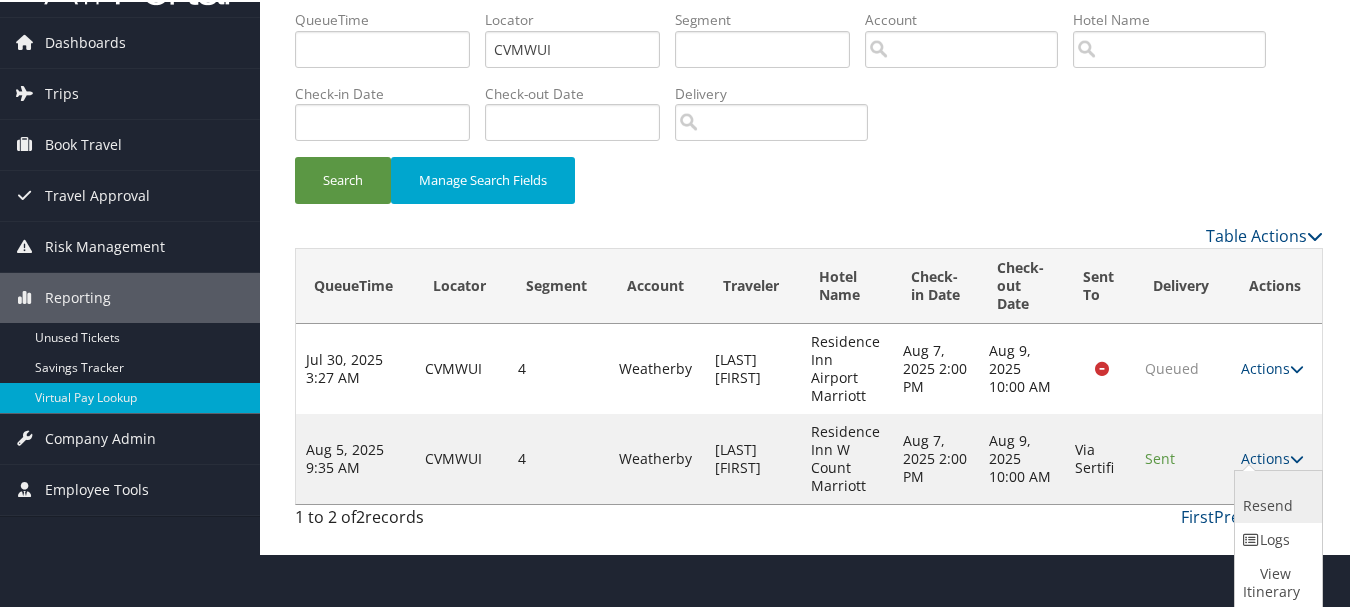 click on "Resend" at bounding box center [1276, 495] 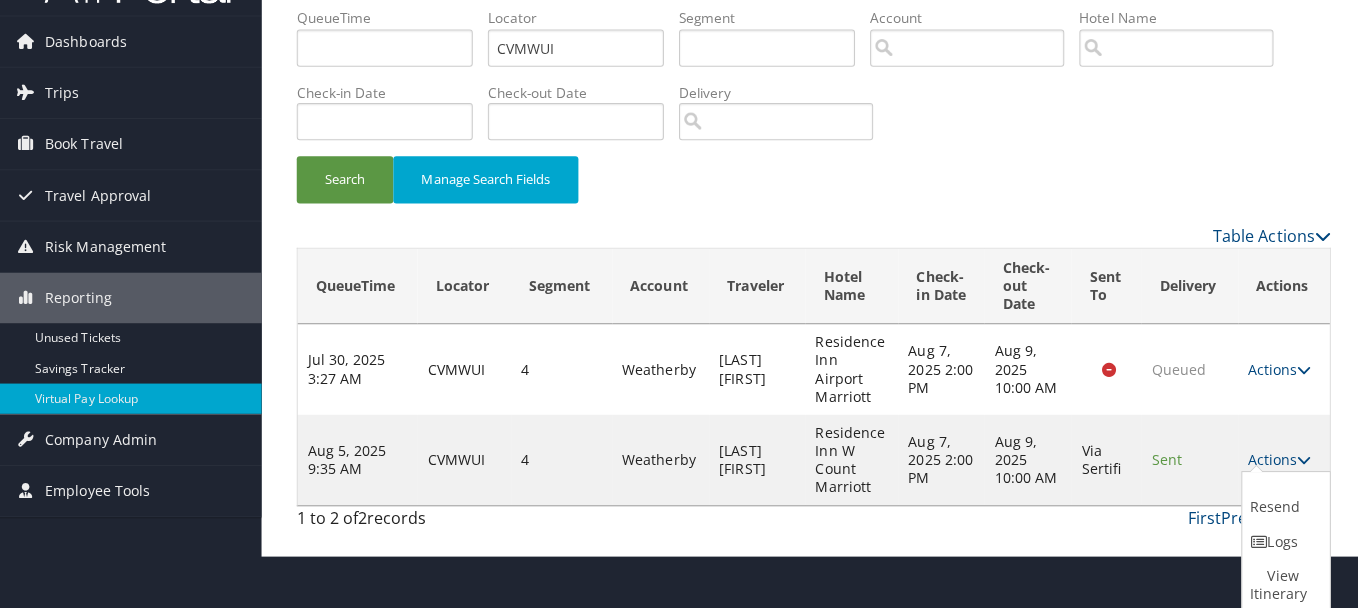 scroll, scrollTop: 0, scrollLeft: 0, axis: both 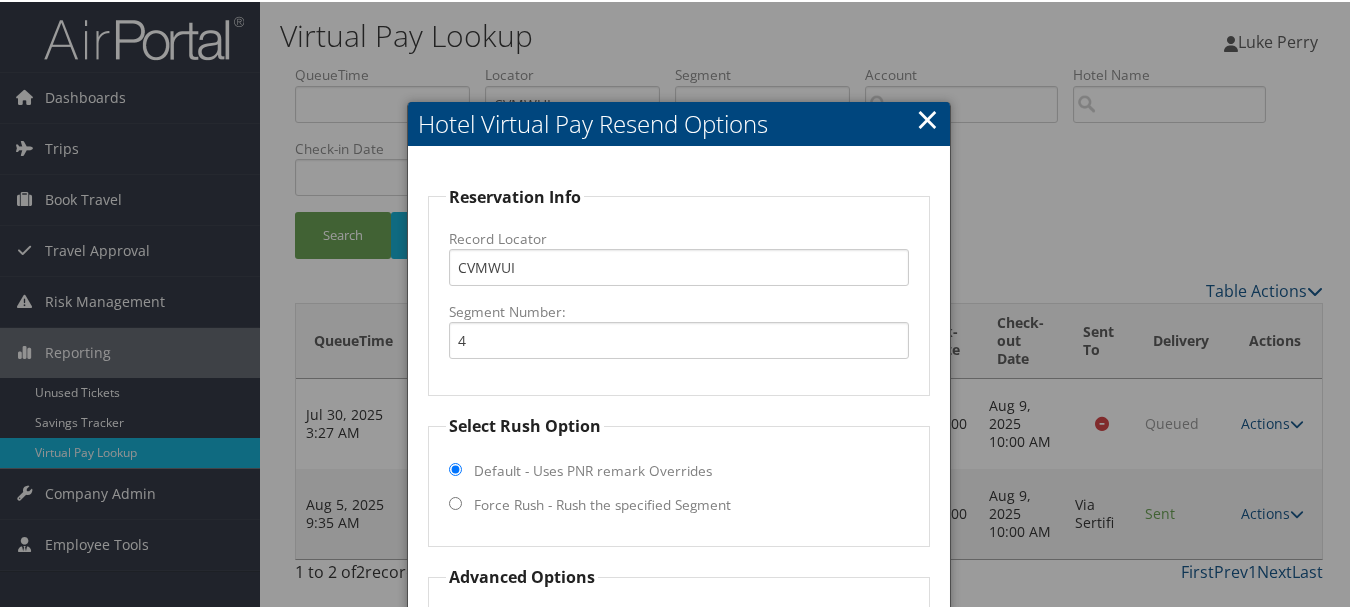 click on "Hotel Virtual Pay Resend Options" at bounding box center (678, 122) 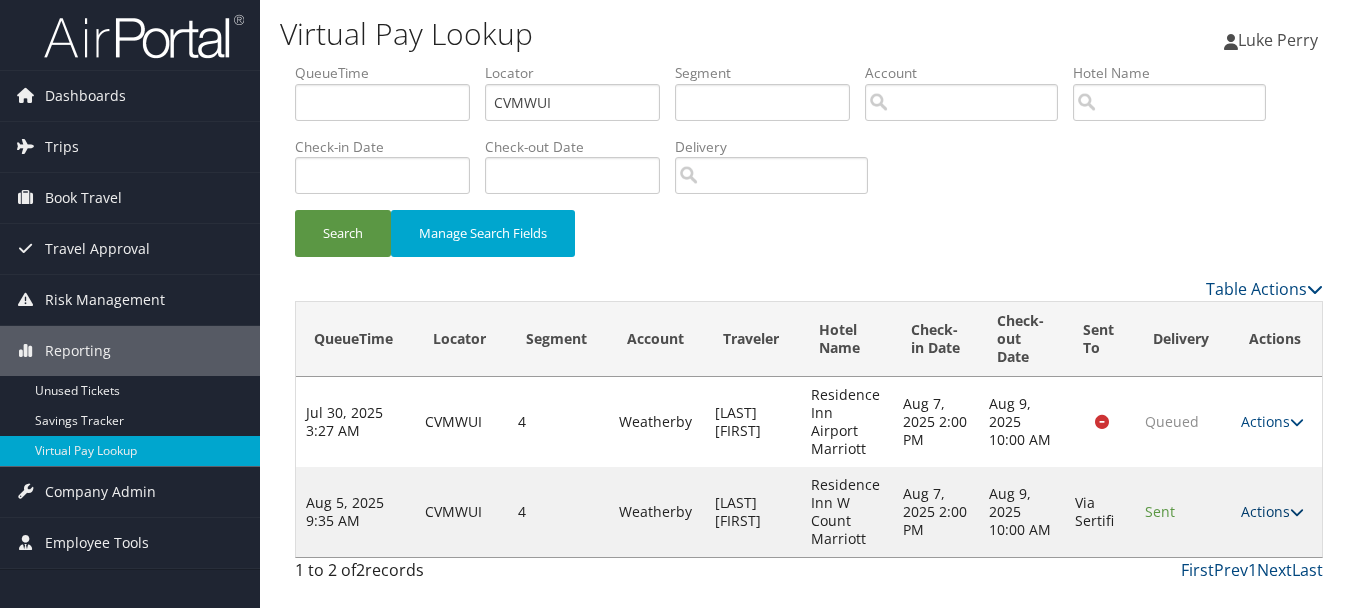 click on "Actions" at bounding box center [1272, 511] 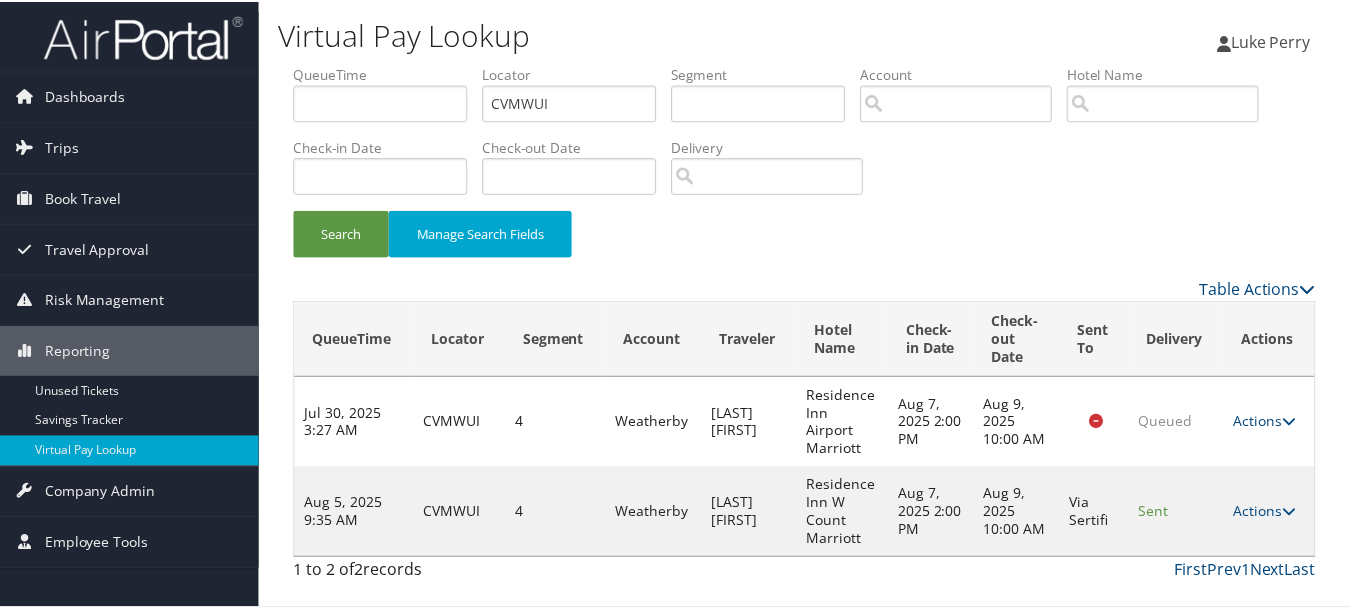 scroll, scrollTop: 55, scrollLeft: 0, axis: vertical 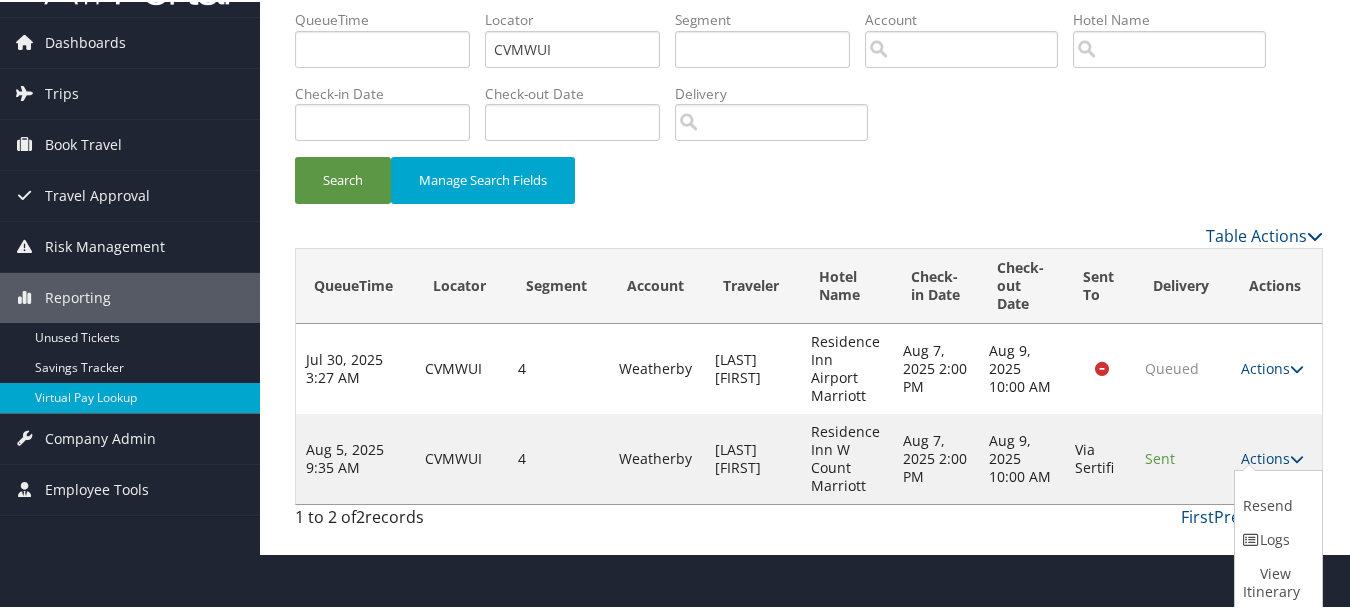 click on "Virtual Pay Lookup
Luke Perry
Luke Perry
My Settings
Travel Agency Contacts
View Travel Profile
Give Feedback
Sign Out
4" at bounding box center [809, 249] 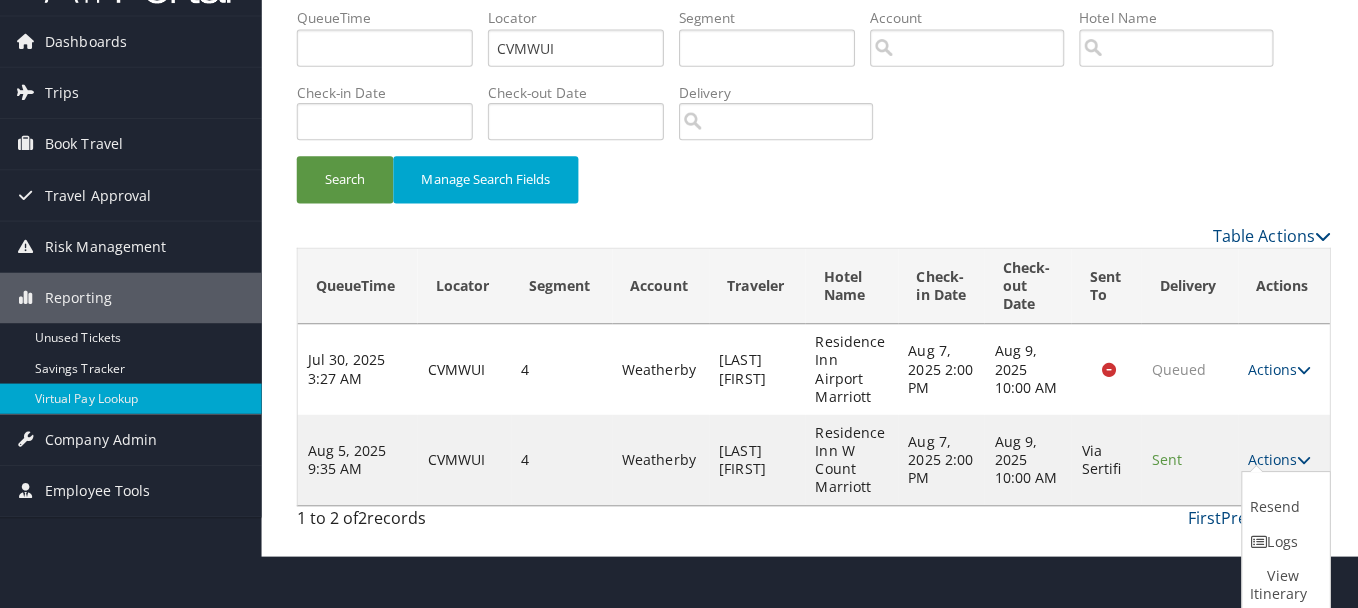 scroll, scrollTop: 0, scrollLeft: 0, axis: both 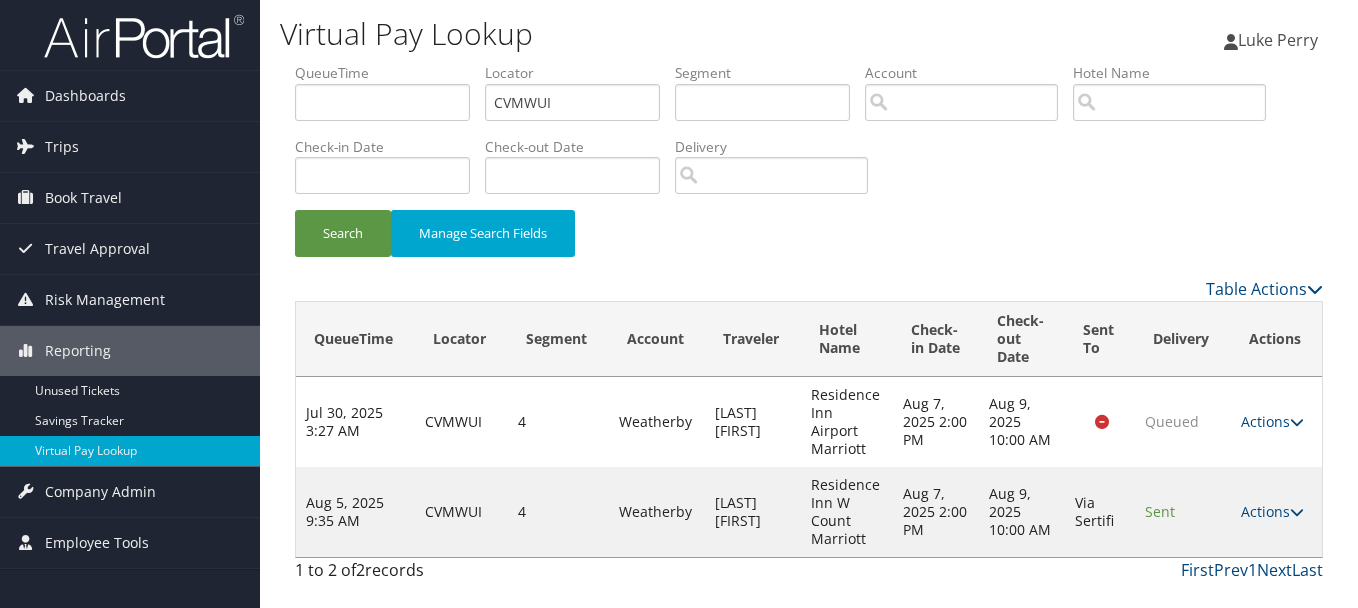 click on "Actions   Resend  Logs  View Itinerary" at bounding box center [1276, 512] 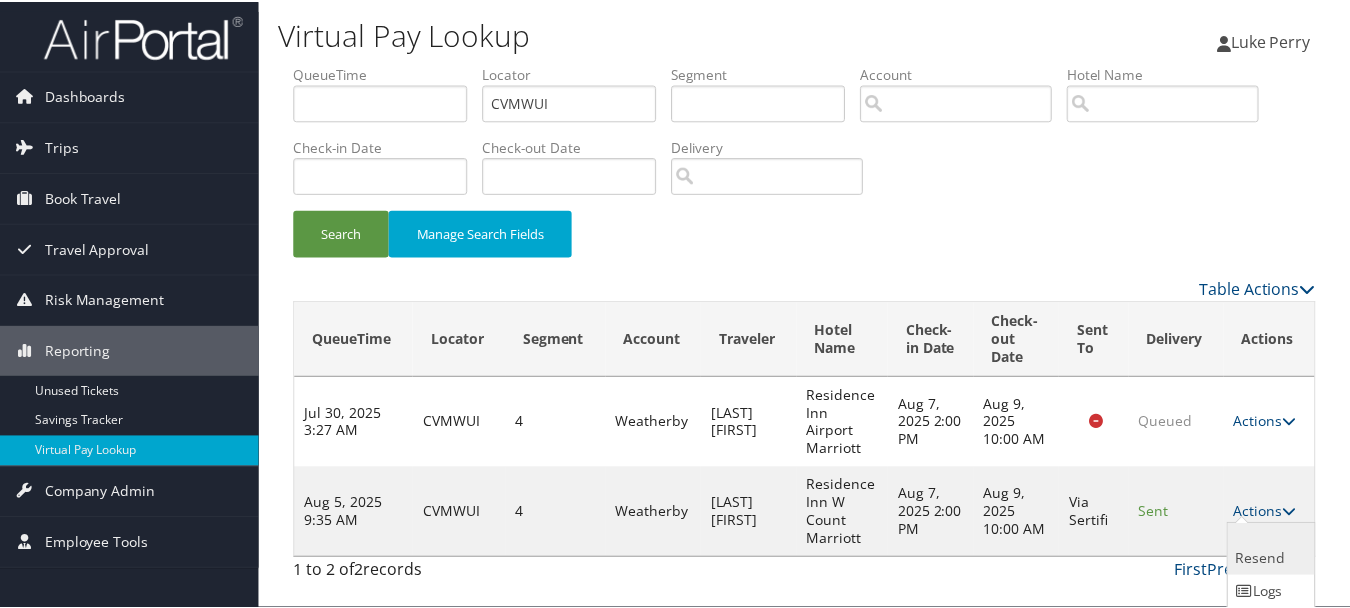 scroll, scrollTop: 55, scrollLeft: 0, axis: vertical 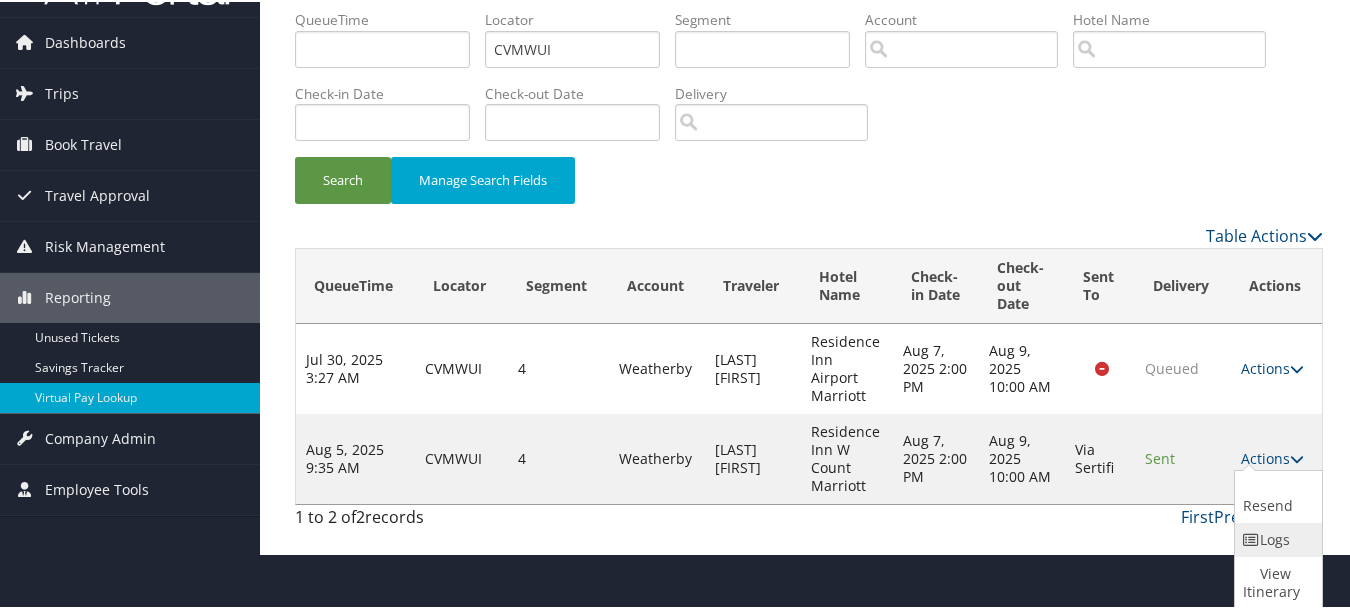 click on "Logs" at bounding box center [1276, 538] 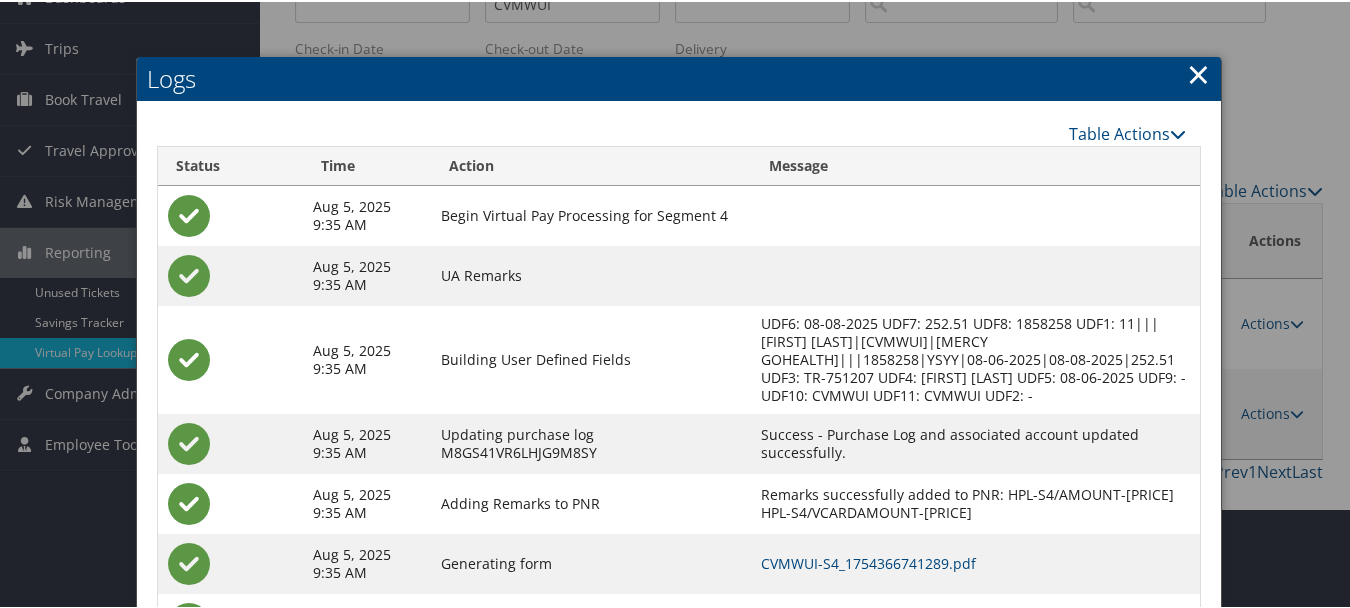 scroll, scrollTop: 260, scrollLeft: 0, axis: vertical 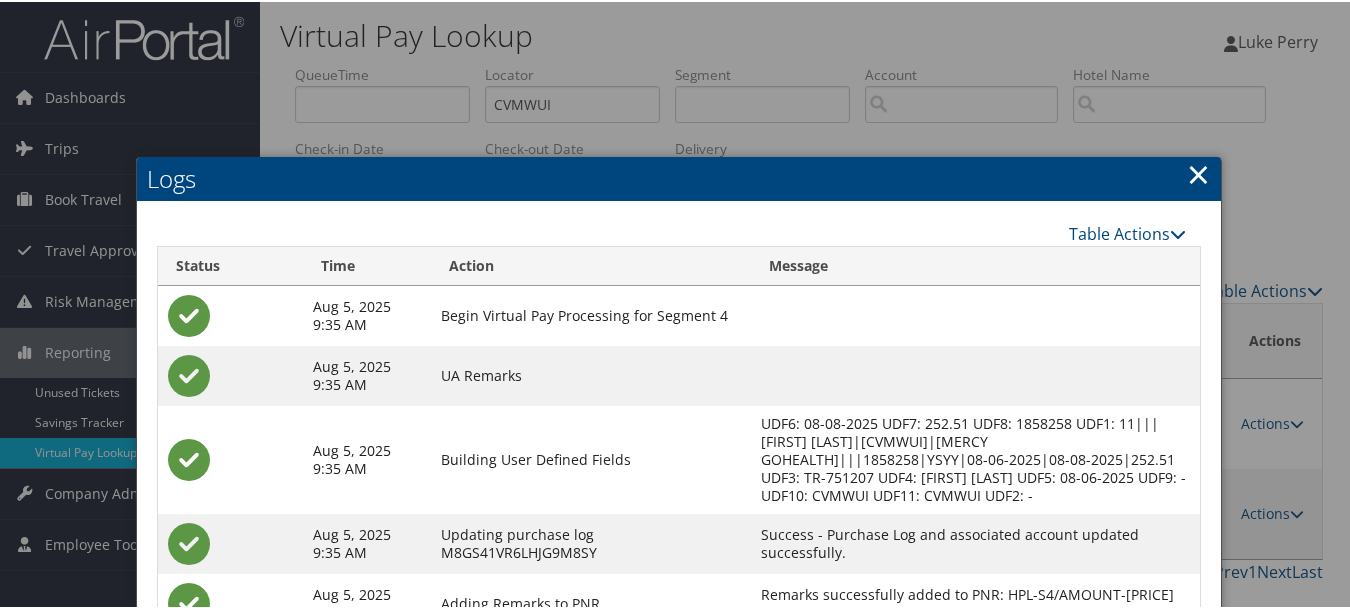 click on "Logs" at bounding box center (679, 177) 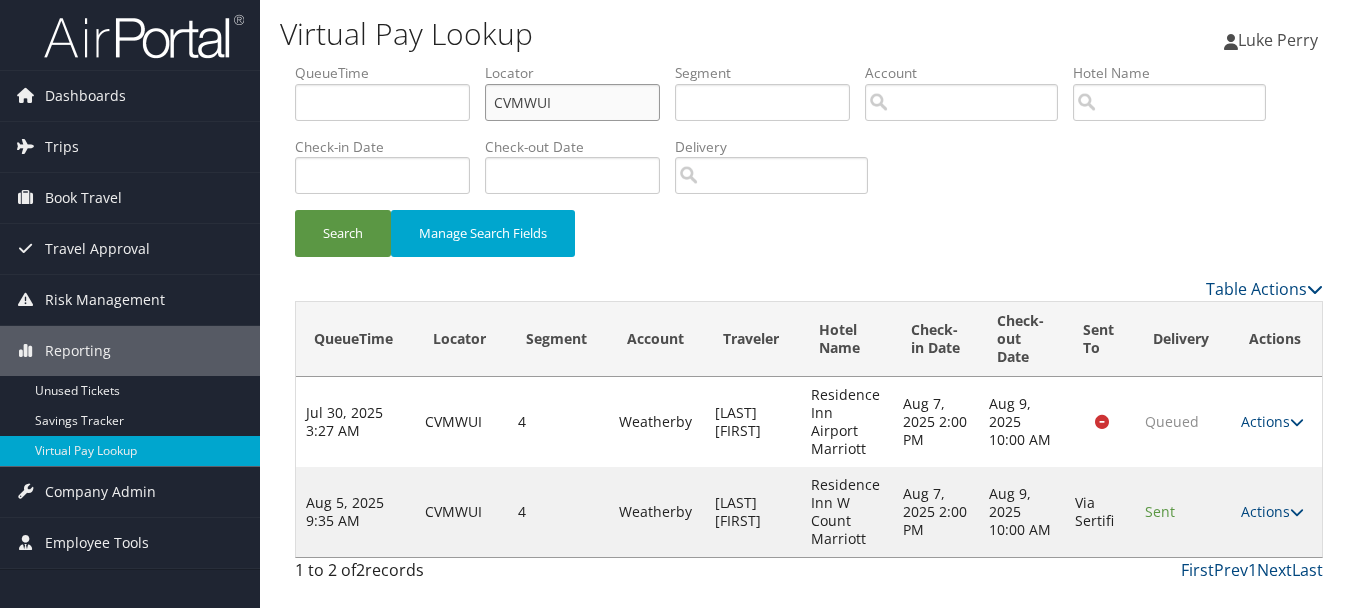 drag, startPoint x: 623, startPoint y: 110, endPoint x: 476, endPoint y: 111, distance: 147.0034 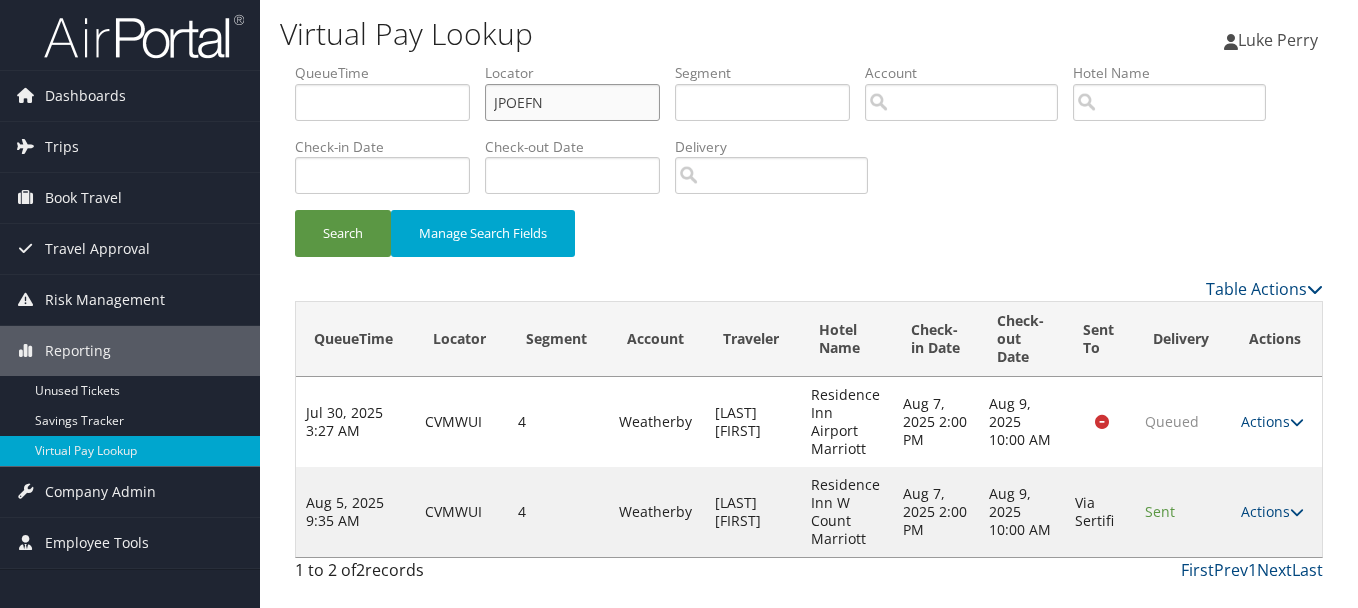 click on "Search" at bounding box center [343, 233] 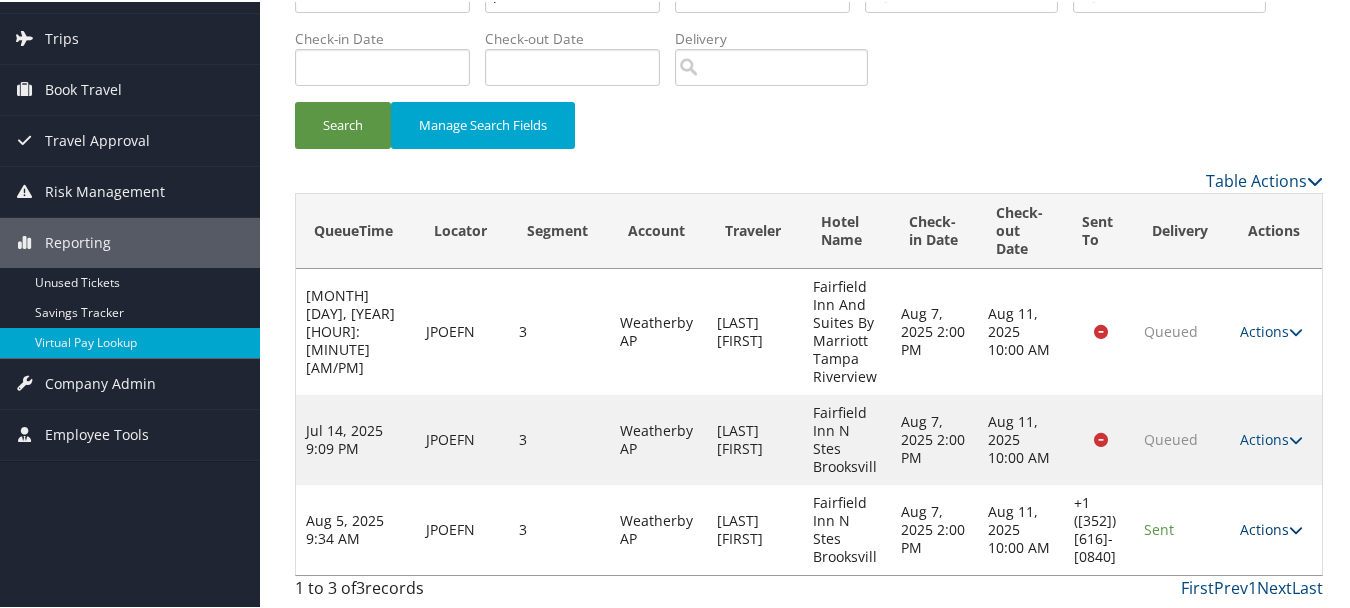 click on "Actions" at bounding box center [1271, 527] 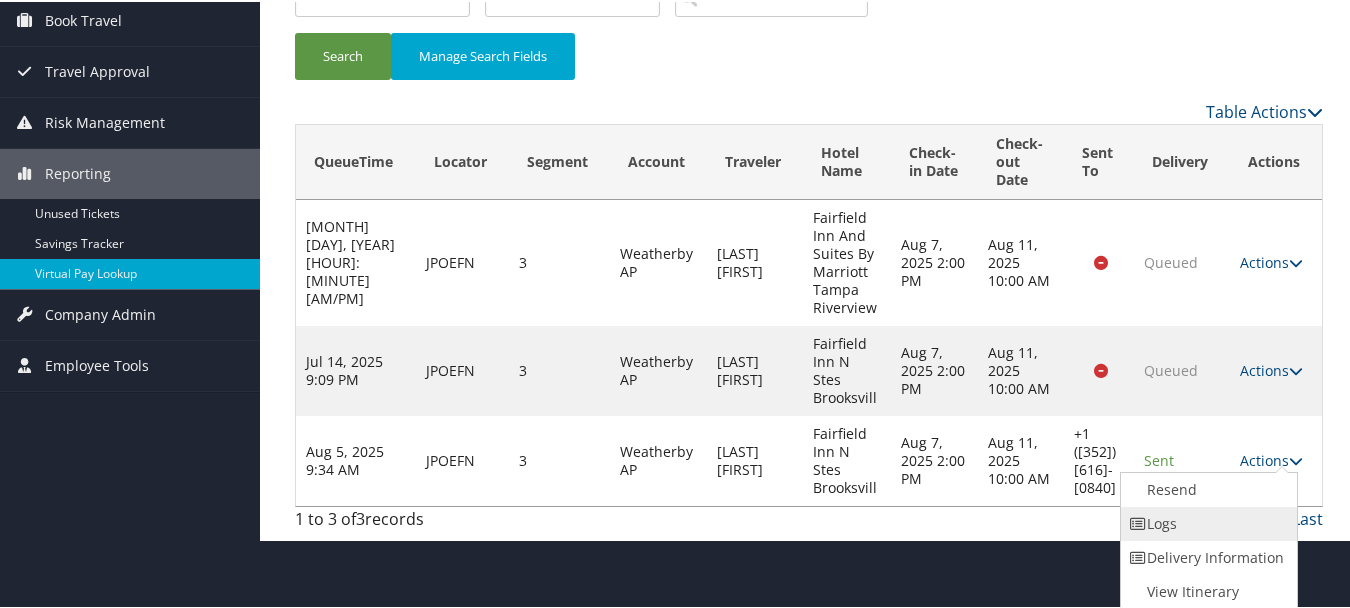 click on "Logs" at bounding box center (1206, 522) 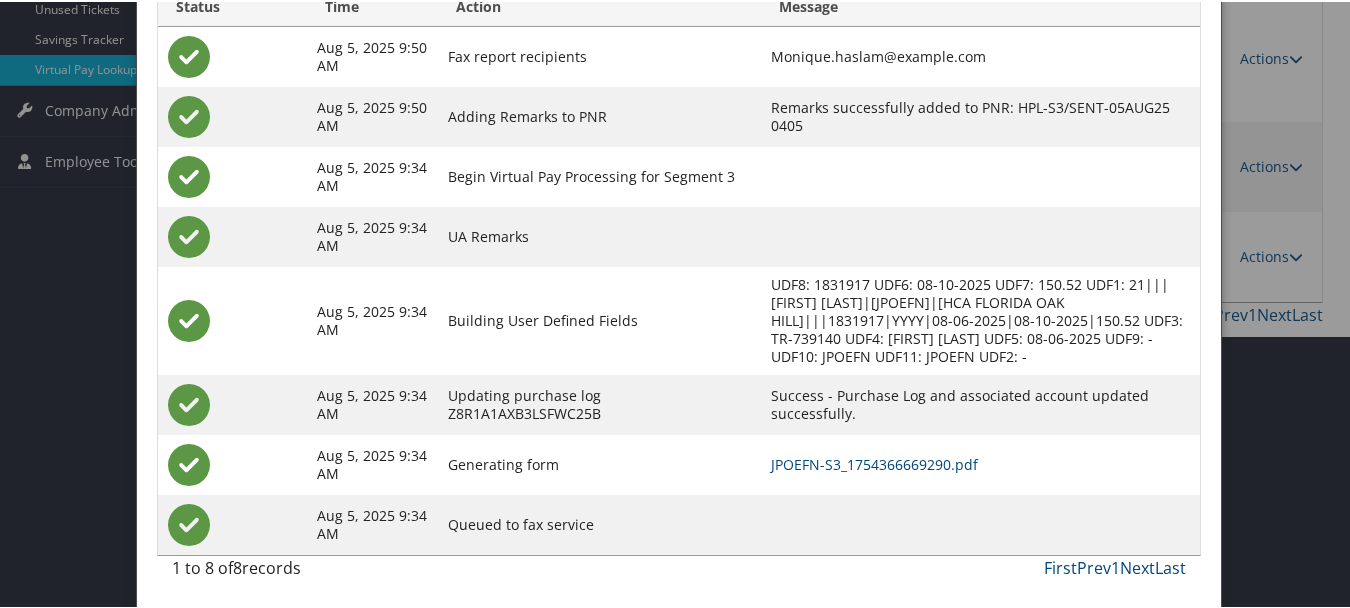 scroll, scrollTop: 384, scrollLeft: 0, axis: vertical 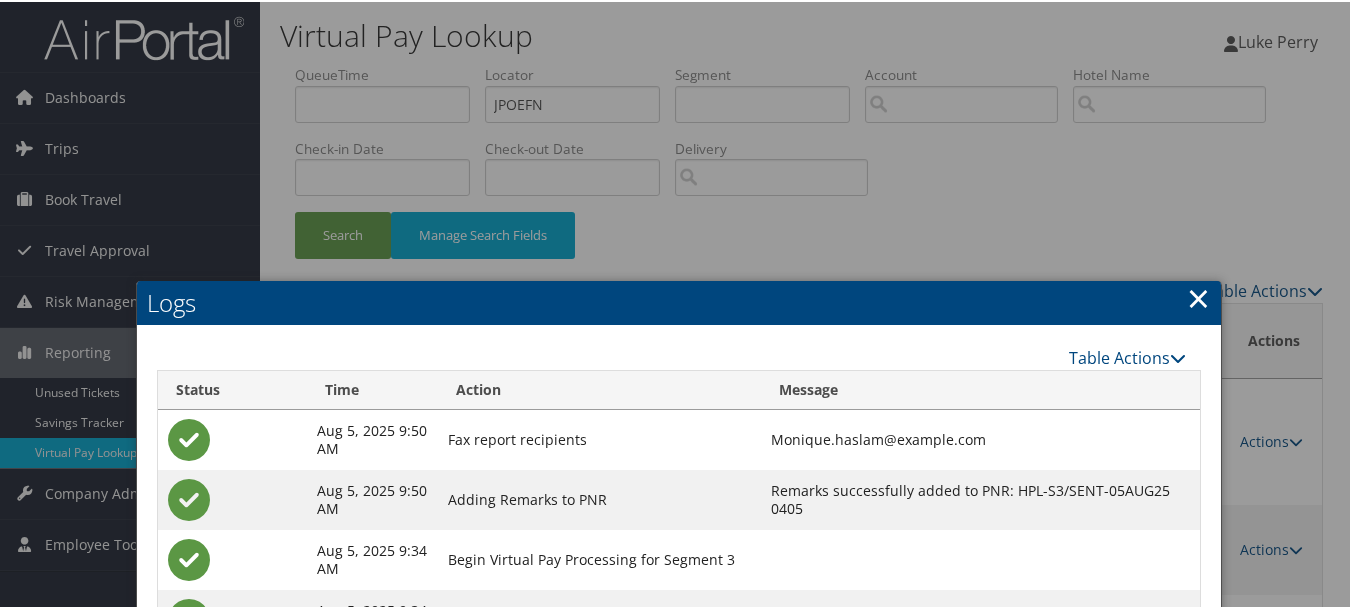 click on "×" at bounding box center (1198, 296) 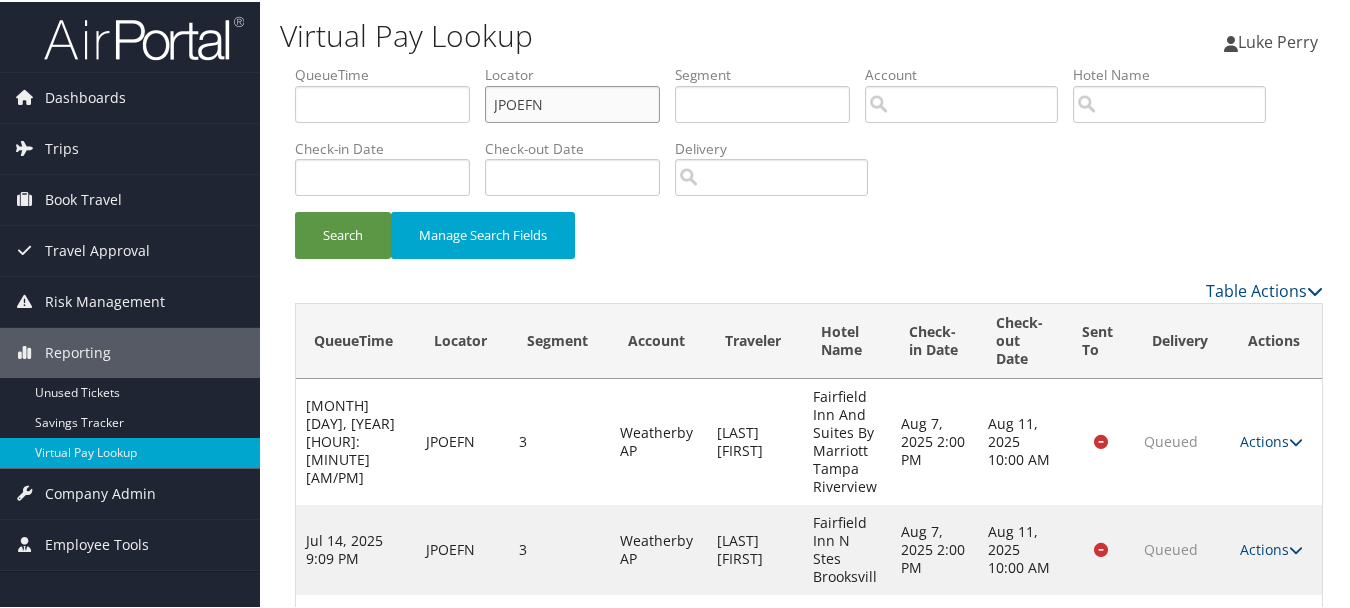 drag, startPoint x: 600, startPoint y: 102, endPoint x: 372, endPoint y: 94, distance: 228.1403 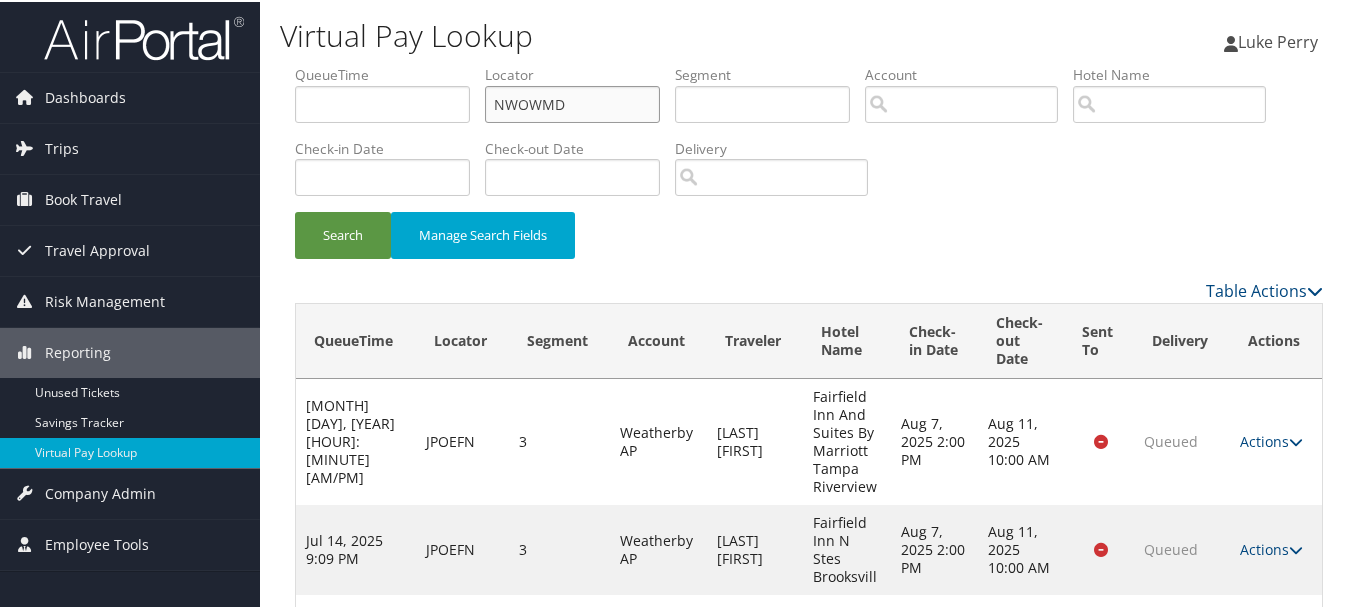 click on "Search" at bounding box center (343, 233) 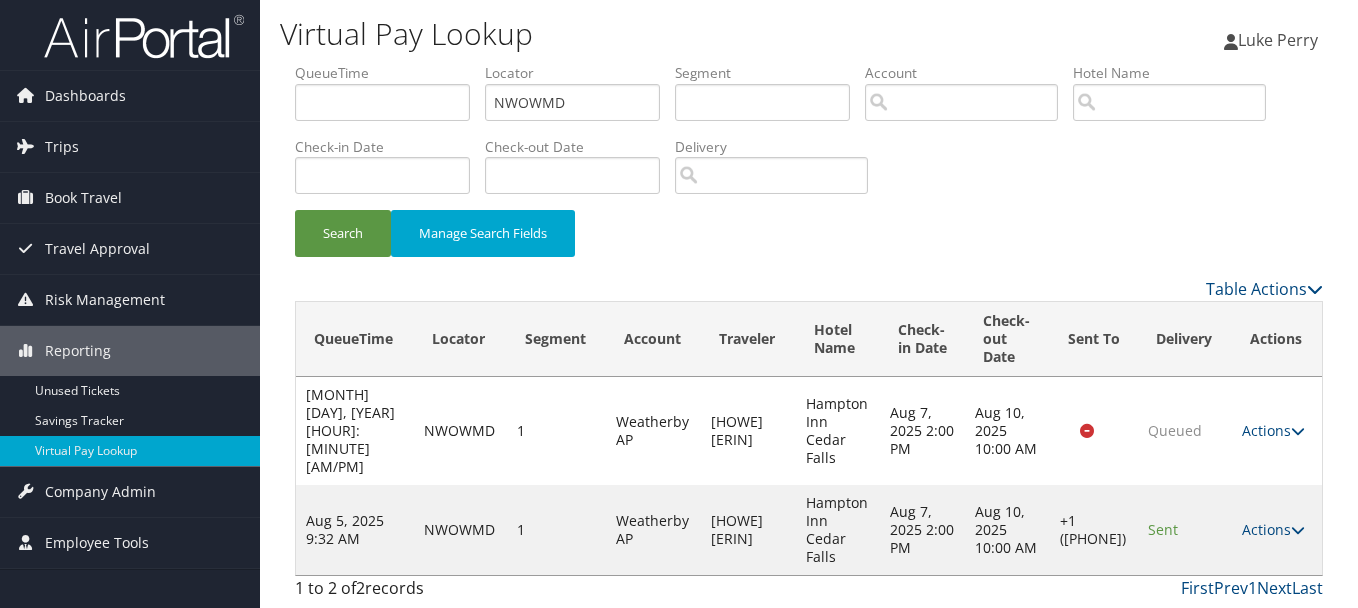 click on "Actions   Resend  Logs  Delivery Information  View Itinerary" at bounding box center [1277, 530] 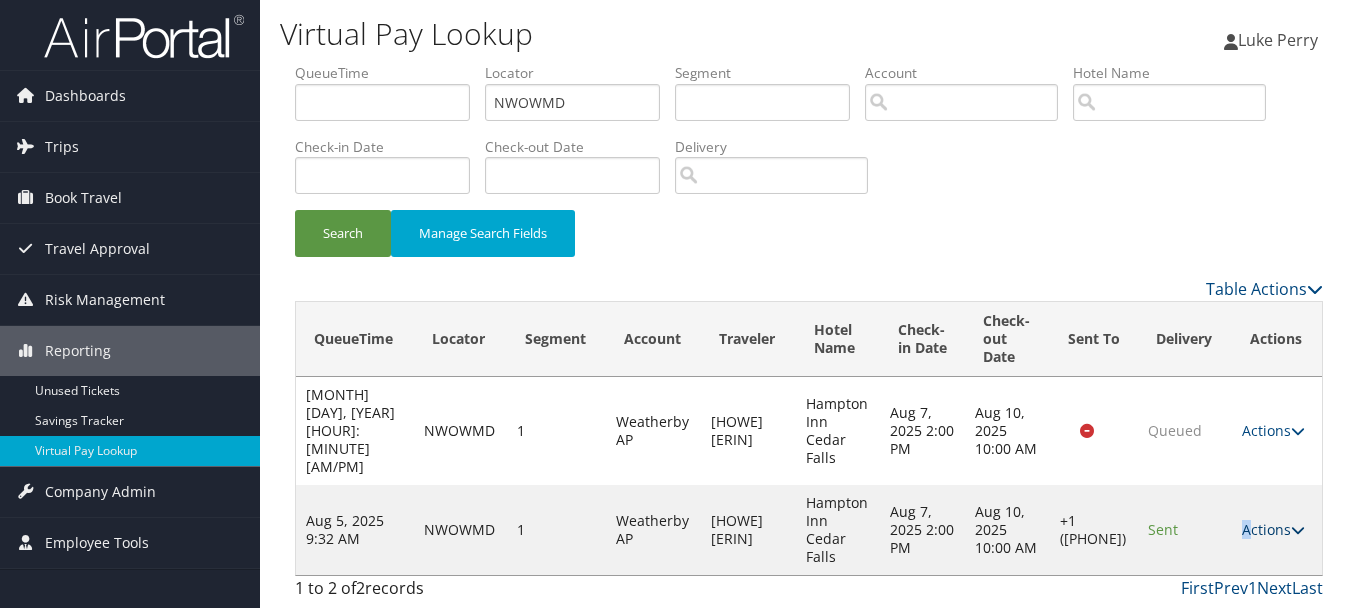 click on "Actions" at bounding box center [1273, 529] 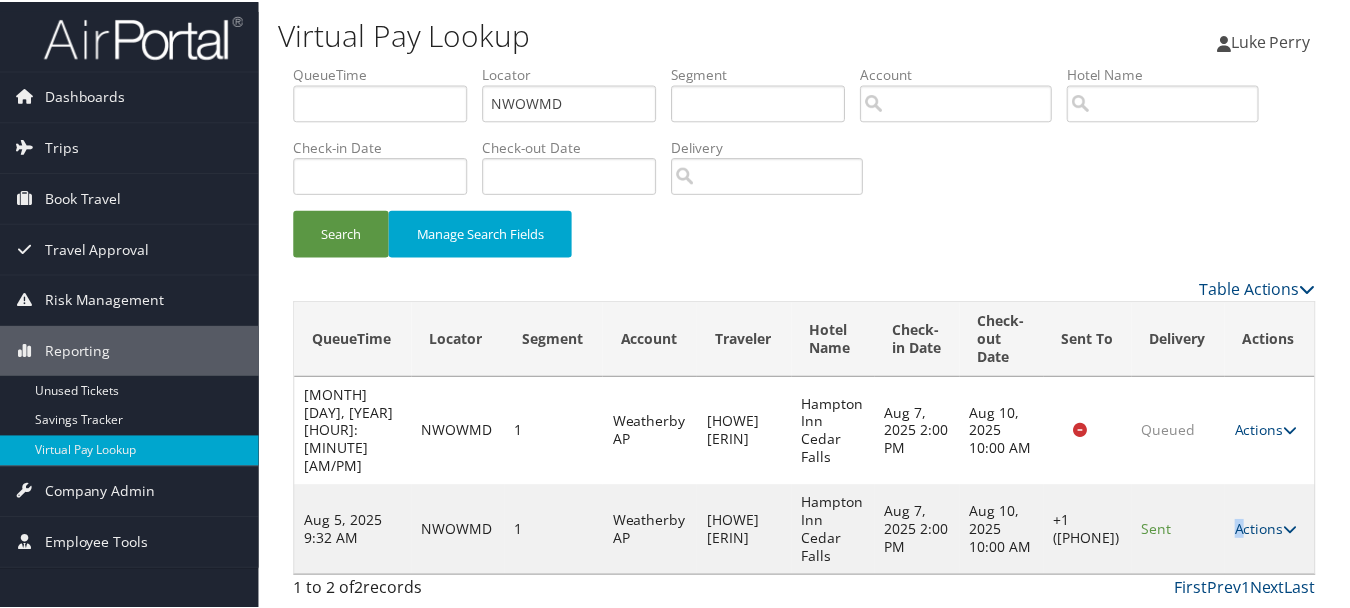 scroll, scrollTop: 35, scrollLeft: 0, axis: vertical 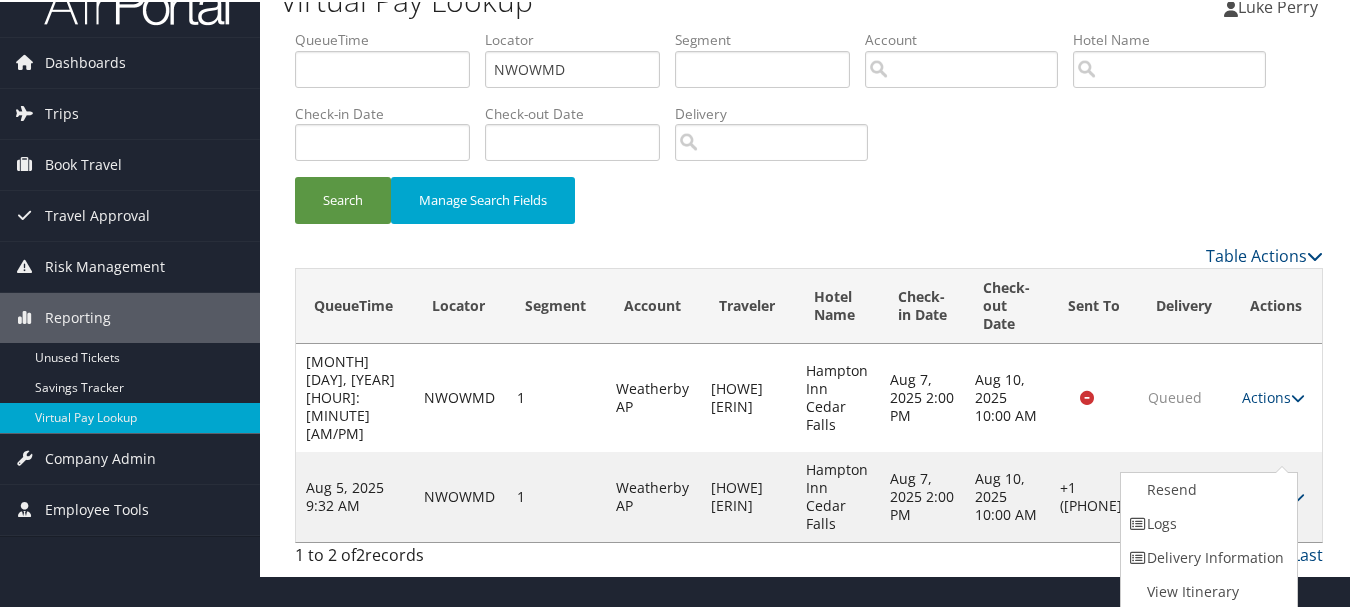drag, startPoint x: 1245, startPoint y: 495, endPoint x: 1206, endPoint y: 539, distance: 58.796257 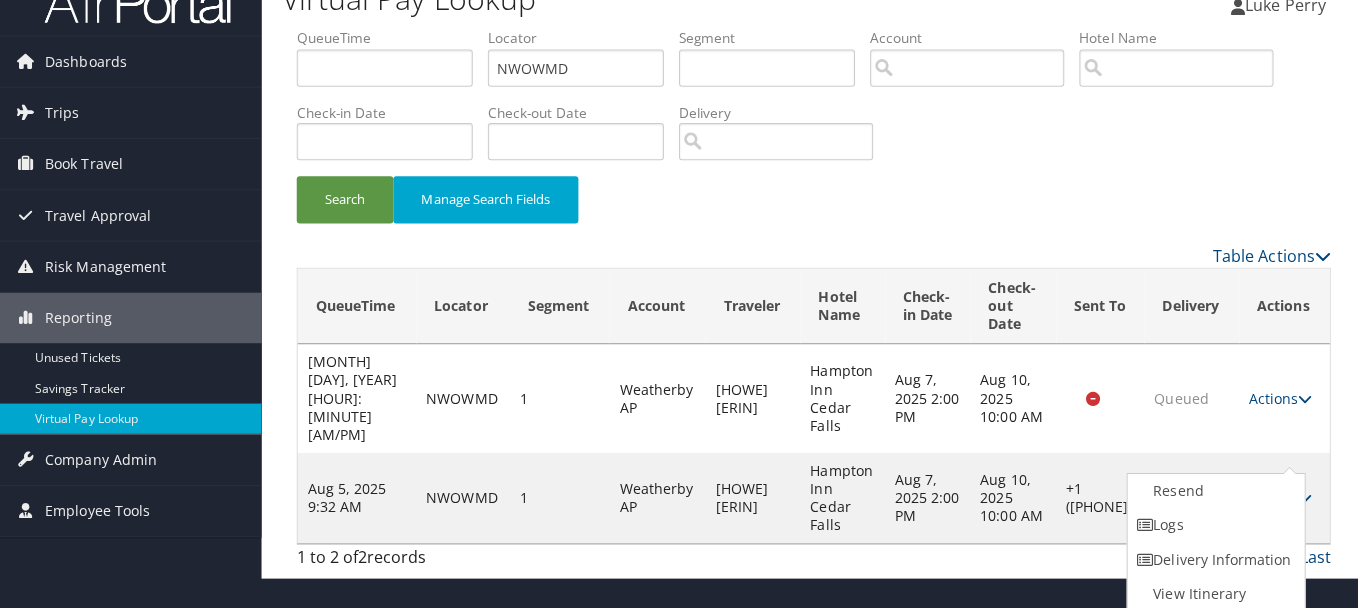 scroll, scrollTop: 0, scrollLeft: 0, axis: both 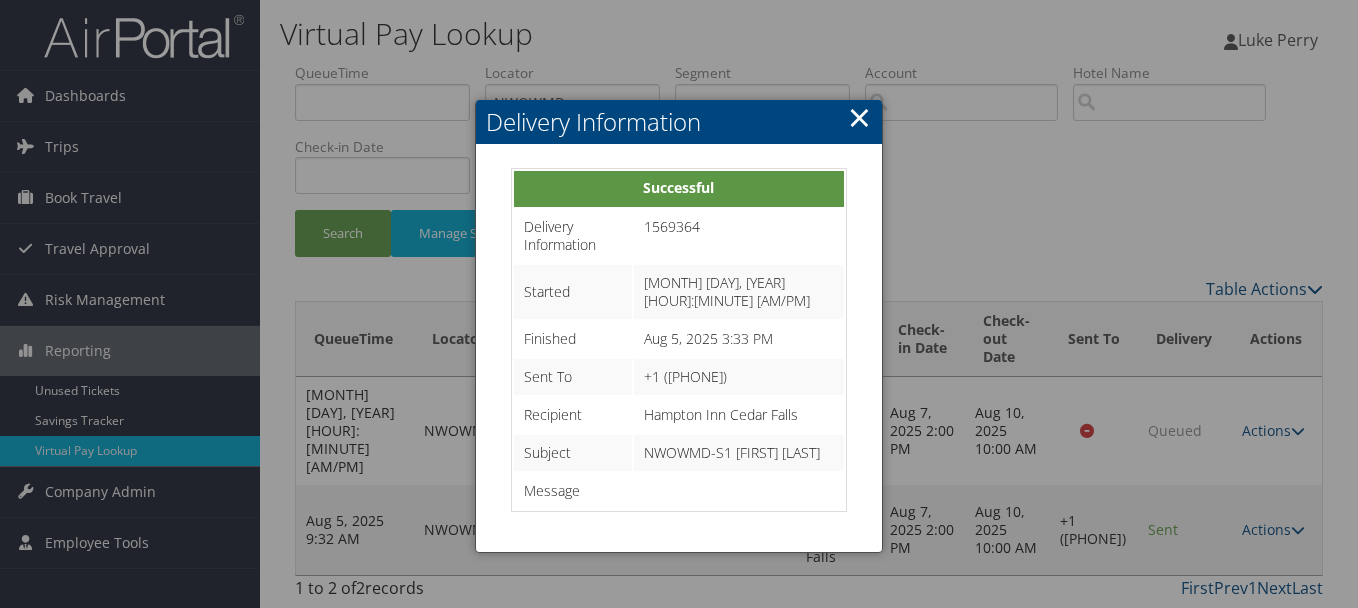 click on "Delivery Information" at bounding box center [678, 122] 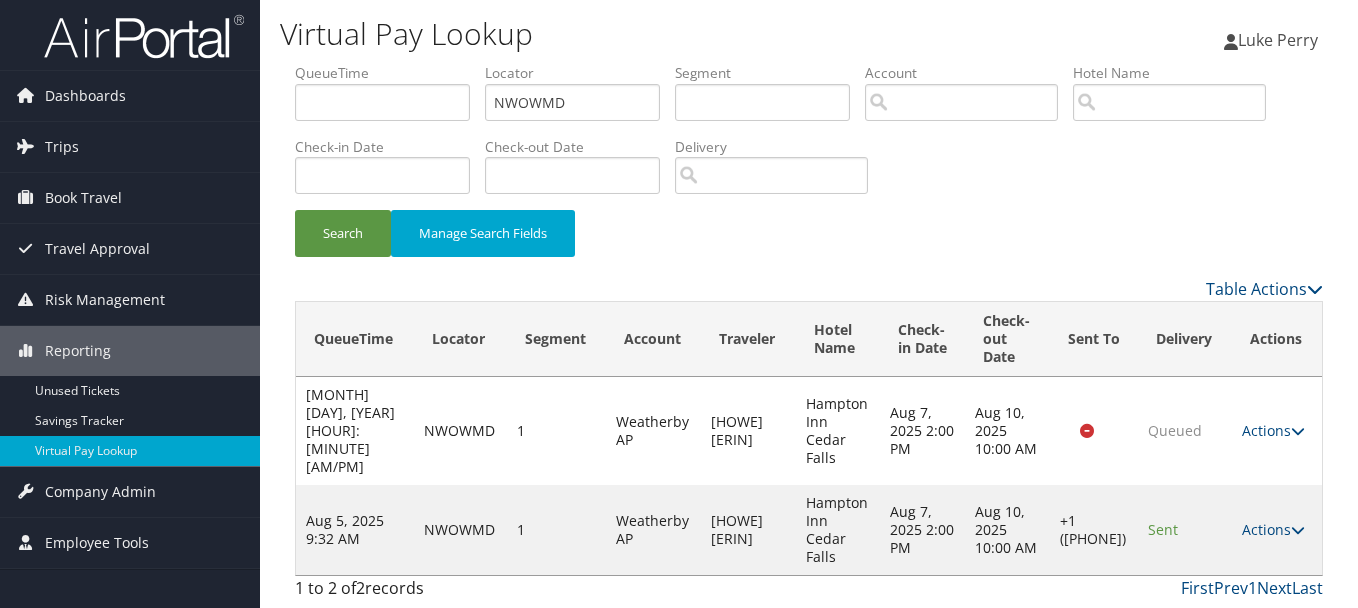 click on "Actions" at bounding box center (1273, 529) 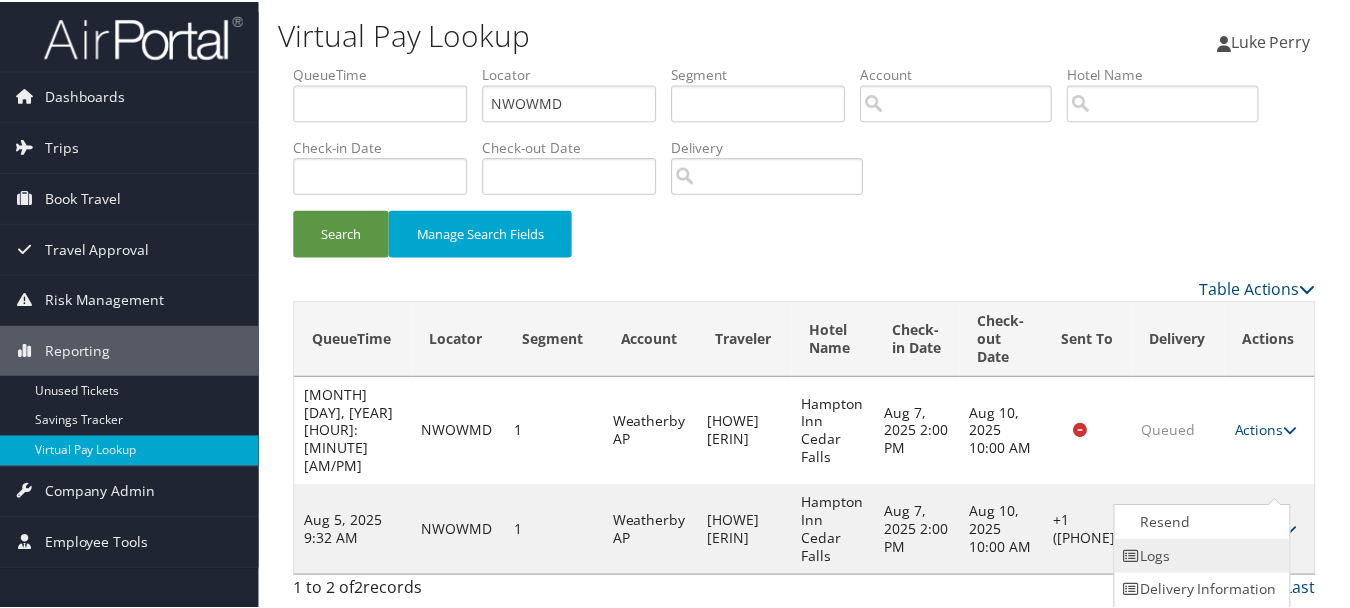 scroll, scrollTop: 35, scrollLeft: 0, axis: vertical 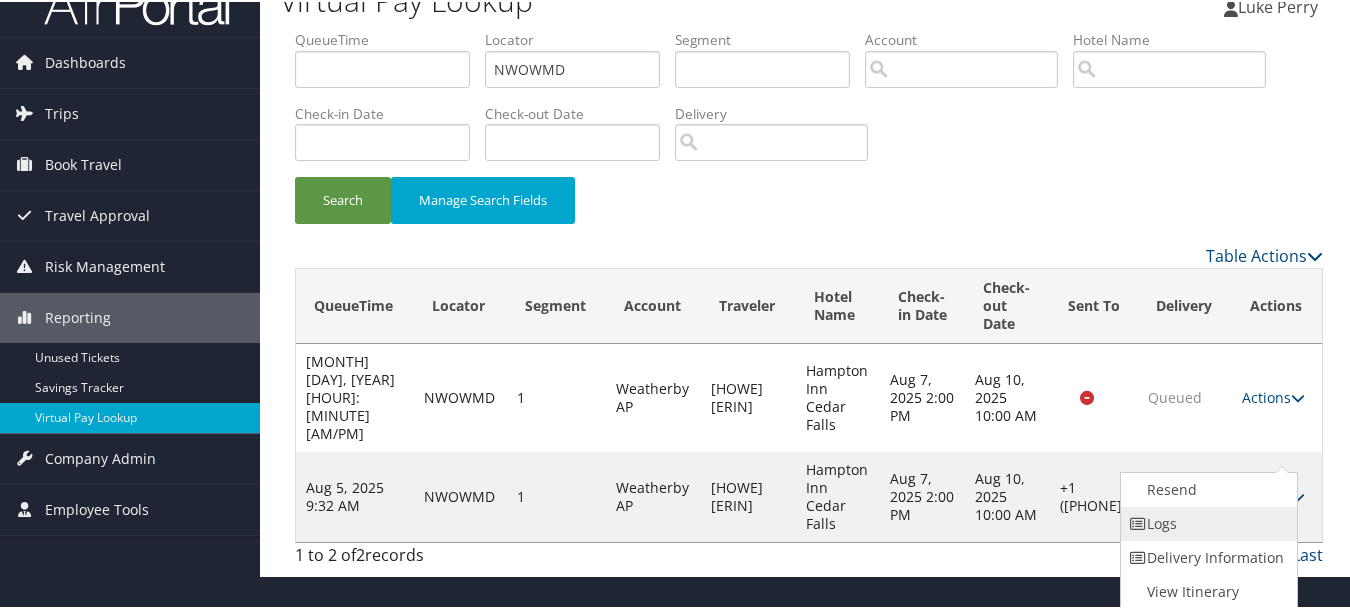 click on "Logs" at bounding box center (1206, 522) 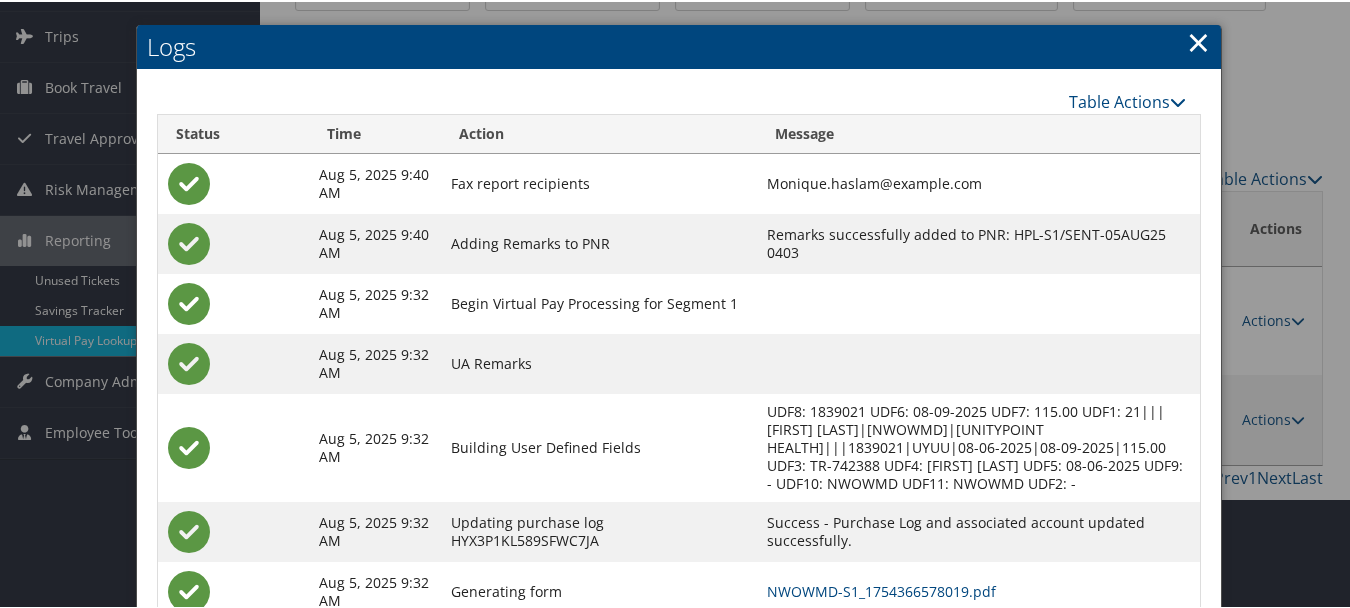 scroll, scrollTop: 222, scrollLeft: 0, axis: vertical 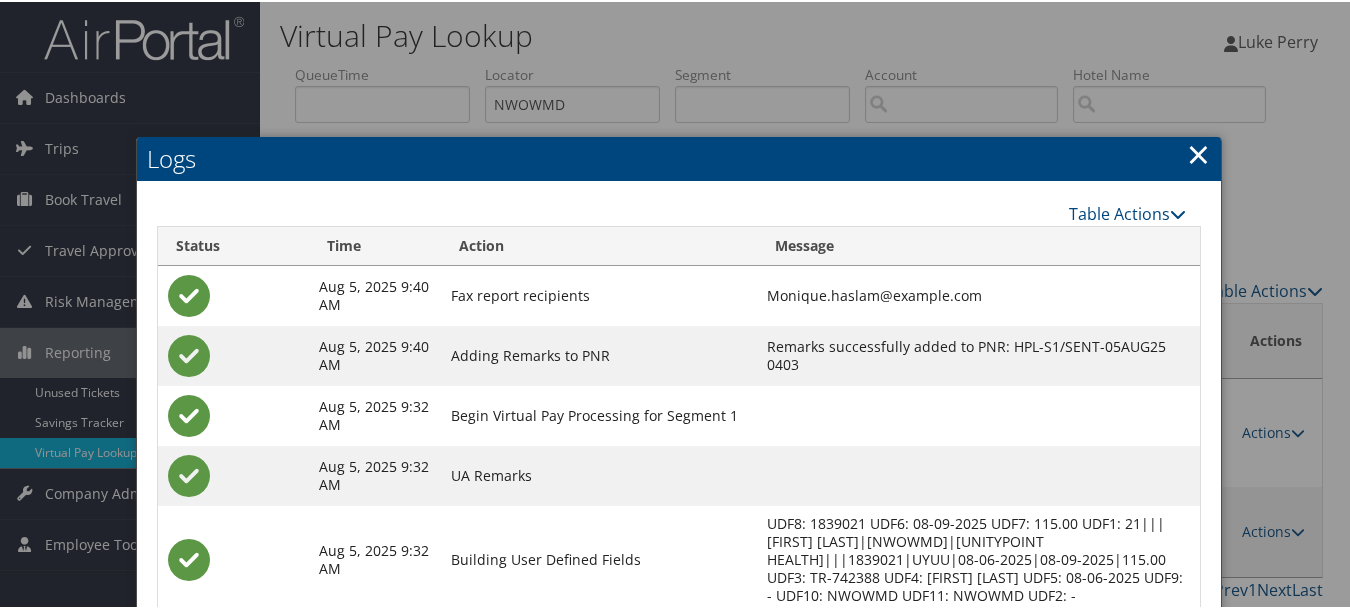 click on "×" at bounding box center [1198, 152] 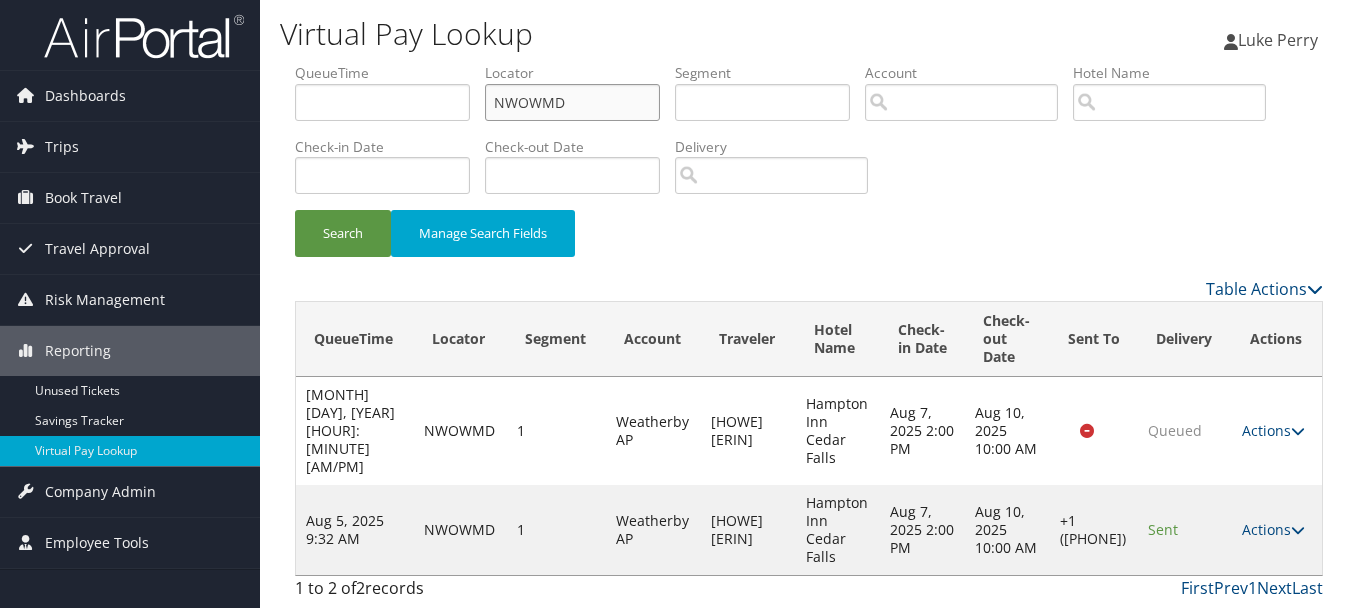 drag, startPoint x: 630, startPoint y: 96, endPoint x: 365, endPoint y: 85, distance: 265.2282 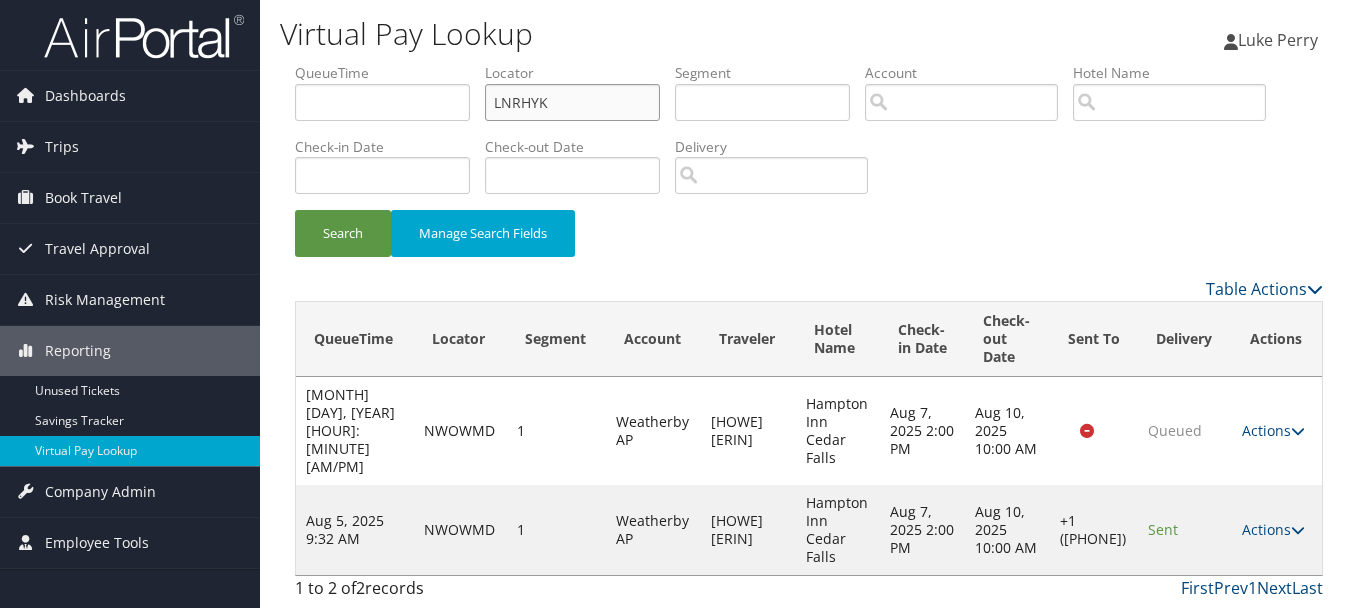 click on "Search" at bounding box center (343, 233) 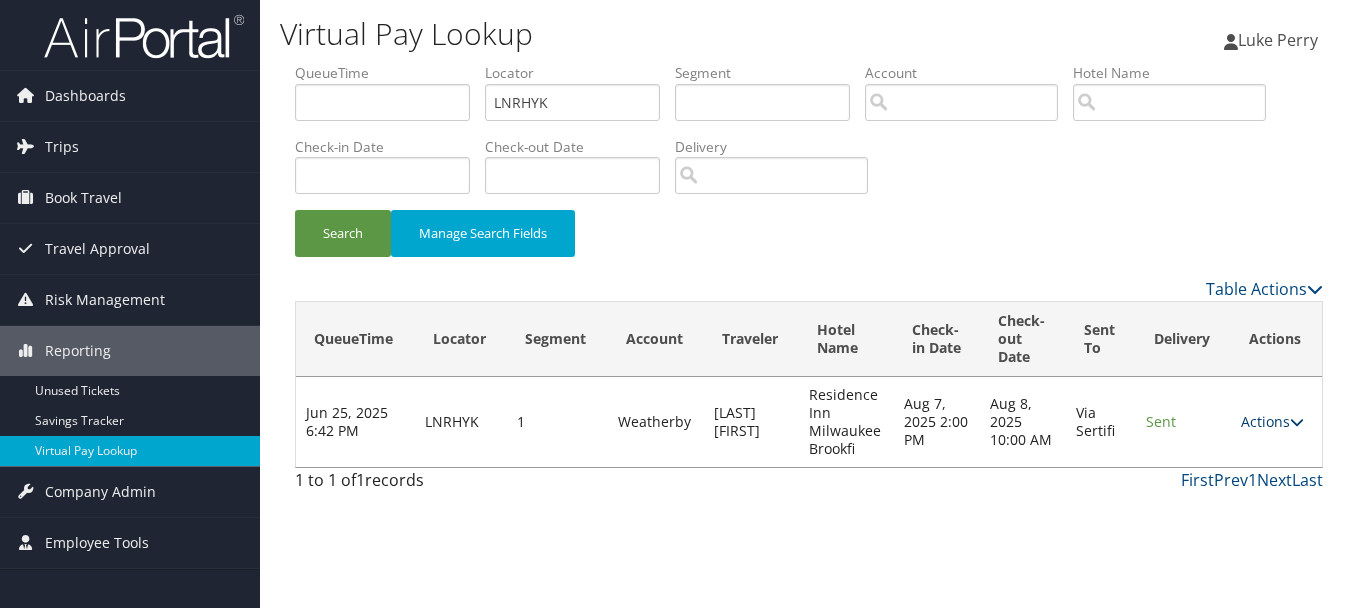 click on "Actions" at bounding box center [1272, 421] 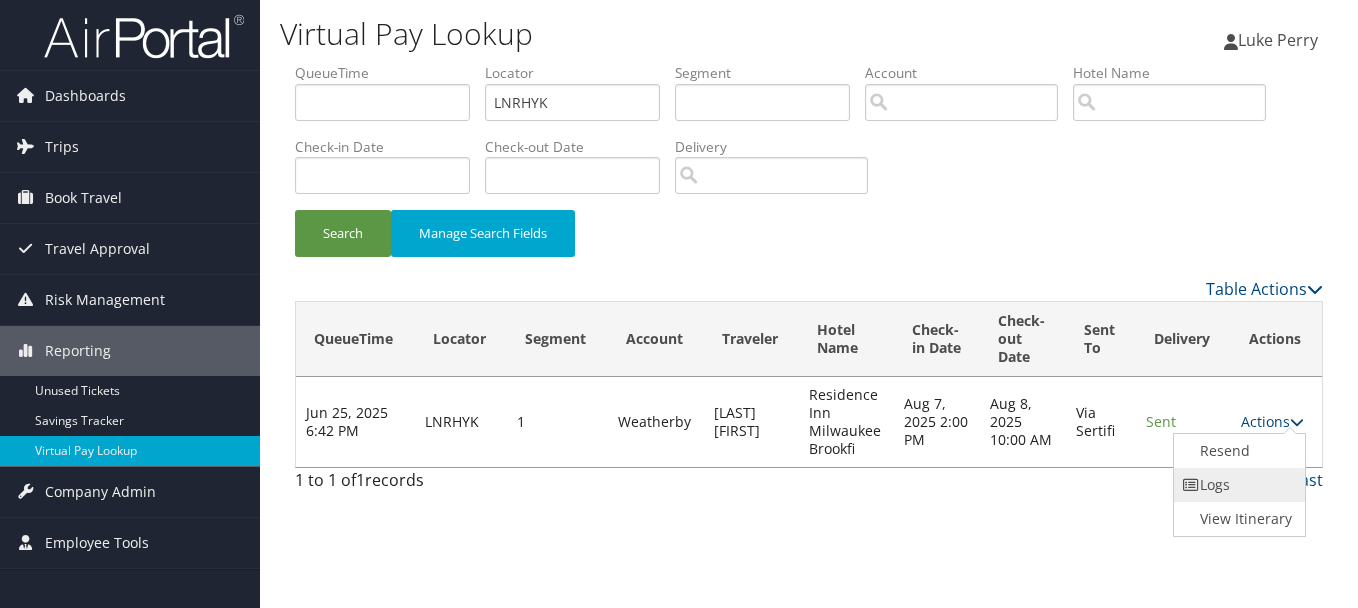 click on "Logs" at bounding box center [1237, 485] 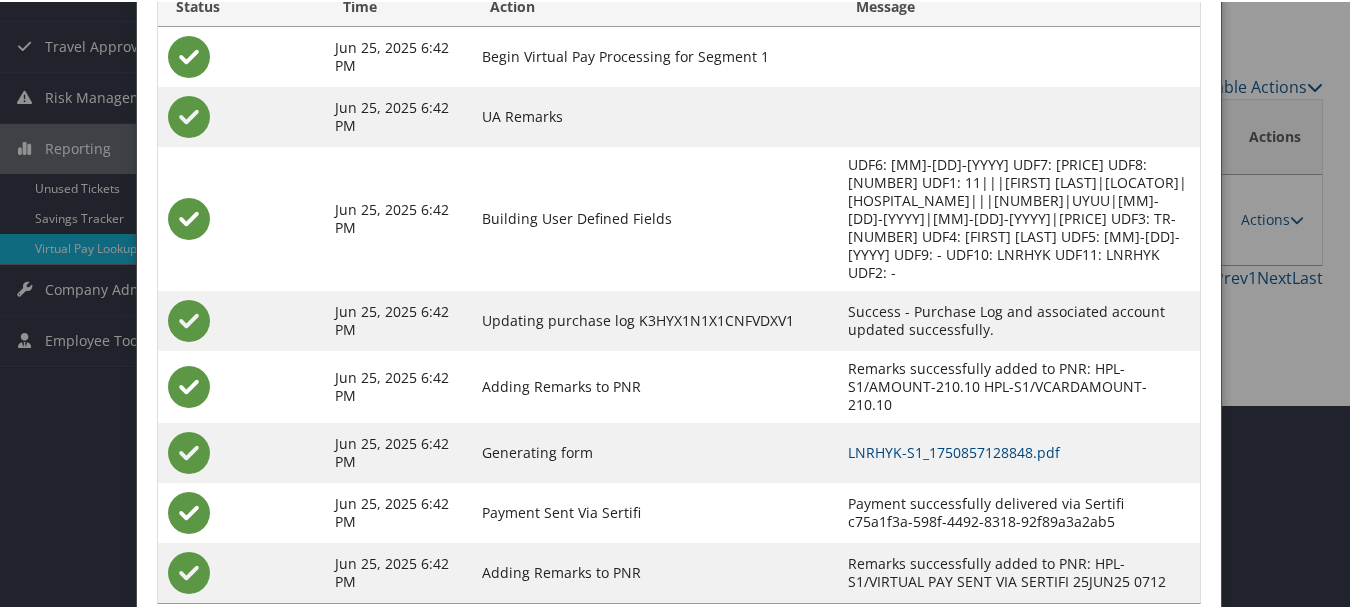 scroll, scrollTop: 205, scrollLeft: 0, axis: vertical 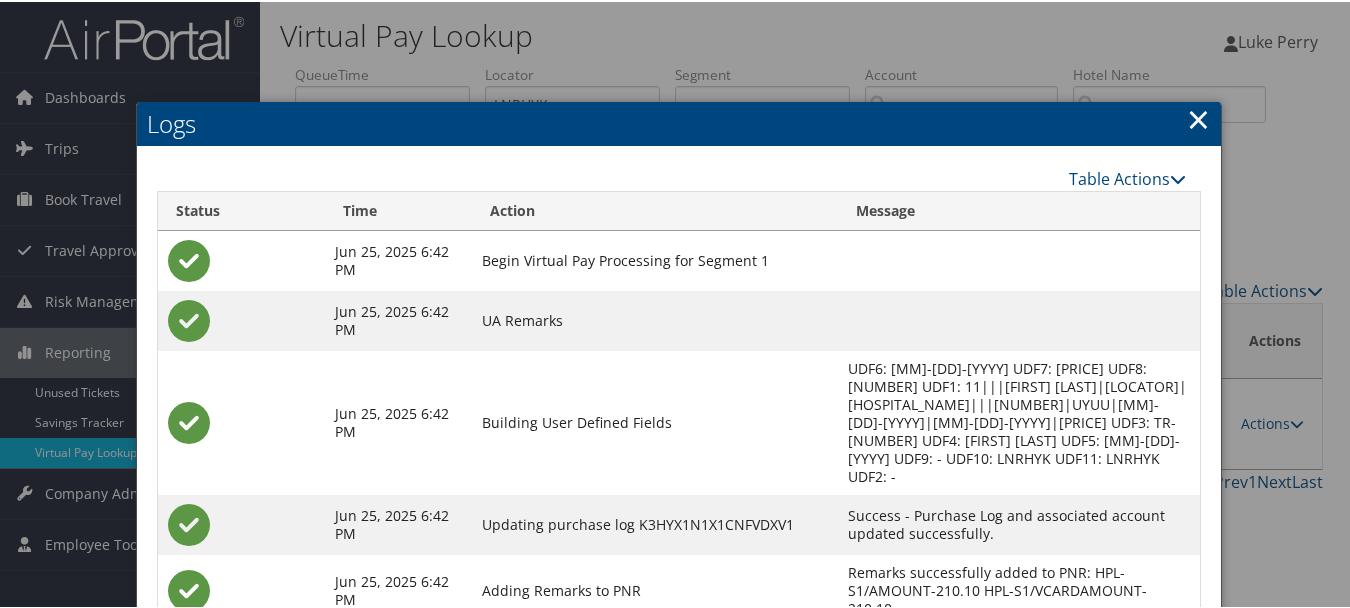 click on "×" at bounding box center (1198, 117) 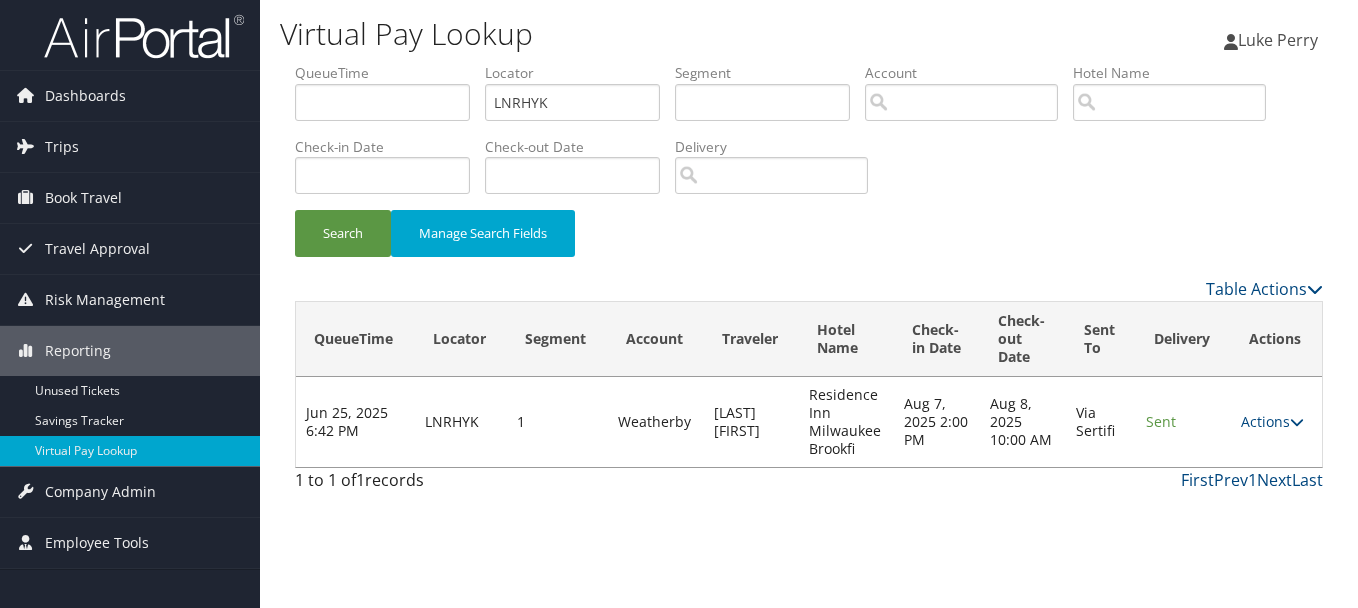 click on "Locator LNRHYK" at bounding box center (580, 99) 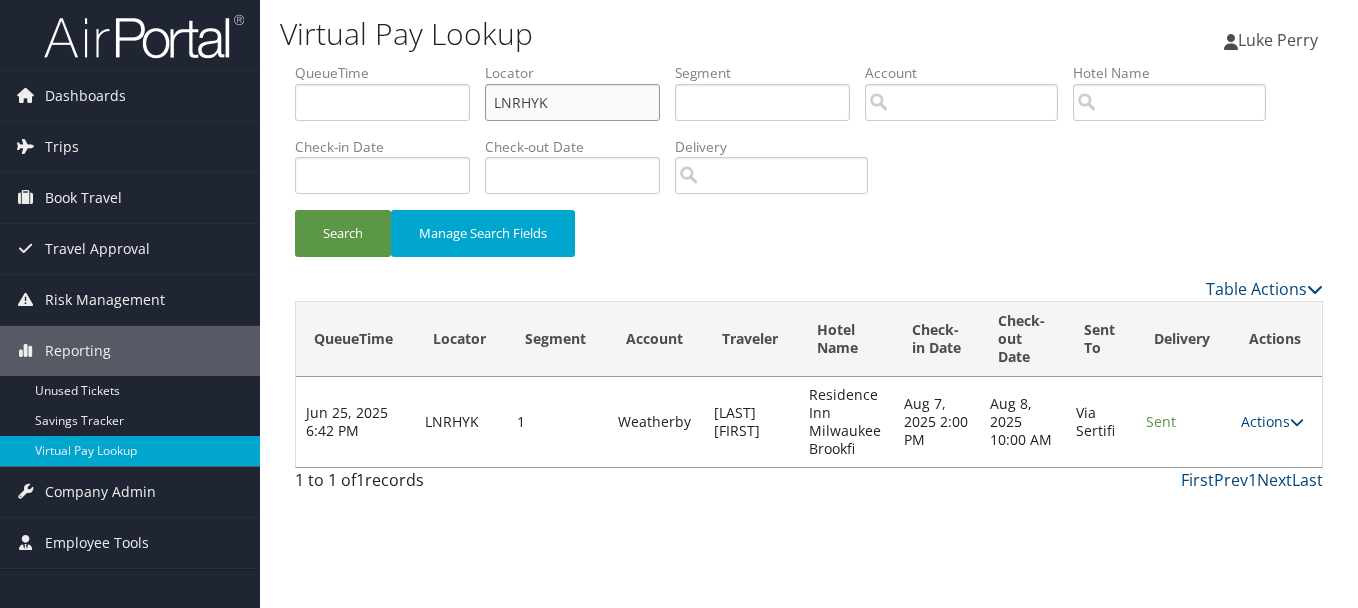 click on "LNRHYK" at bounding box center [572, 102] 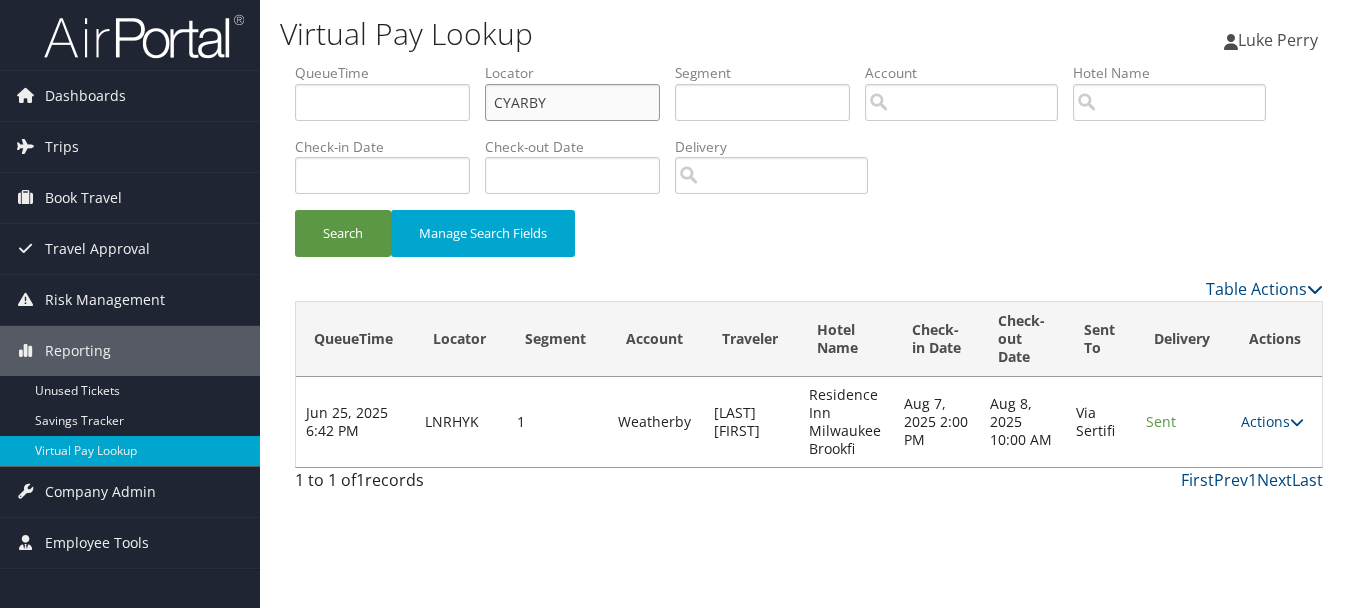 click on "Search" at bounding box center [343, 233] 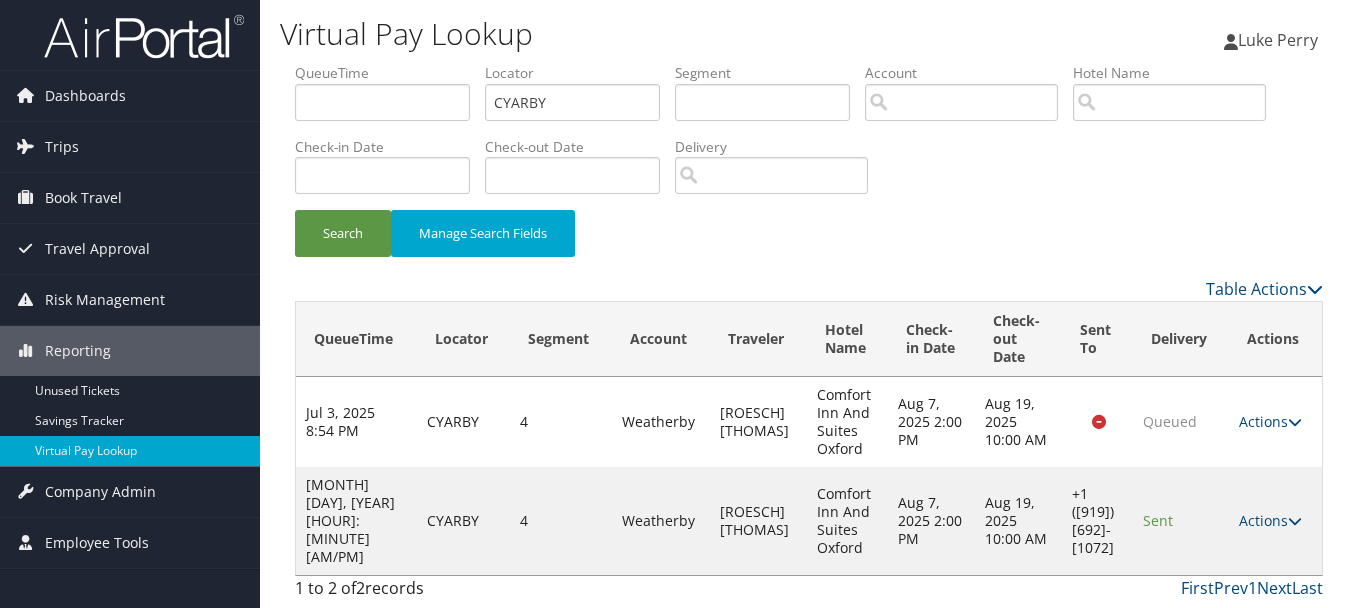 click at bounding box center [1295, 521] 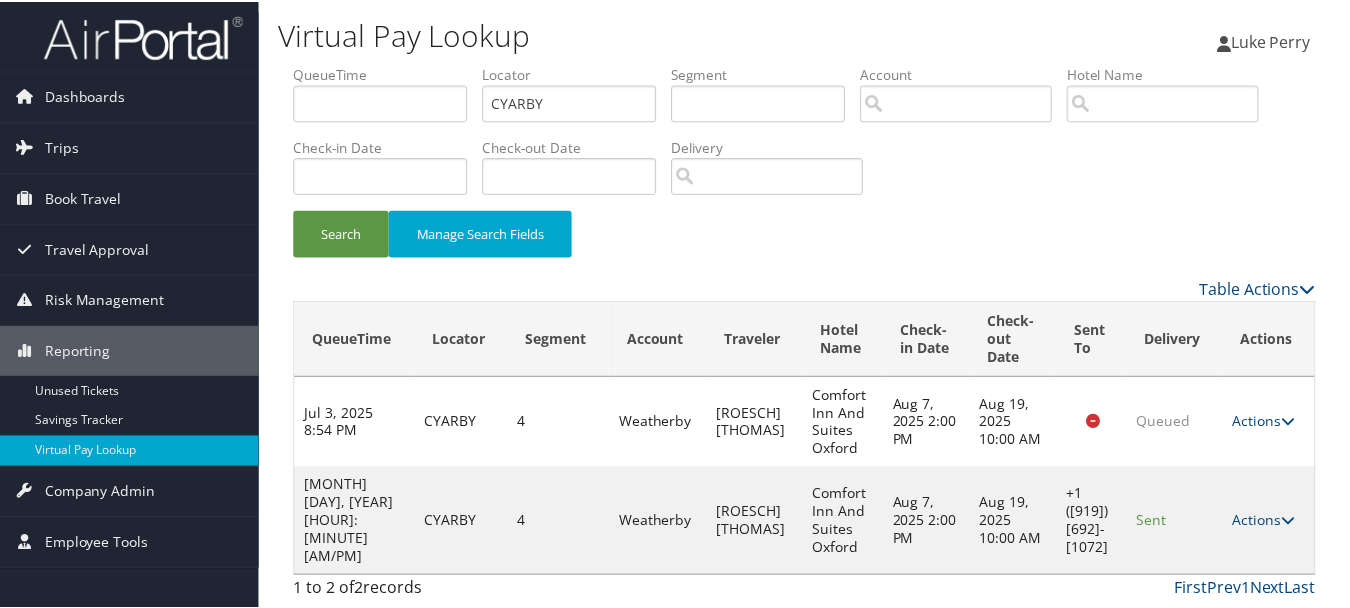scroll, scrollTop: 53, scrollLeft: 0, axis: vertical 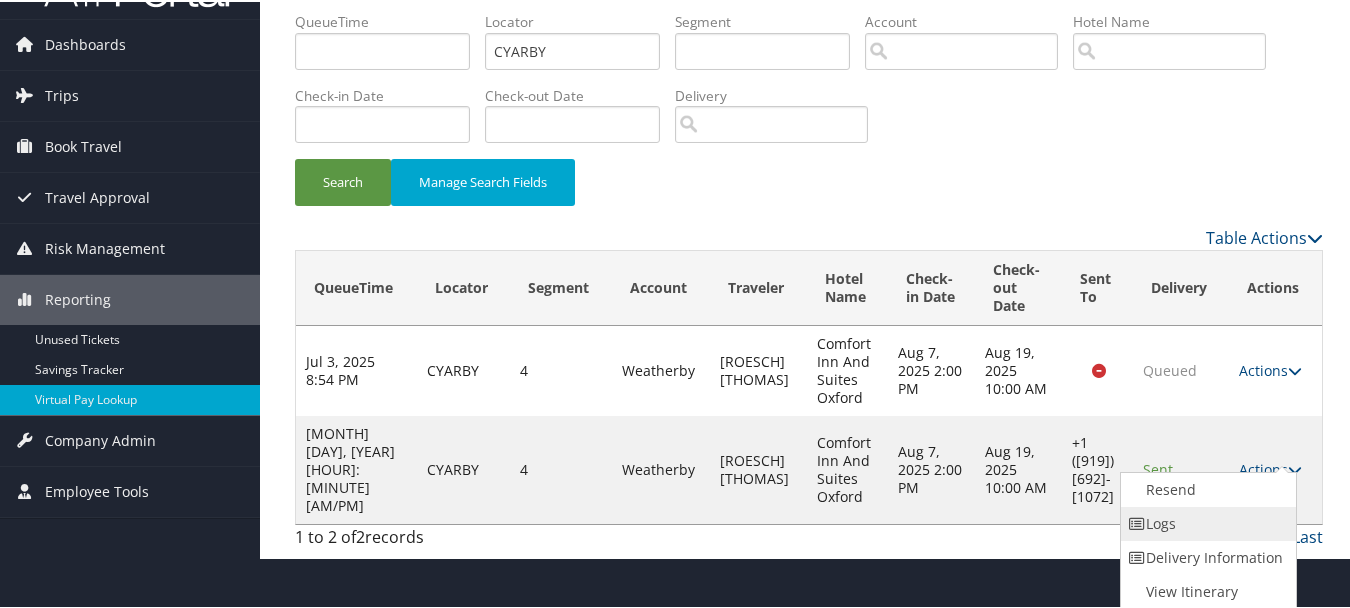 click on "Logs" at bounding box center [1206, 522] 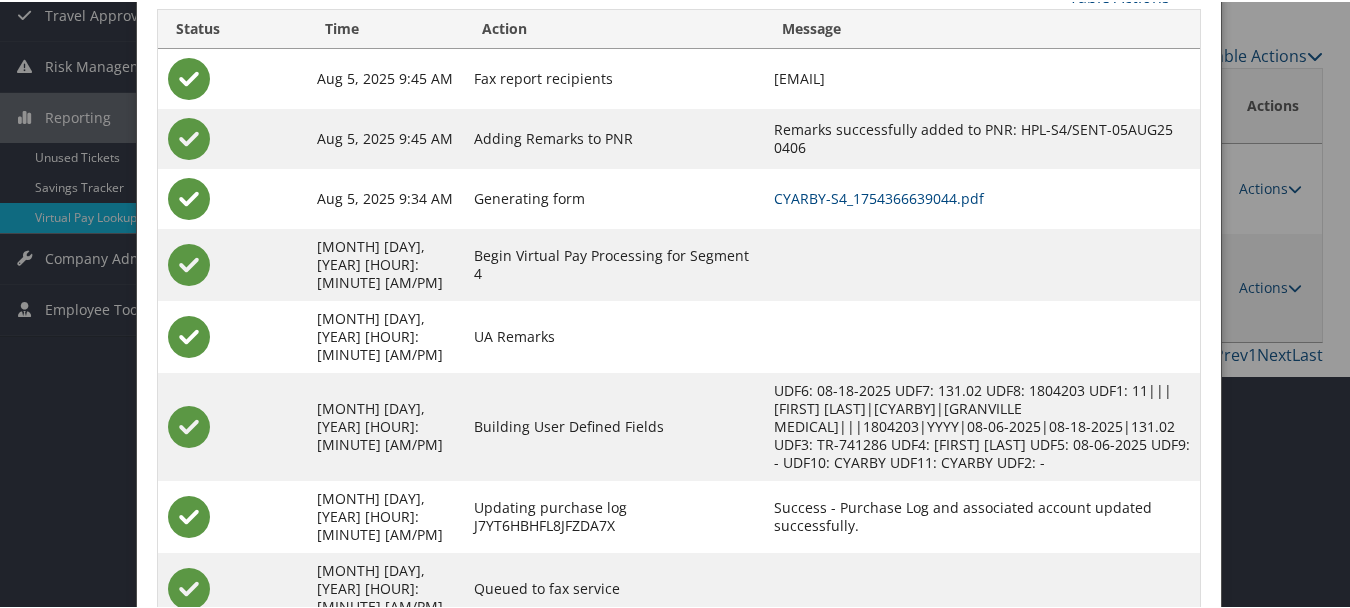 scroll, scrollTop: 240, scrollLeft: 0, axis: vertical 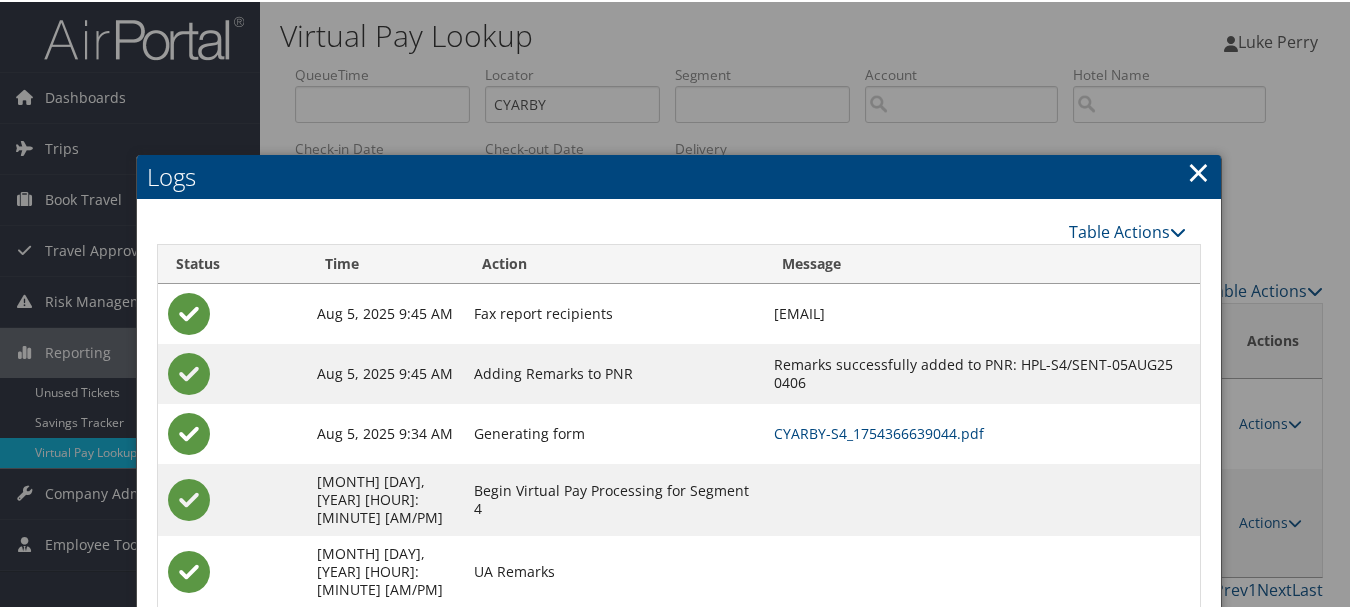click on "×" at bounding box center [1198, 170] 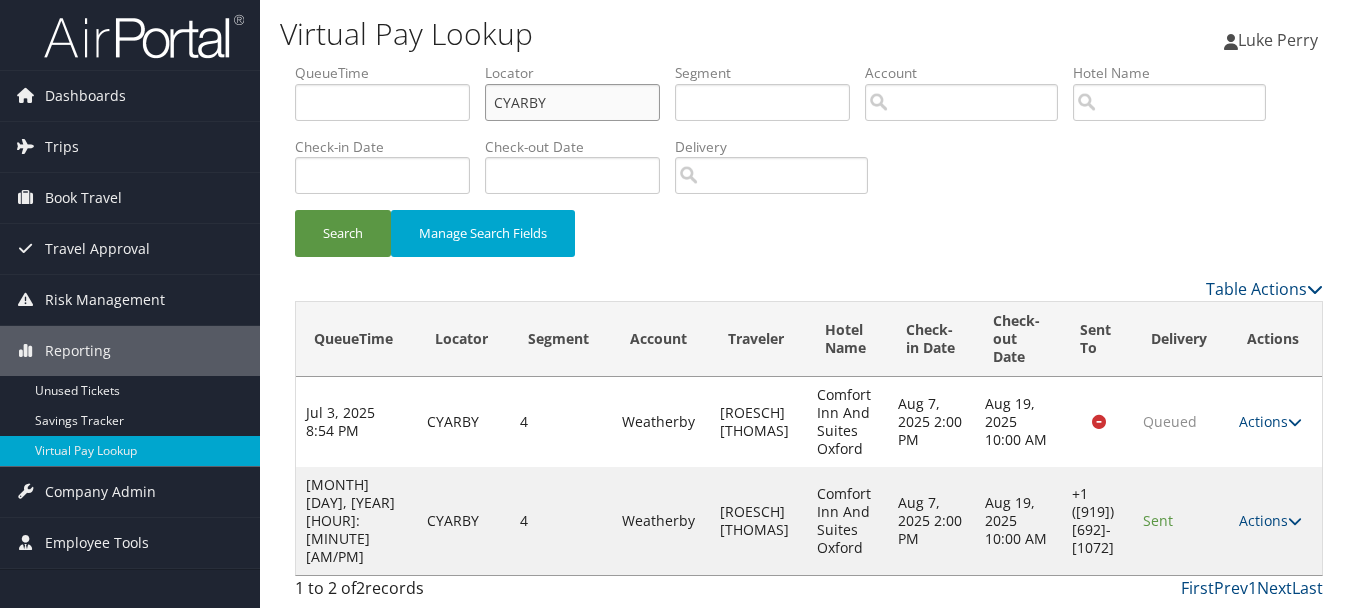drag, startPoint x: 539, startPoint y: 91, endPoint x: 590, endPoint y: 103, distance: 52.392746 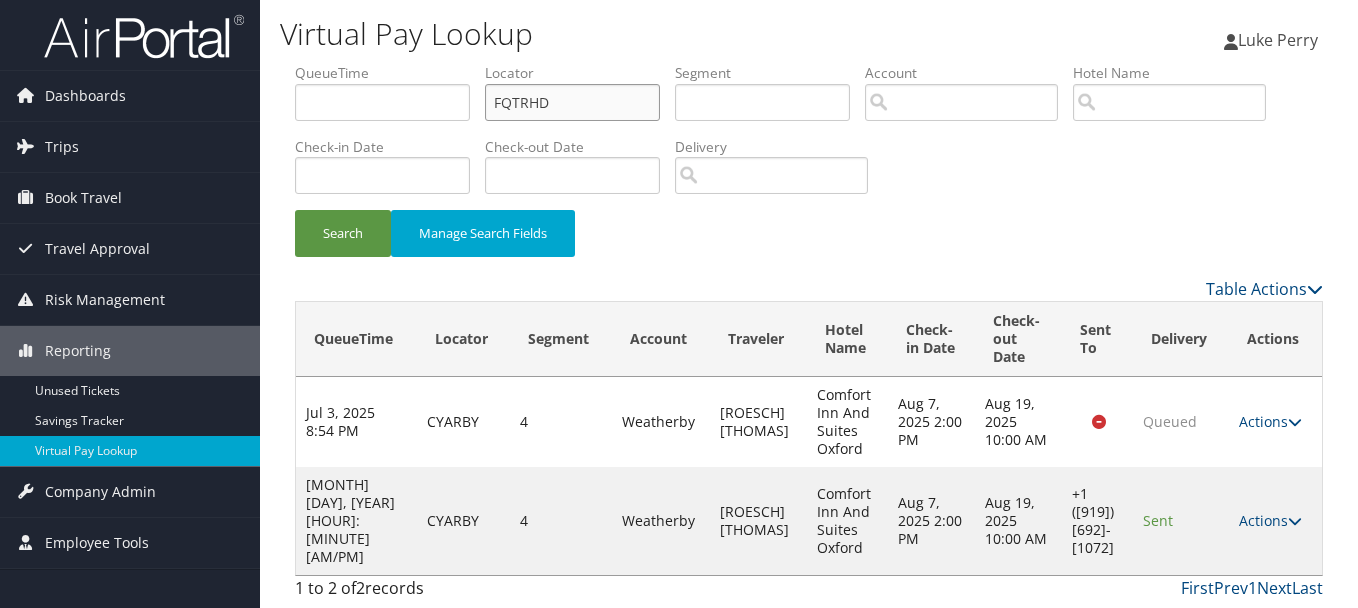click on "Search" at bounding box center (343, 233) 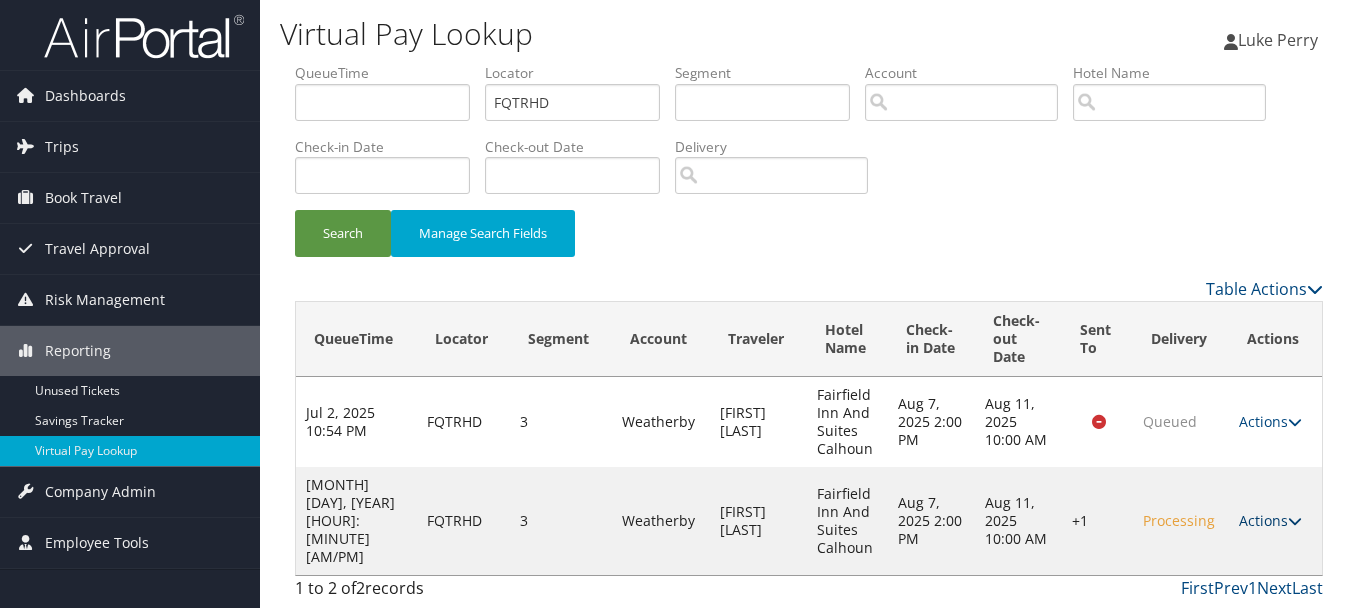 click on "Actions" at bounding box center [1270, 520] 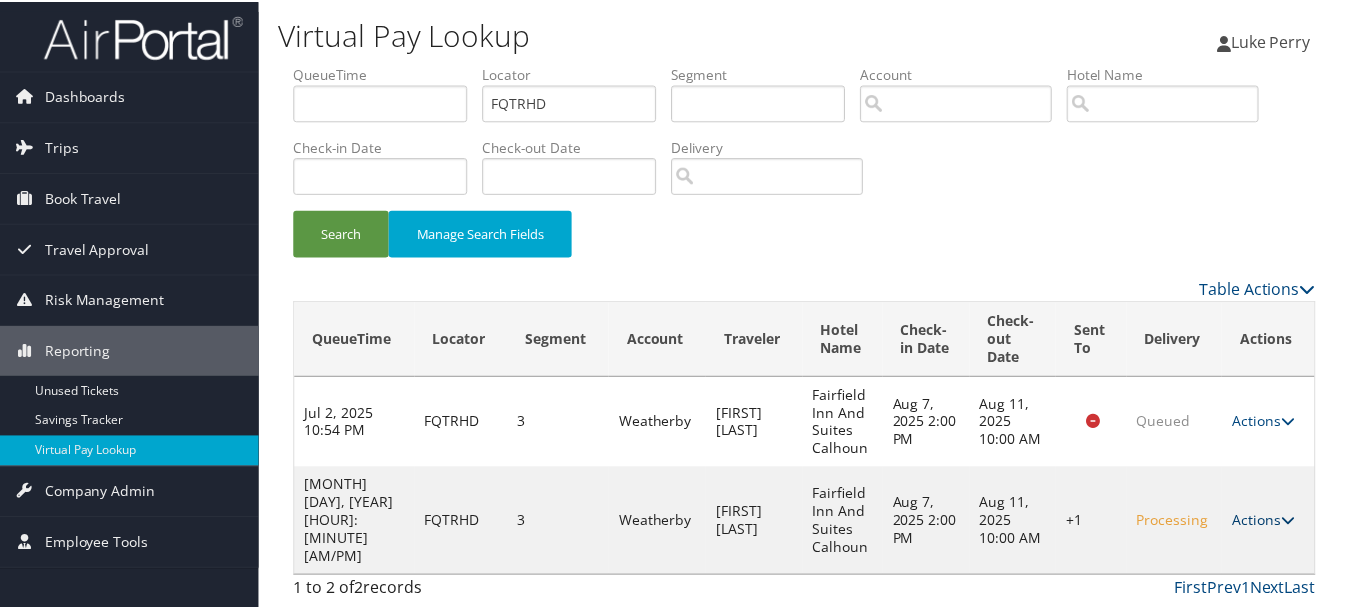 scroll, scrollTop: 53, scrollLeft: 0, axis: vertical 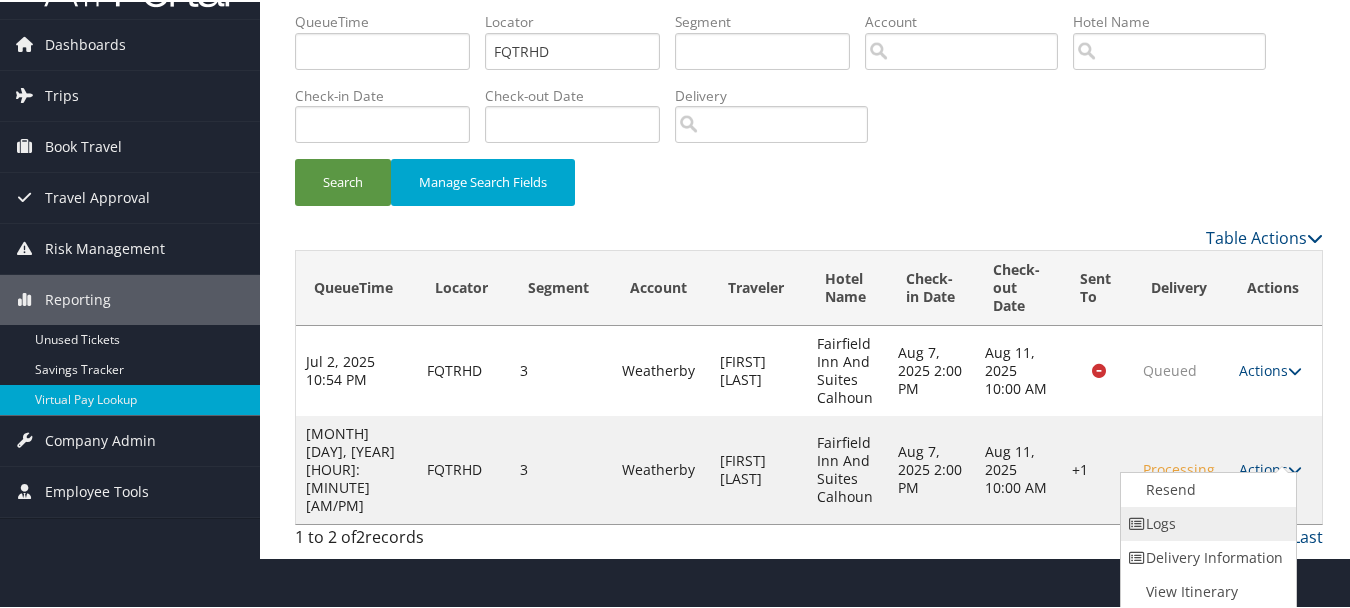 click on "Logs" at bounding box center (1206, 522) 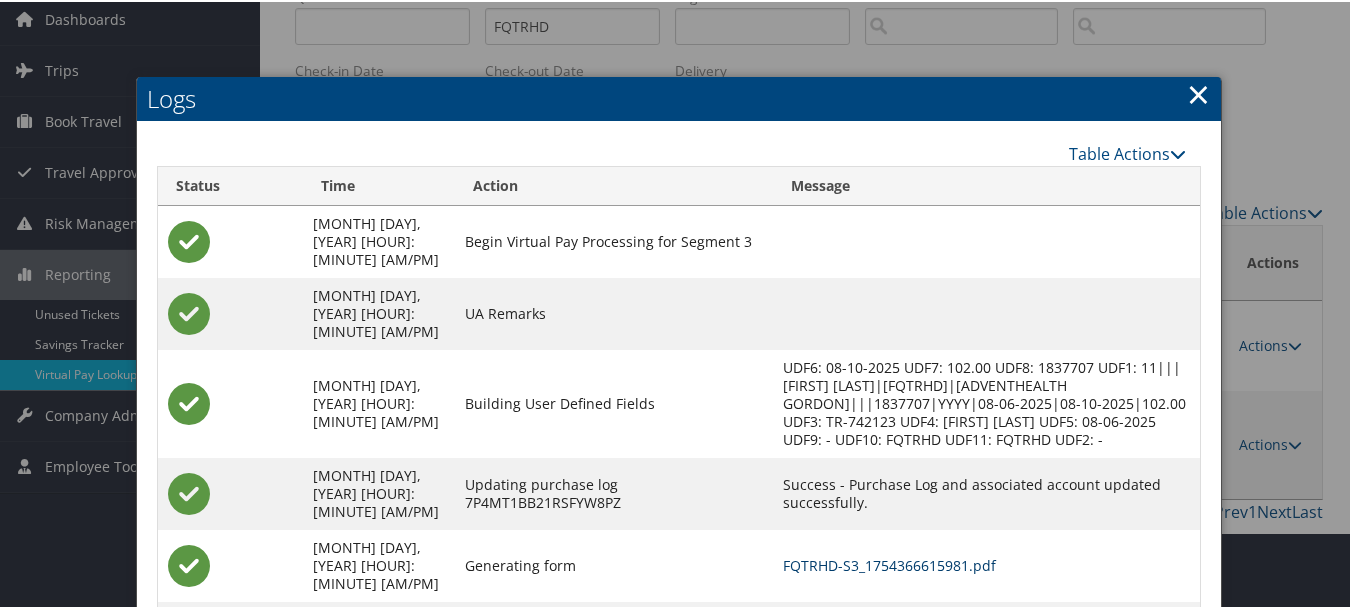 scroll, scrollTop: 138, scrollLeft: 0, axis: vertical 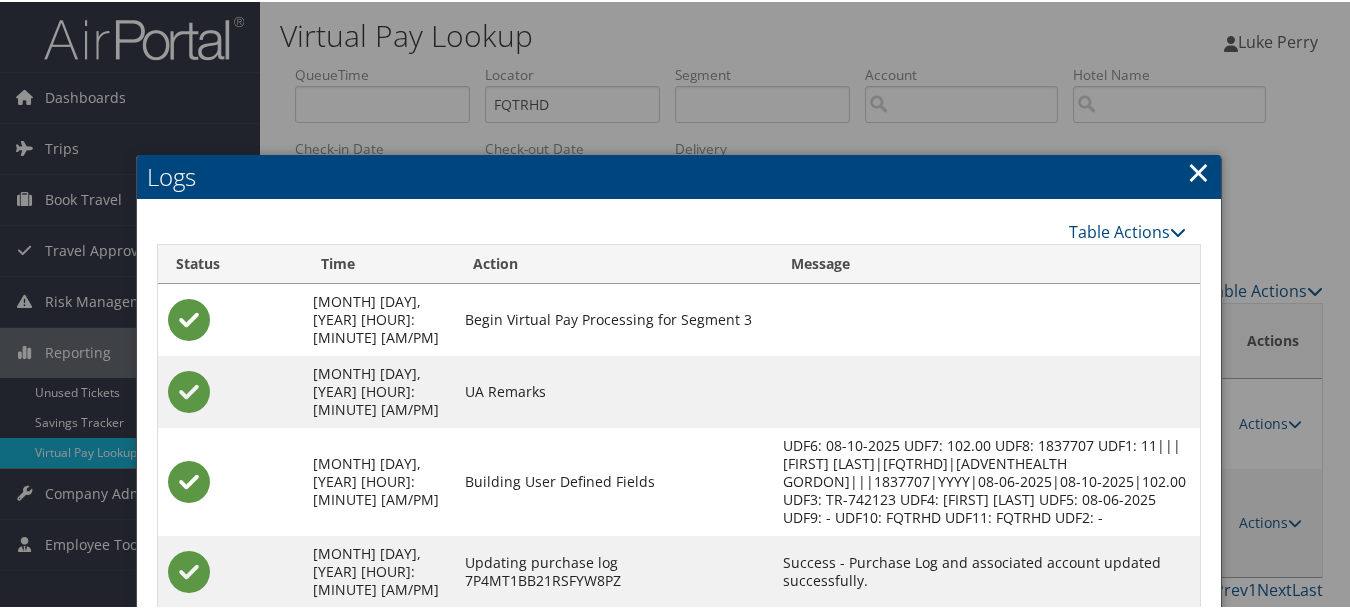 click on "Logs" at bounding box center [679, 175] 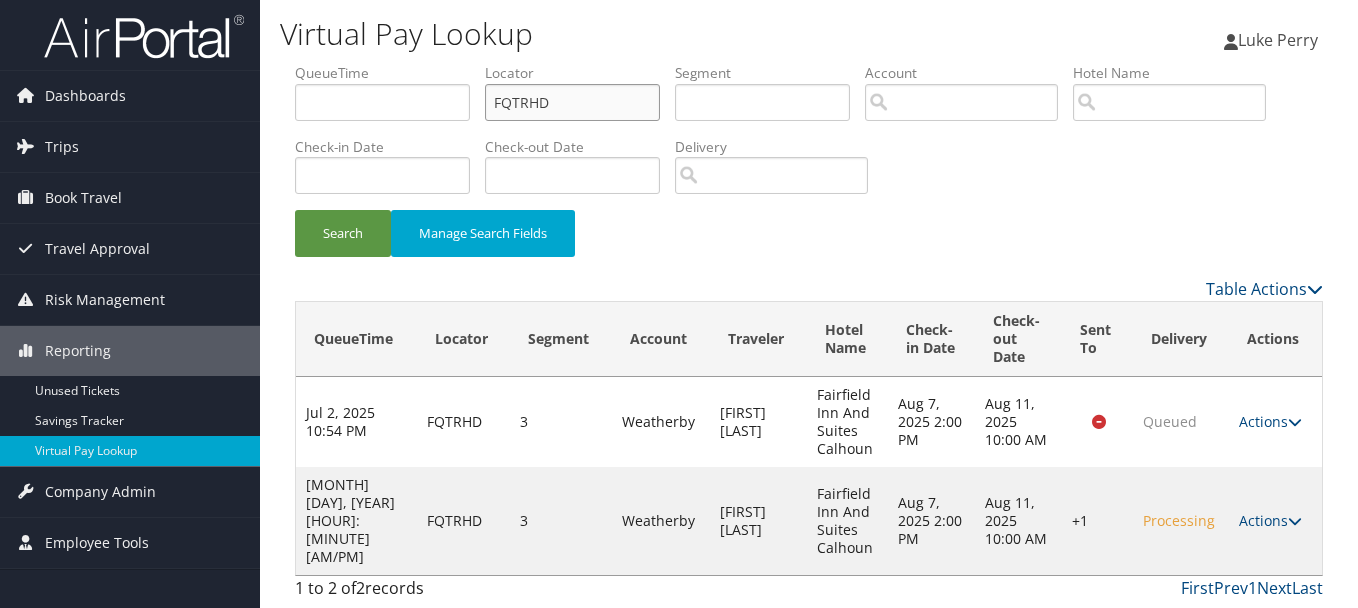 drag, startPoint x: 571, startPoint y: 101, endPoint x: 470, endPoint y: 102, distance: 101.00495 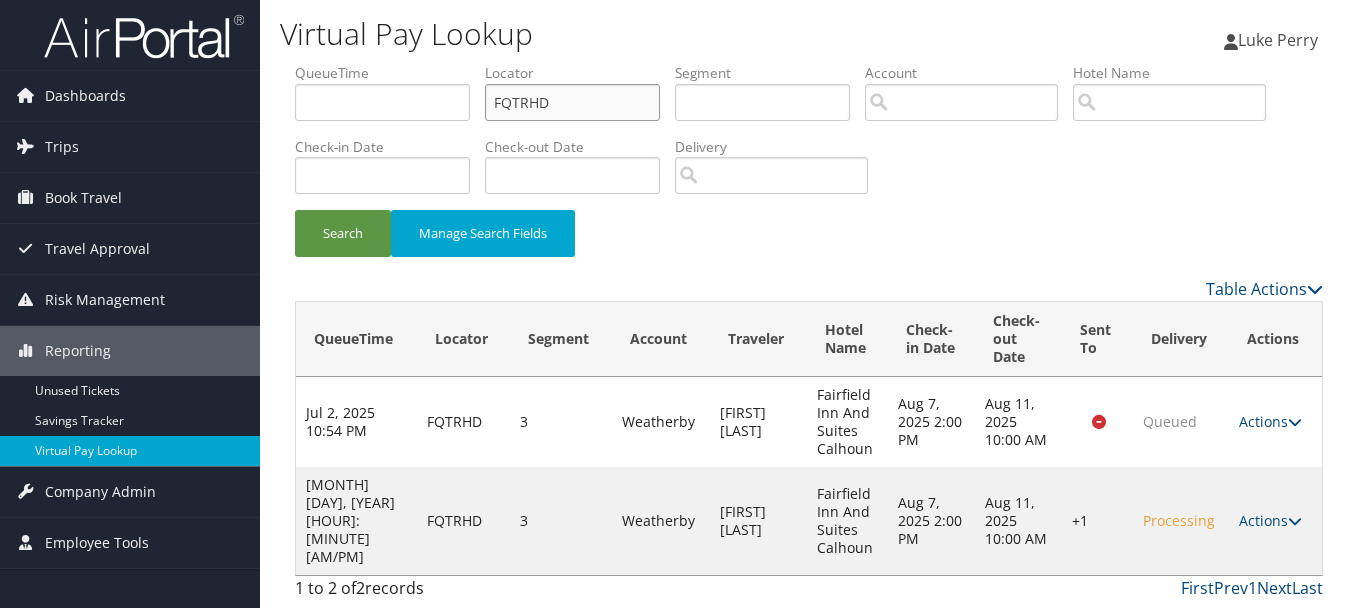 paste on "HDCDYC" 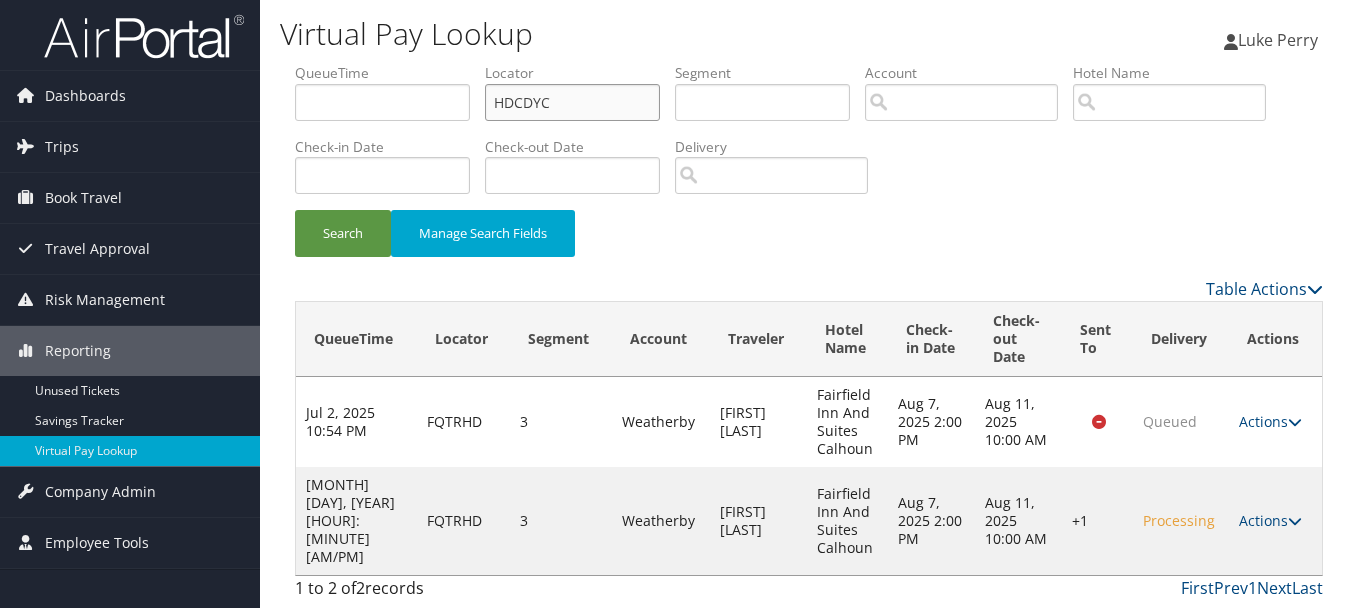 click on "Search" at bounding box center [343, 233] 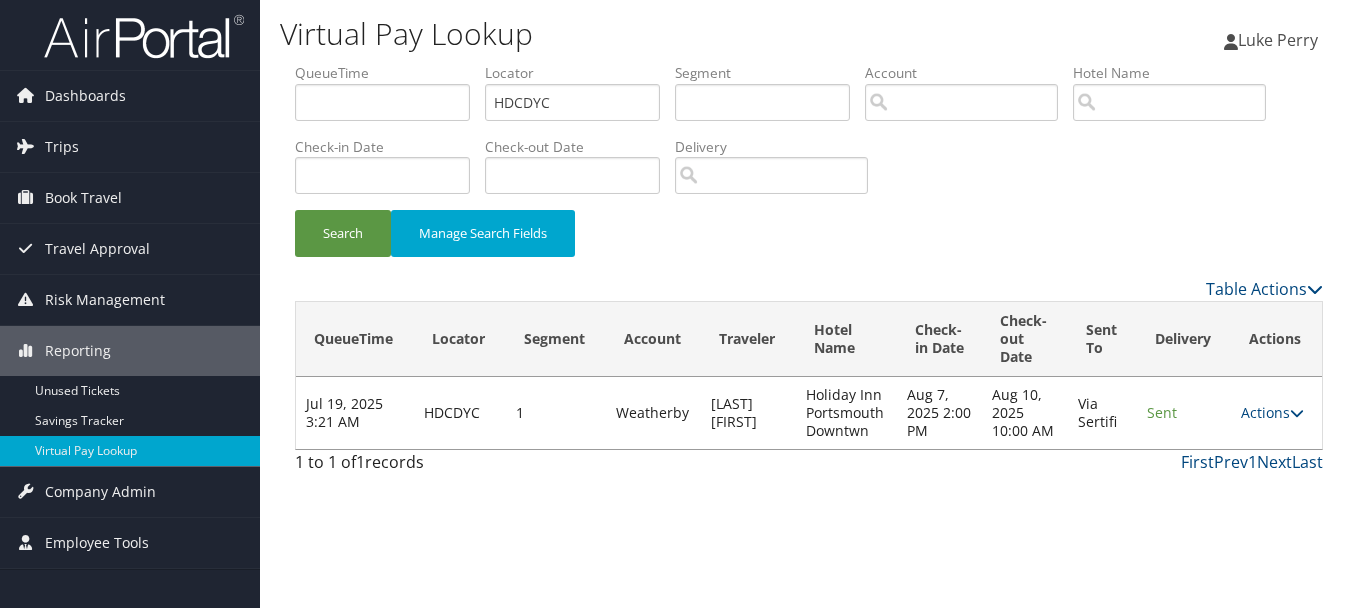 click on "Sent" at bounding box center [1184, 413] 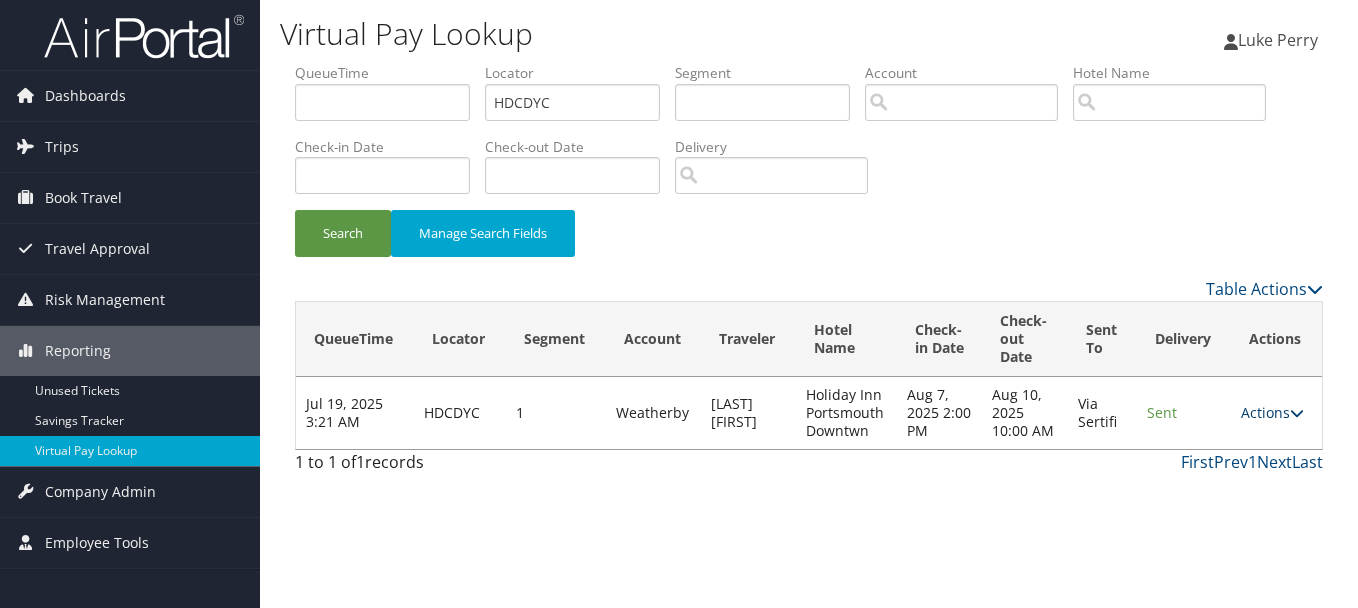 click on "Actions" at bounding box center (1272, 412) 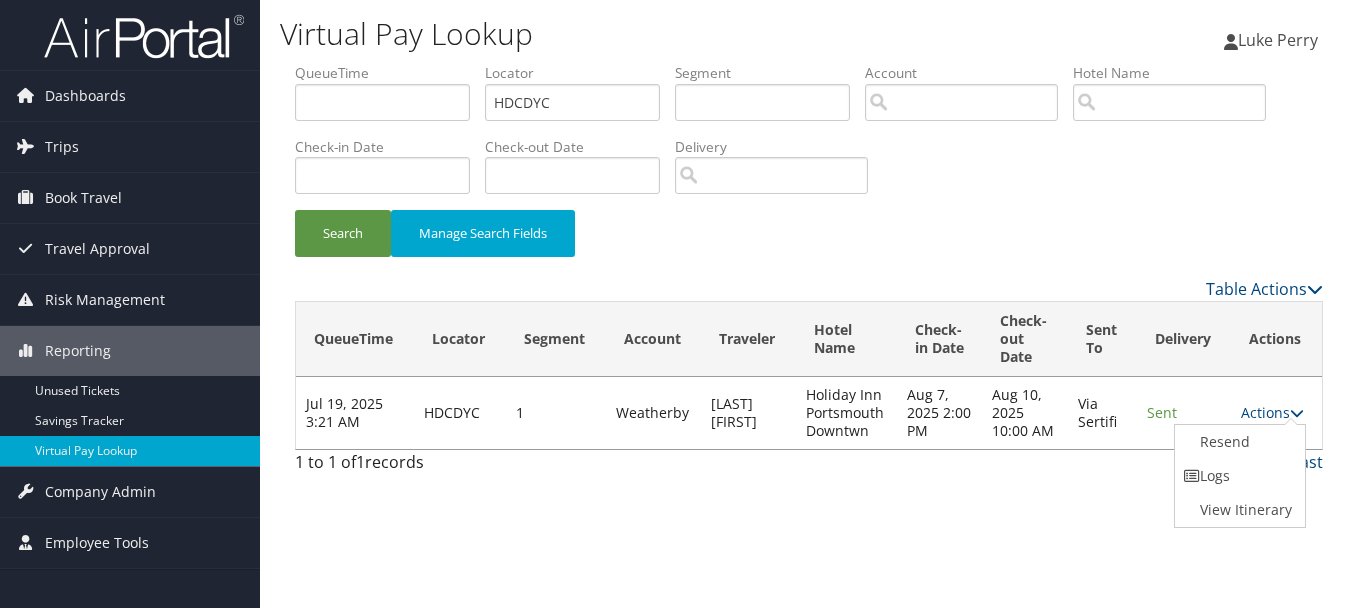 click on "Logs" at bounding box center [1238, 476] 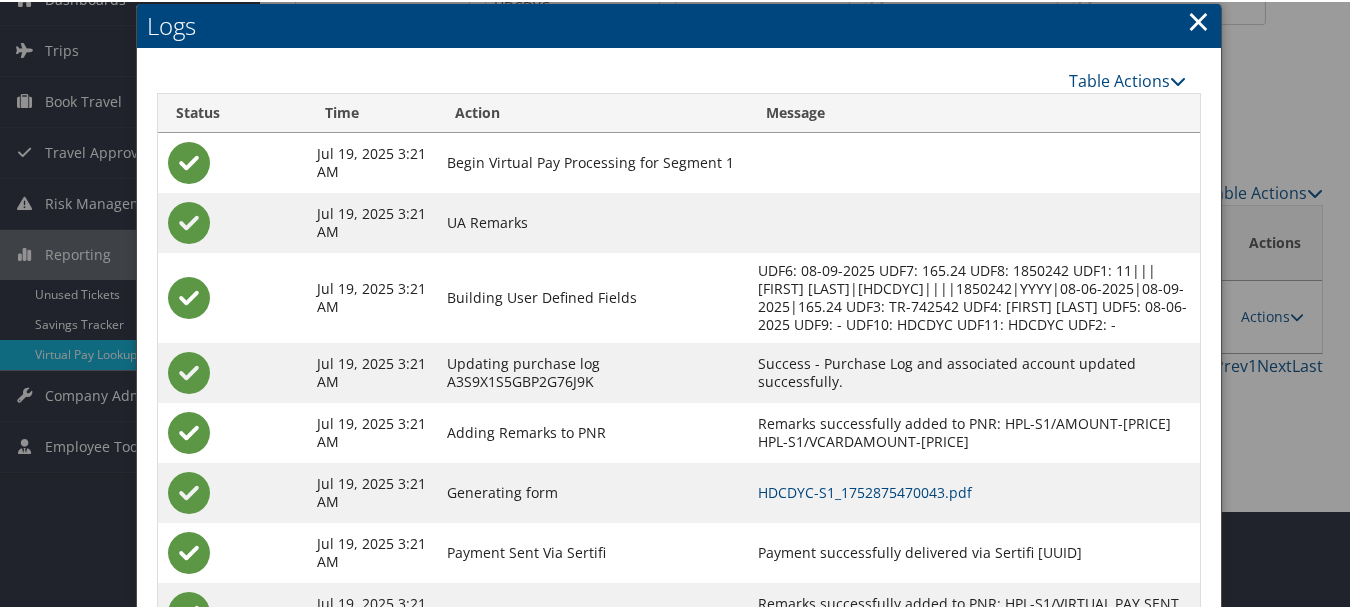 scroll, scrollTop: 187, scrollLeft: 0, axis: vertical 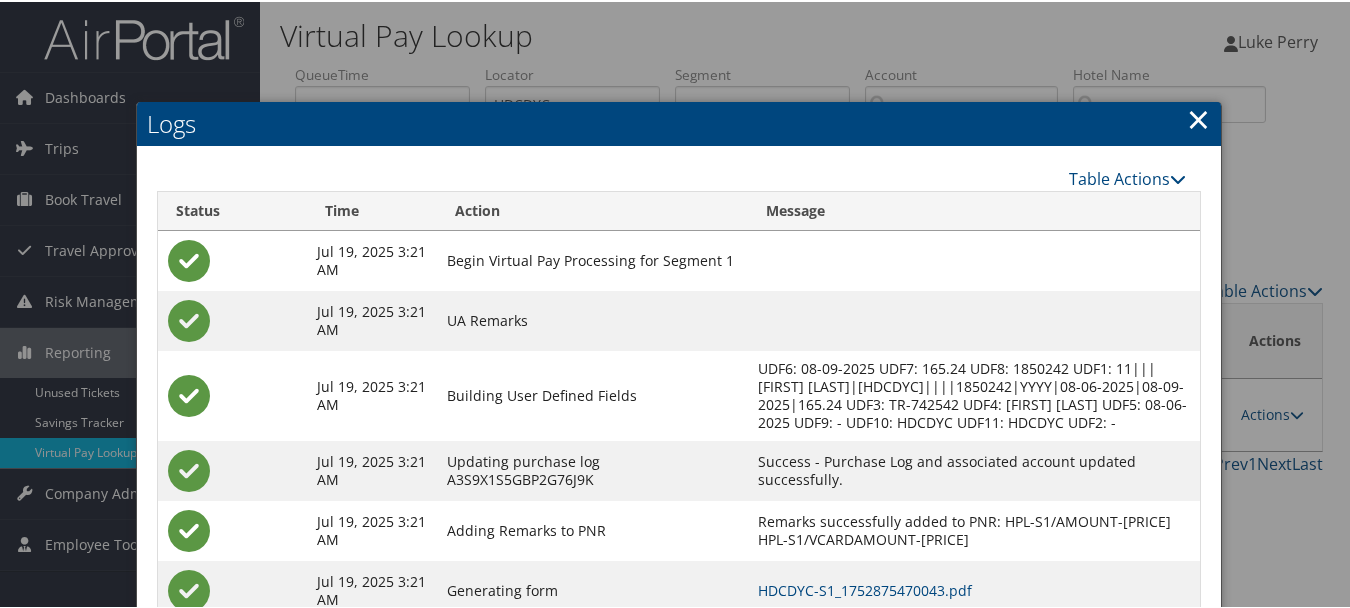 click on "×" at bounding box center [1198, 117] 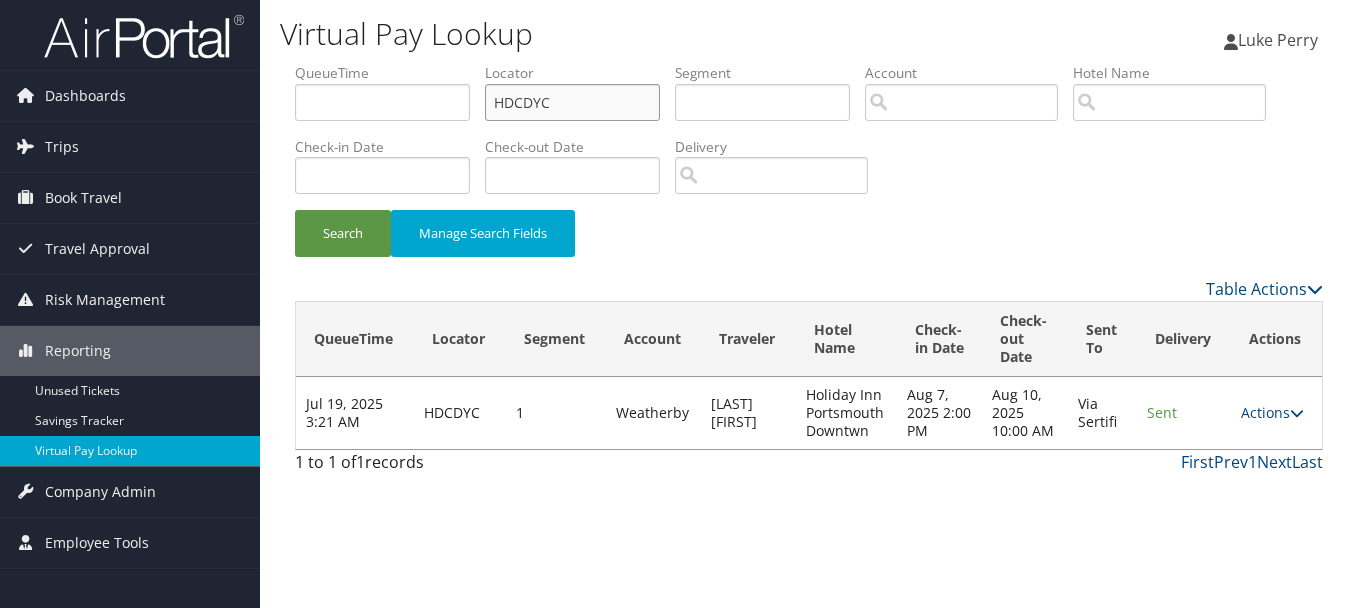 drag, startPoint x: 577, startPoint y: 102, endPoint x: 280, endPoint y: 102, distance: 297 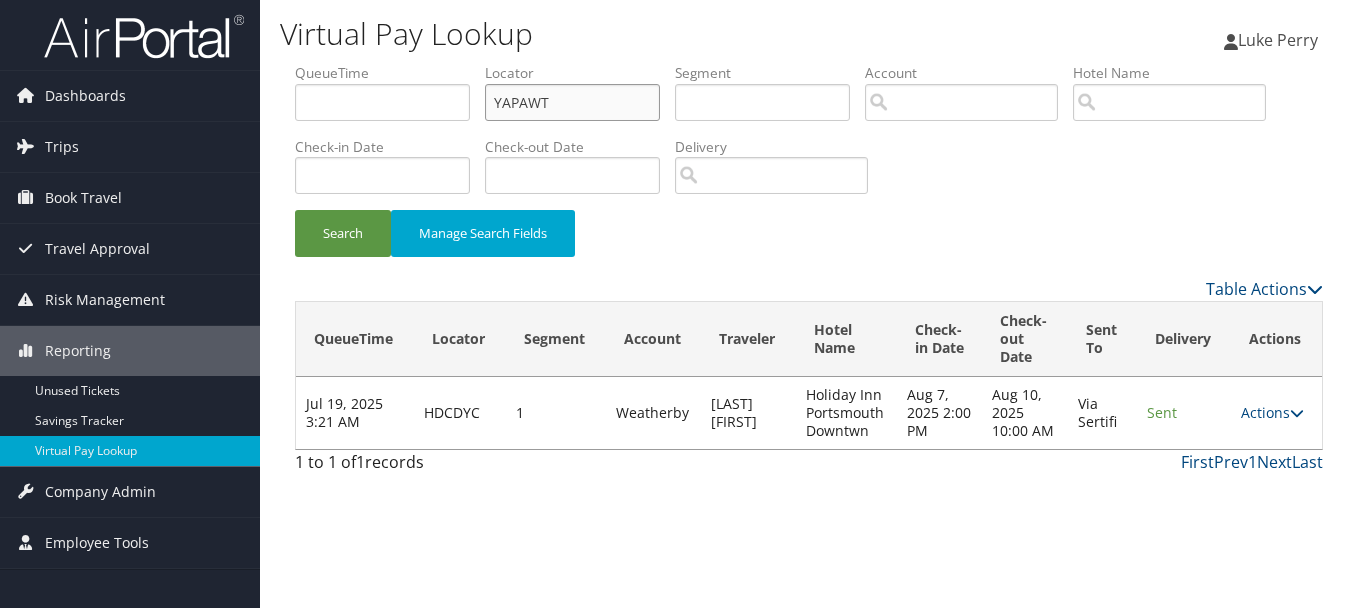 click on "Search" at bounding box center [343, 233] 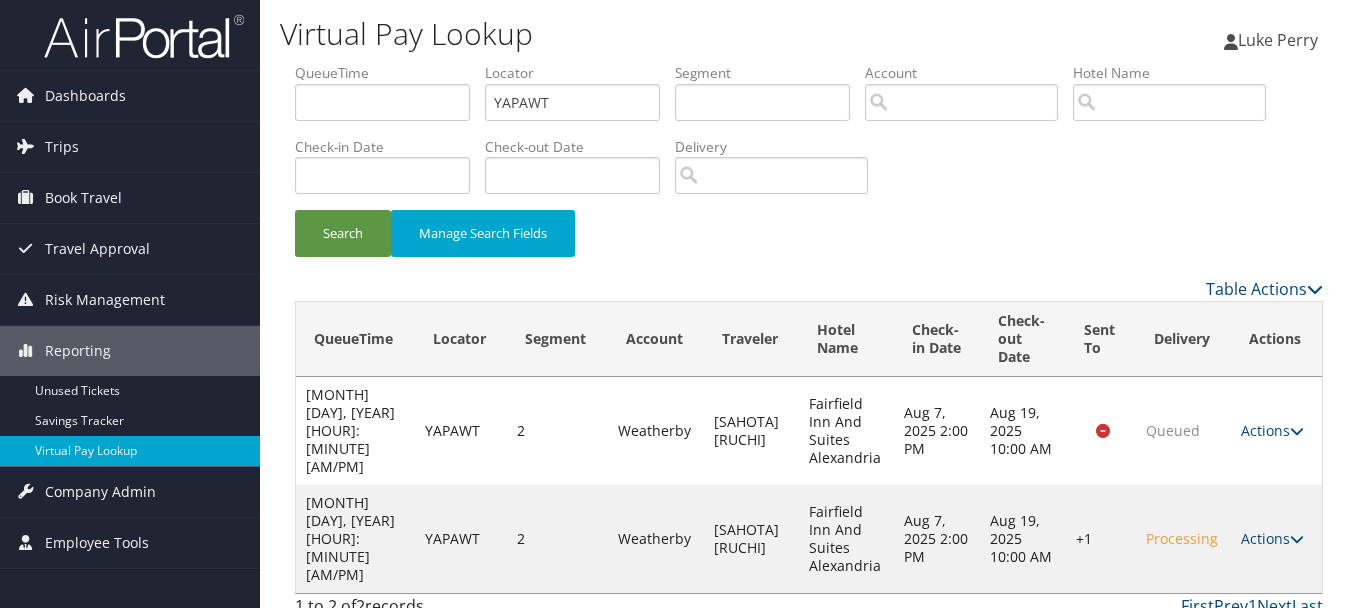 click on "Actions" at bounding box center (1272, 538) 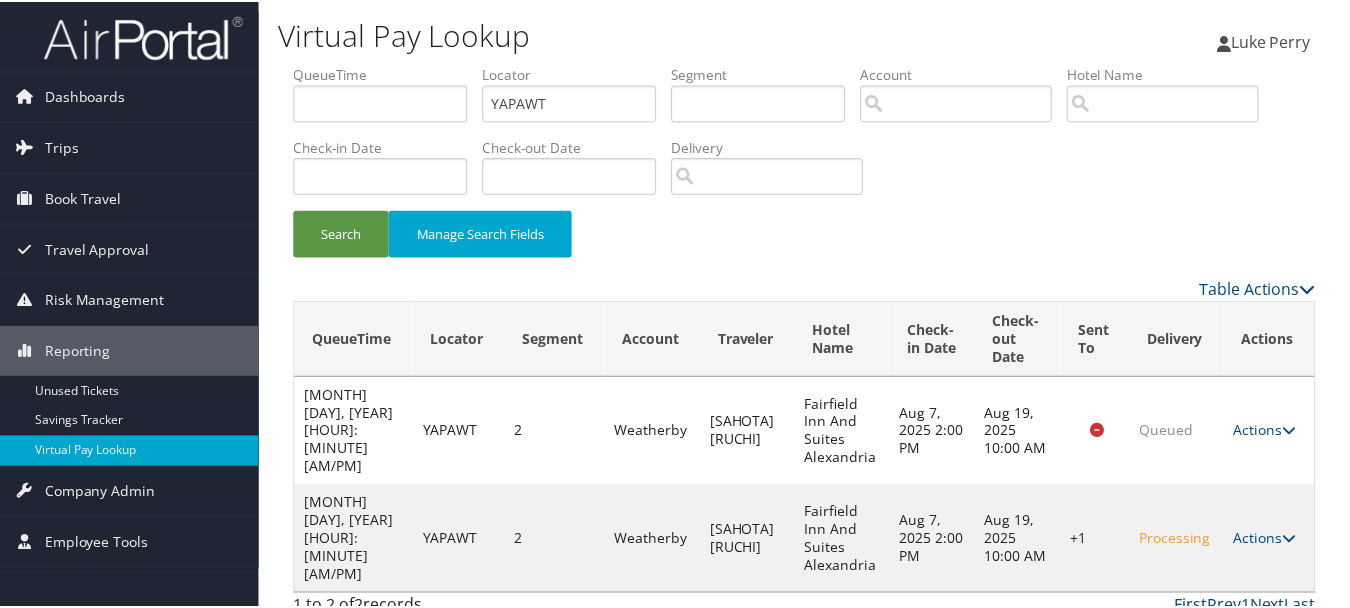 scroll, scrollTop: 53, scrollLeft: 0, axis: vertical 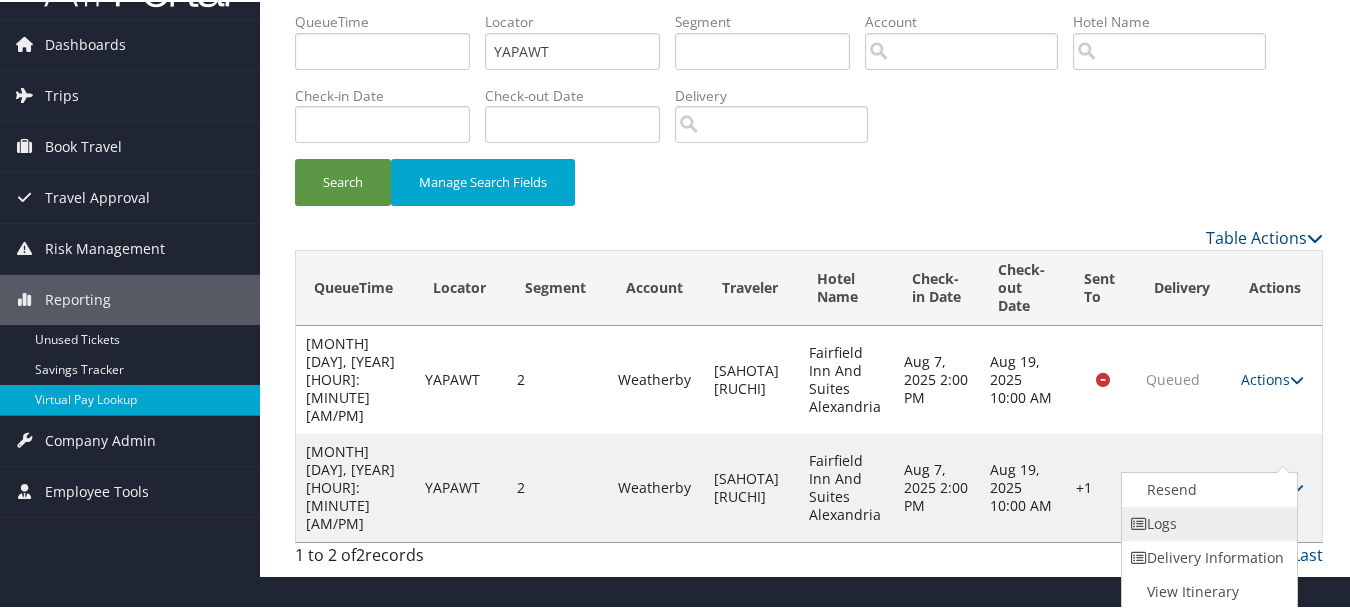 click on "Logs" at bounding box center (1207, 522) 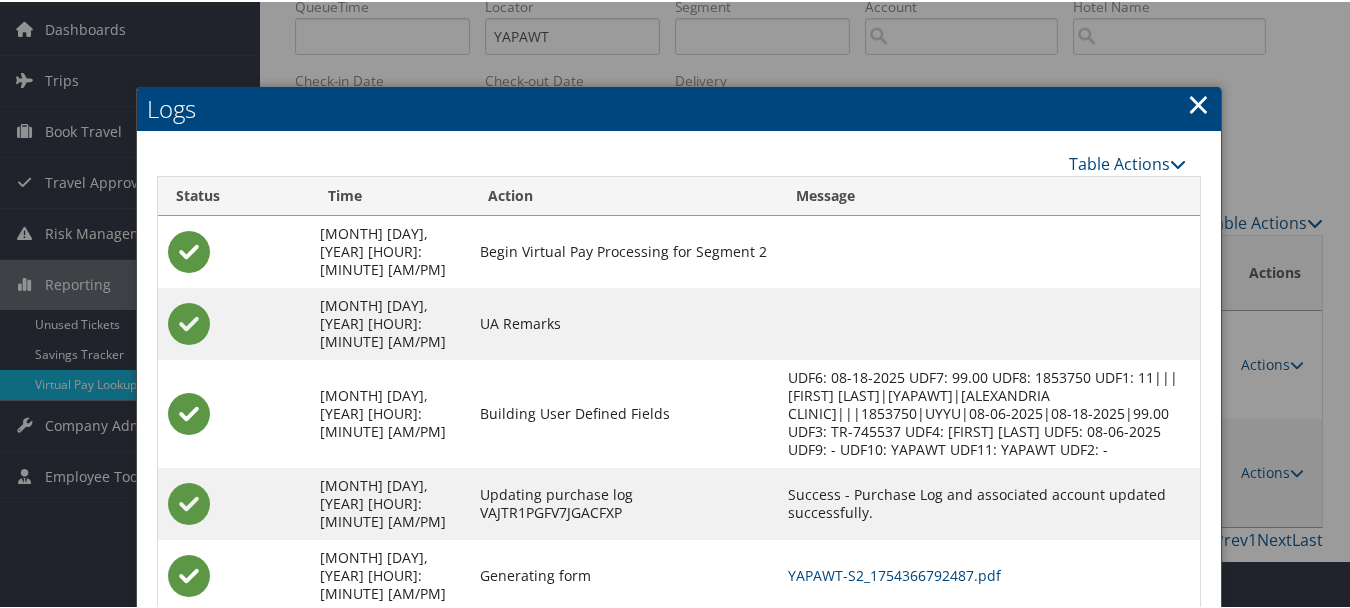 scroll, scrollTop: 138, scrollLeft: 0, axis: vertical 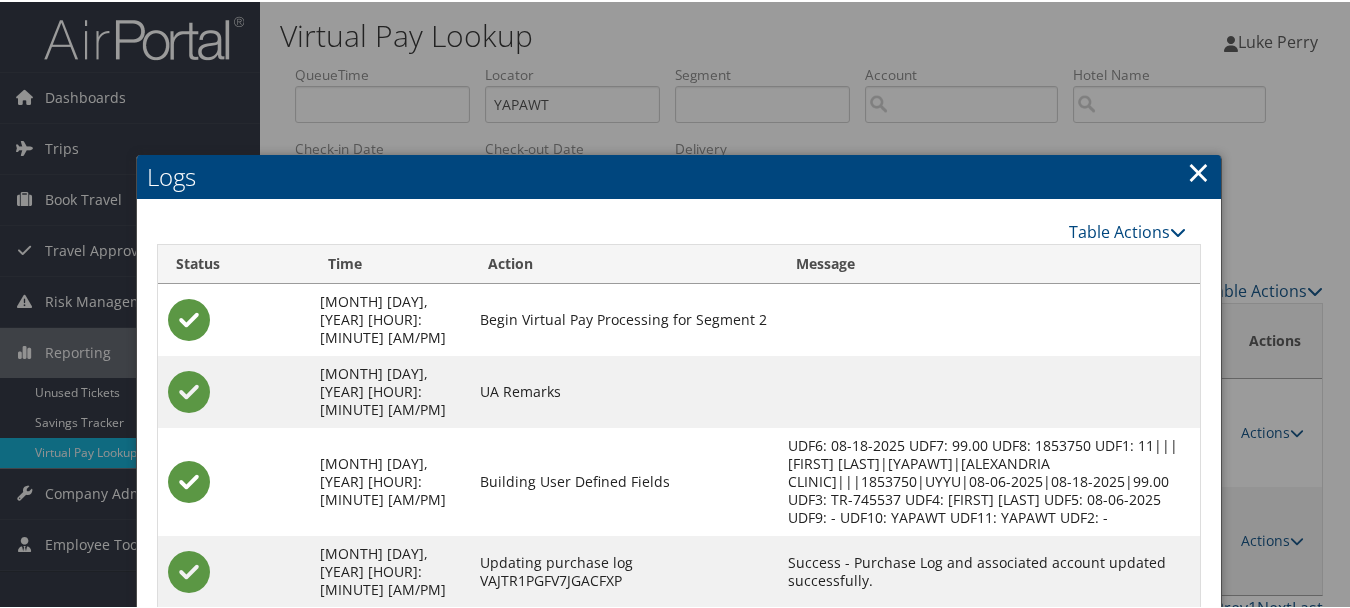 click on "×" at bounding box center [1198, 170] 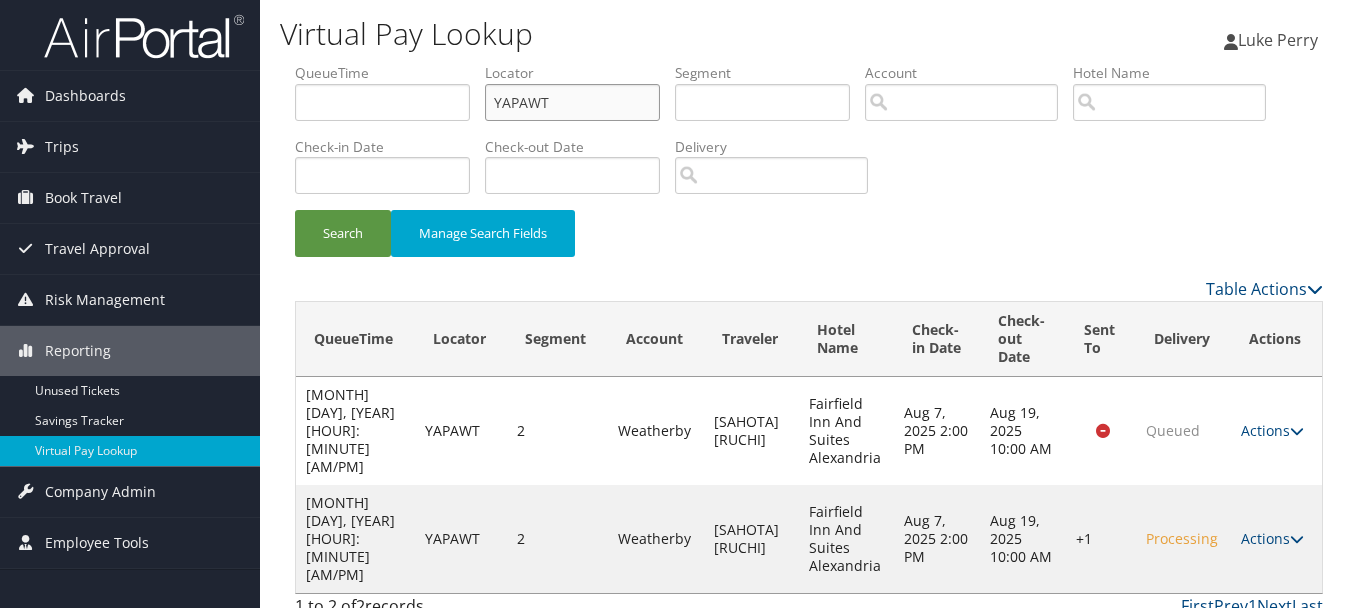 drag, startPoint x: 582, startPoint y: 92, endPoint x: 336, endPoint y: 91, distance: 246.00203 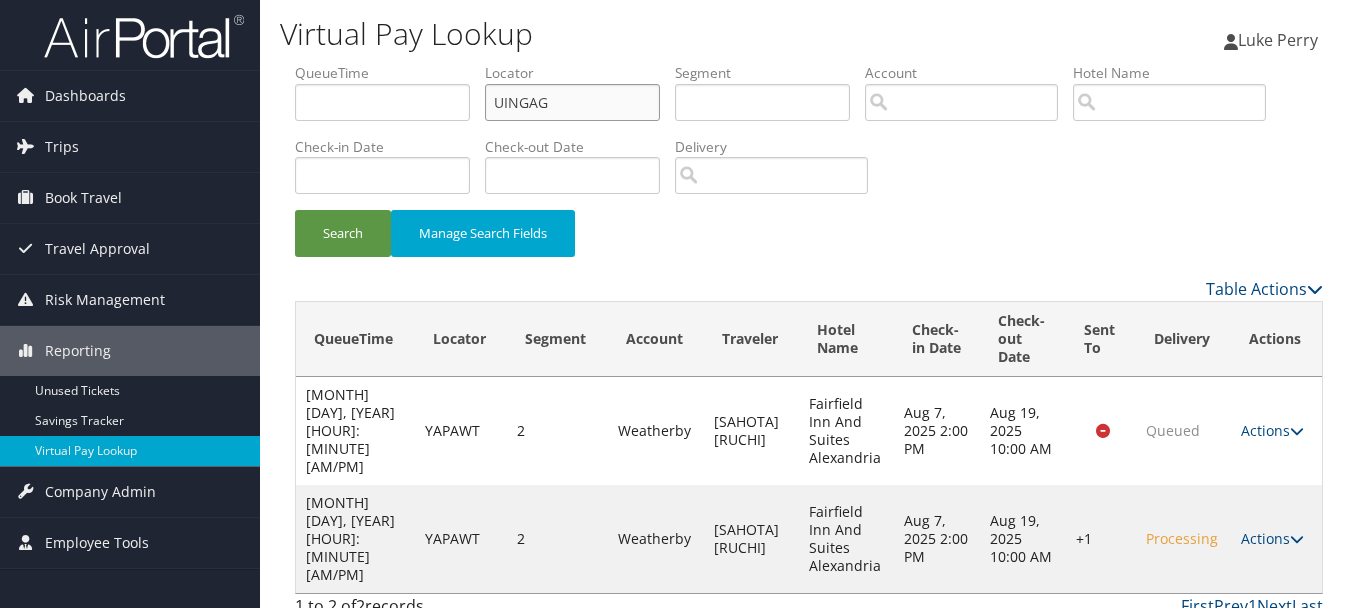 click on "Search" at bounding box center [343, 233] 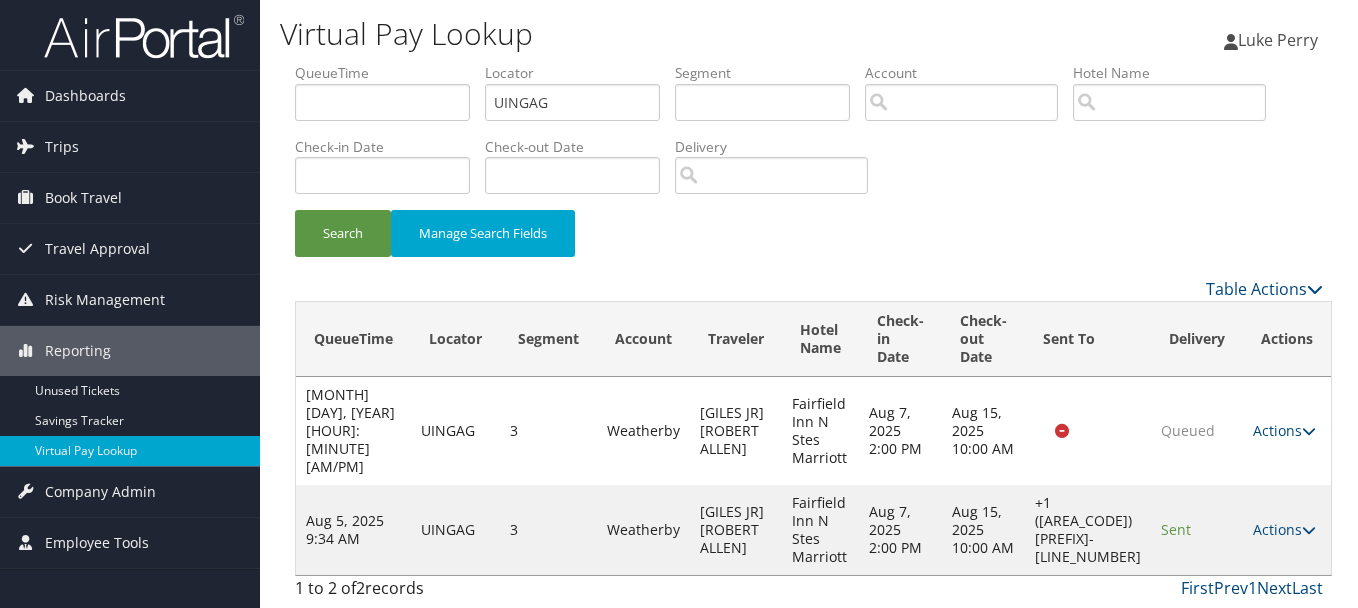 click on "Actions   Resend  Logs  Delivery Information  View Itinerary" at bounding box center (1287, 530) 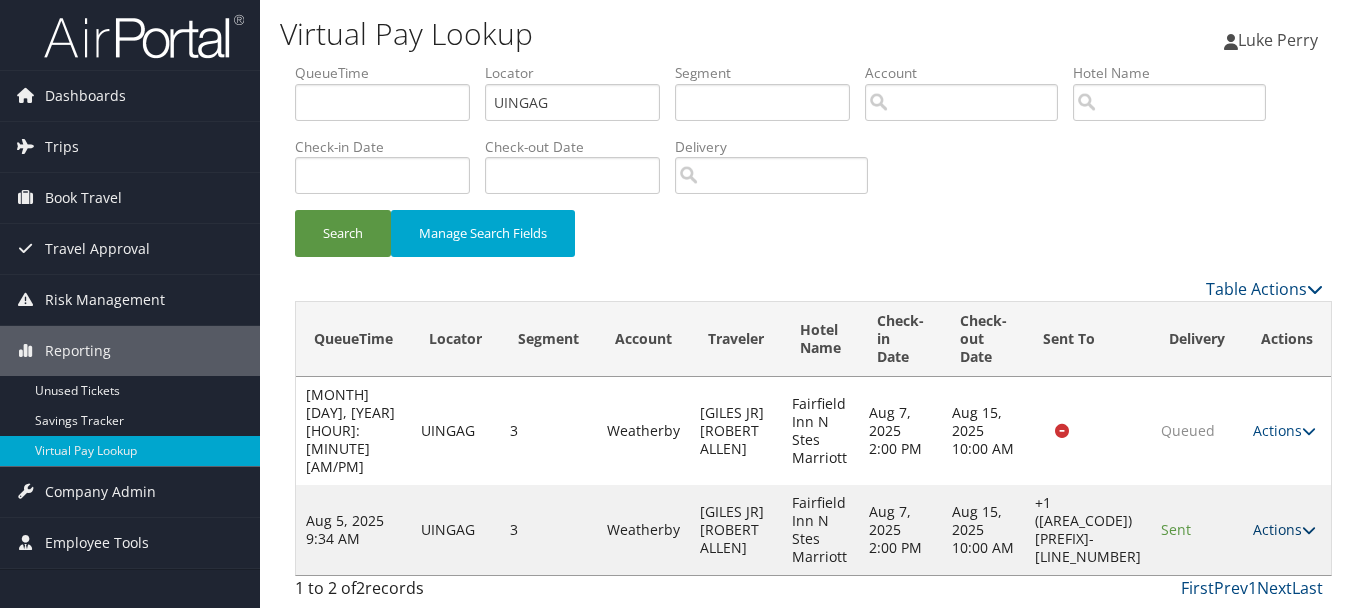 click on "Actions" at bounding box center (1284, 529) 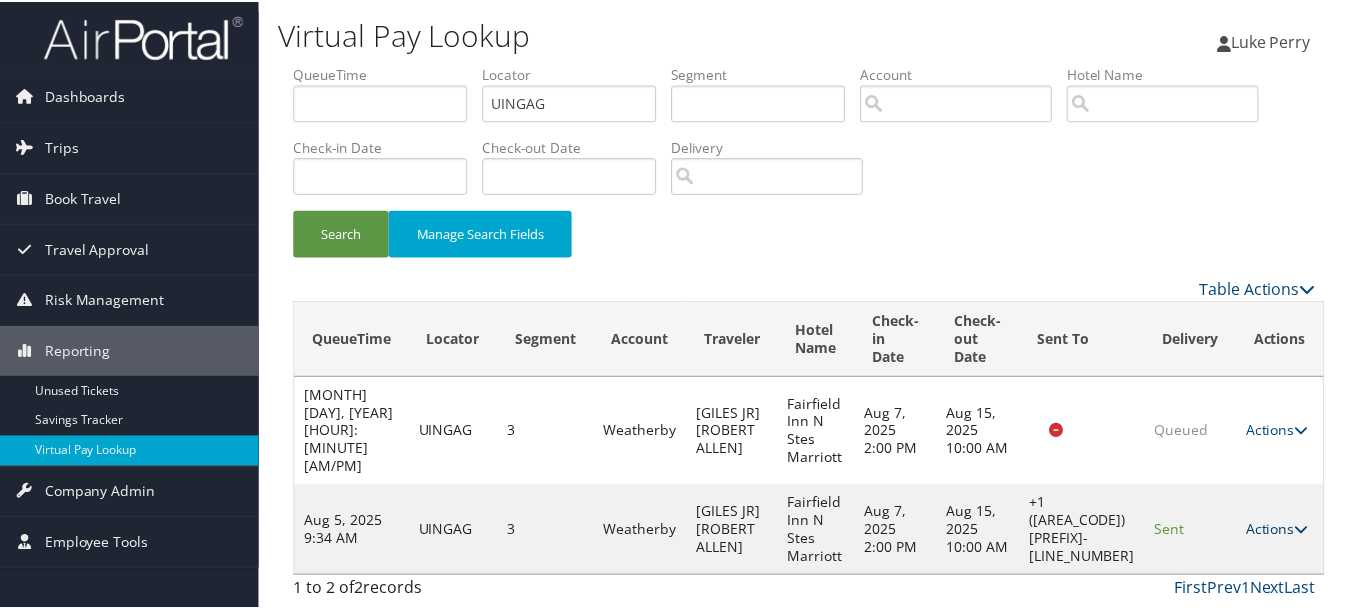 scroll, scrollTop: 53, scrollLeft: 0, axis: vertical 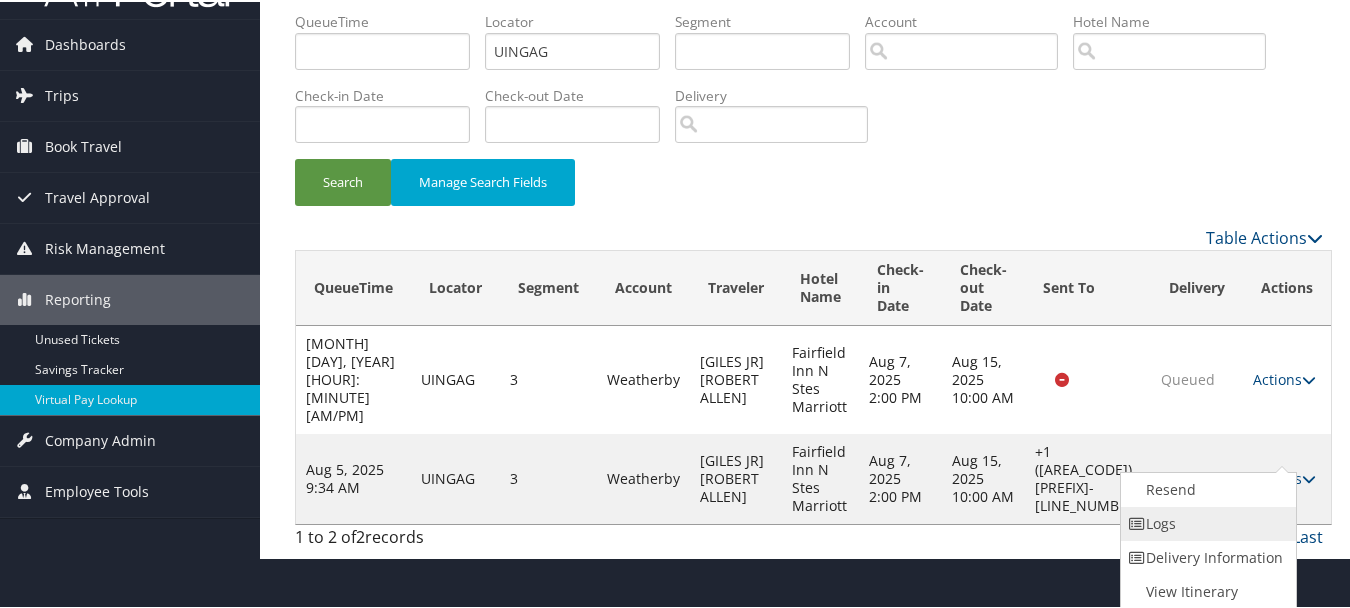 click on "Logs" at bounding box center (1206, 522) 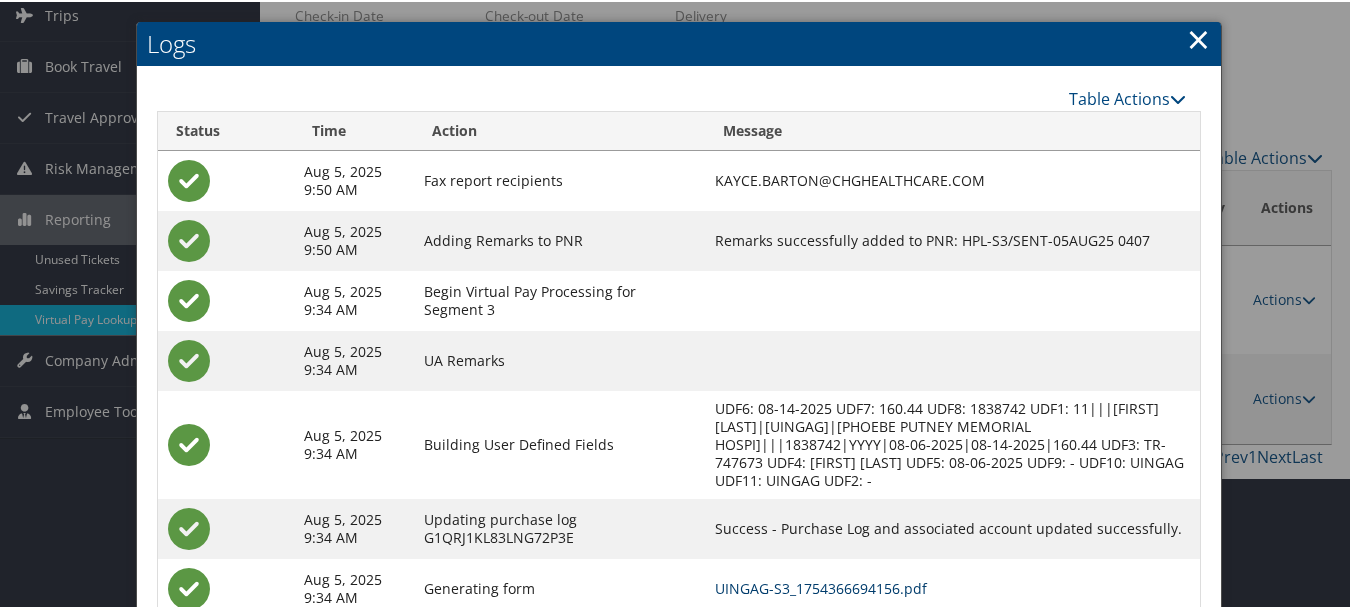 scroll, scrollTop: 258, scrollLeft: 0, axis: vertical 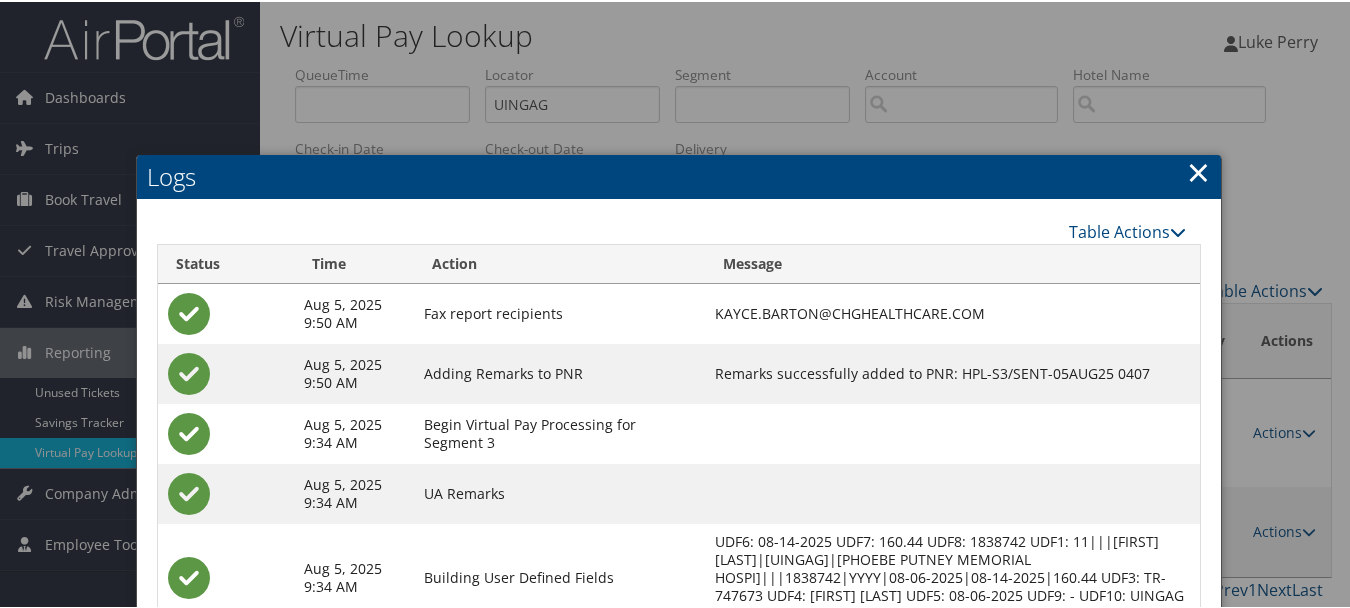 click on "×" at bounding box center (1198, 170) 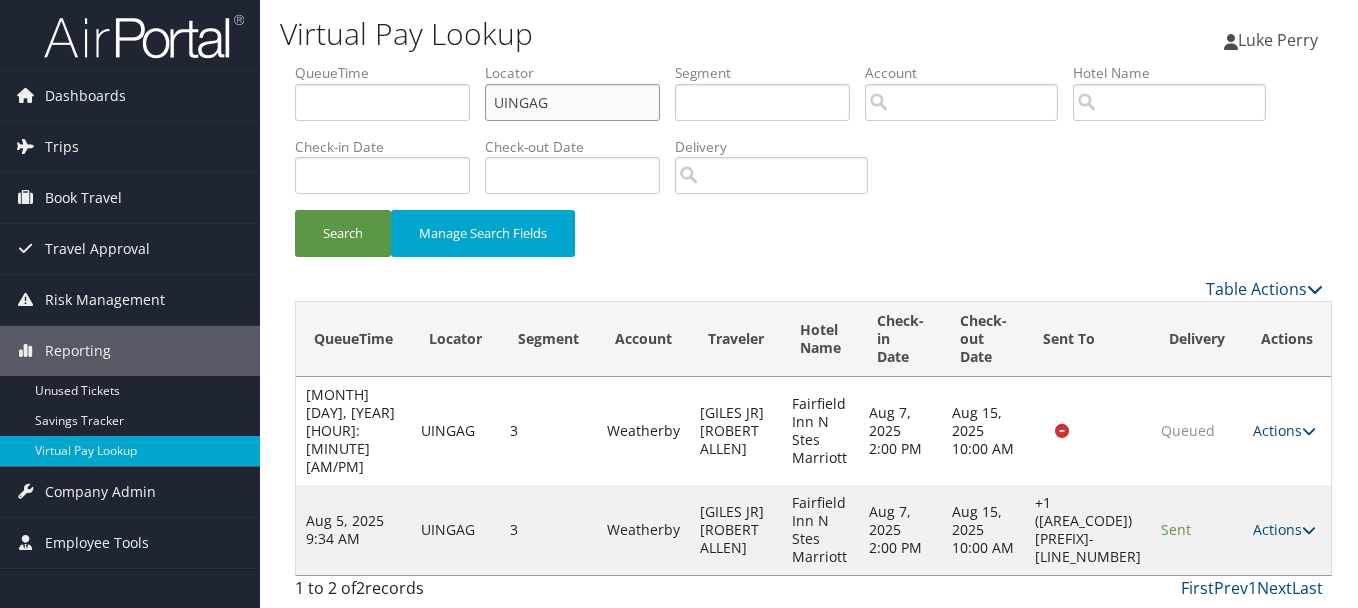 drag, startPoint x: 624, startPoint y: 111, endPoint x: 387, endPoint y: 109, distance: 237.00844 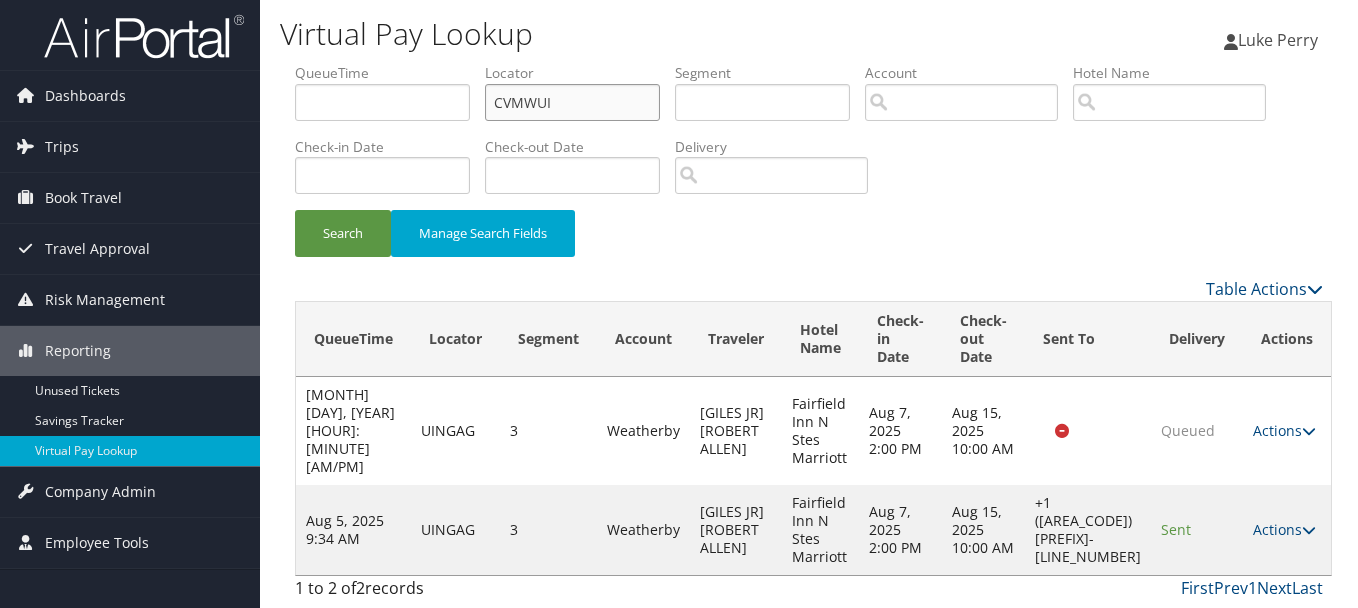 click on "Search" at bounding box center [343, 233] 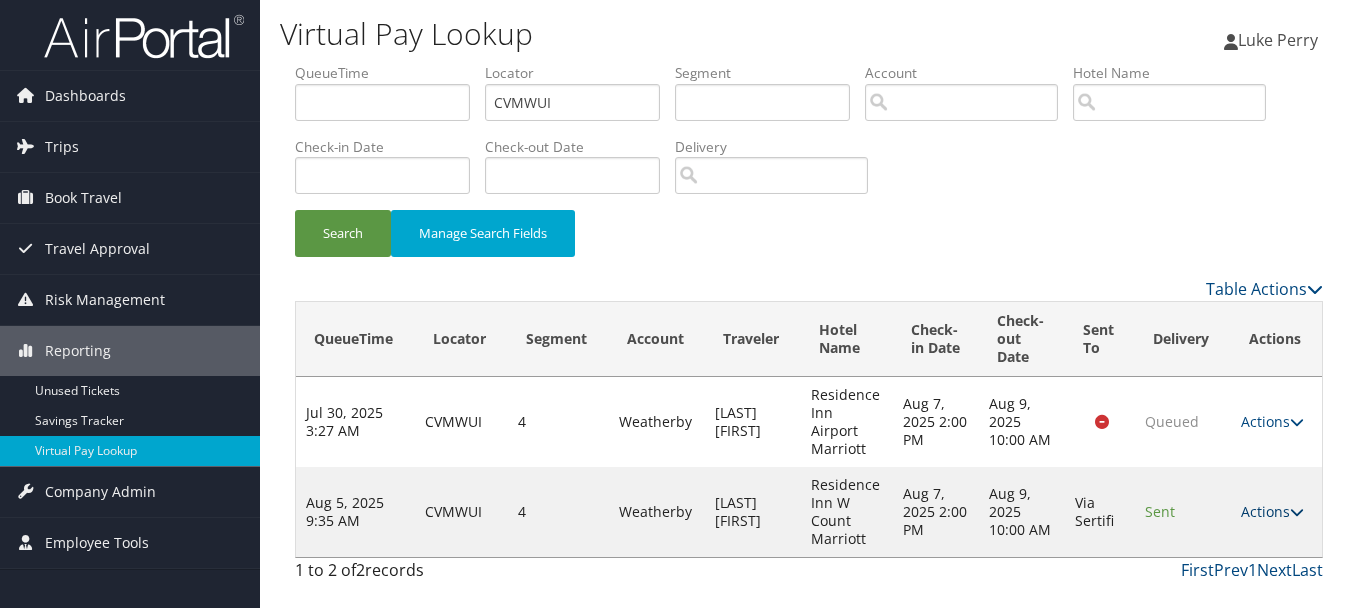 click on "Actions" at bounding box center [1272, 511] 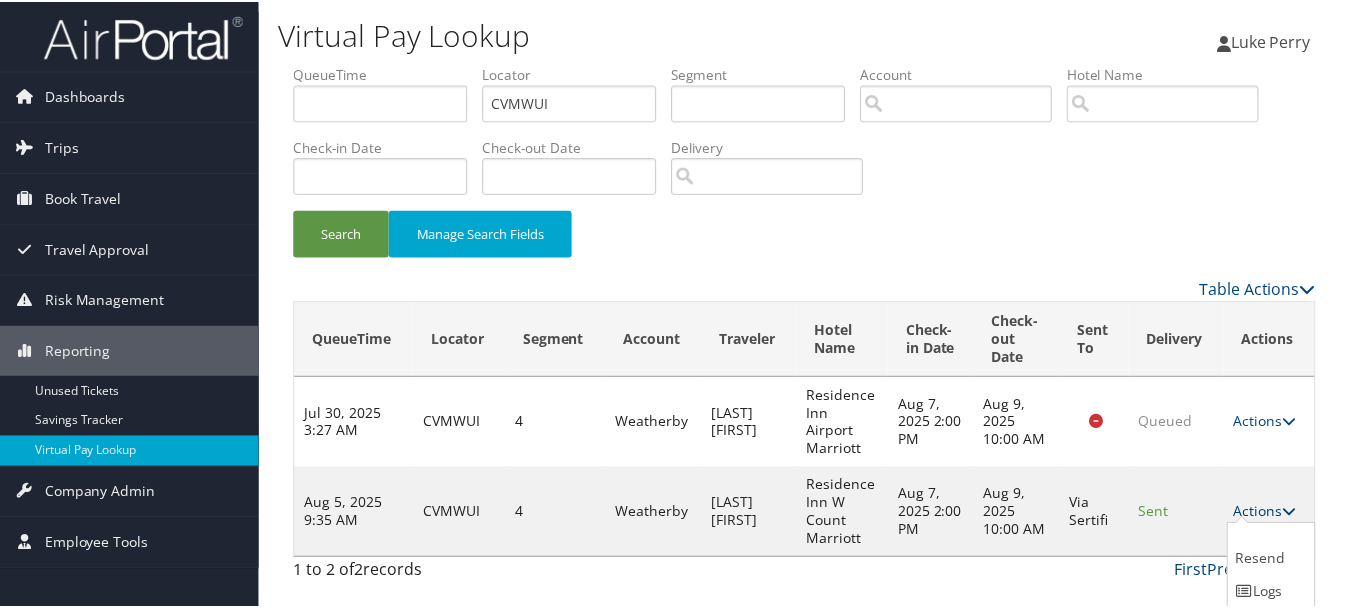 scroll, scrollTop: 55, scrollLeft: 0, axis: vertical 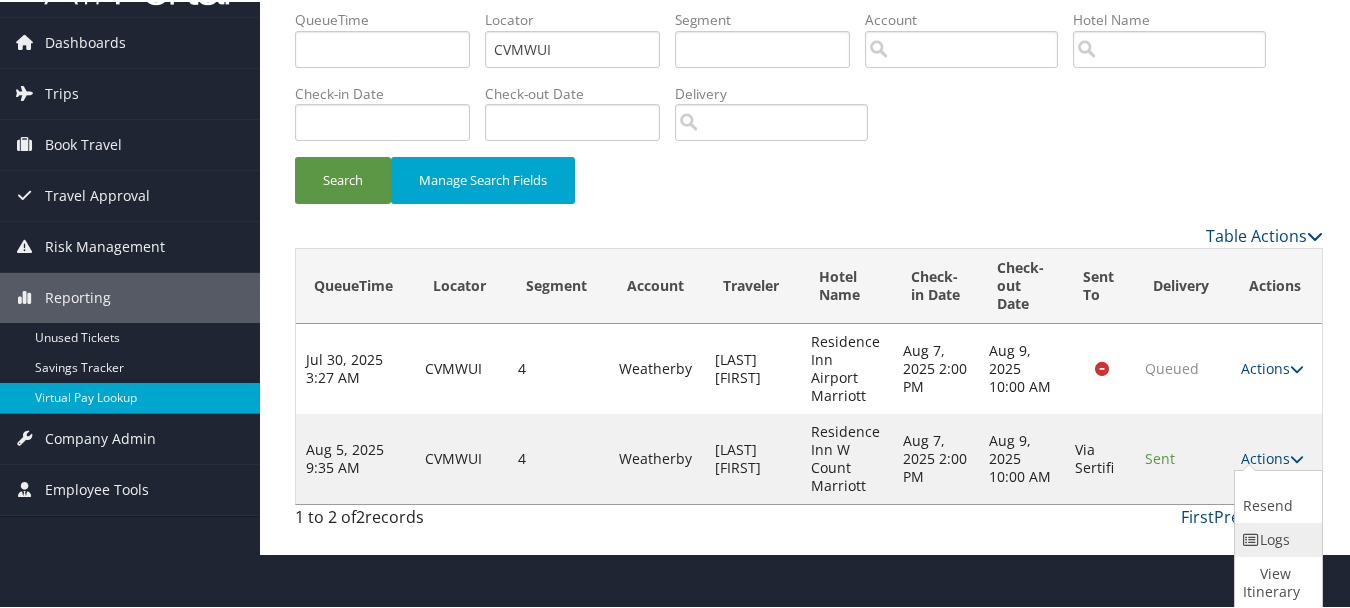 click on "Logs" at bounding box center [1276, 538] 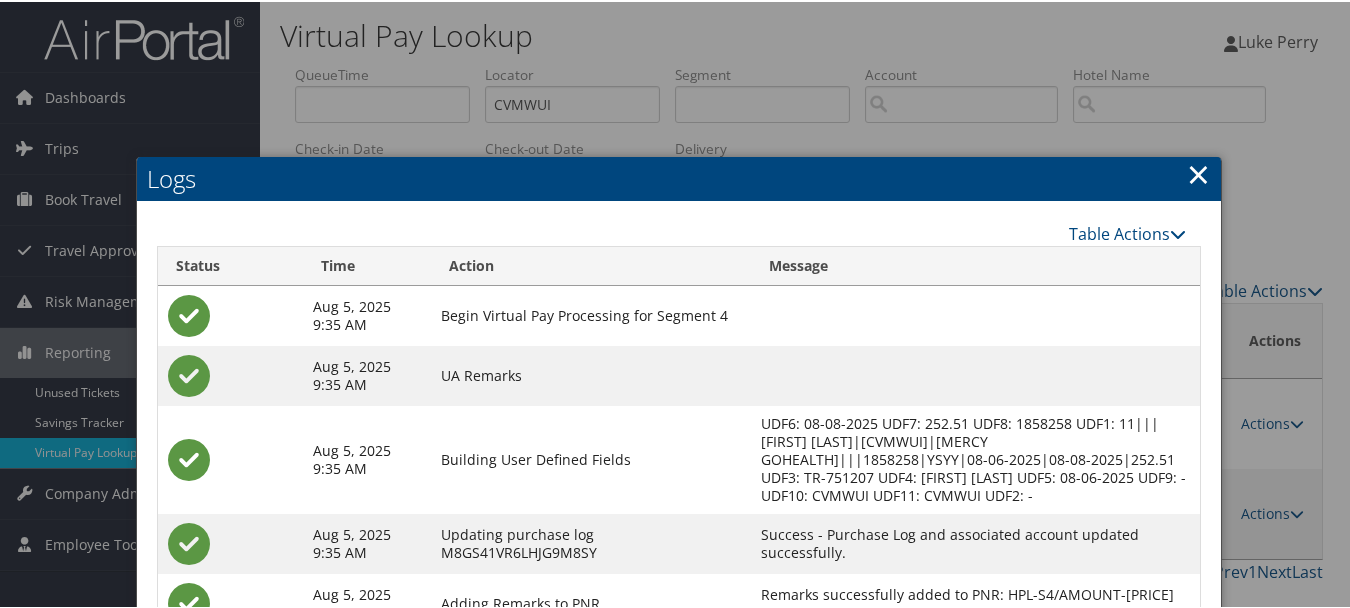 scroll, scrollTop: 260, scrollLeft: 0, axis: vertical 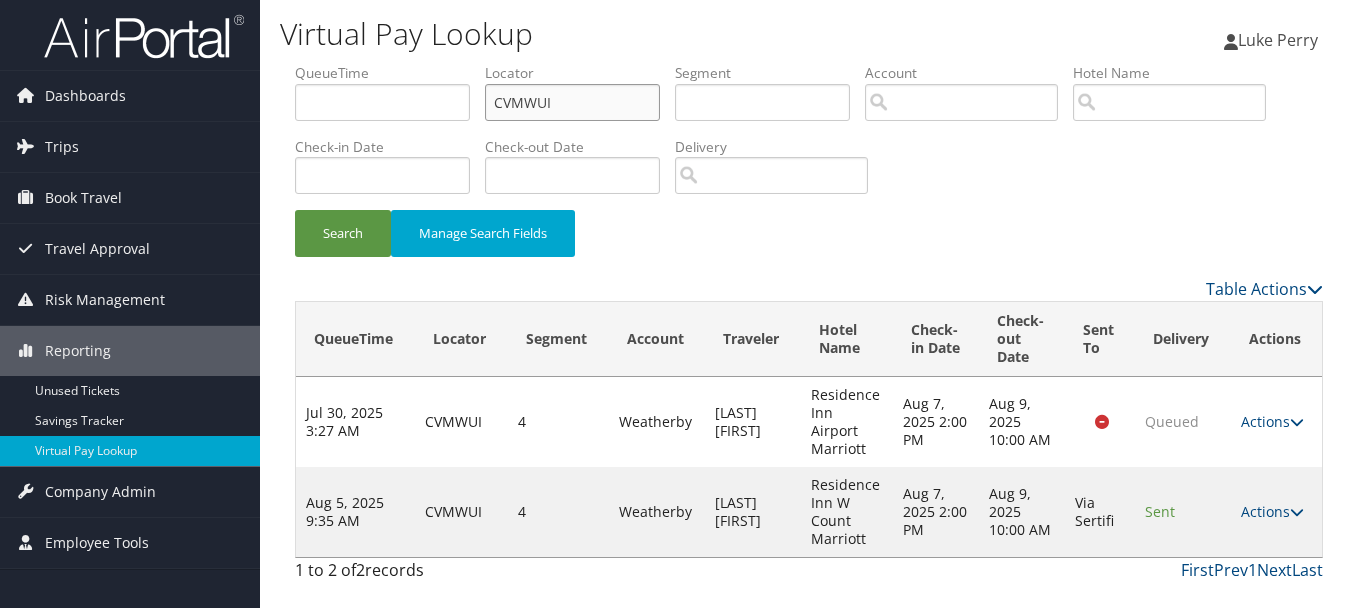 drag, startPoint x: 620, startPoint y: 110, endPoint x: 414, endPoint y: 109, distance: 206.00243 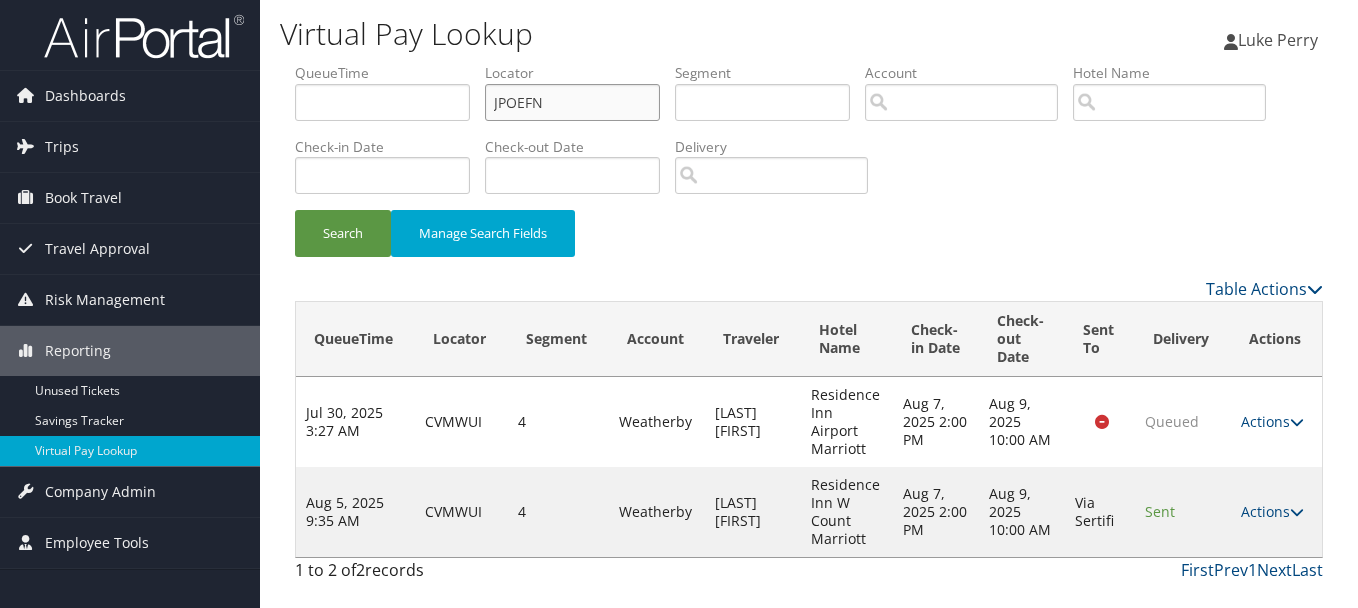 click on "Search" at bounding box center [343, 233] 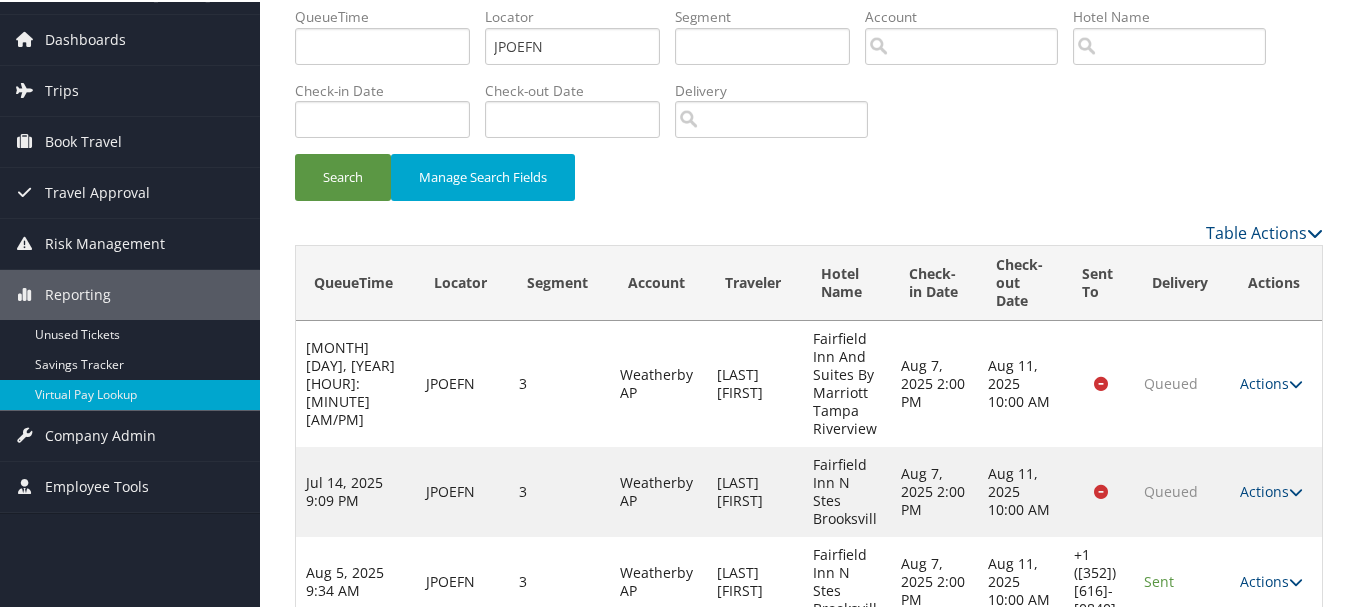 scroll, scrollTop: 110, scrollLeft: 0, axis: vertical 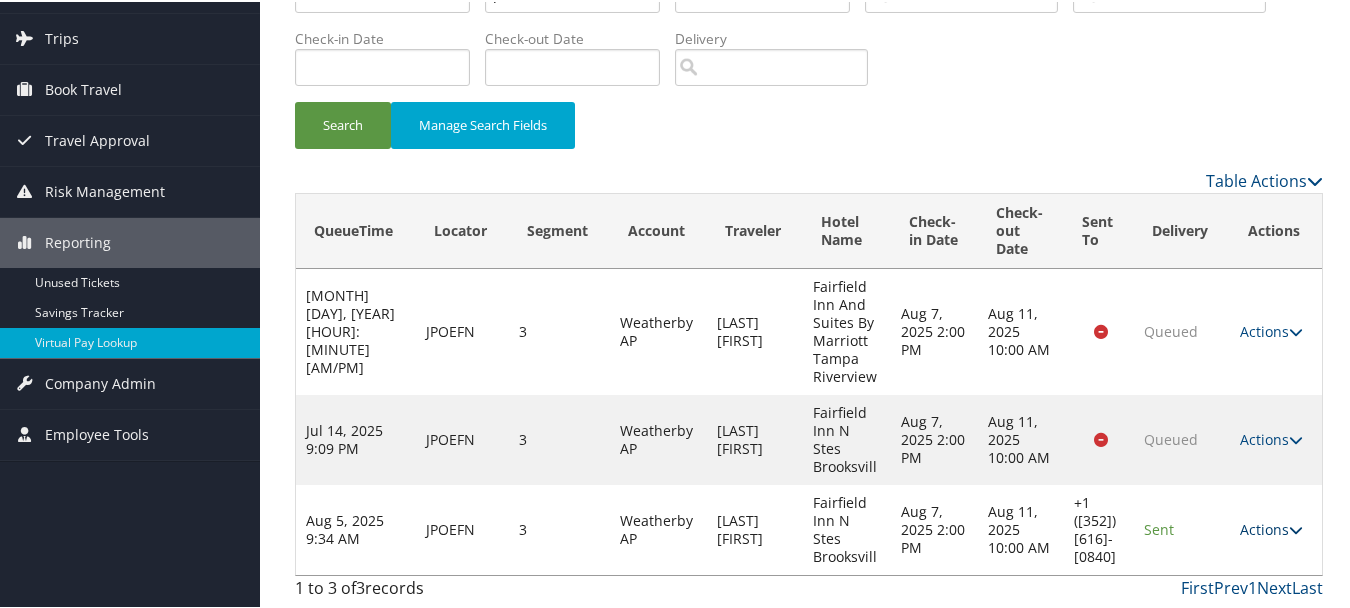 click on "Actions" at bounding box center (1271, 527) 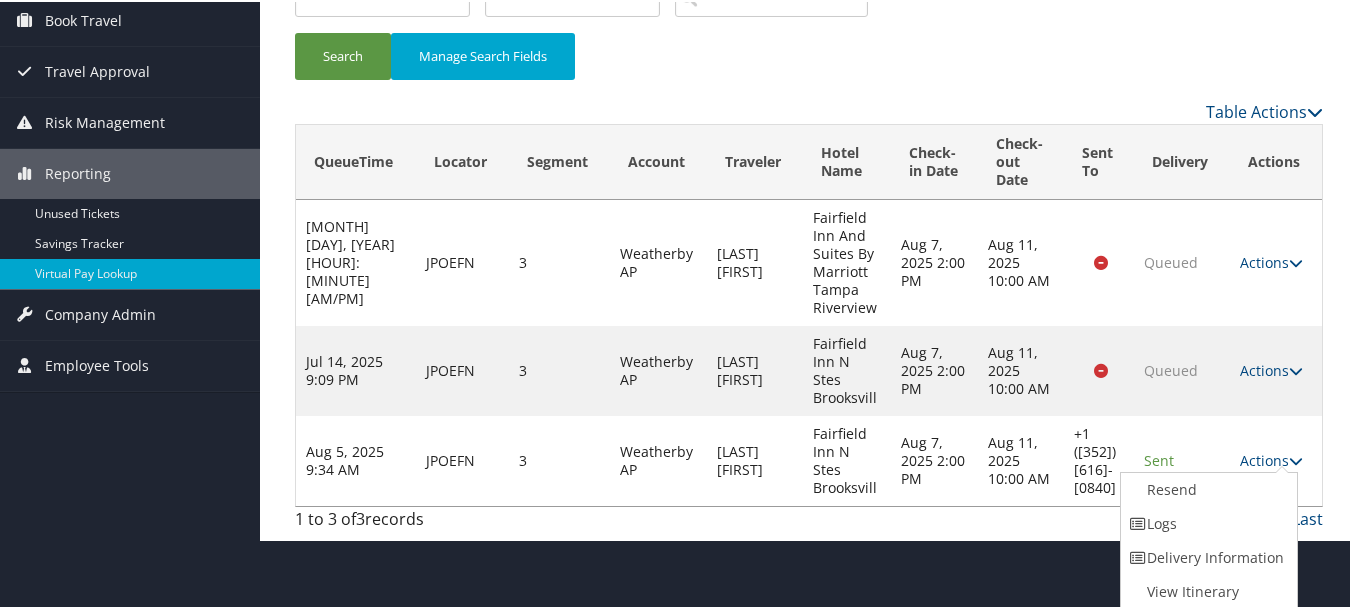click on "Logs" at bounding box center [1206, 522] 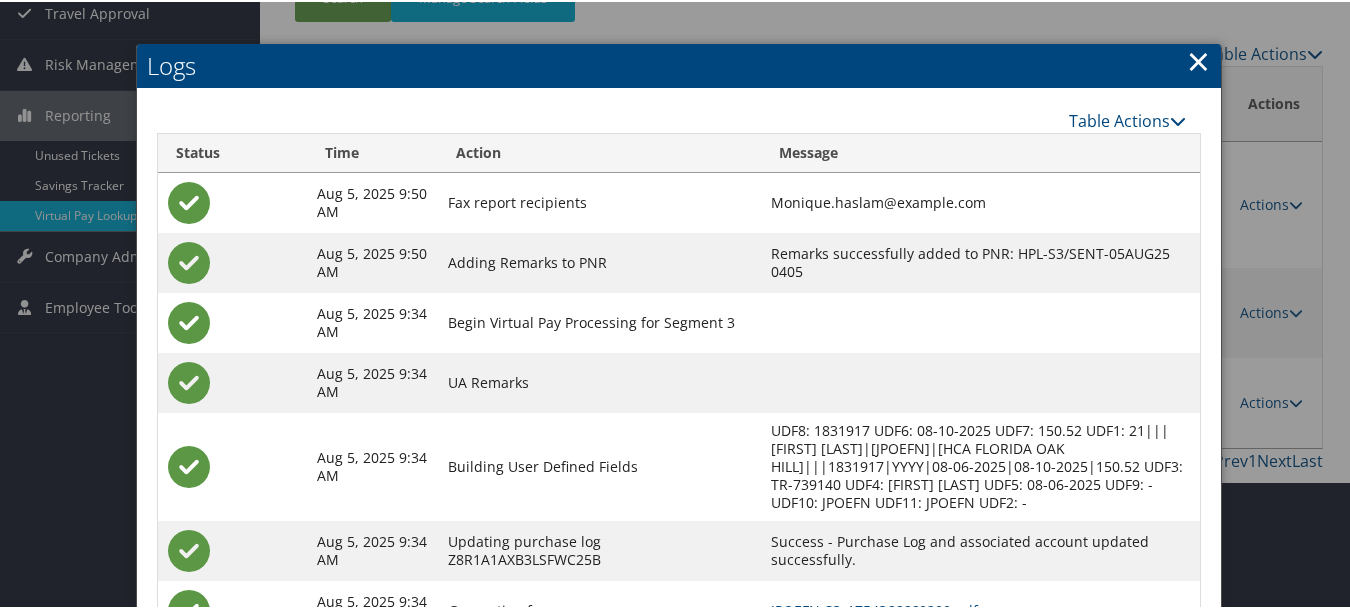 scroll, scrollTop: 384, scrollLeft: 0, axis: vertical 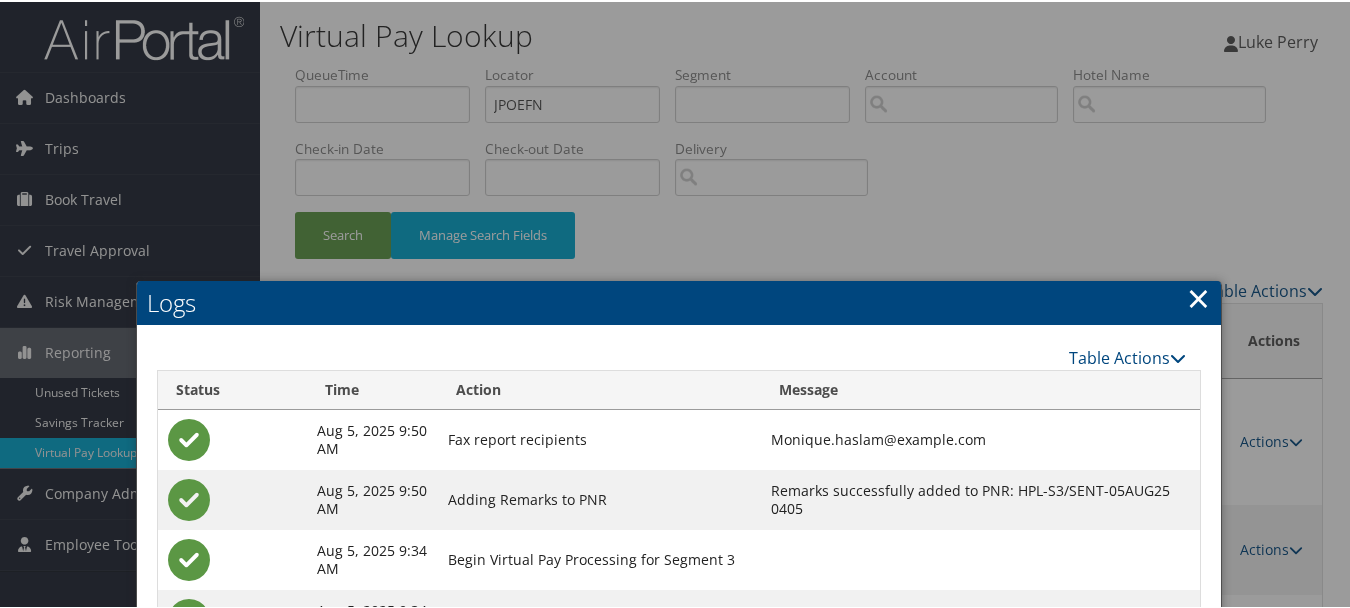 click on "×" at bounding box center [1198, 296] 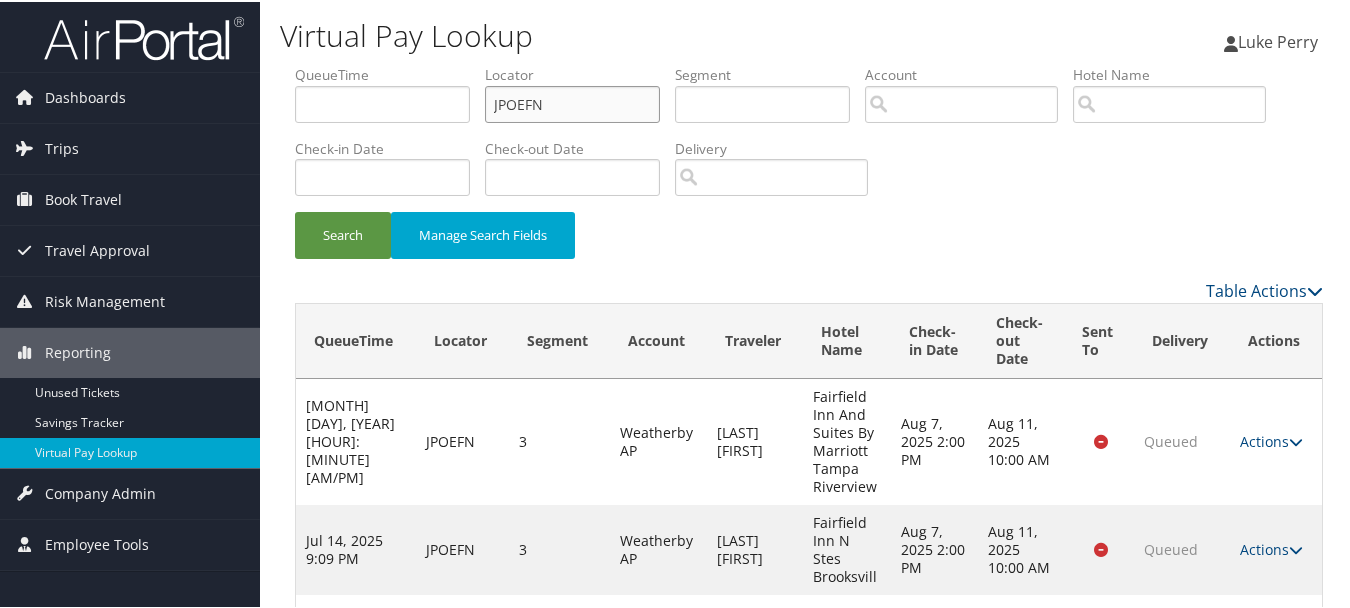 drag, startPoint x: 644, startPoint y: 112, endPoint x: 389, endPoint y: 110, distance: 255.00784 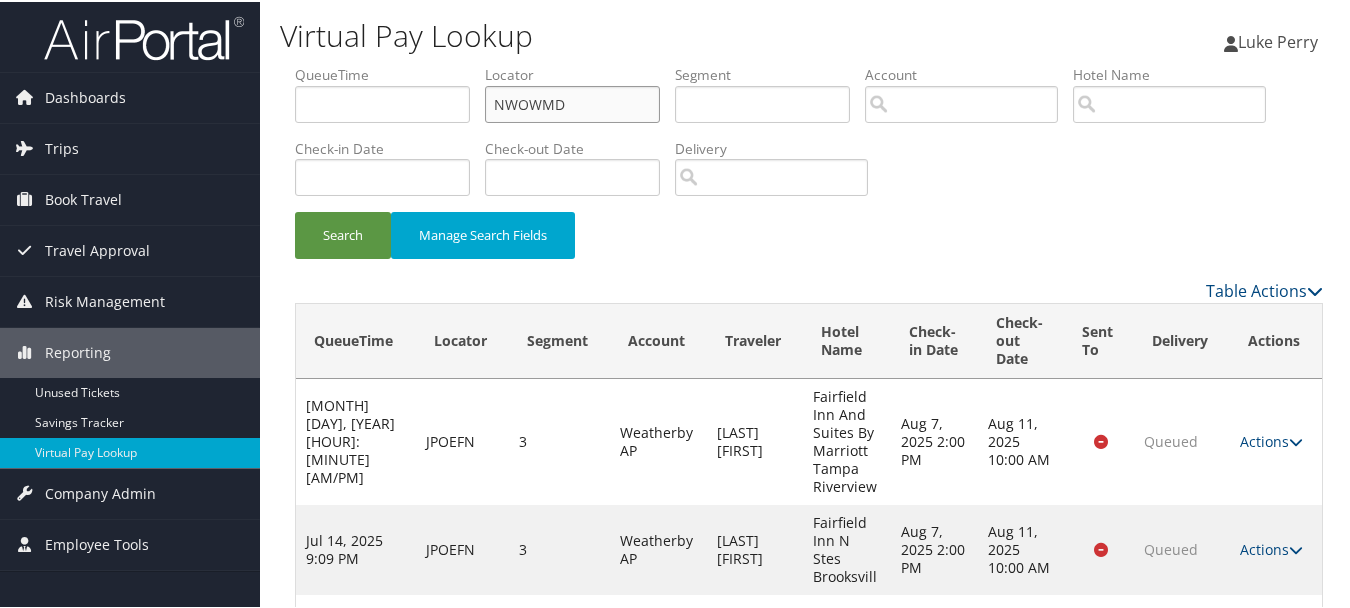 type on "NWOWMD" 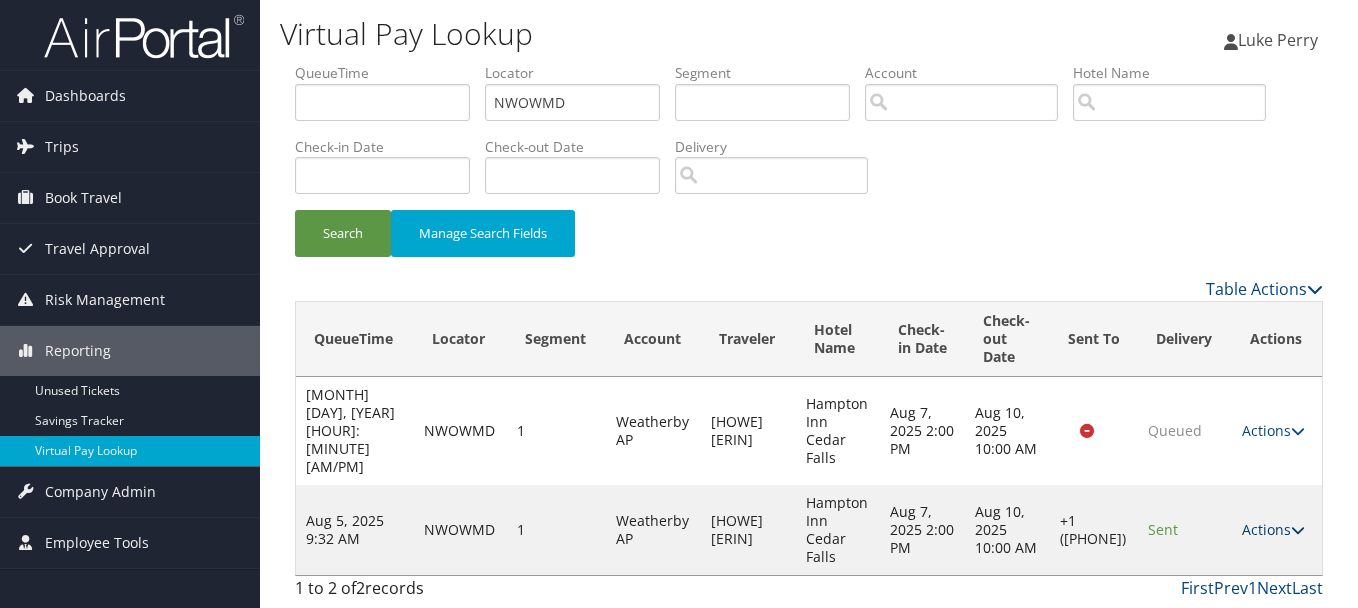 click on "Actions" at bounding box center [1273, 529] 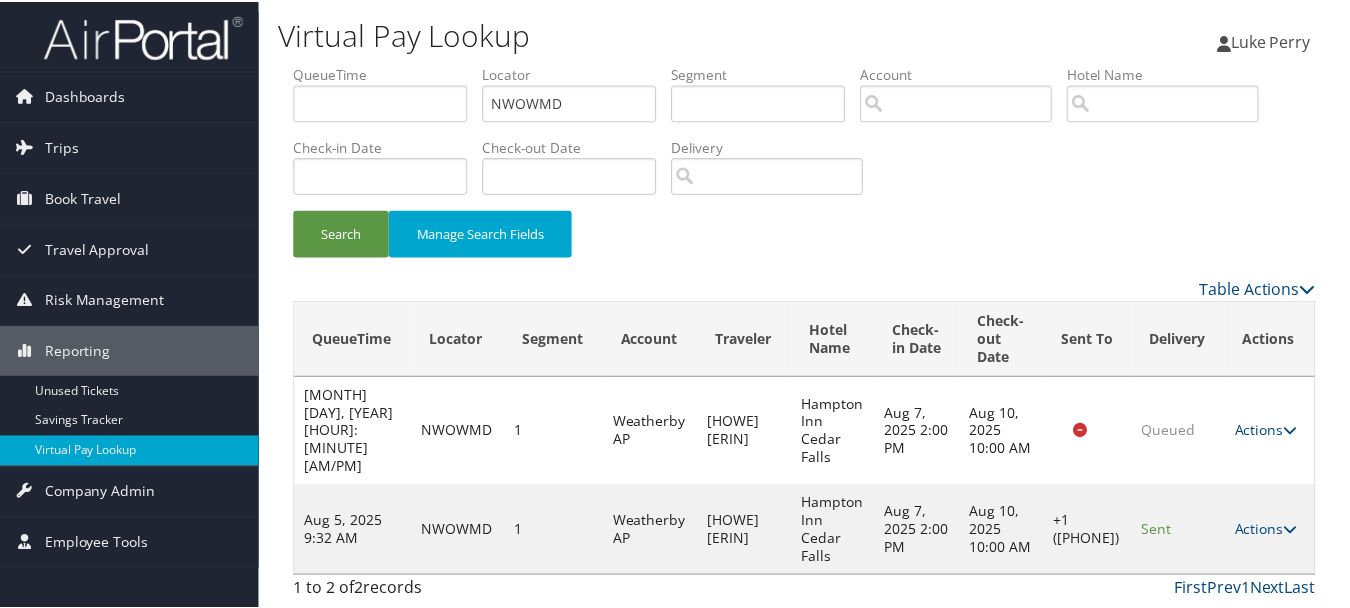 scroll, scrollTop: 35, scrollLeft: 0, axis: vertical 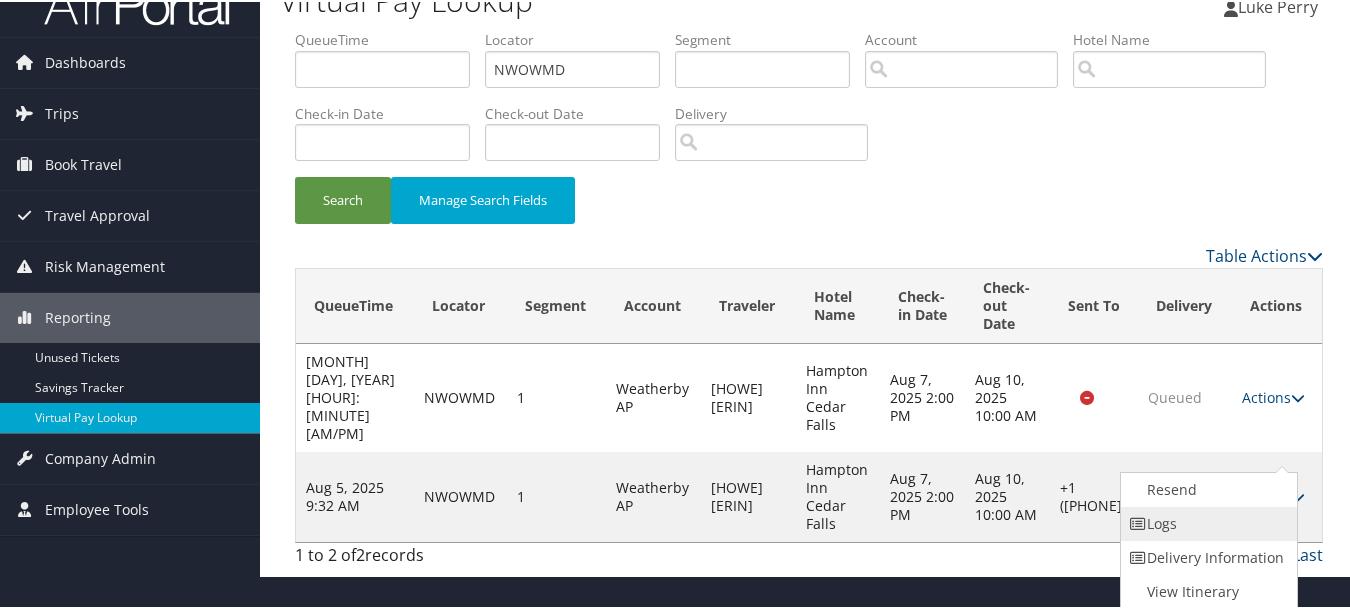 click on "Logs" at bounding box center (1206, 522) 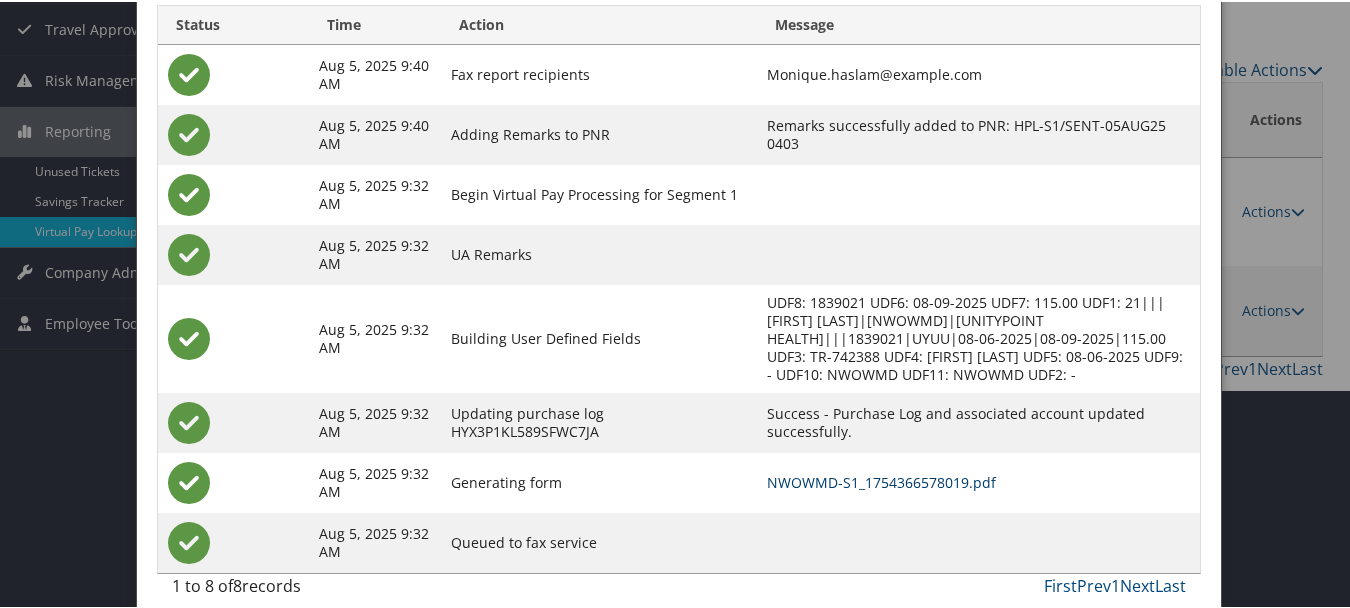 scroll, scrollTop: 222, scrollLeft: 0, axis: vertical 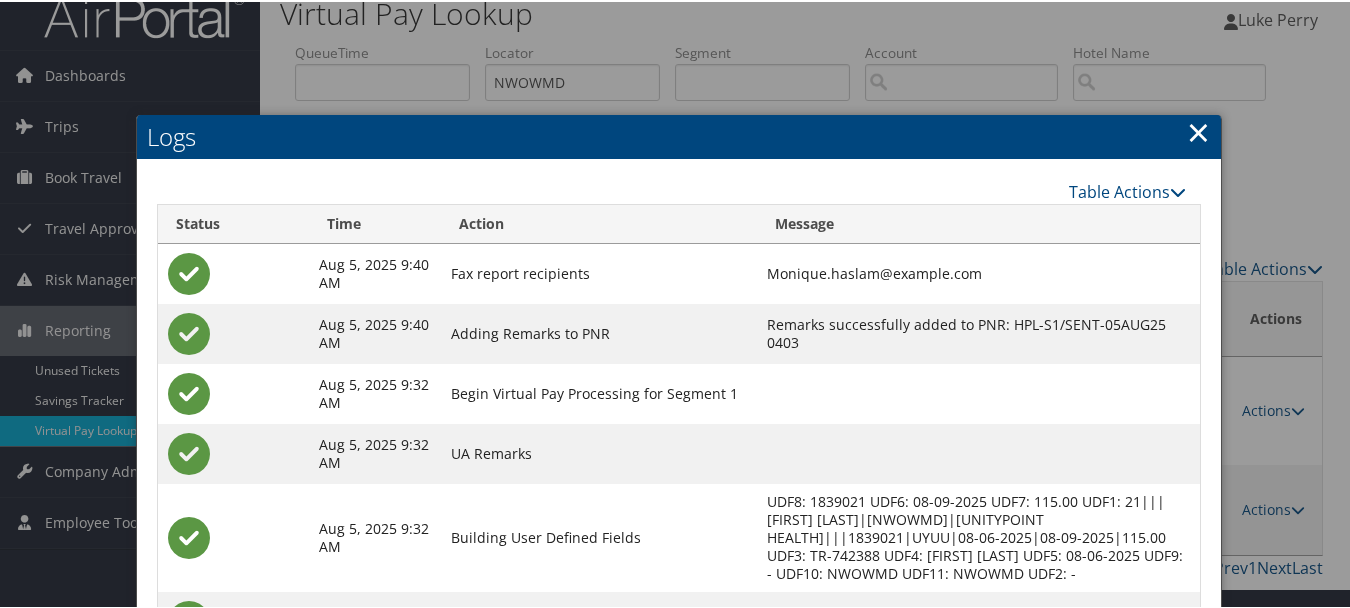 click on "×" at bounding box center [1198, 130] 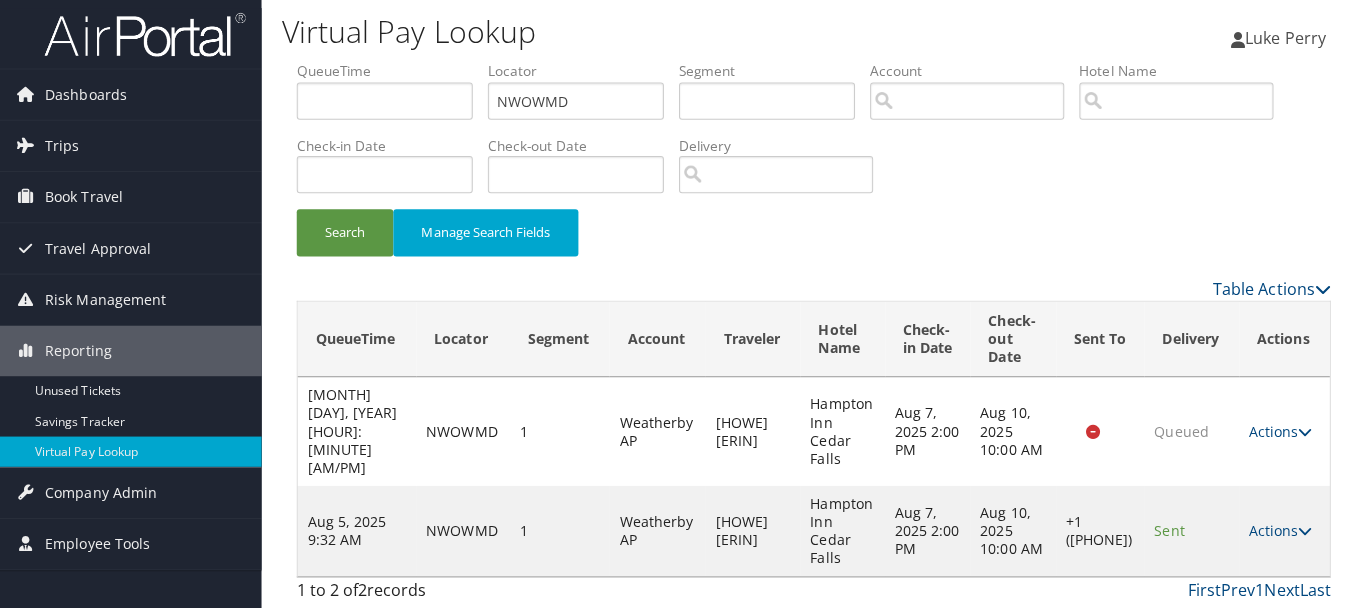 scroll, scrollTop: 0, scrollLeft: 0, axis: both 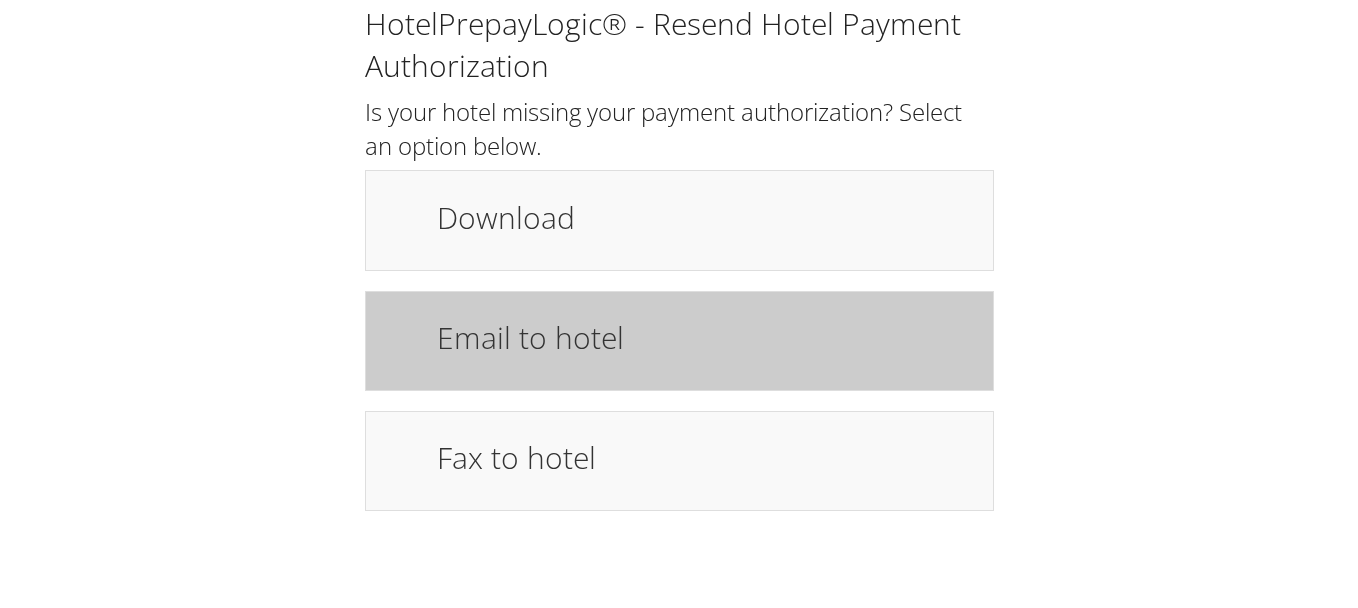 click on "Email to hotel" at bounding box center [705, 341] 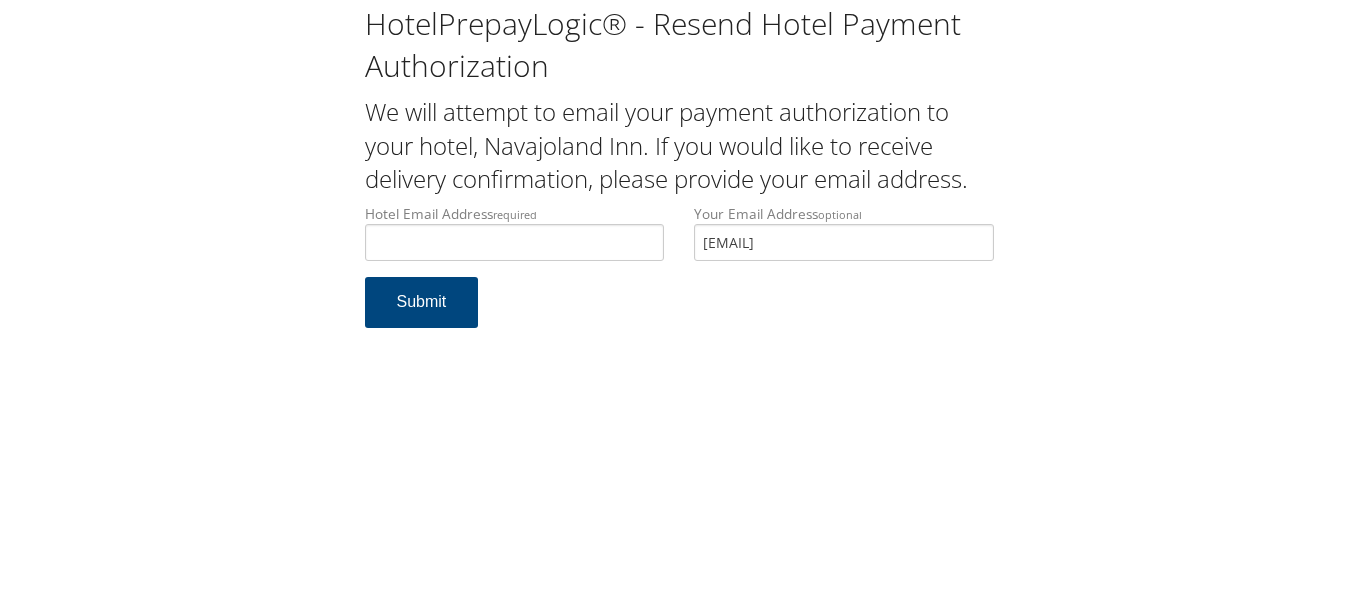scroll, scrollTop: 0, scrollLeft: 0, axis: both 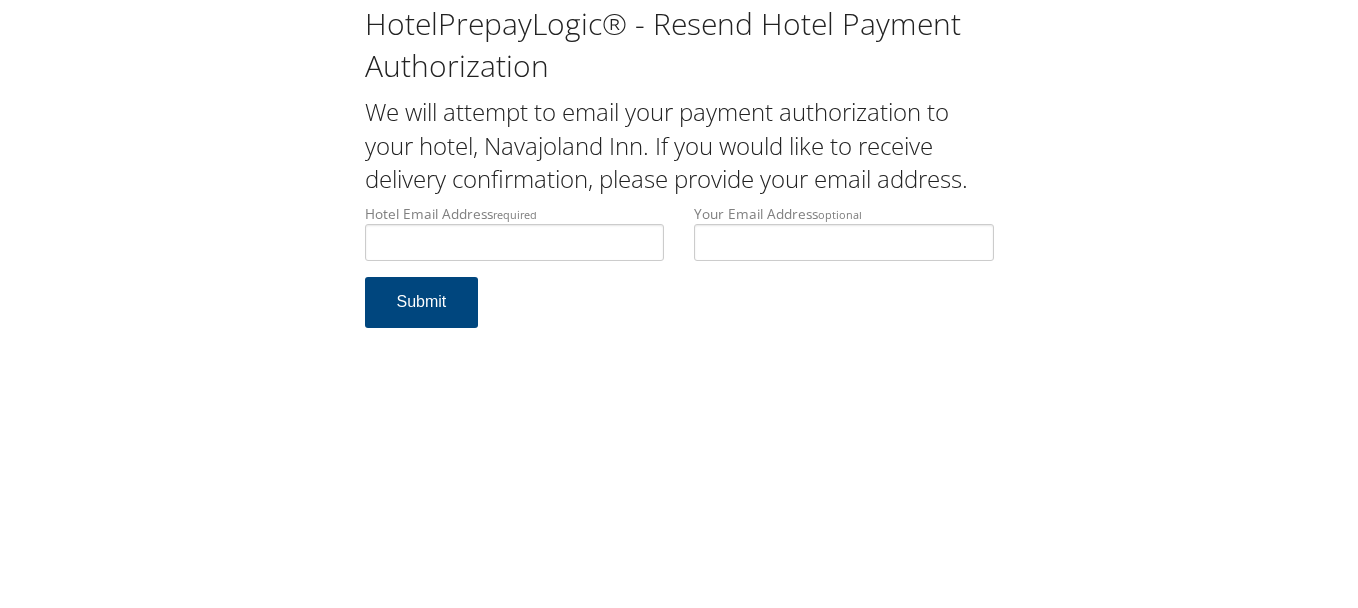 type 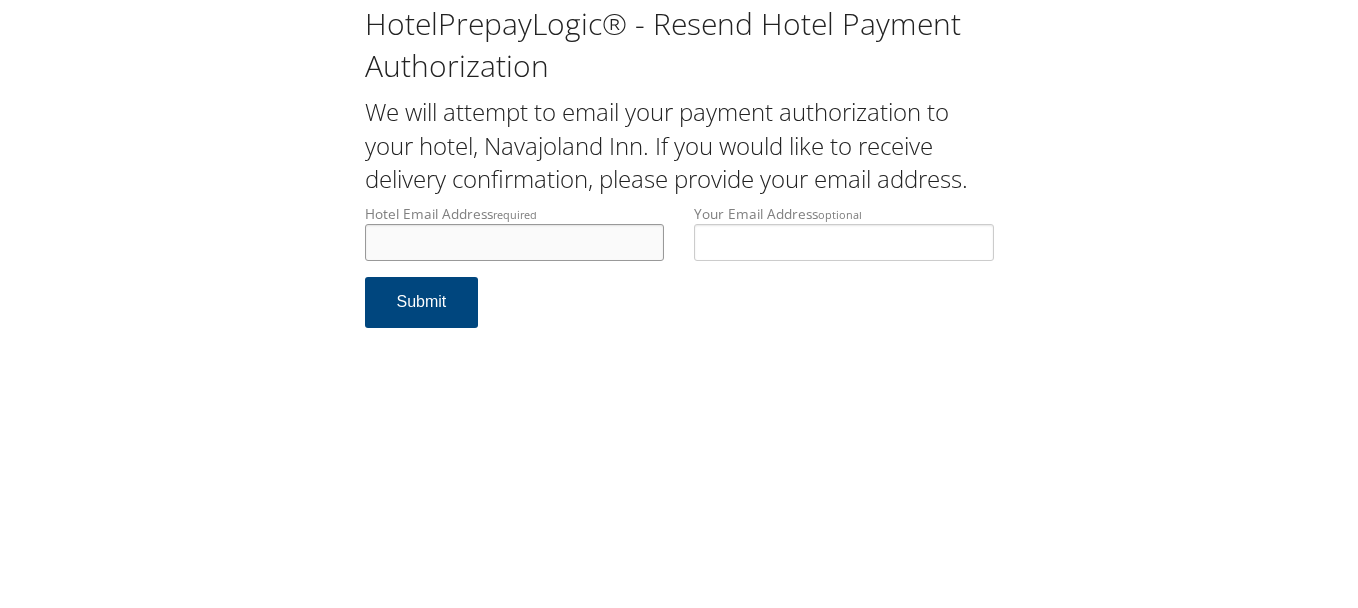 click on "Hotel Email Address  required" at bounding box center [515, 242] 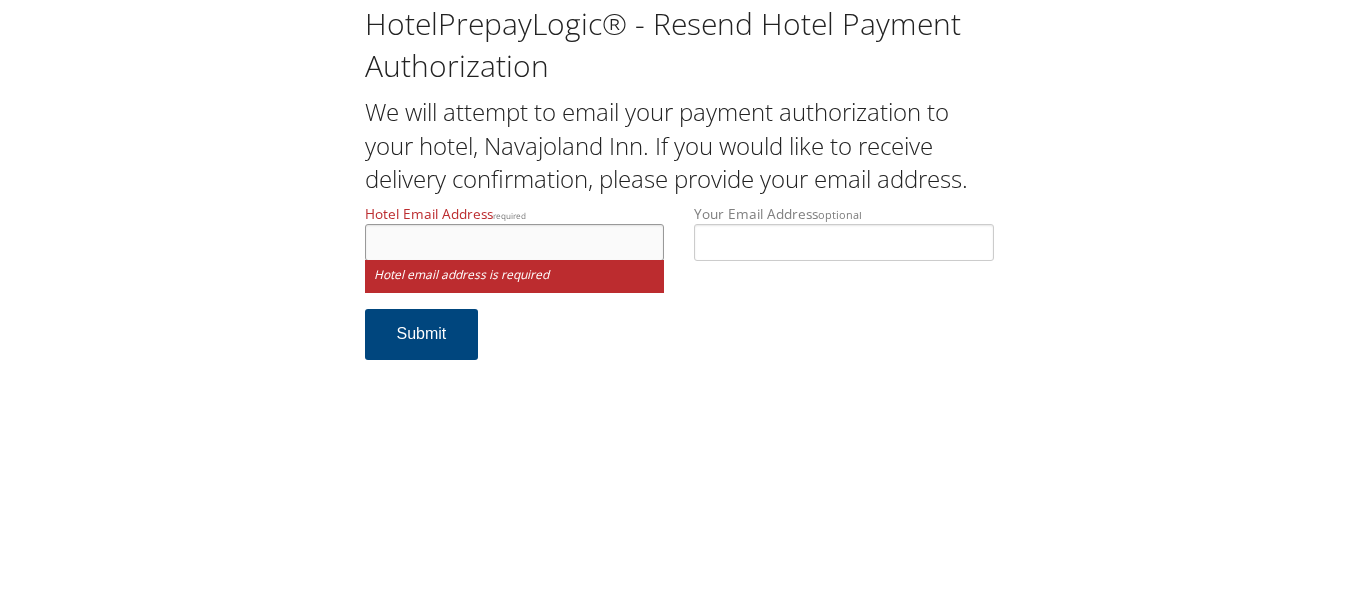 click on "Hotel Email Address  required" at bounding box center (515, 242) 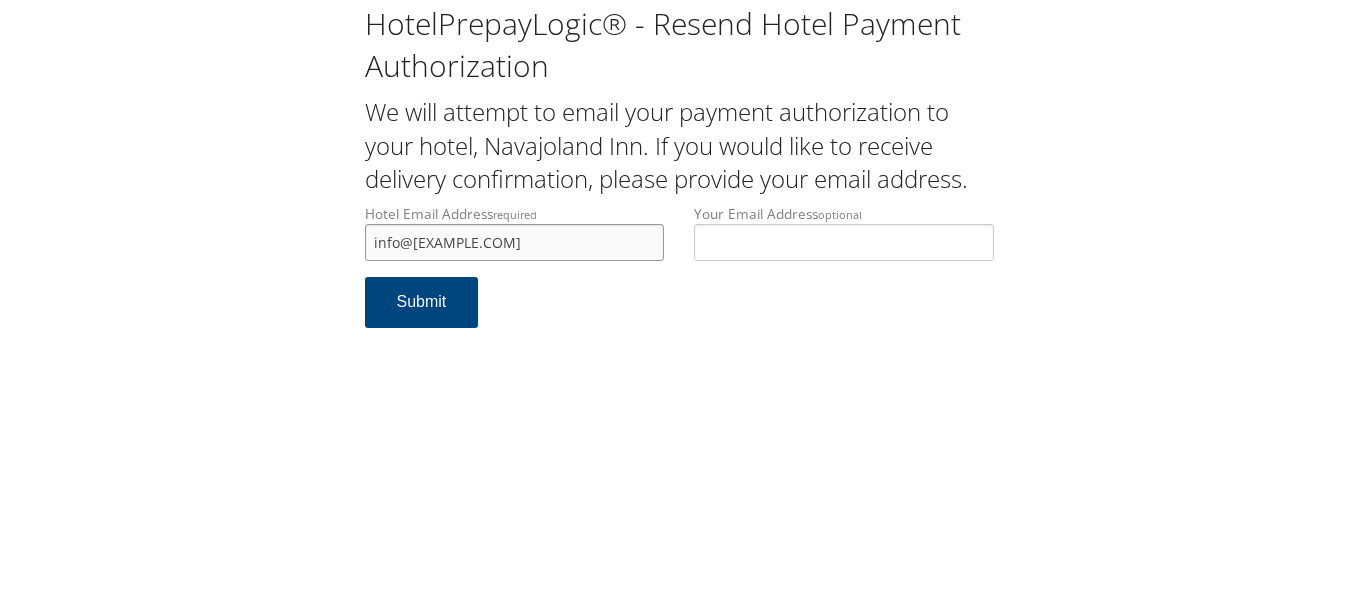 type on "info@example.com" 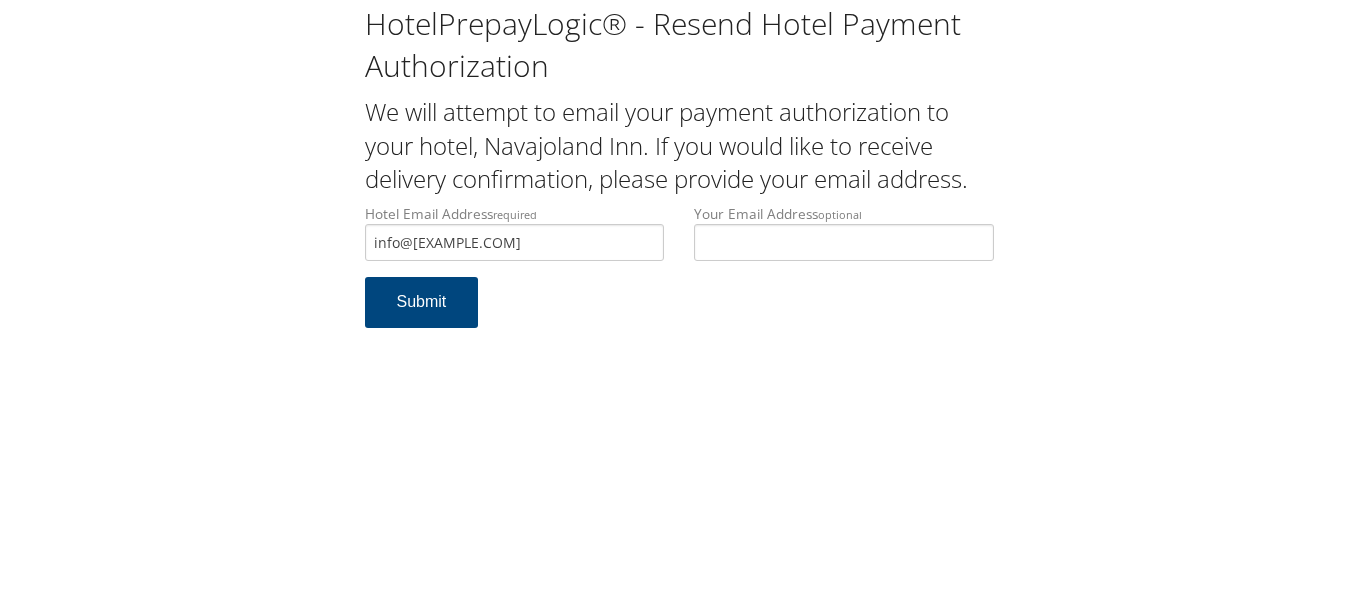 click on "HotelPrepayLogic® - Resend Hotel Payment Authorization
We will attempt to email your payment authorization to your hotel, Navajoland Inn.
If you would like to receive delivery confirmation, please provide your email address.
Hotel Email Address  required
info@example.com
Hotel email address is required
Your Email Address  optional
Submit" at bounding box center [679, 304] 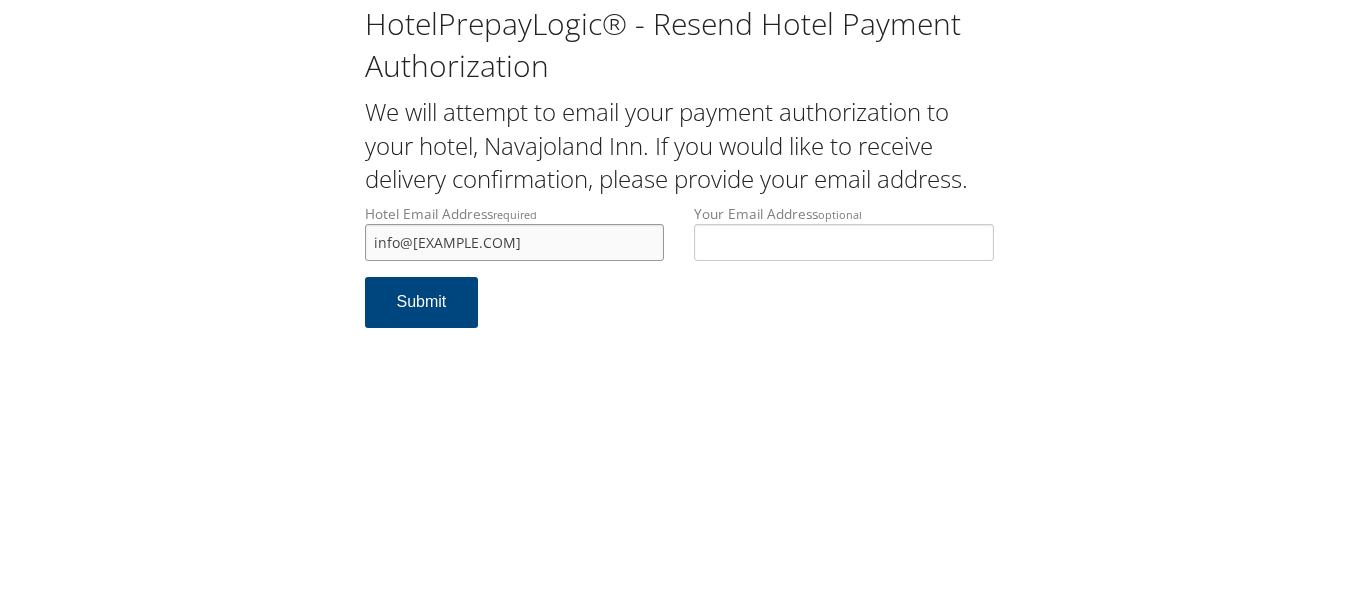 click on "info@example.com" at bounding box center [515, 242] 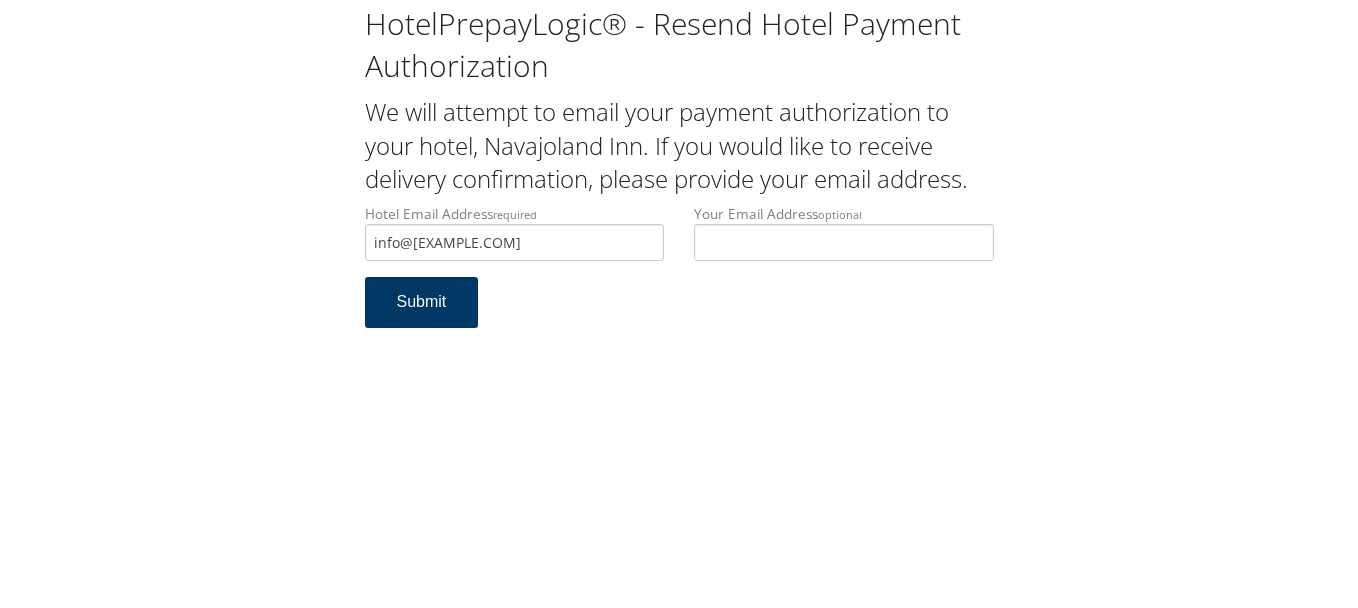 click on "Submit" at bounding box center (422, 302) 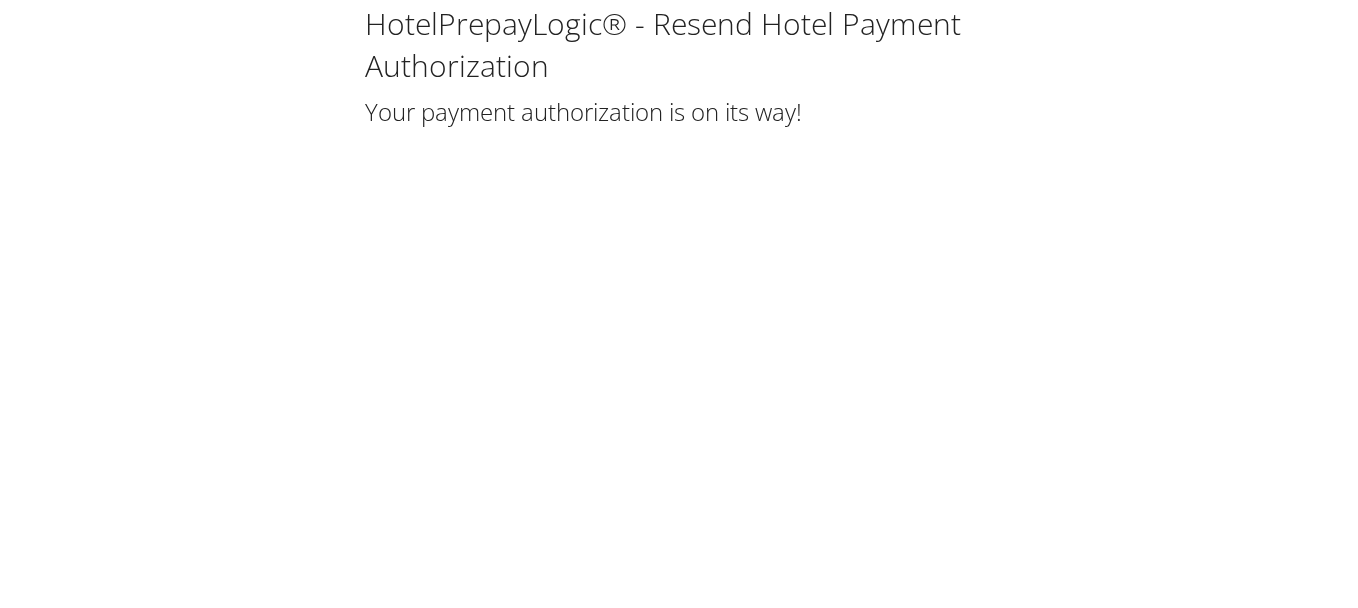 scroll, scrollTop: 0, scrollLeft: 0, axis: both 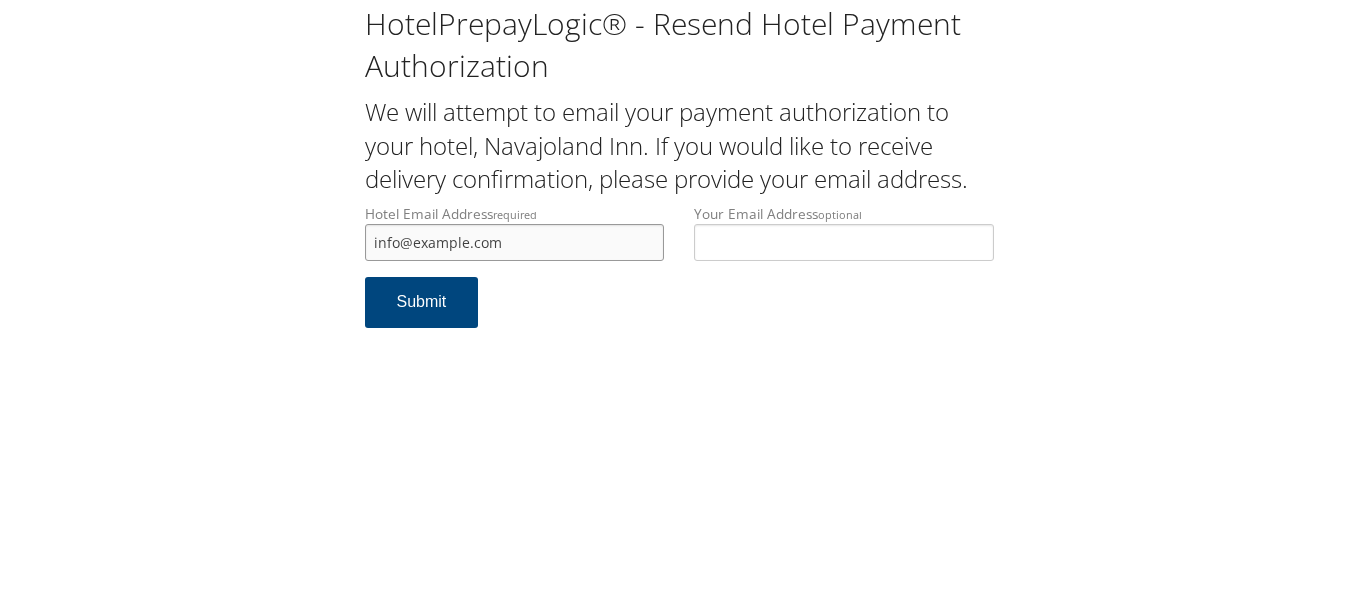 drag, startPoint x: 0, startPoint y: 0, endPoint x: 369, endPoint y: 244, distance: 442.37653 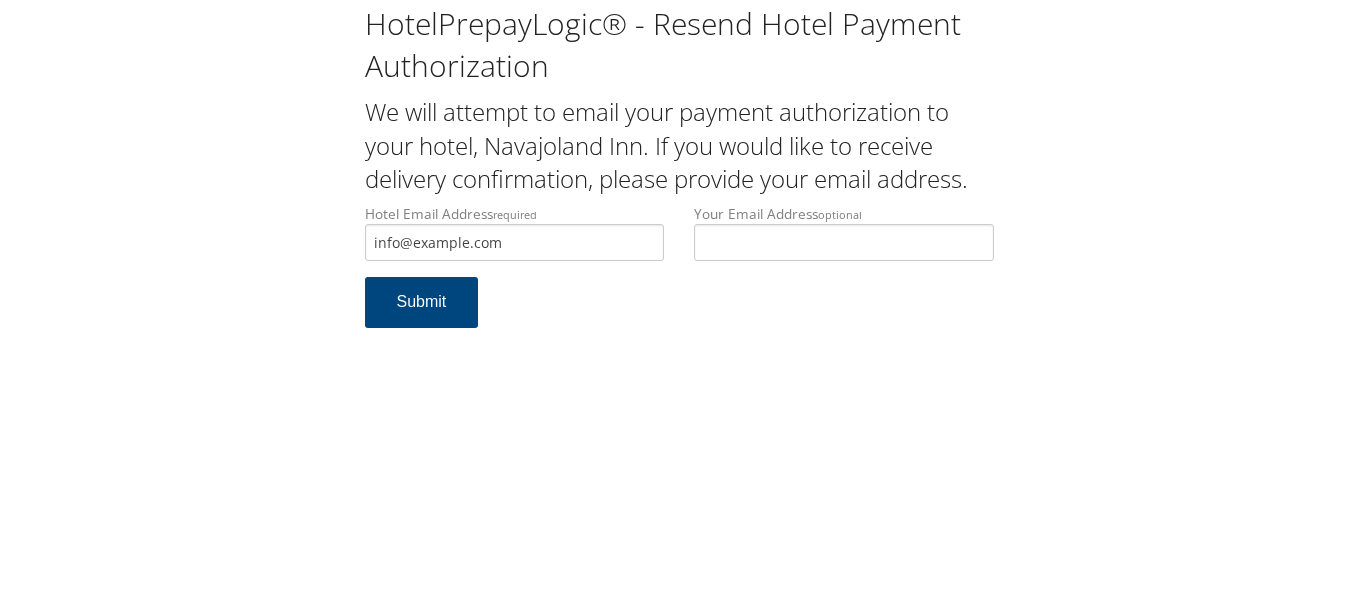 click on "HotelPrepayLogic® - Resend Hotel Payment Authorization
We will attempt to email your payment authorization to your hotel, Navajoland Inn.
If you would like to receive delivery confirmation, please provide your email address.
Hotel Email Address  required
info@example.com
Hotel email address is required
Your Email Address  optional
Submit" at bounding box center (679, 304) 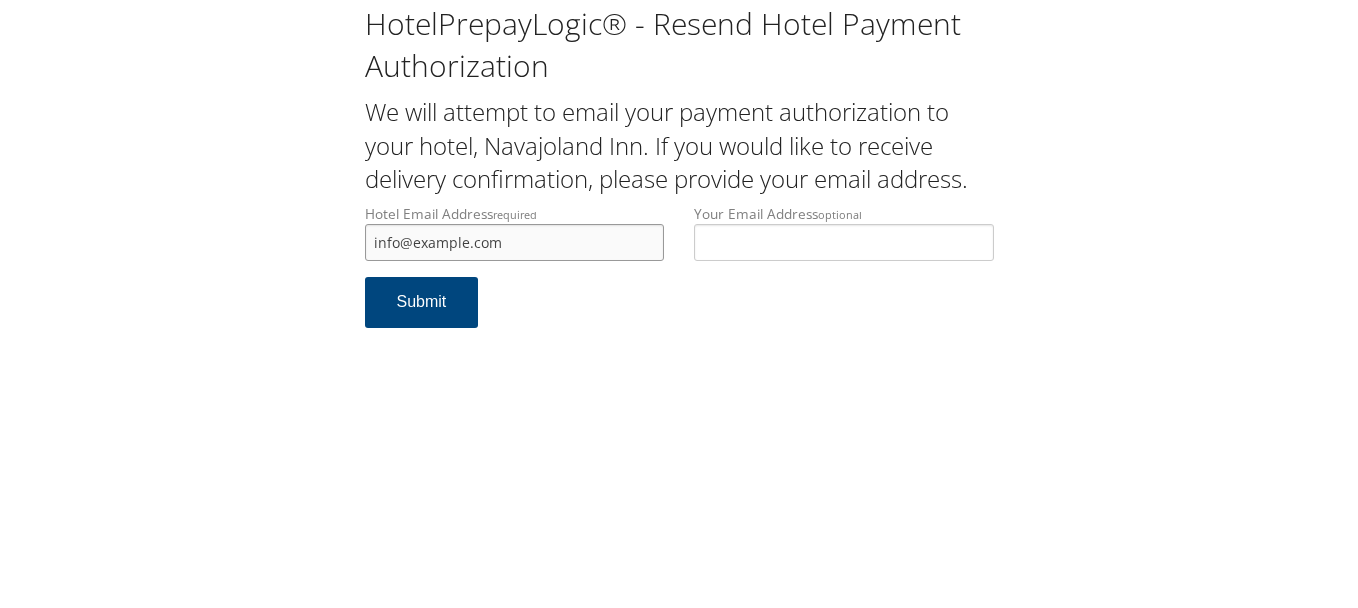 drag, startPoint x: 445, startPoint y: 243, endPoint x: 348, endPoint y: 243, distance: 97 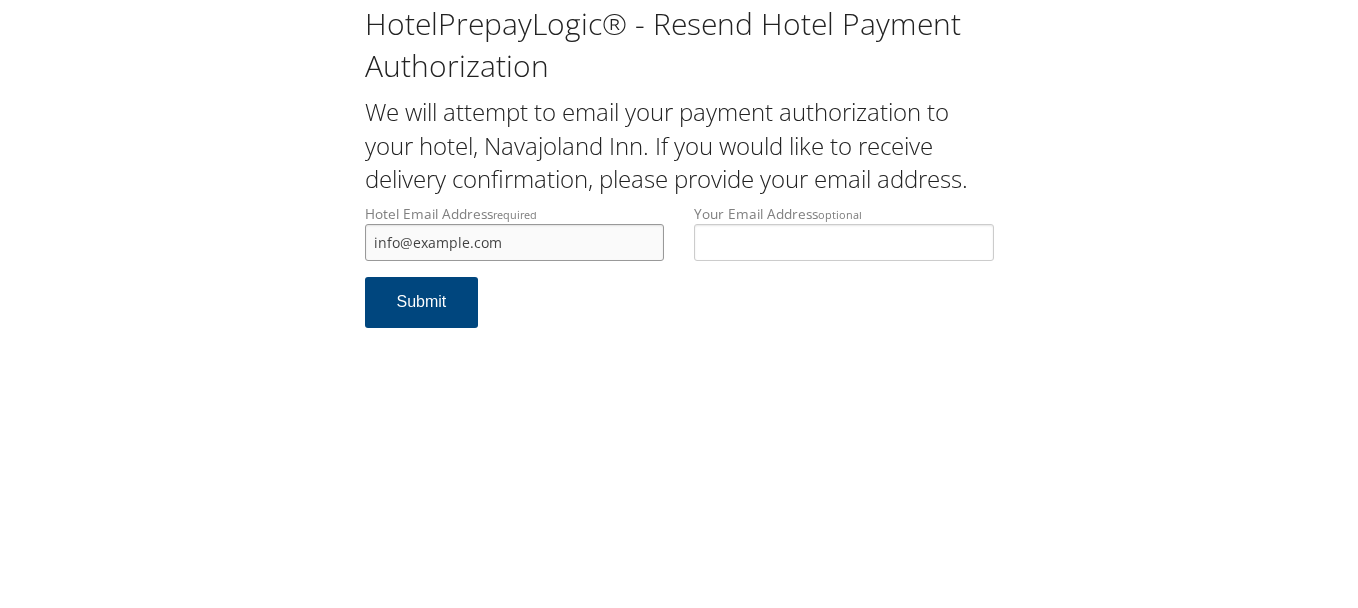 click on "HotelPrepayLogic® - Resend Hotel Payment Authorization
We will attempt to email your payment authorization to your hotel, Navajoland Inn.
If you would like to receive delivery confirmation, please provide your email address.
Hotel Email Address  required
info@navajolandinn.com
Hotel email address is required
Your Email Address  optional
Submit" at bounding box center (679, 174) 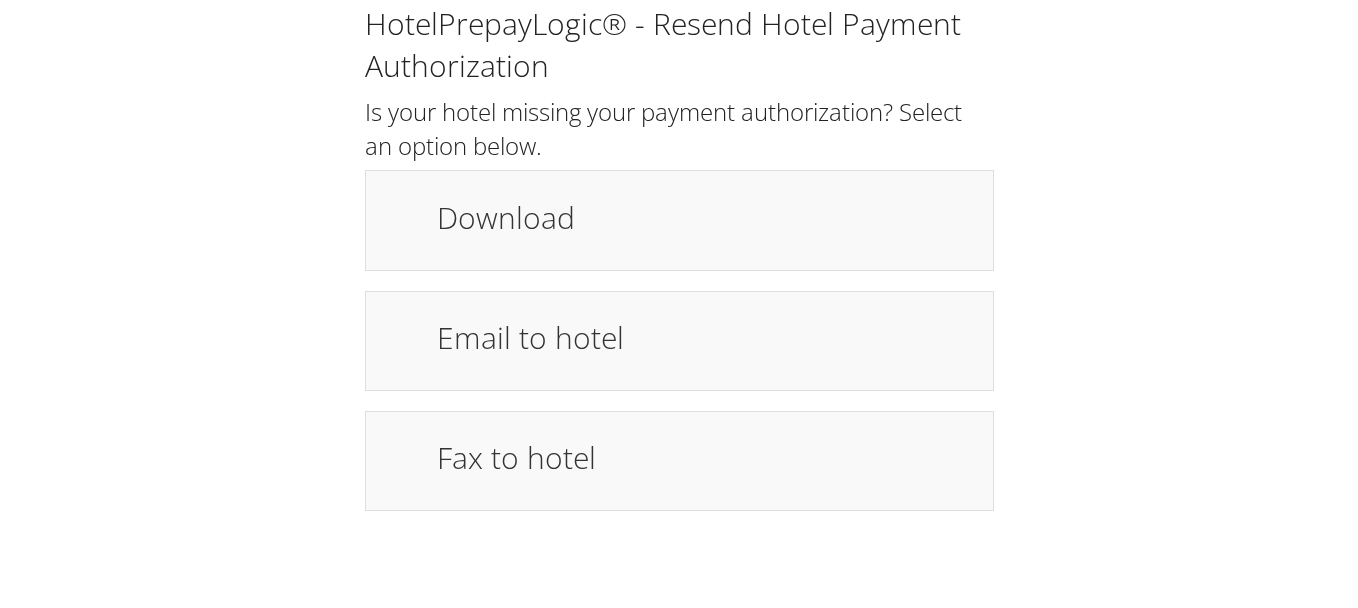 scroll, scrollTop: 0, scrollLeft: 0, axis: both 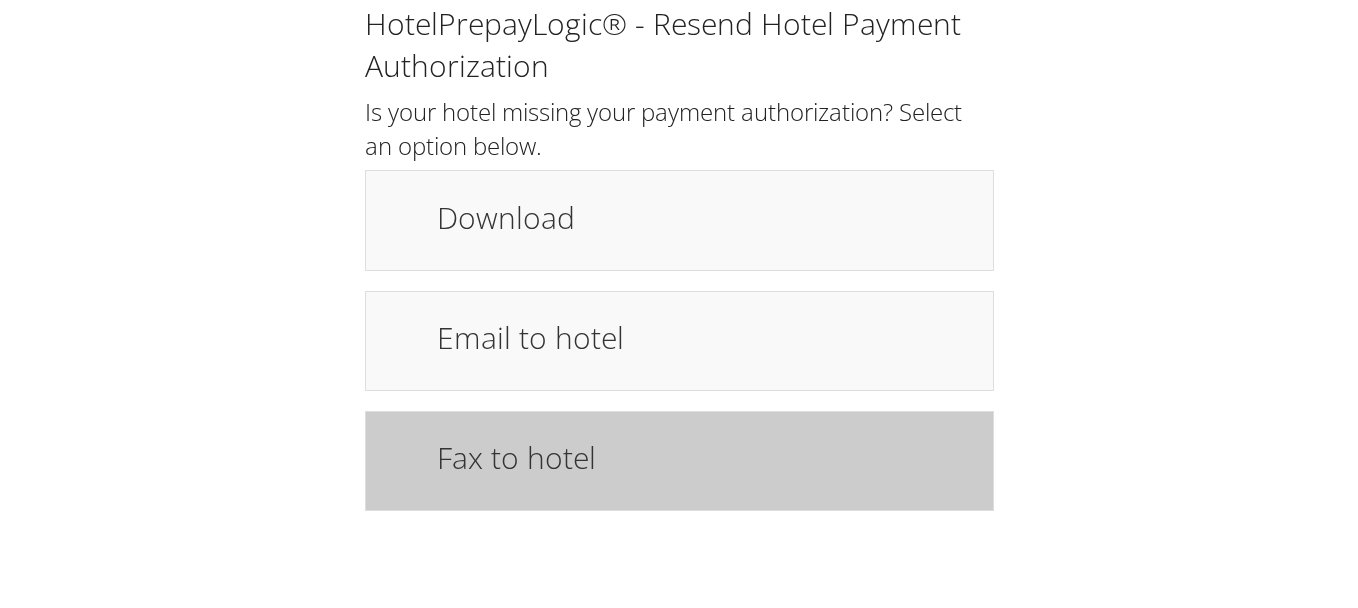 click on "Fax to hotel" at bounding box center (705, 457) 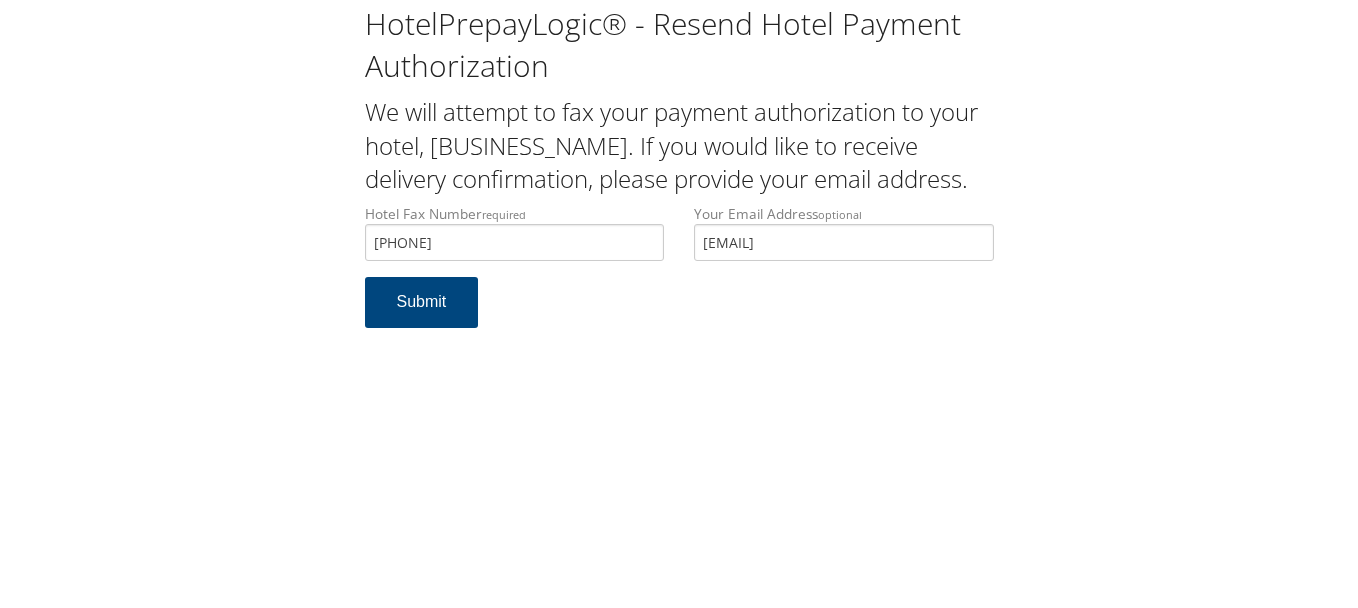 scroll, scrollTop: 0, scrollLeft: 0, axis: both 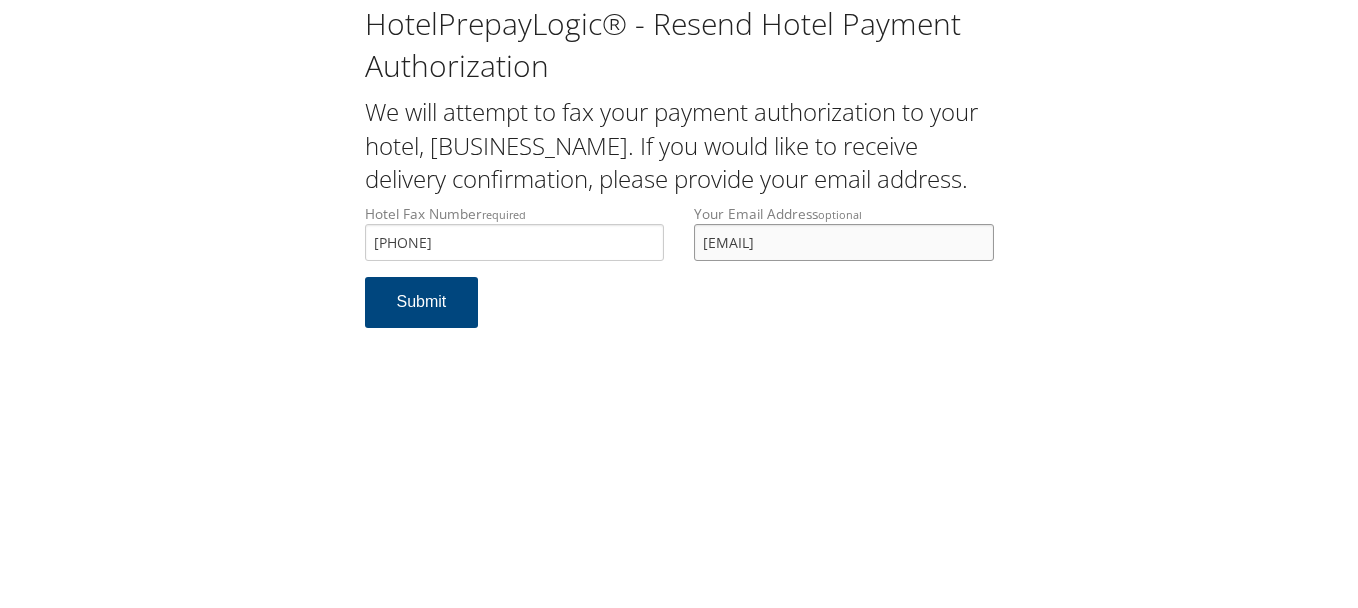 drag, startPoint x: 965, startPoint y: 235, endPoint x: 626, endPoint y: 237, distance: 339.0059 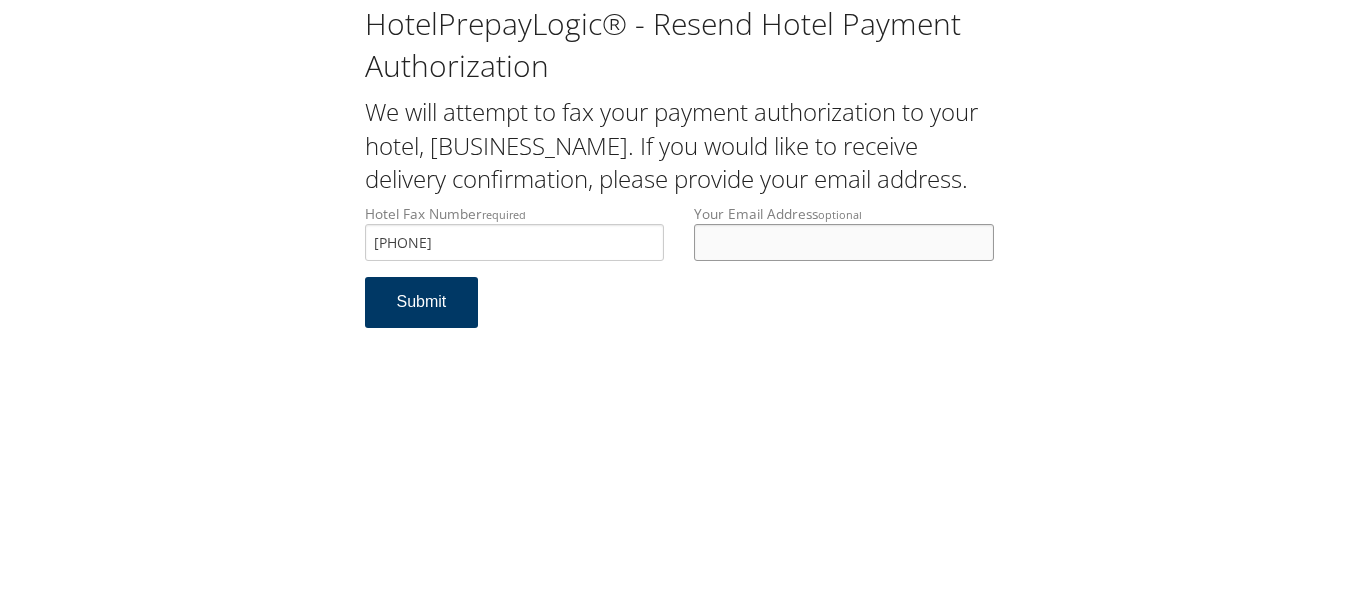 type 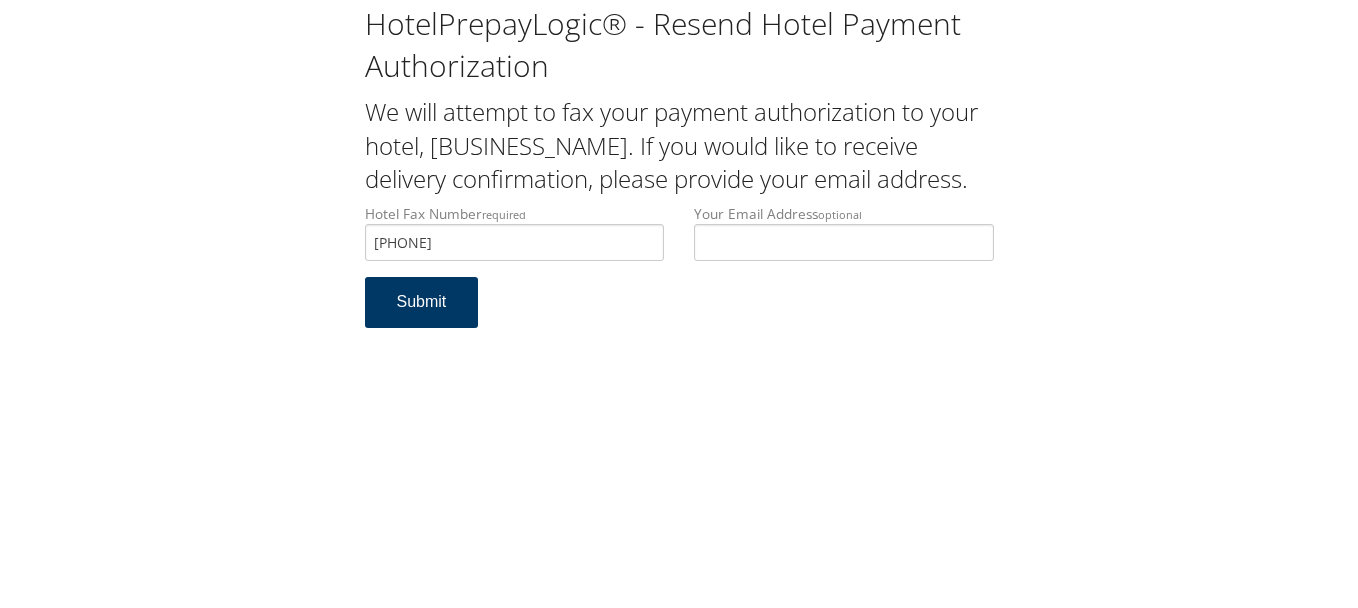 click on "Submit" at bounding box center [422, 302] 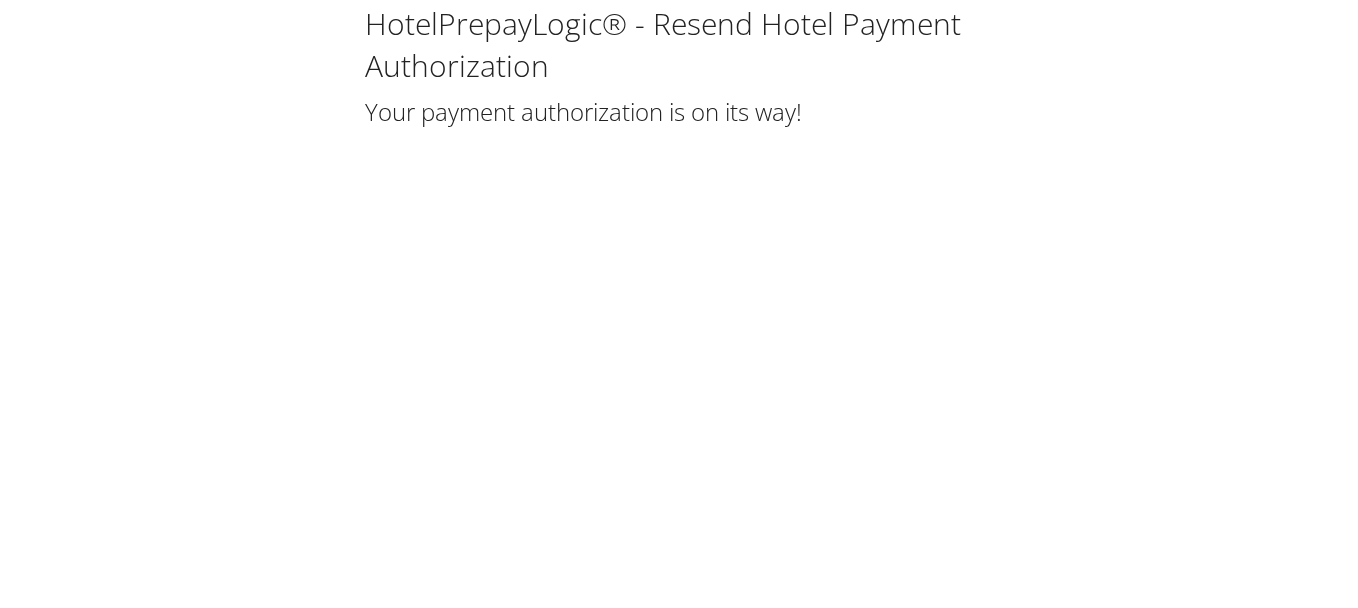 scroll, scrollTop: 0, scrollLeft: 0, axis: both 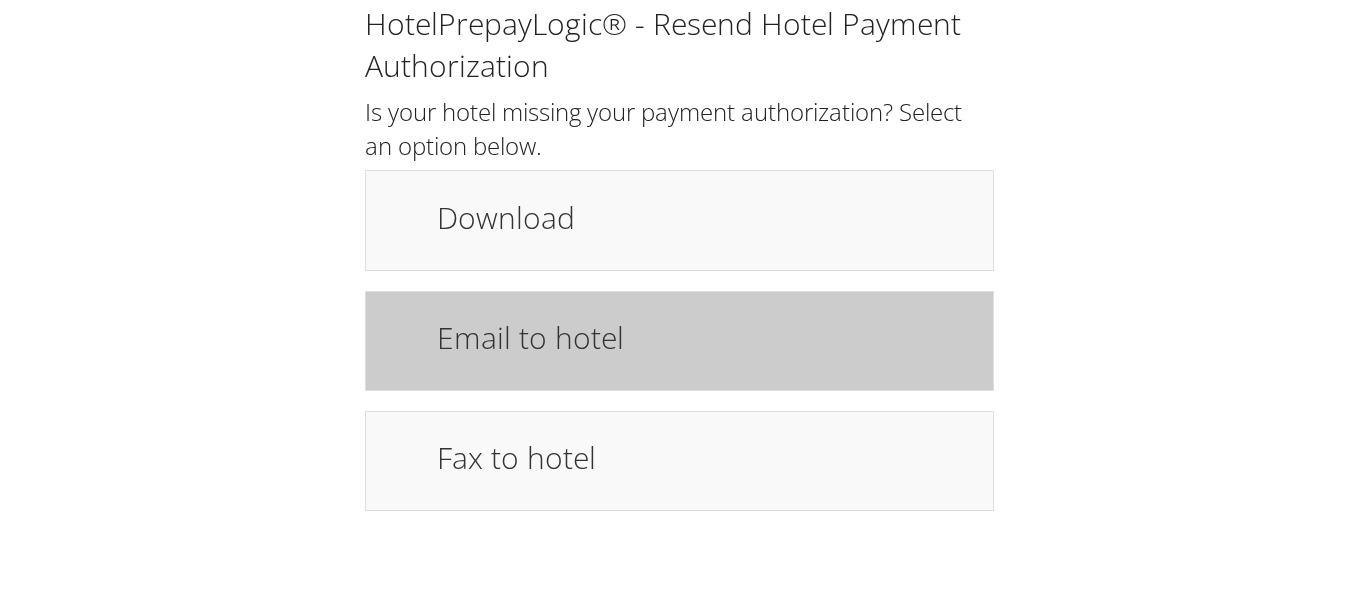 drag, startPoint x: 0, startPoint y: 0, endPoint x: 813, endPoint y: 328, distance: 876.6716 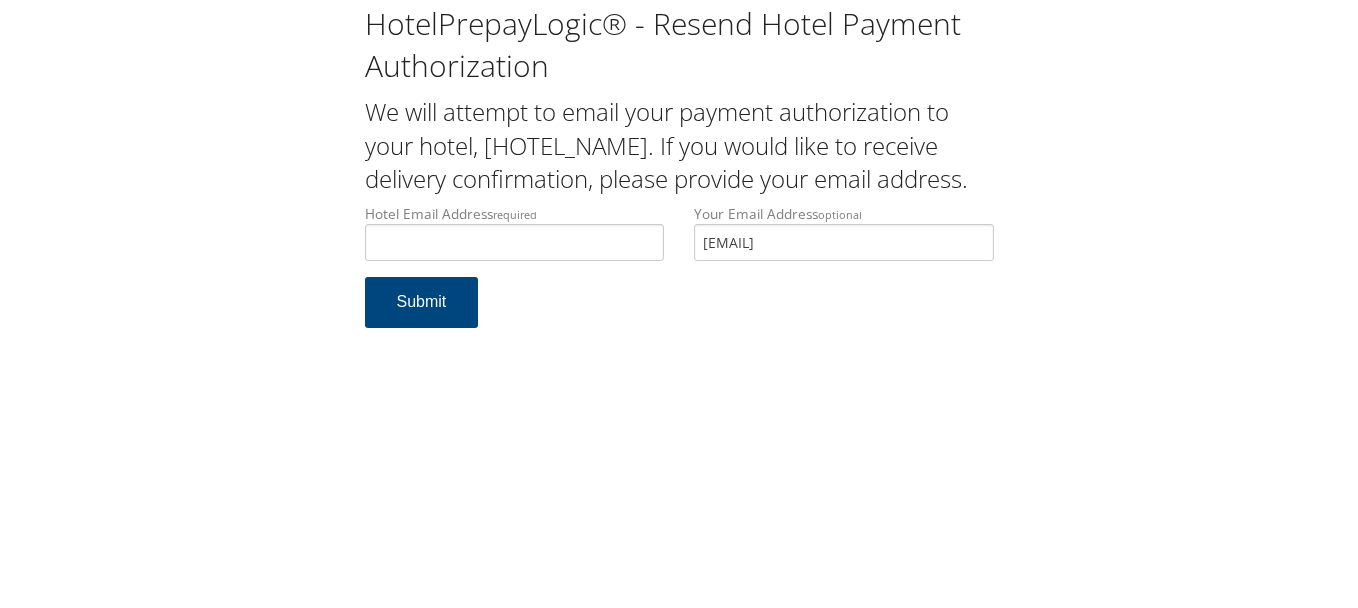 scroll, scrollTop: 0, scrollLeft: 0, axis: both 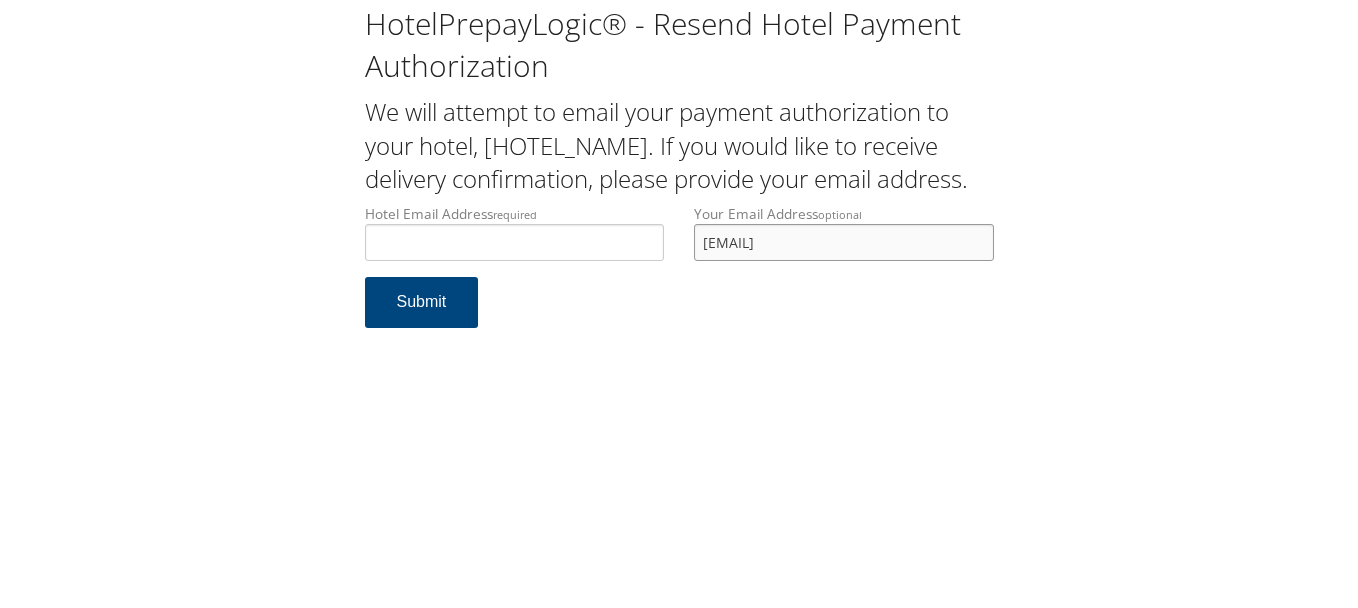 drag, startPoint x: 846, startPoint y: 272, endPoint x: 663, endPoint y: 271, distance: 183.00273 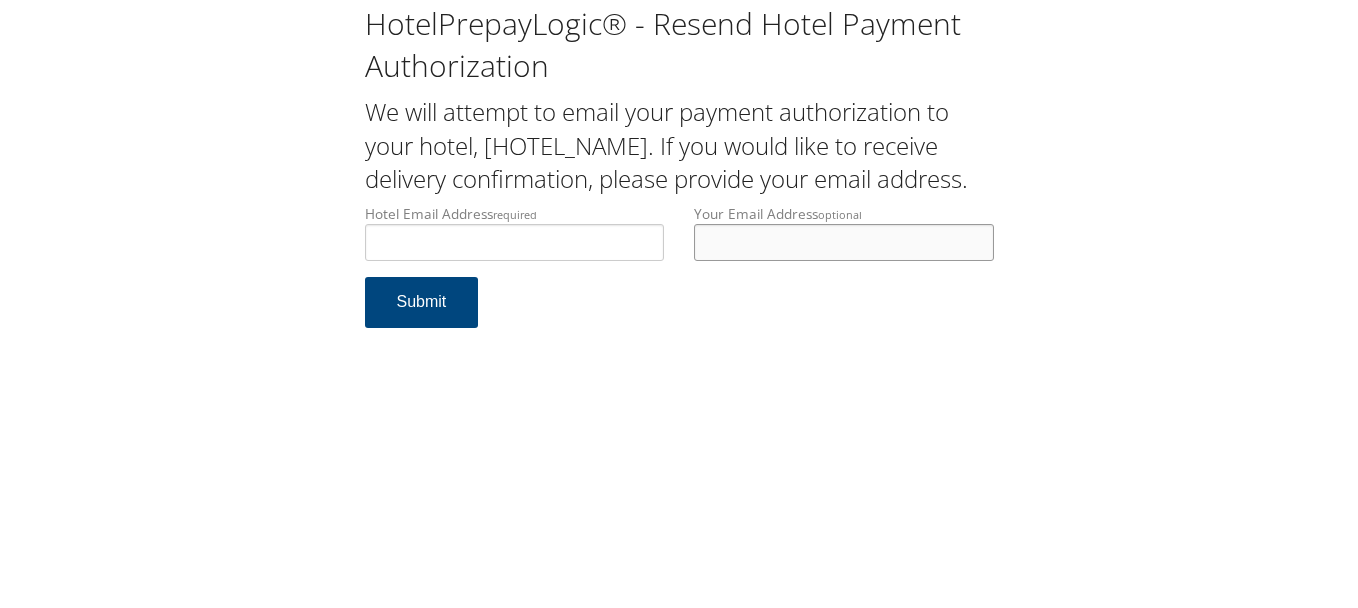 type 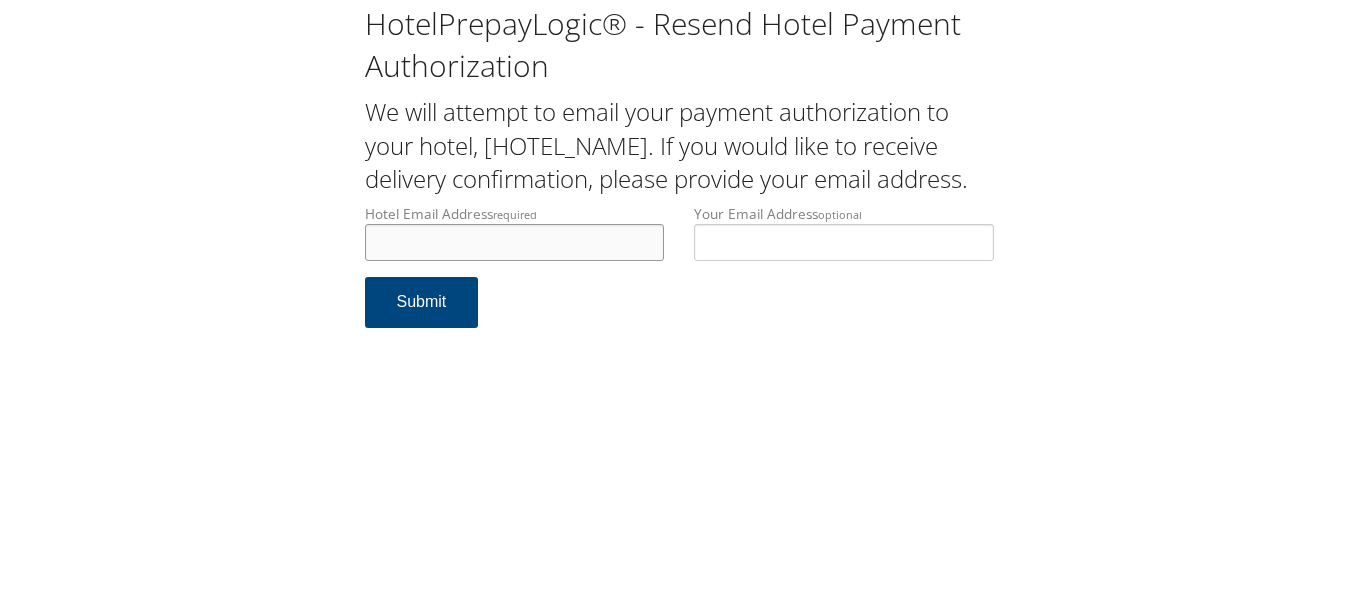 click on "Hotel Email Address  required" at bounding box center [515, 242] 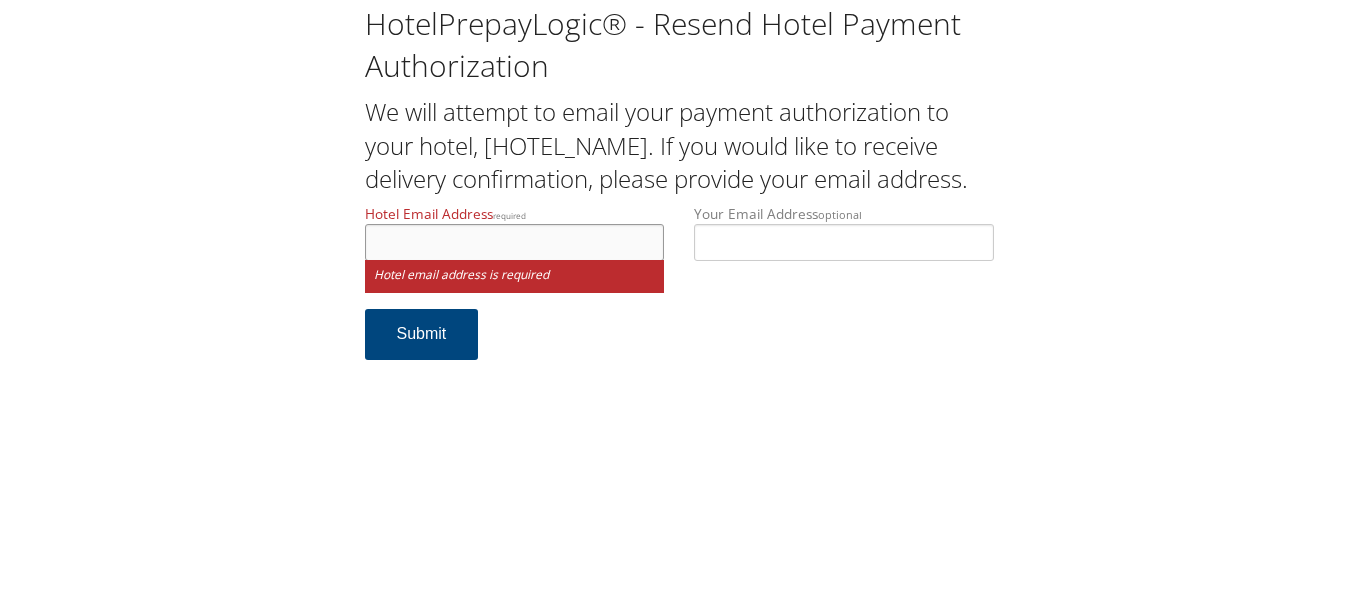 click on "Hotel Email Address  required" at bounding box center [515, 242] 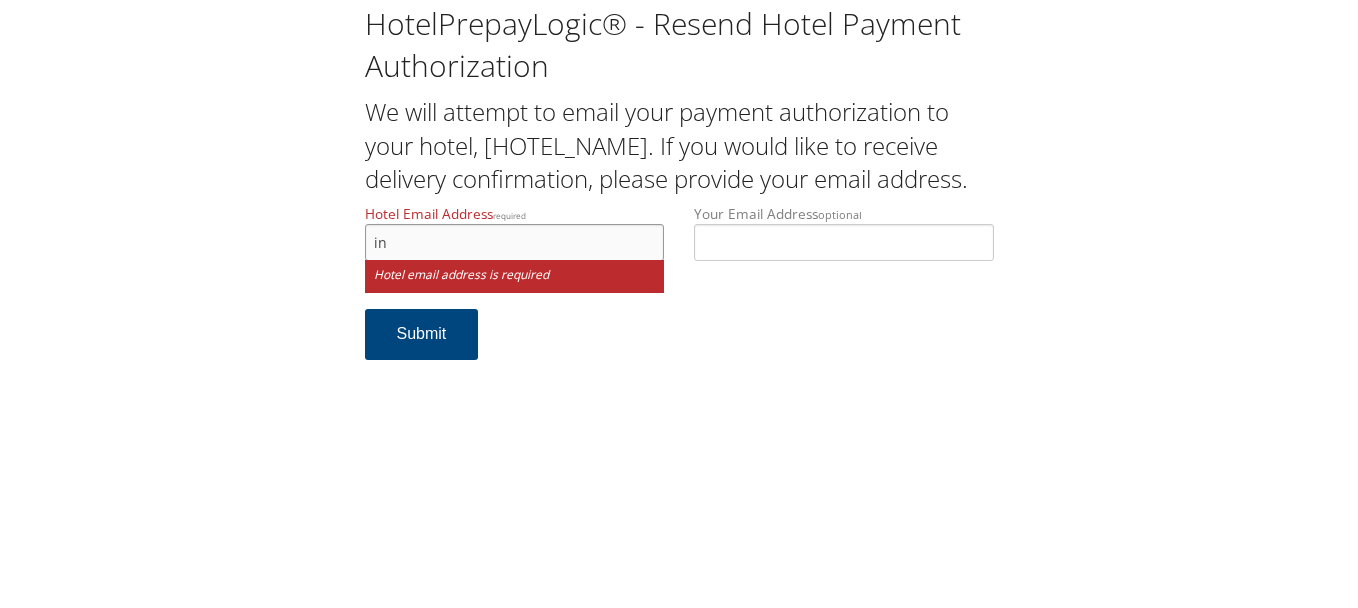 type on "i" 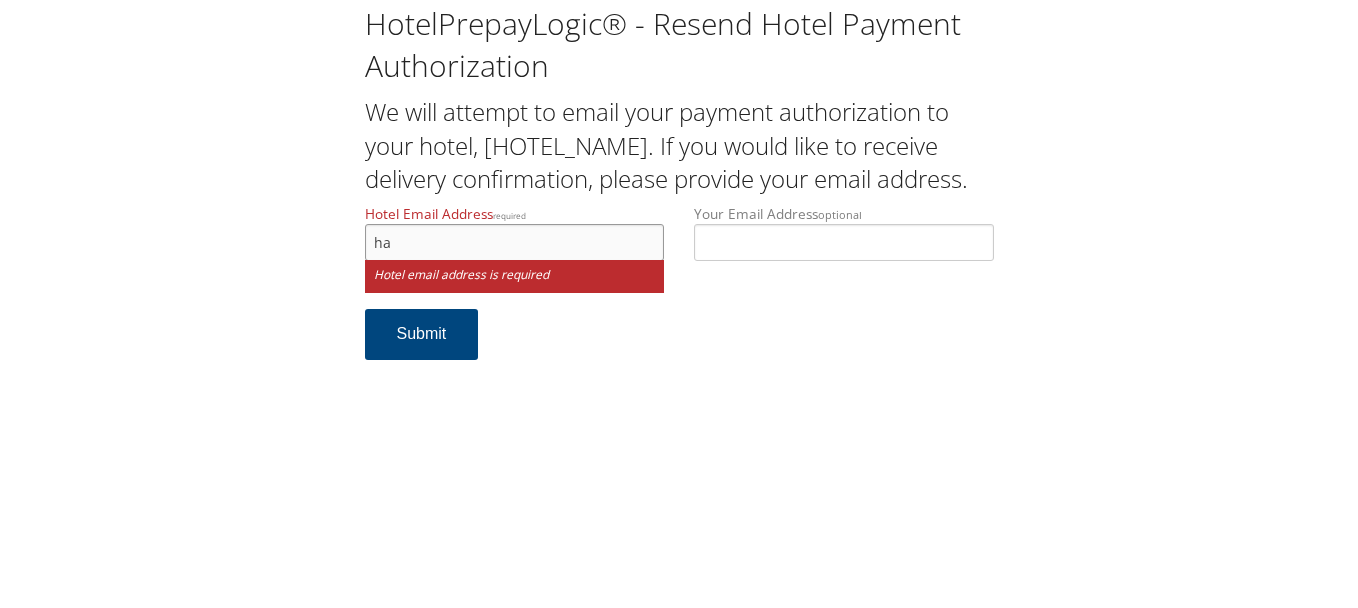 type on "h" 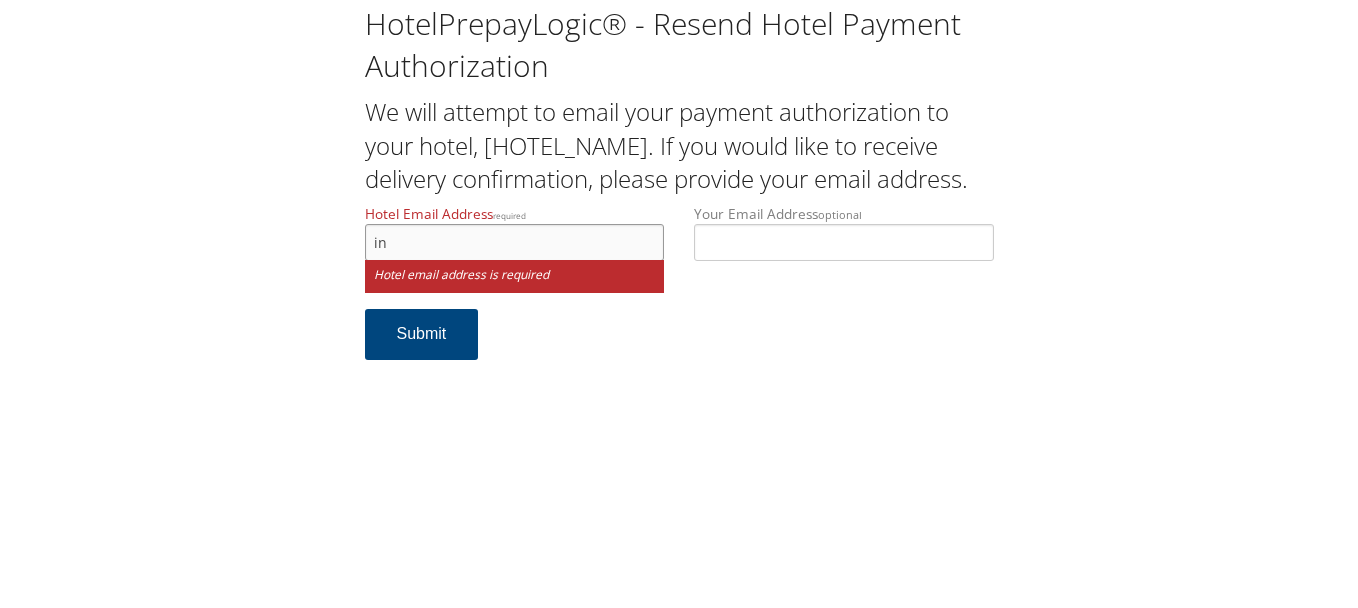 type on "i" 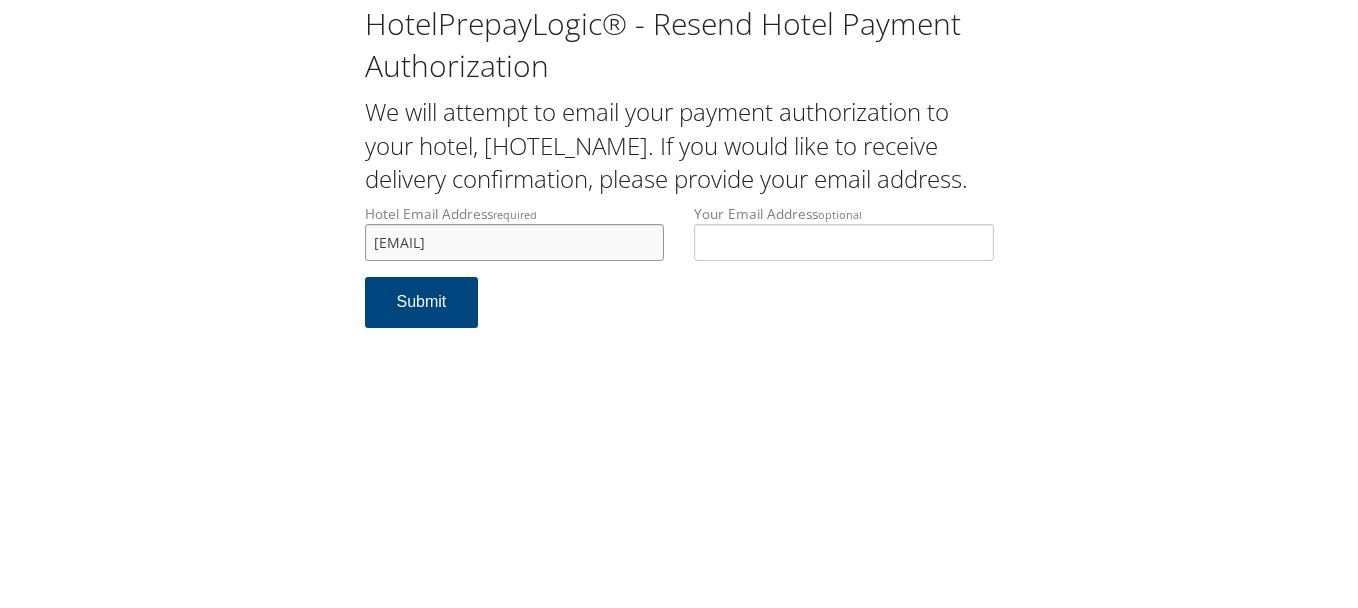 type on "mhamilton@waterforthotelgroup.com" 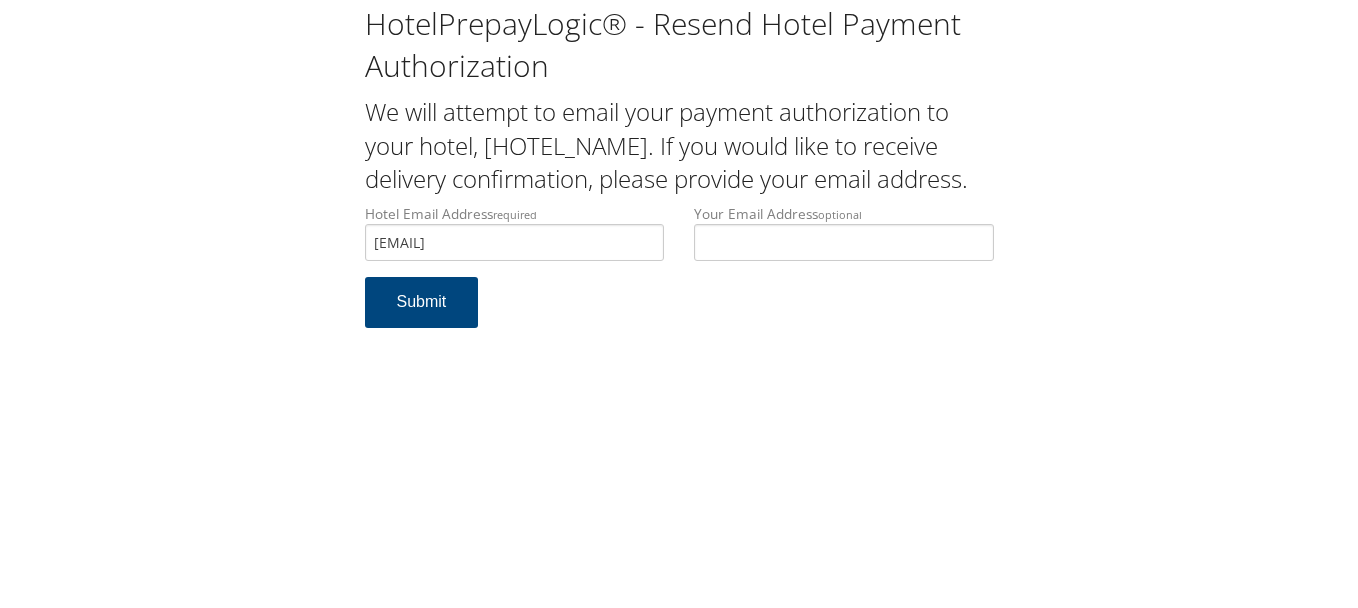 click on "Hotel Email Address  required
mhamilton@waterforthotelgroup.com
Hotel email address is required
Your Email Address  optional
Submit" at bounding box center [679, 276] 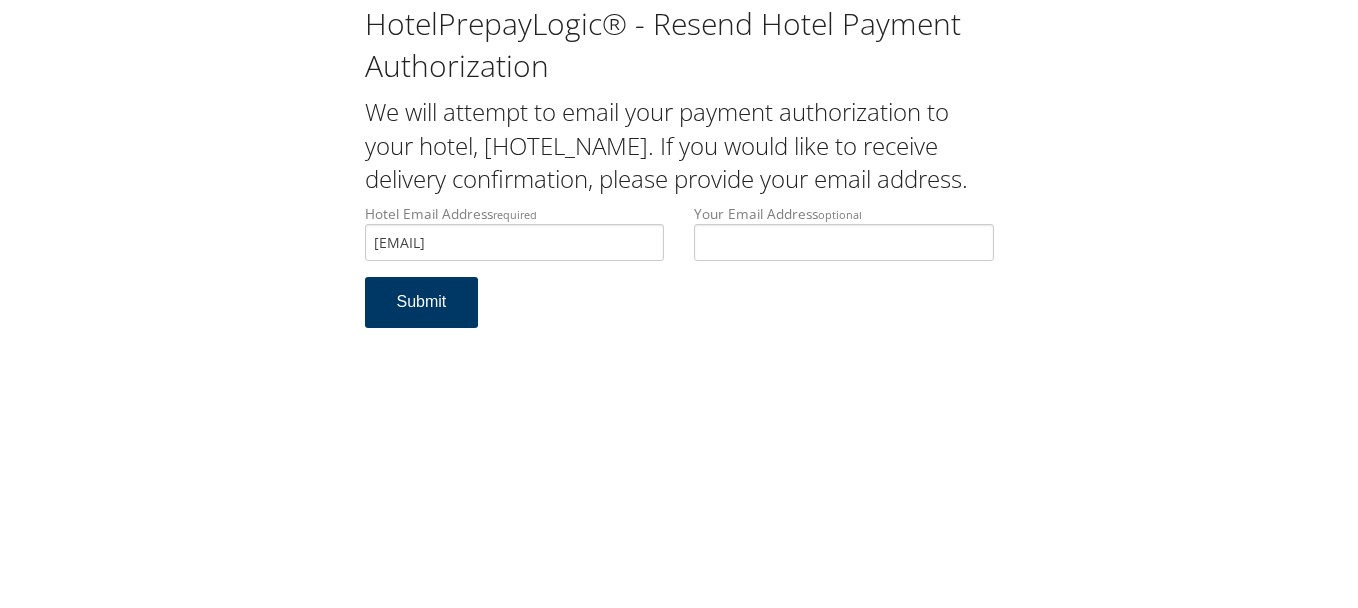 click on "Submit" at bounding box center [422, 302] 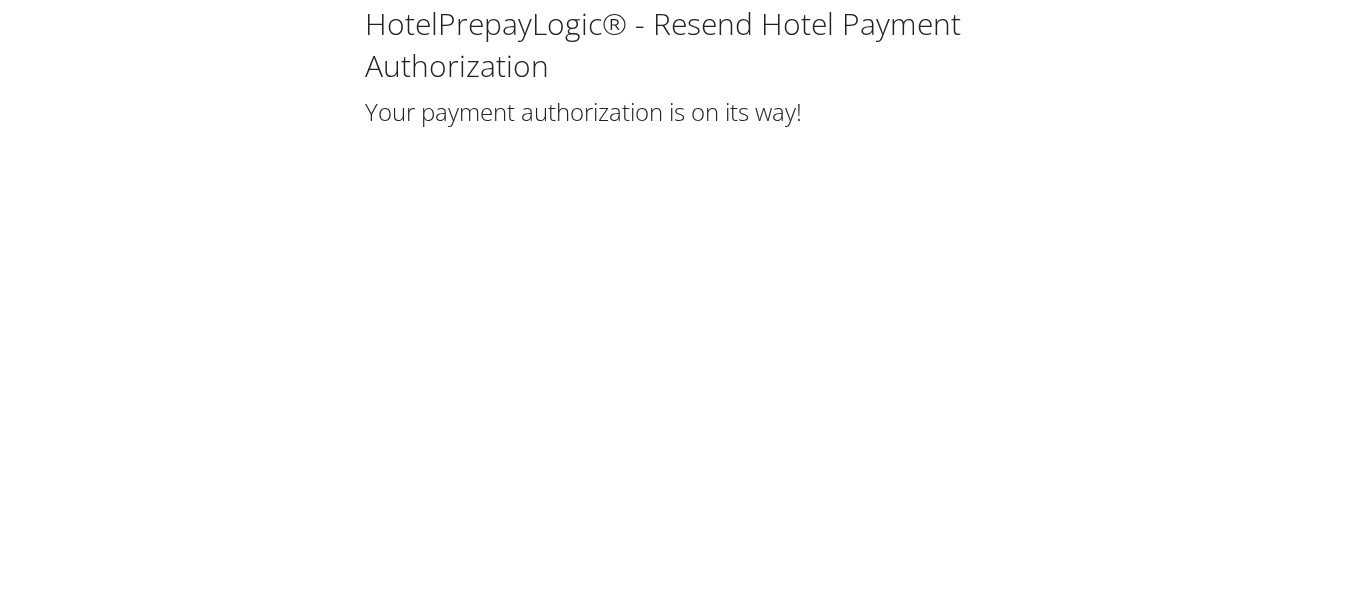 scroll, scrollTop: 0, scrollLeft: 0, axis: both 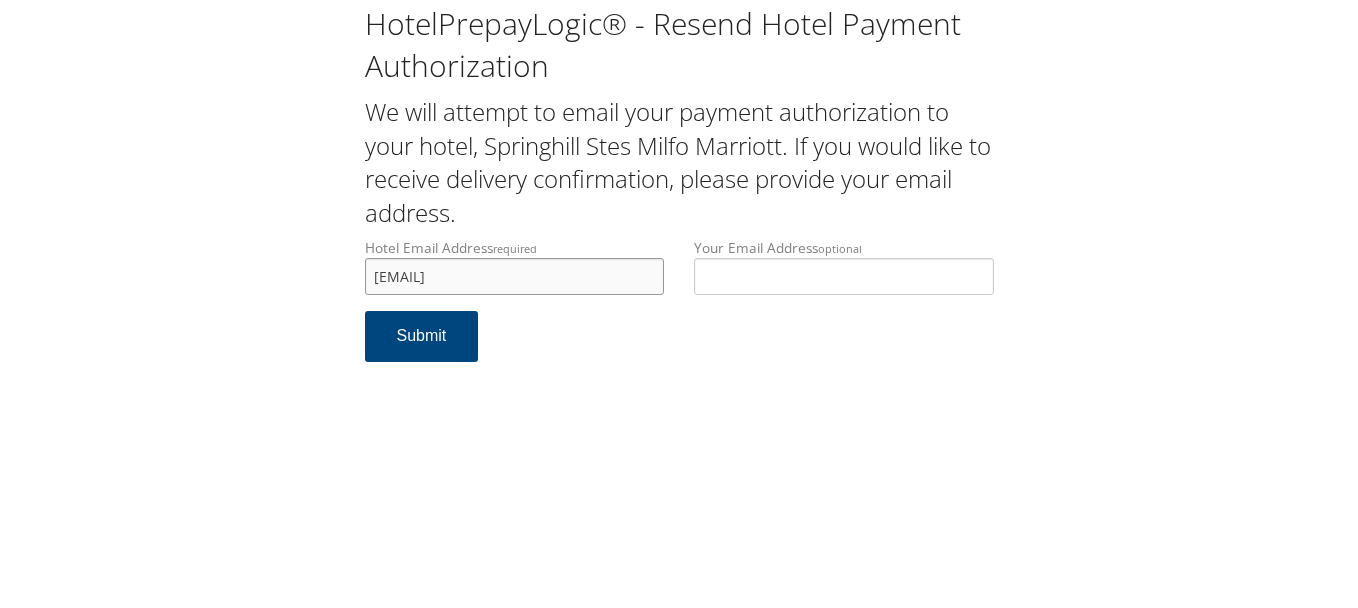 drag, startPoint x: 628, startPoint y: 276, endPoint x: 323, endPoint y: 262, distance: 305.32114 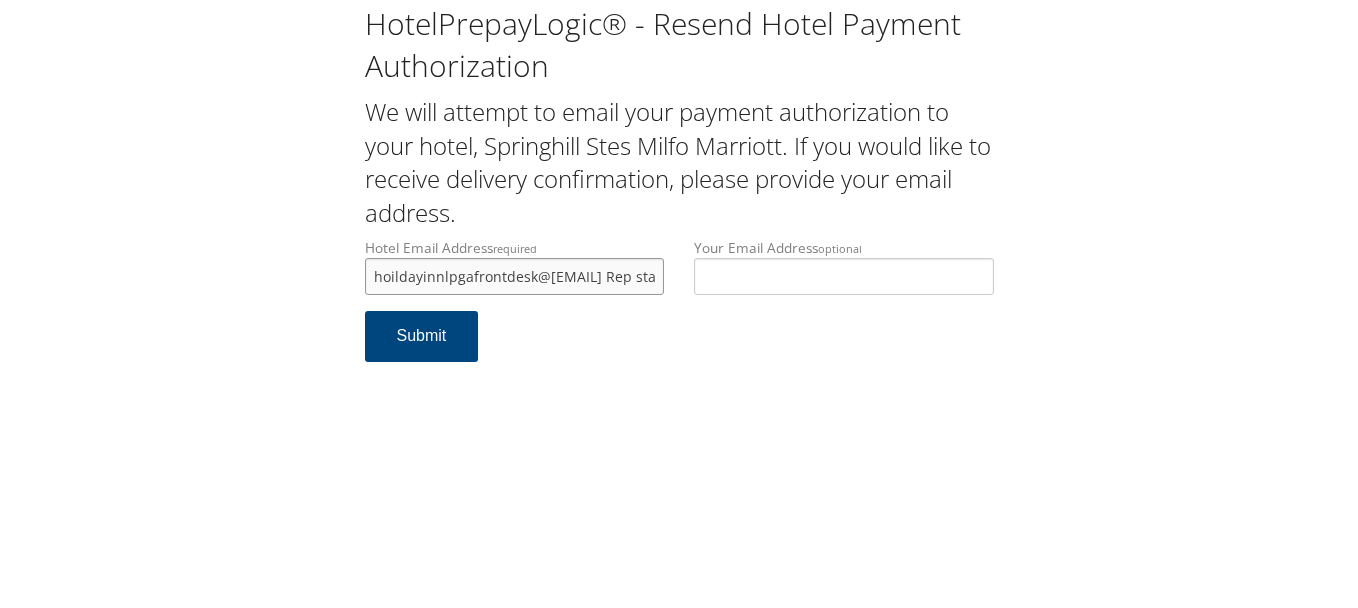 scroll, scrollTop: 0, scrollLeft: 1147, axis: horizontal 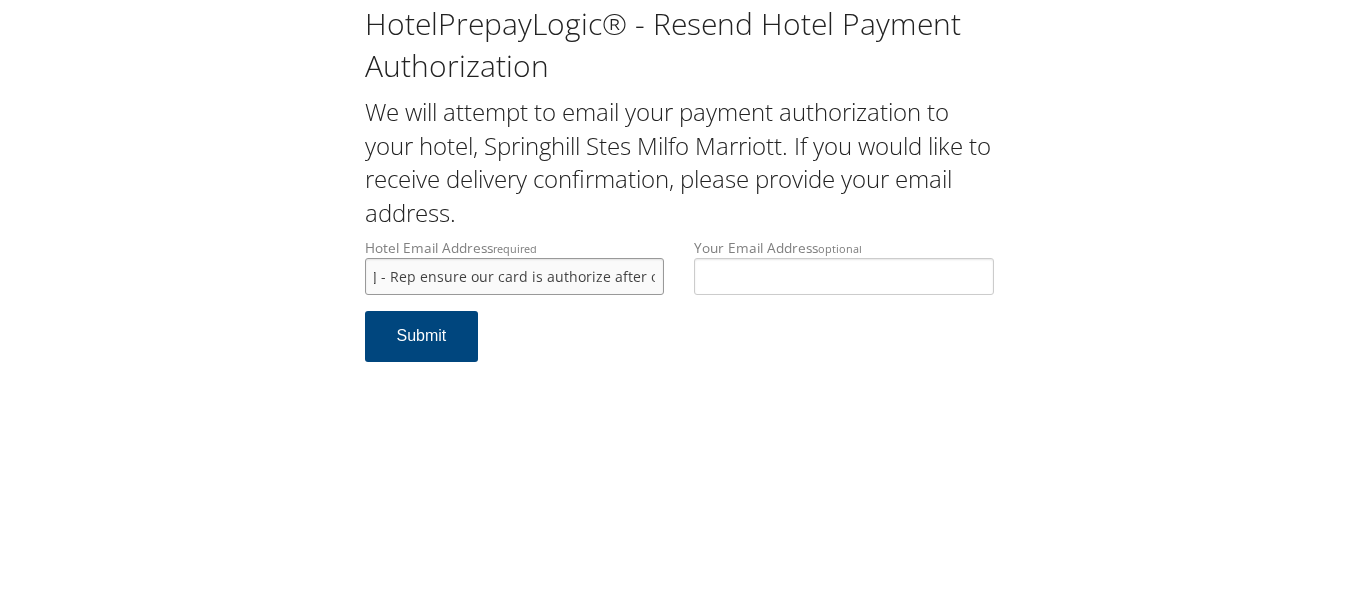 type on "[EMAIL]" 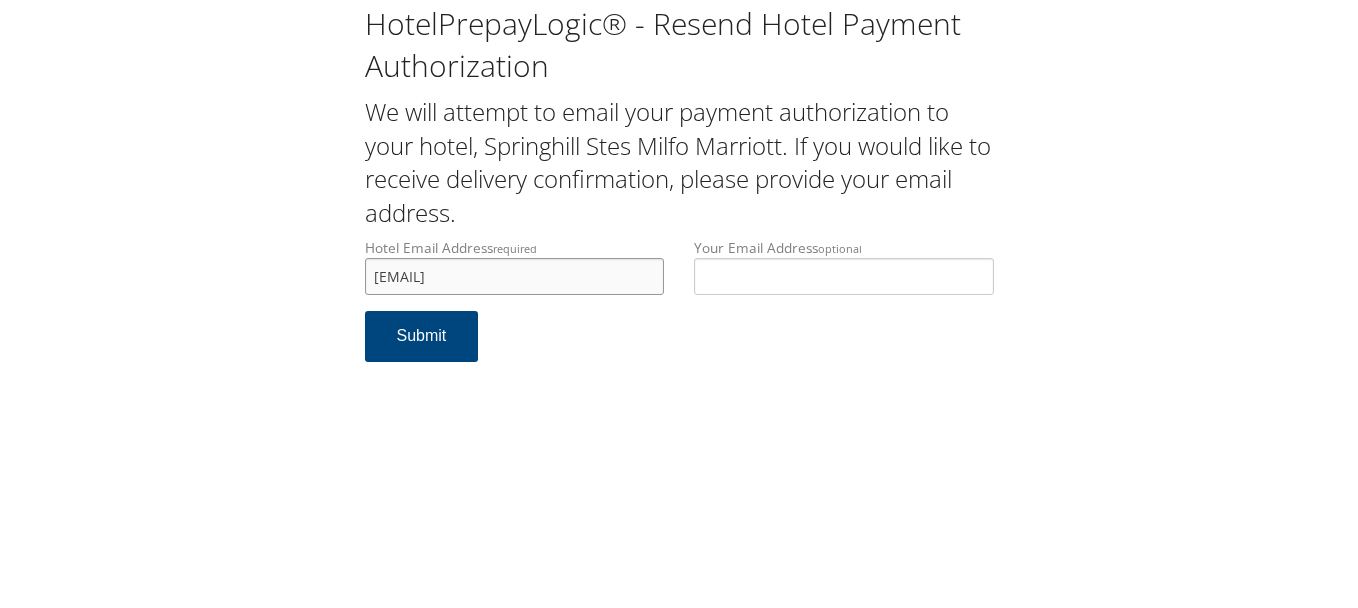 scroll, scrollTop: 0, scrollLeft: 0, axis: both 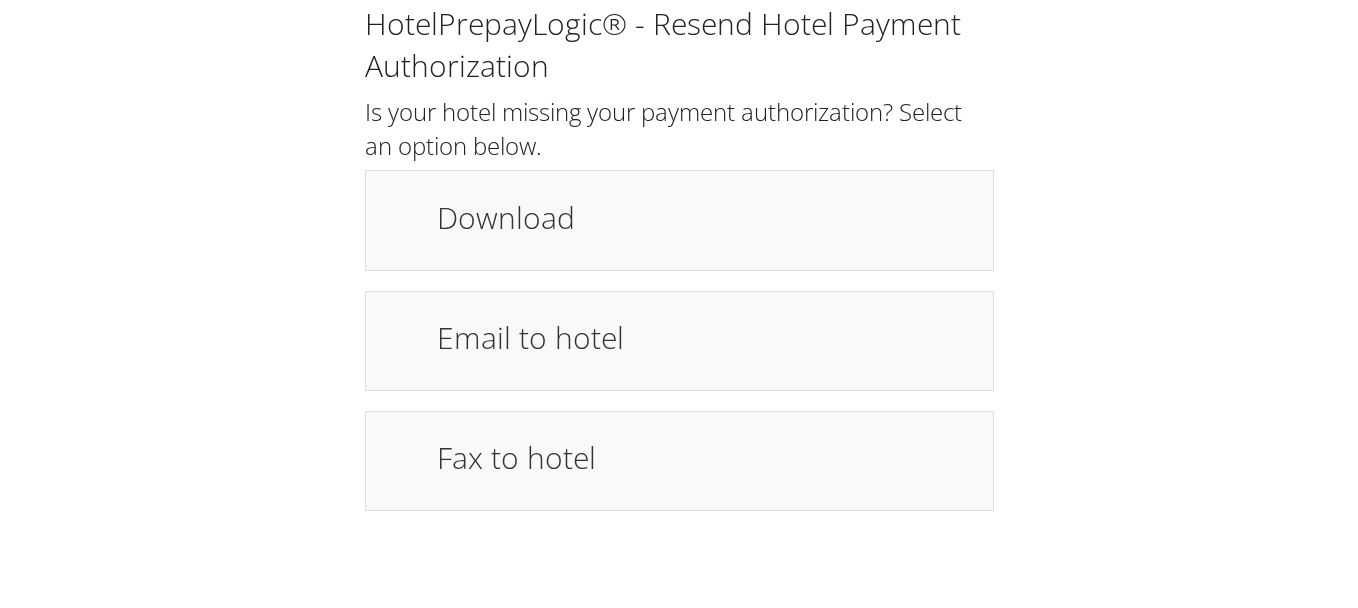 click on "HotelPrepayLogic® - Resend Hotel Payment Authorization
Is your hotel missing your payment authorization? Select an option below.
Download
Email to hotel
Fax to hotel
Resend" at bounding box center (679, 257) 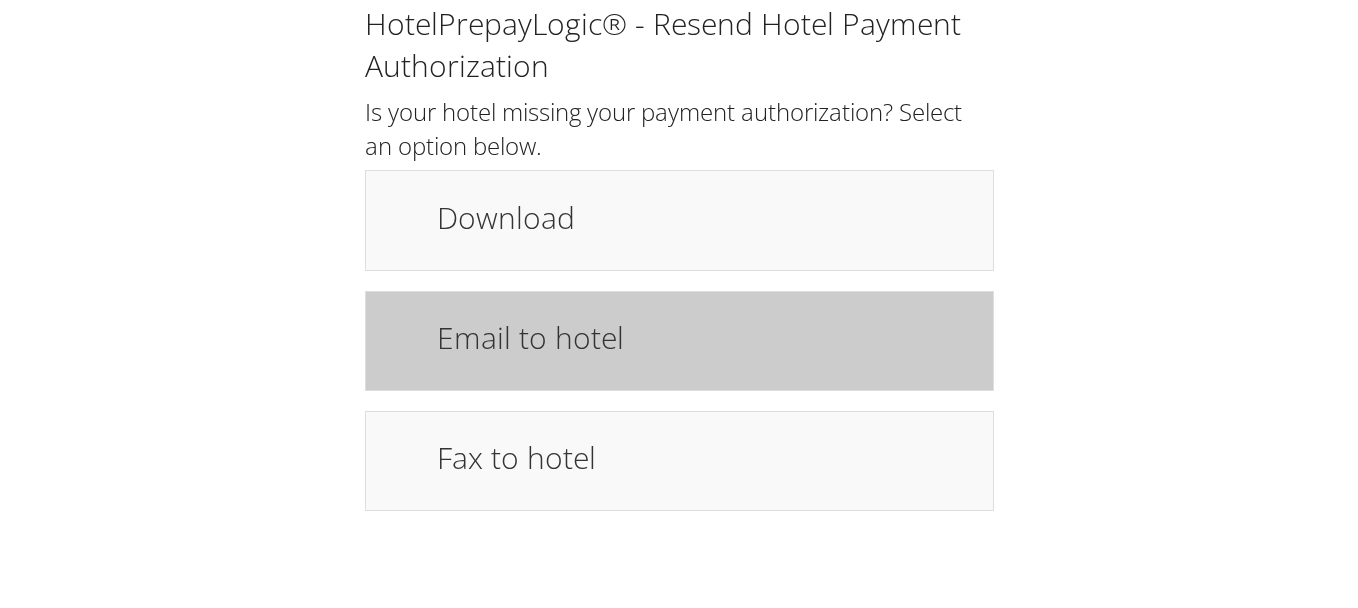 click on "Email to hotel" at bounding box center (705, 337) 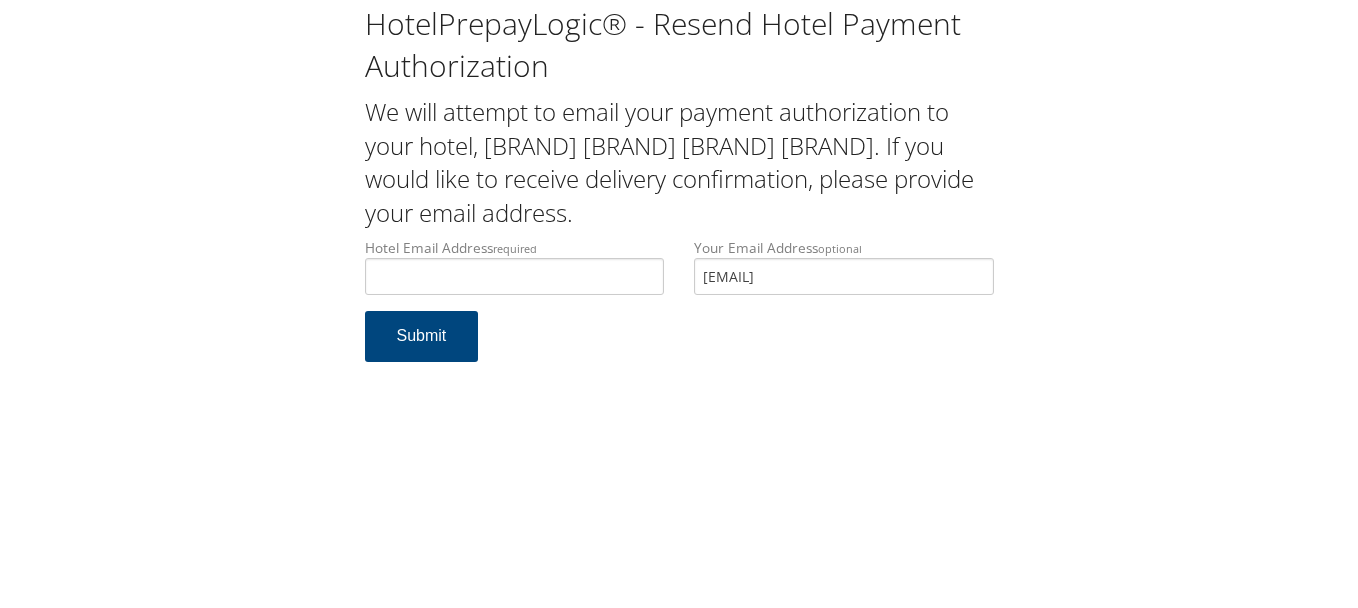 scroll, scrollTop: 0, scrollLeft: 0, axis: both 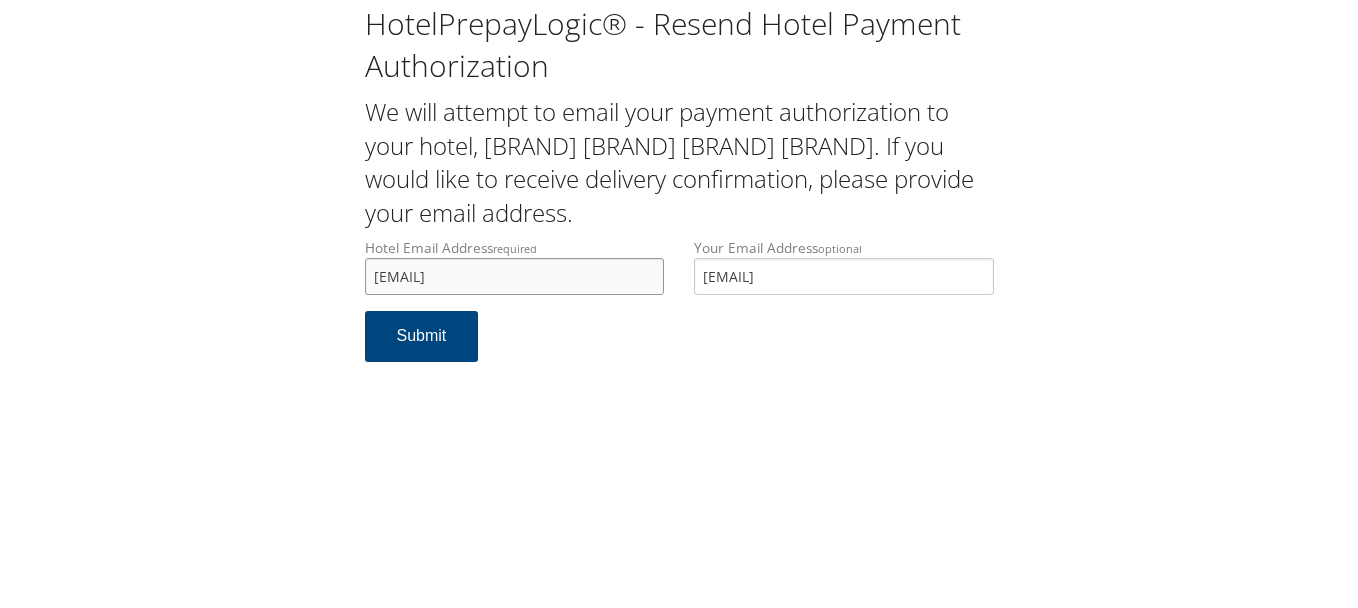 click on "[EMAIL]" at bounding box center [515, 276] 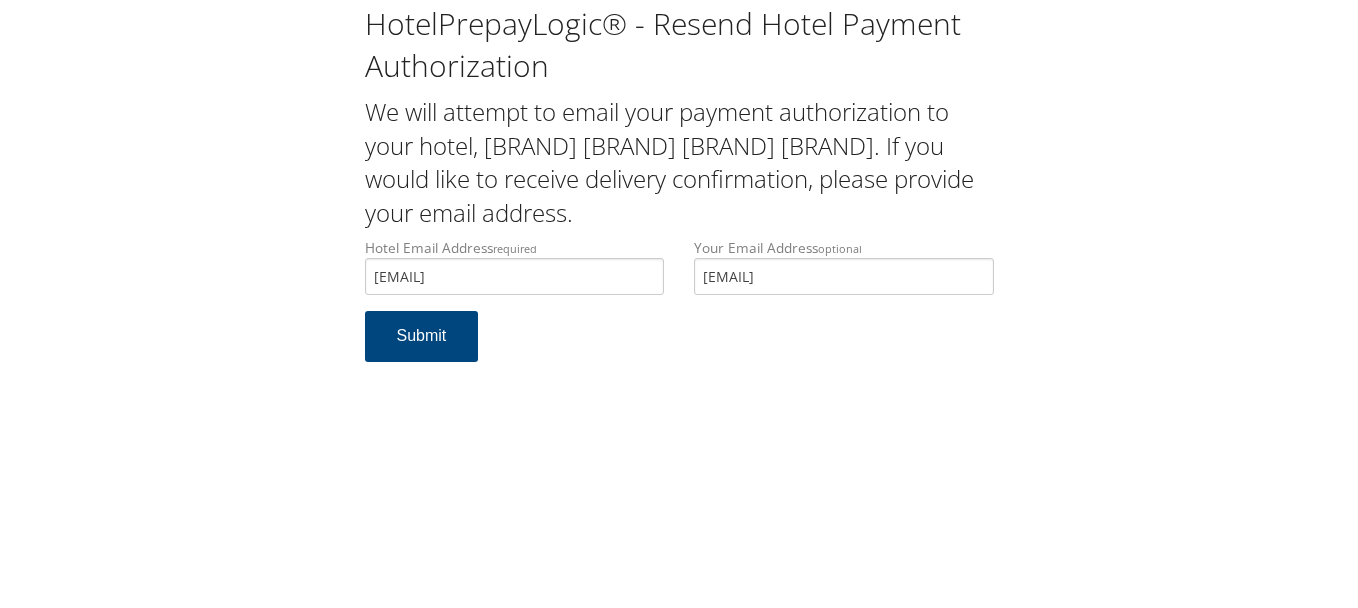 click on "HotelPrepayLogic® - Resend Hotel Payment Authorization
We will attempt to email your payment authorization to your hotel, Fairfield Inn And Suites Calhoun.
If you would like to receive delivery confirmation, please provide your email address.
Hotel Email Address  required
calhounfairfield@gmail.com
Hotel email address is required
Your Email Address  optional
get531@gmail.com
Submit" at bounding box center (679, 304) 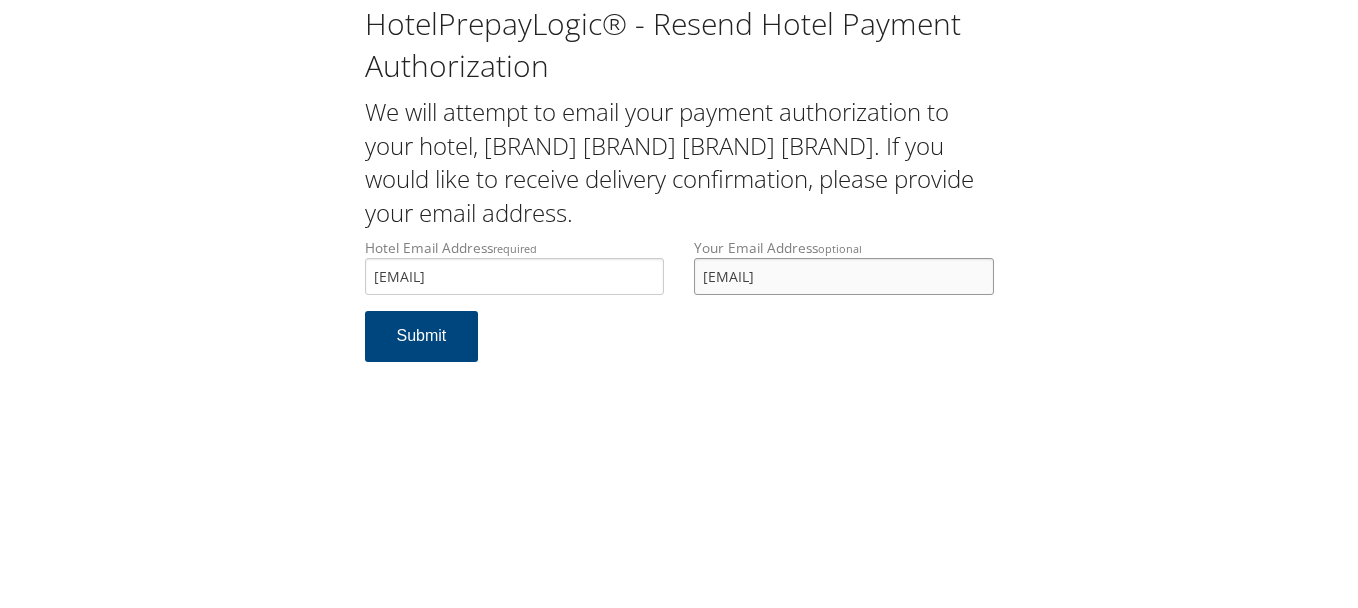 drag, startPoint x: 894, startPoint y: 277, endPoint x: 677, endPoint y: 277, distance: 217 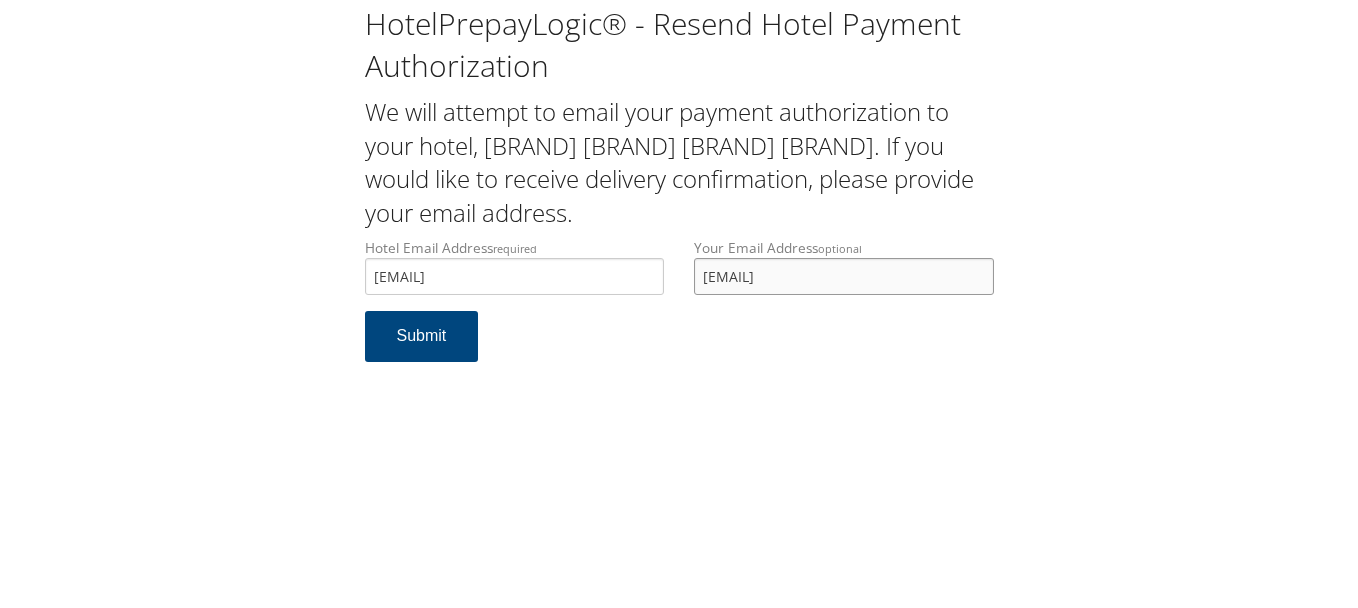 click on "Hotel Email Address  required
calhounfairfield@gmail.com
Hotel email address is required
Your Email Address  optional
get531@gmail.com" at bounding box center [679, 274] 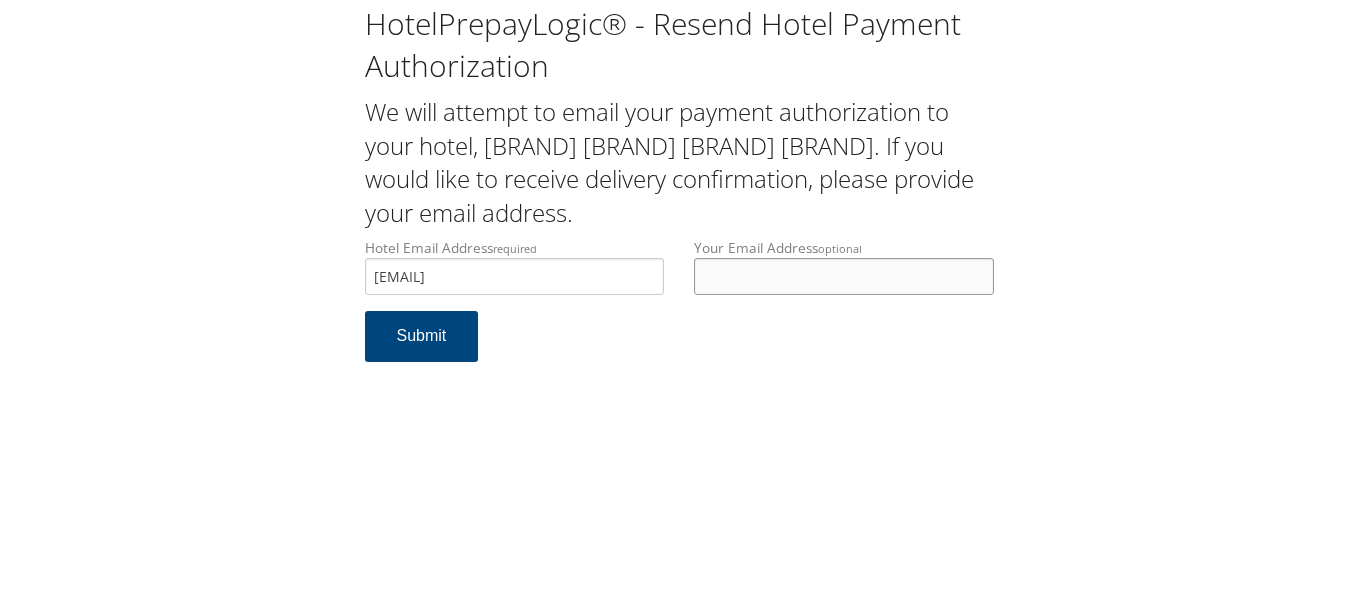 type 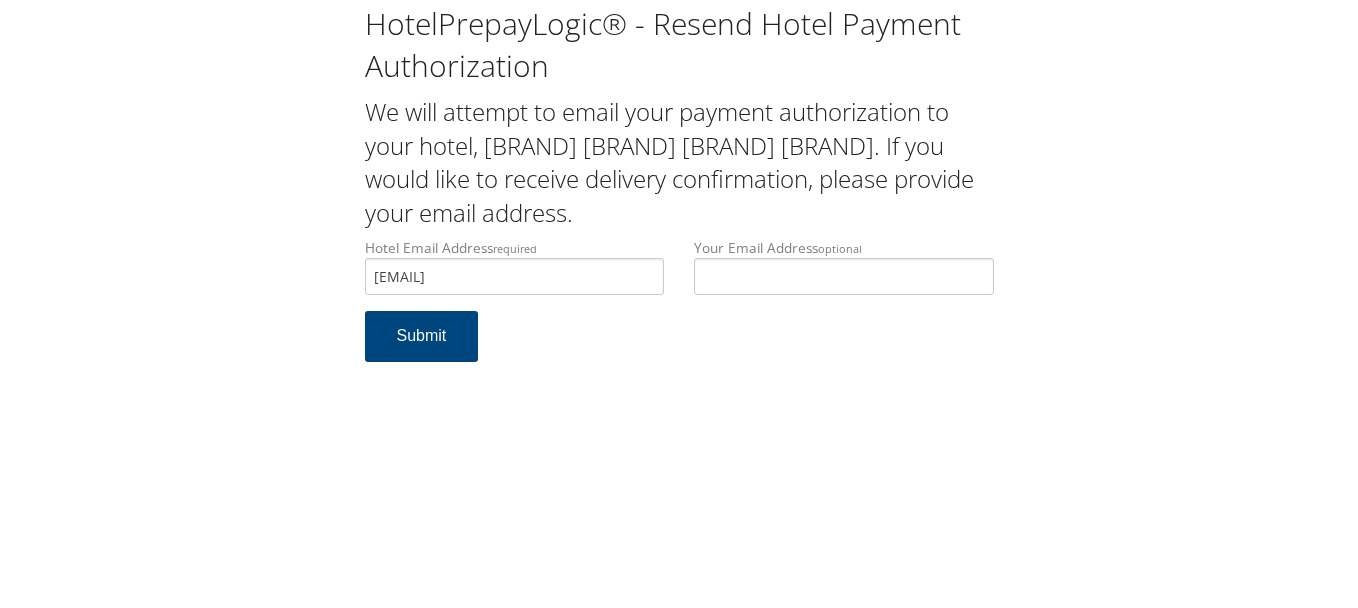 click on "Hotel Email Address  required
calhounfairfield@gmail.com
Hotel email address is required
Your Email Address  optional
Submit" at bounding box center (679, 310) 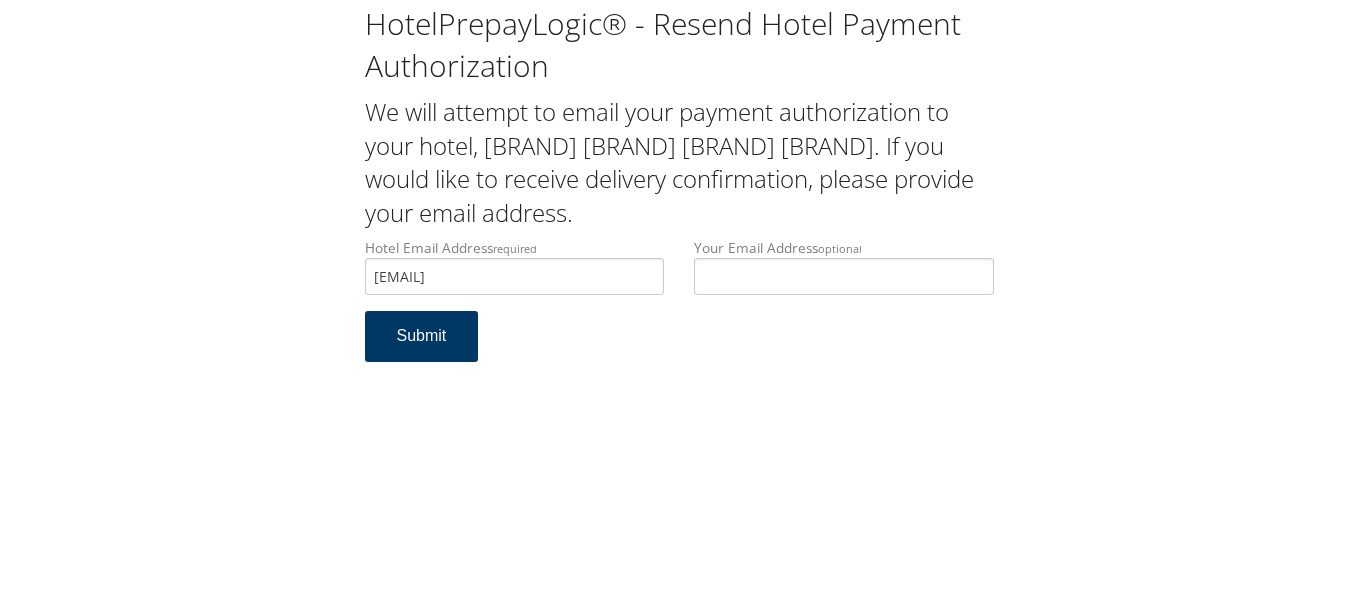 click on "Submit" at bounding box center [422, 336] 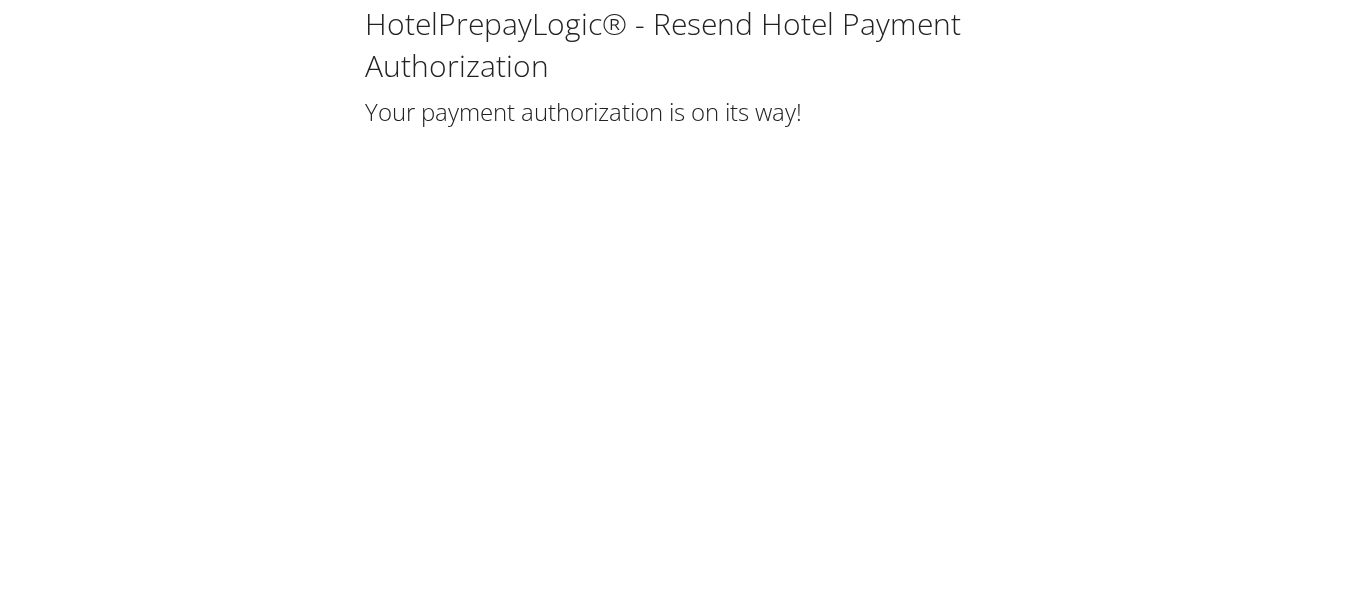 scroll, scrollTop: 0, scrollLeft: 0, axis: both 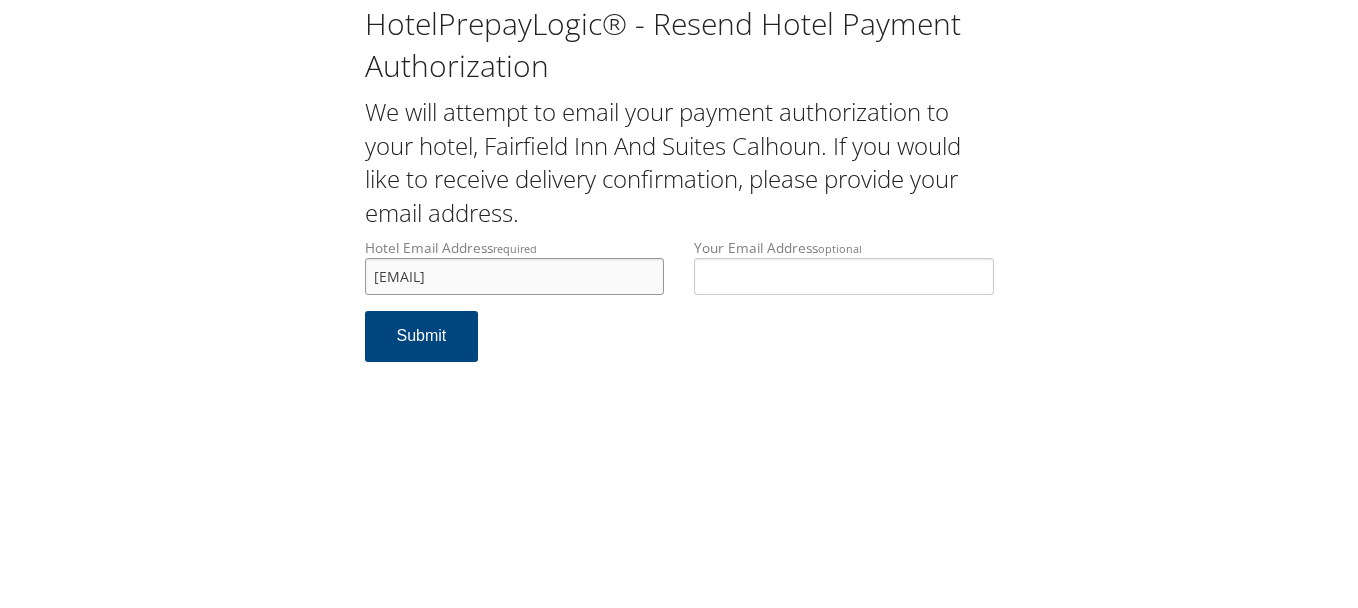 drag, startPoint x: 500, startPoint y: 266, endPoint x: 313, endPoint y: 245, distance: 188.17545 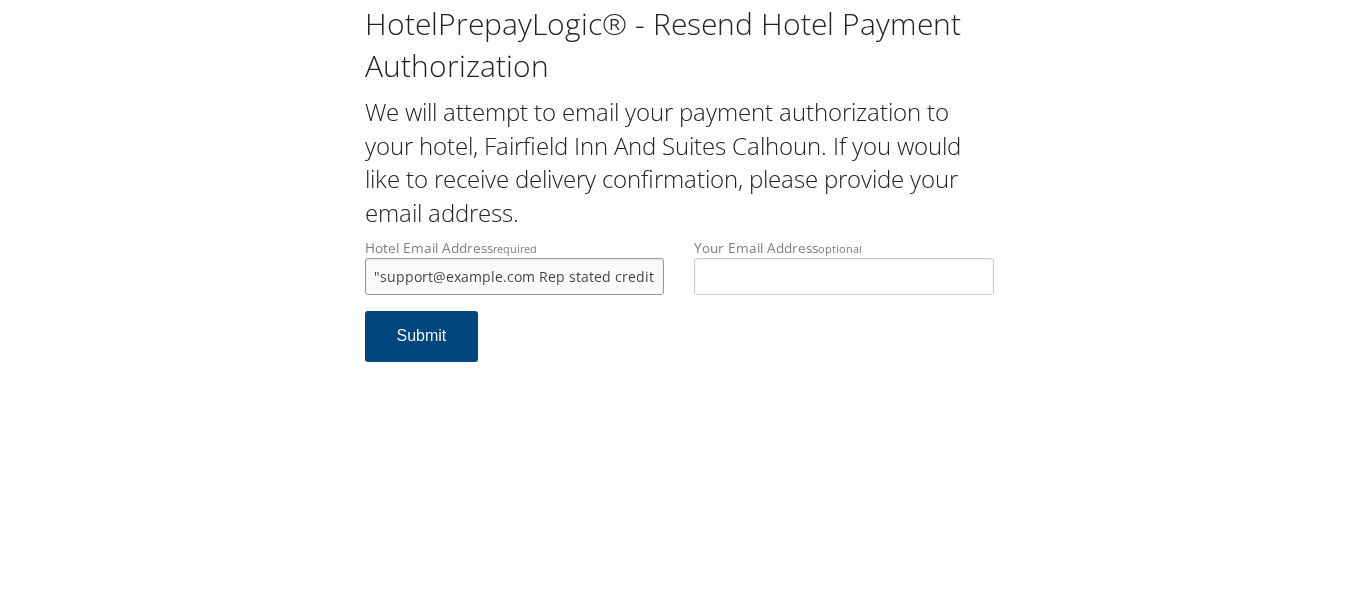 scroll, scrollTop: 0, scrollLeft: 741, axis: horizontal 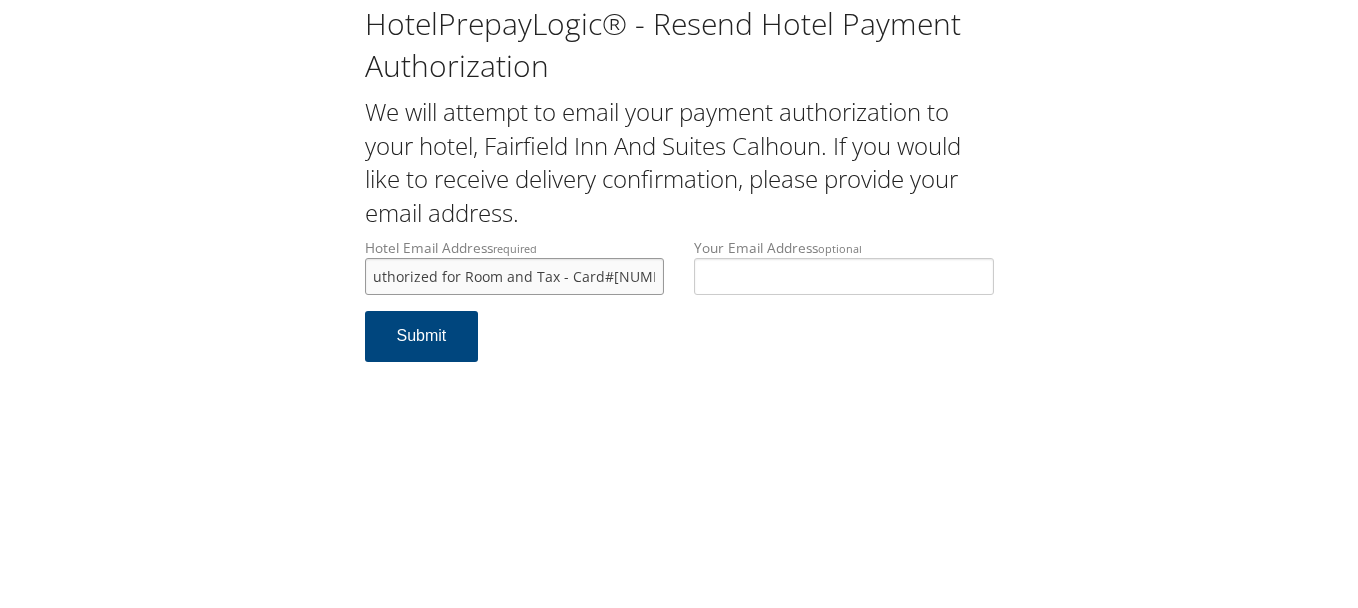 type on "[EMAIL]" 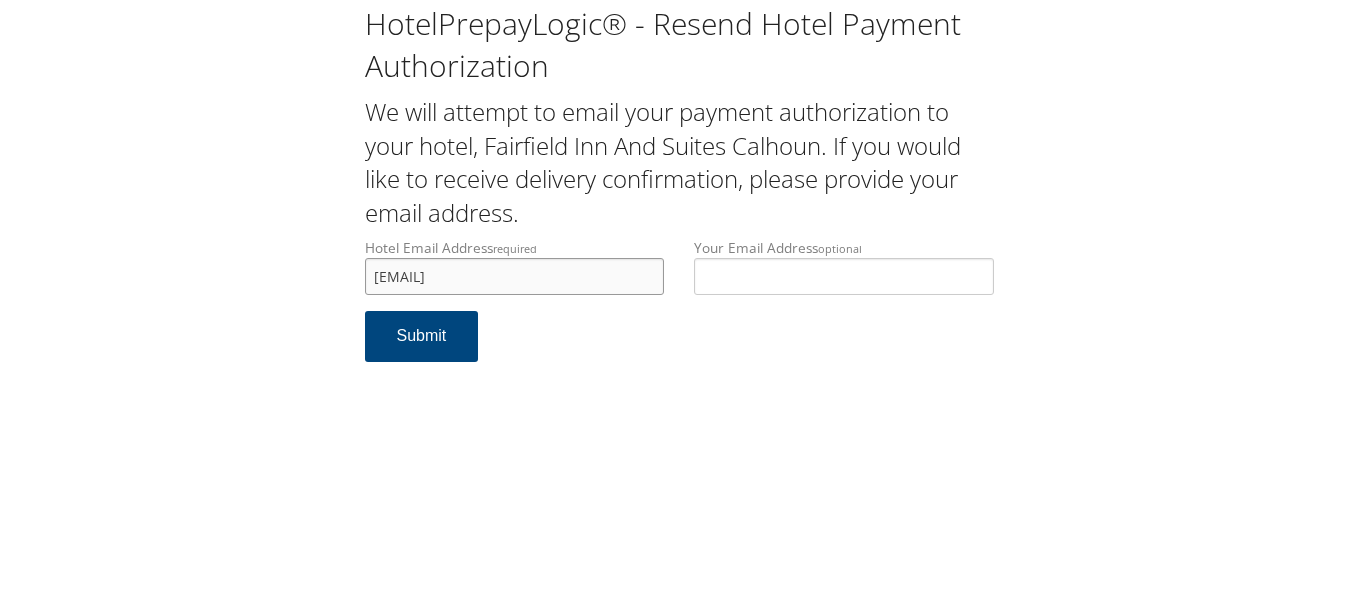 scroll, scrollTop: 0, scrollLeft: 0, axis: both 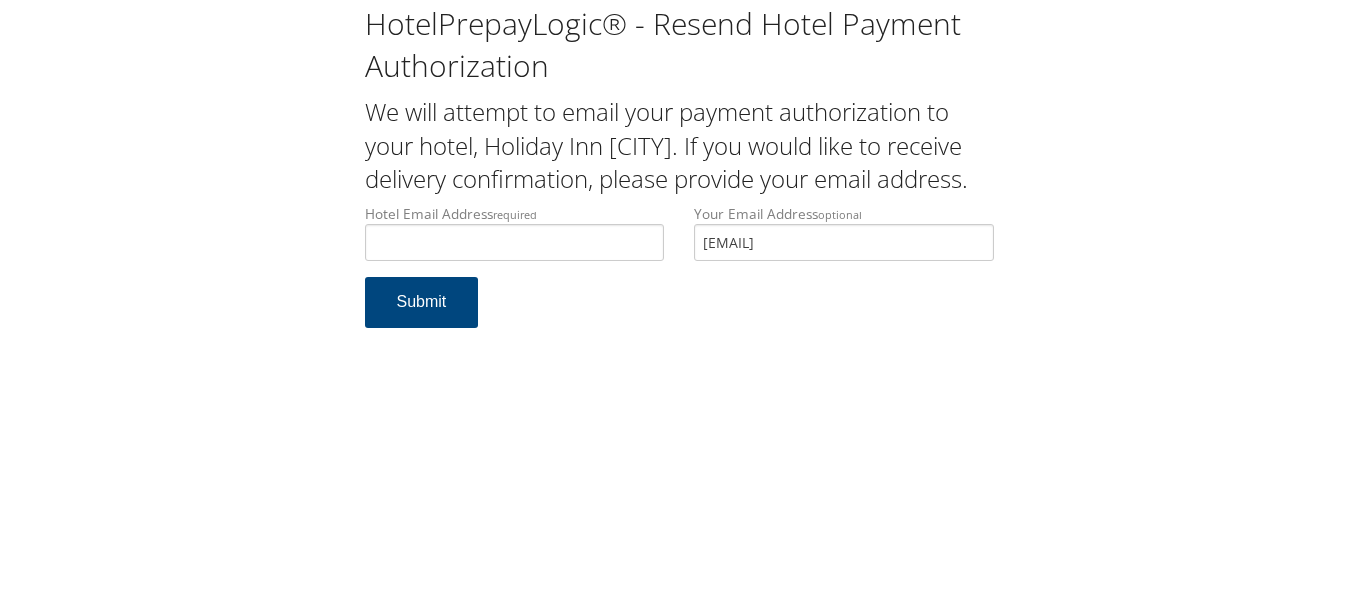 click on "[EMAIL]" at bounding box center (844, 242) 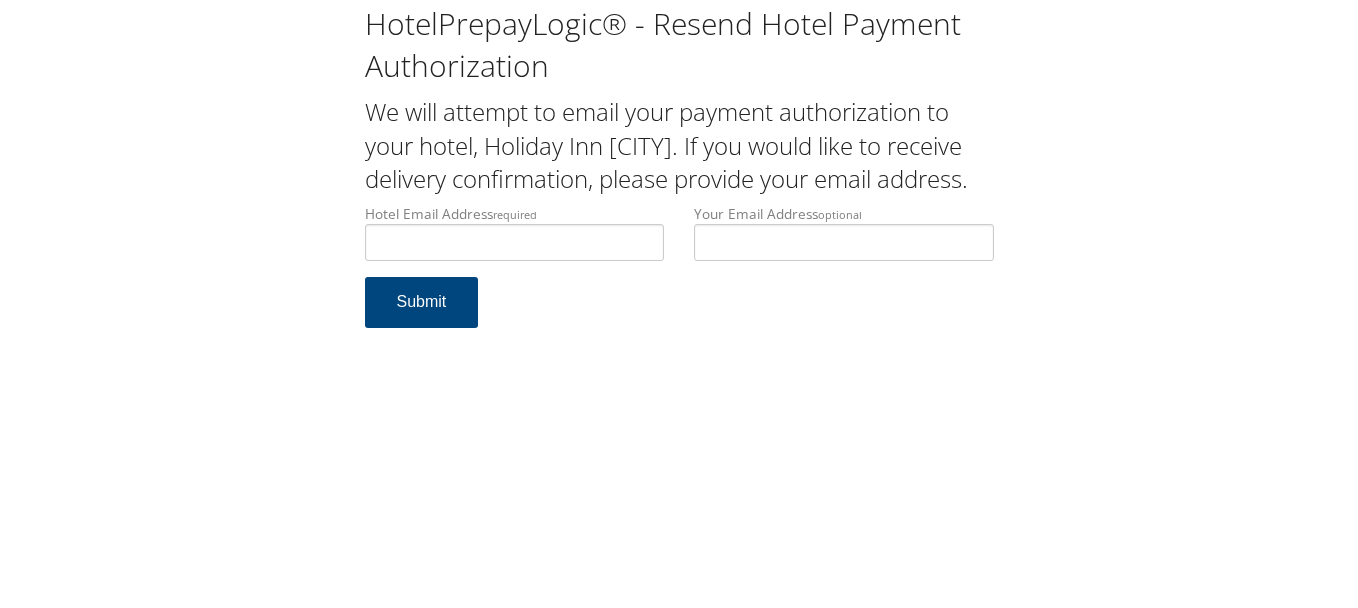 type 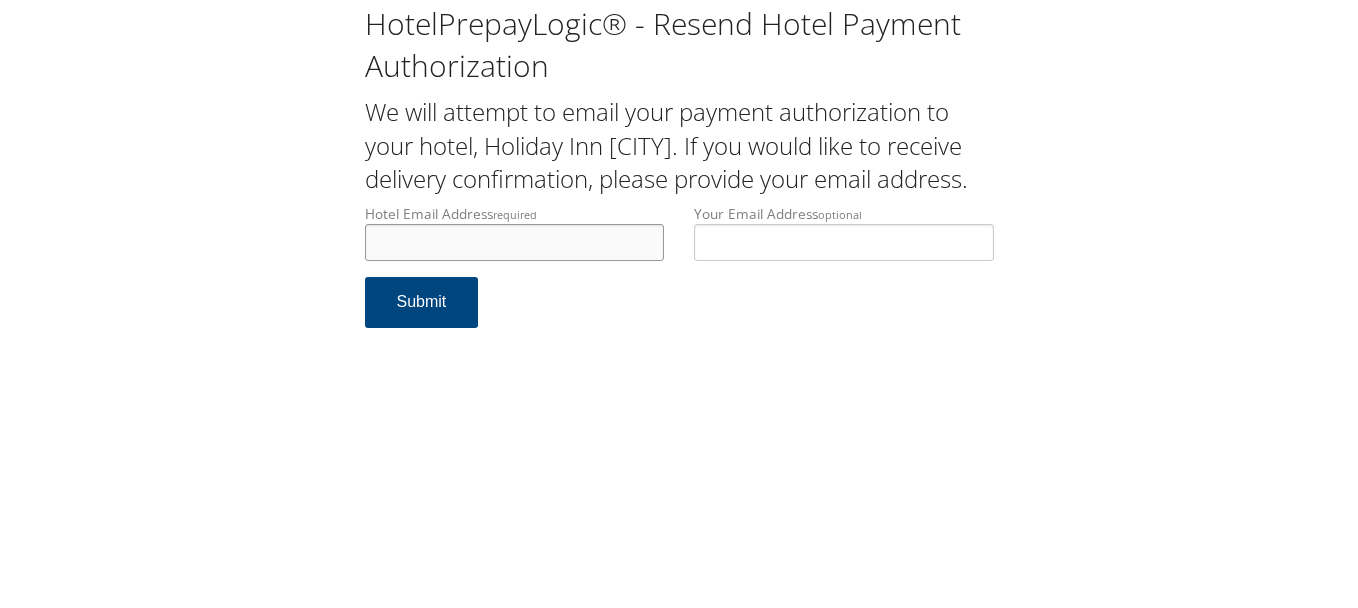 click on "Hotel Email Address  required" at bounding box center [515, 242] 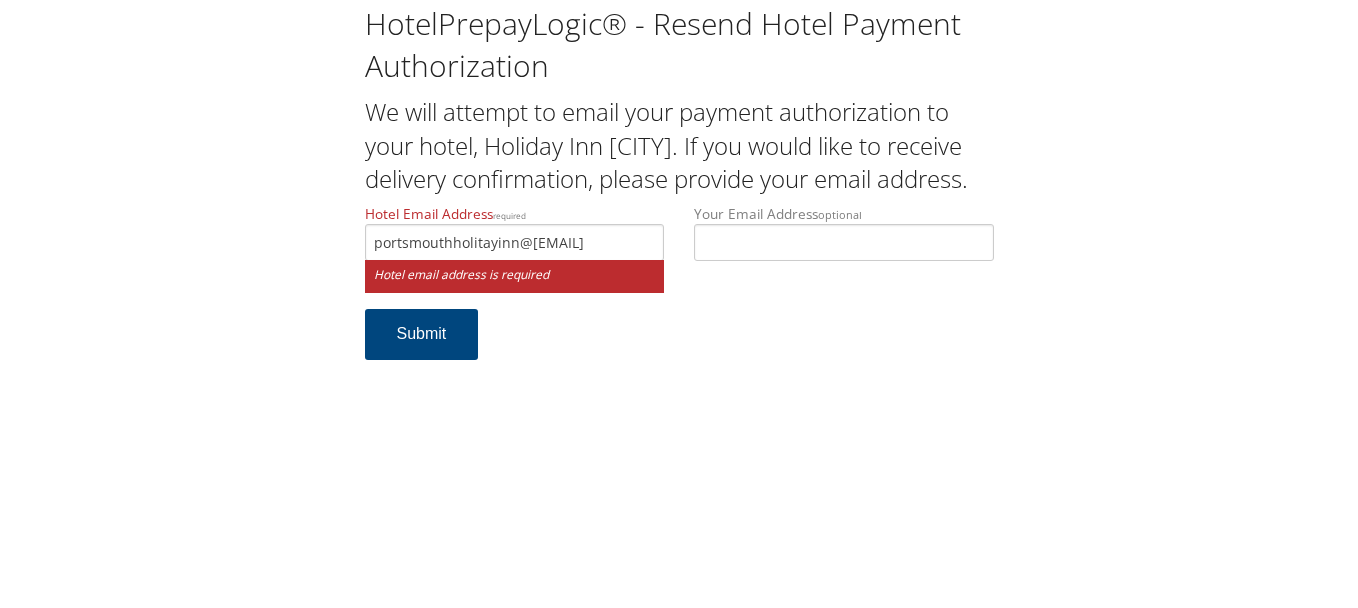 click on "HotelPrepayLogic® - Resend Hotel Payment Authorization
We will attempt to email your payment authorization to your hotel, Holiday Inn Portsmouth Downtwn.
If you would like to receive delivery confirmation, please provide your email address.
Hotel Email Address  required
portsmouthholitayinn@roadrunner.com
Hotel email address is required
Your Email Address  optional
Submit" at bounding box center [679, 304] 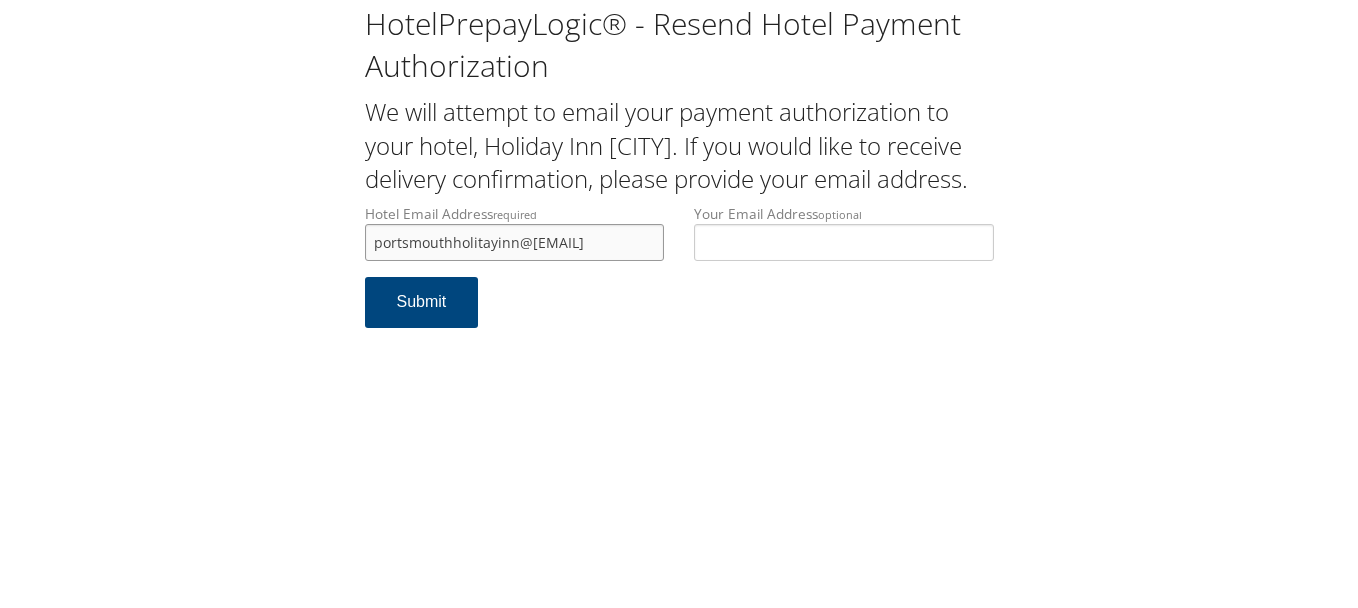 click on "portsmouthholitayinn@roadrunner.com" at bounding box center (515, 242) 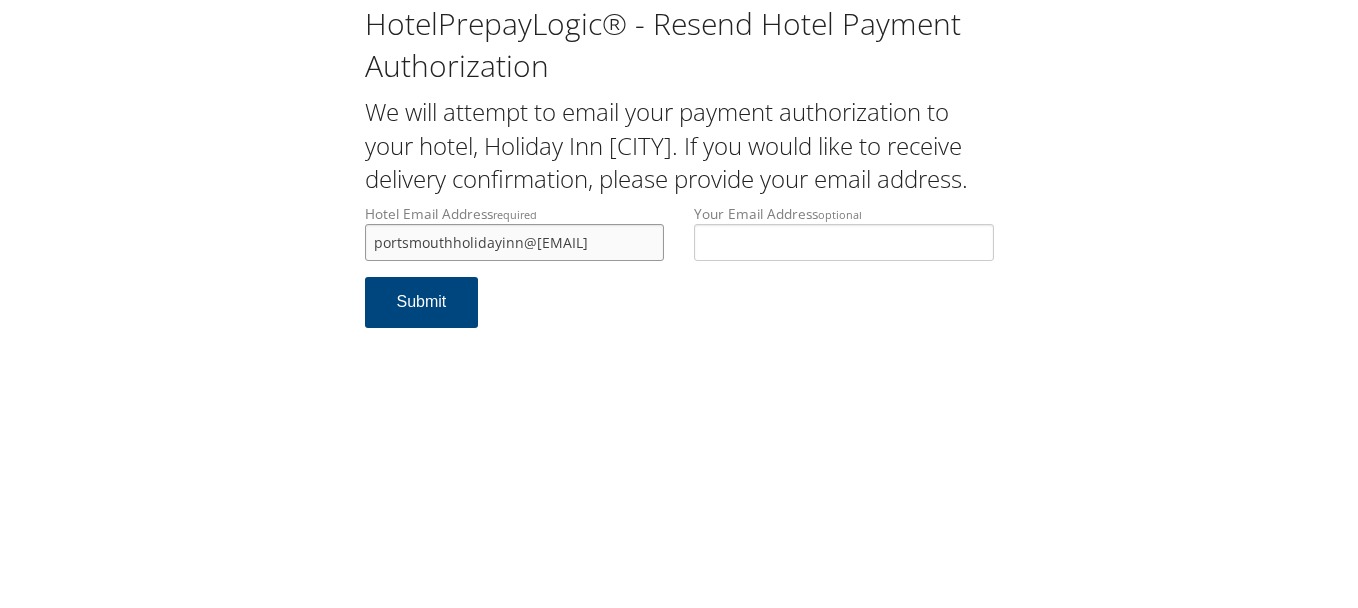 type on "[EMAIL]" 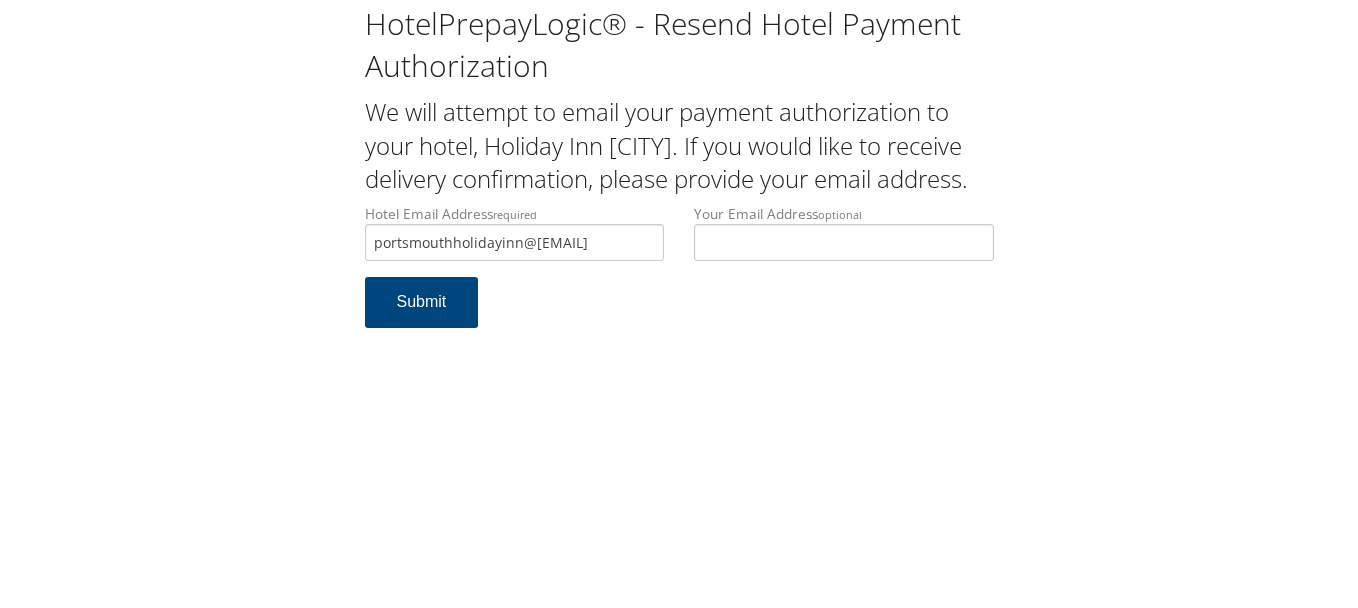 click on "Hotel Email Address  required
portsmouthholidayinn@roadrunner.com
Hotel email address is required
Your Email Address  optional
Submit" at bounding box center [679, 276] 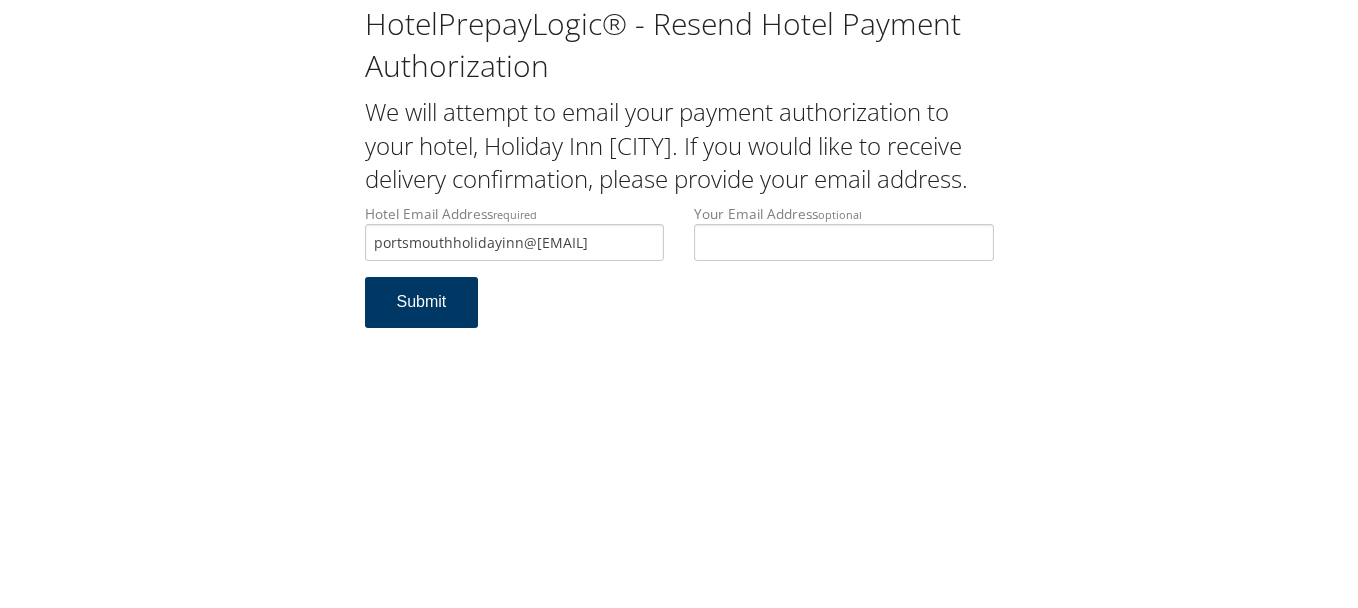 click on "Submit" at bounding box center (422, 302) 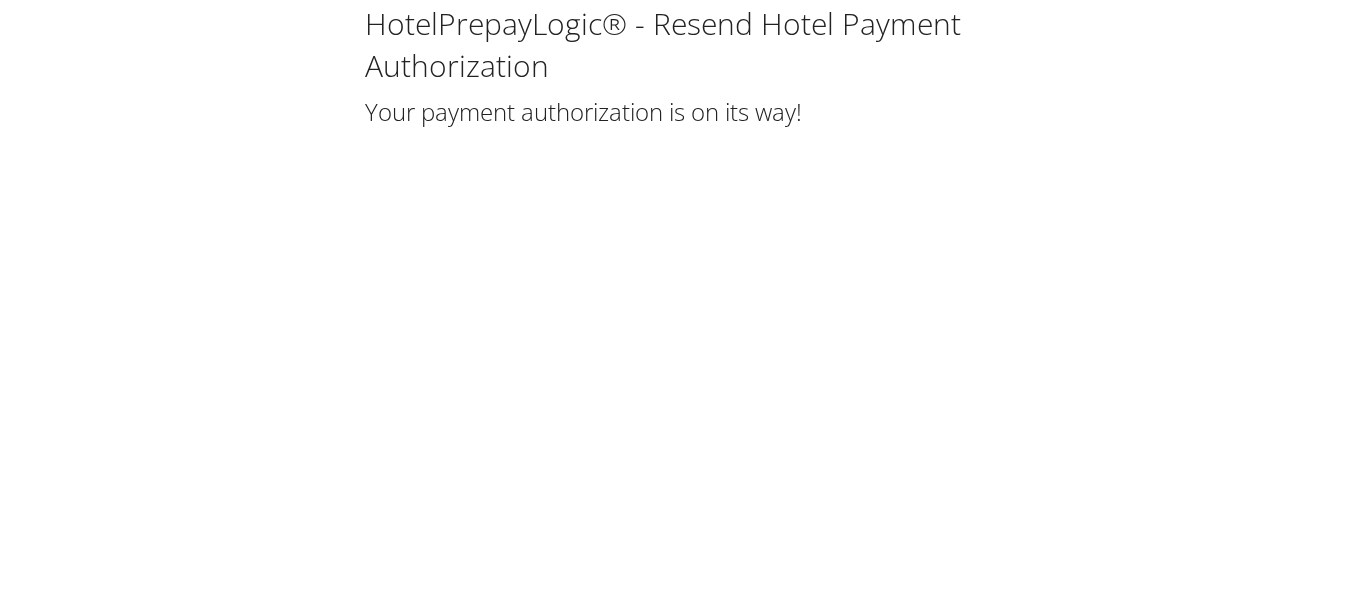 scroll, scrollTop: 0, scrollLeft: 0, axis: both 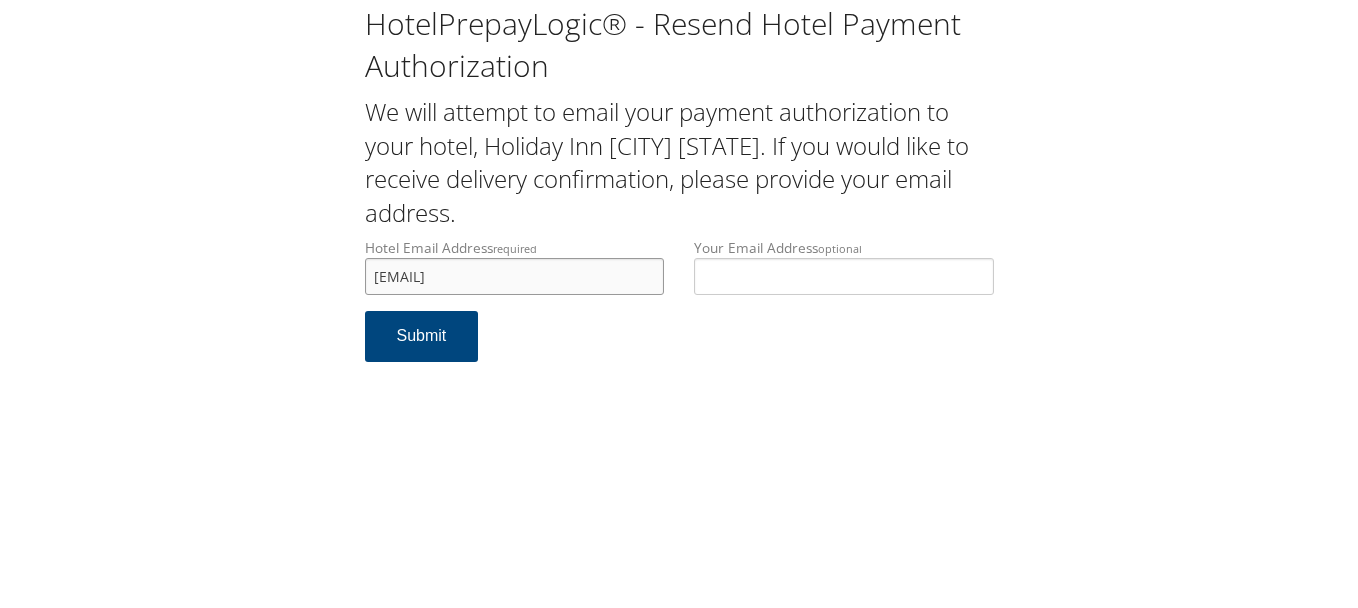 click on "[EMAIL]" at bounding box center (515, 276) 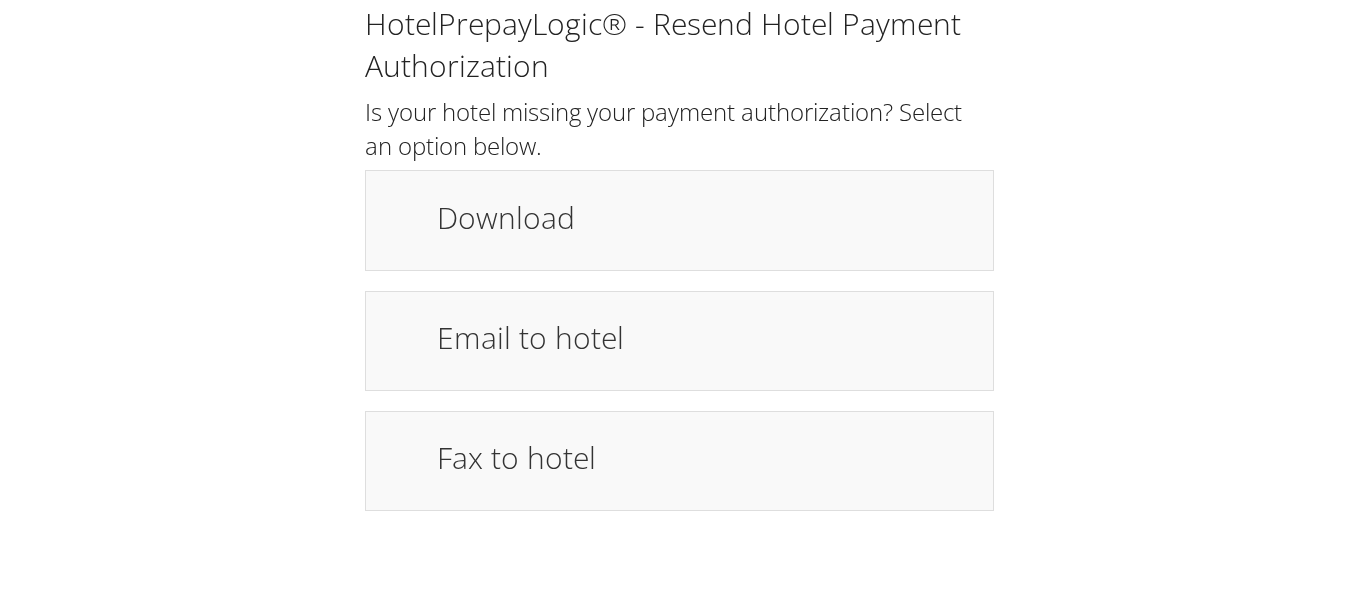 scroll, scrollTop: 0, scrollLeft: 0, axis: both 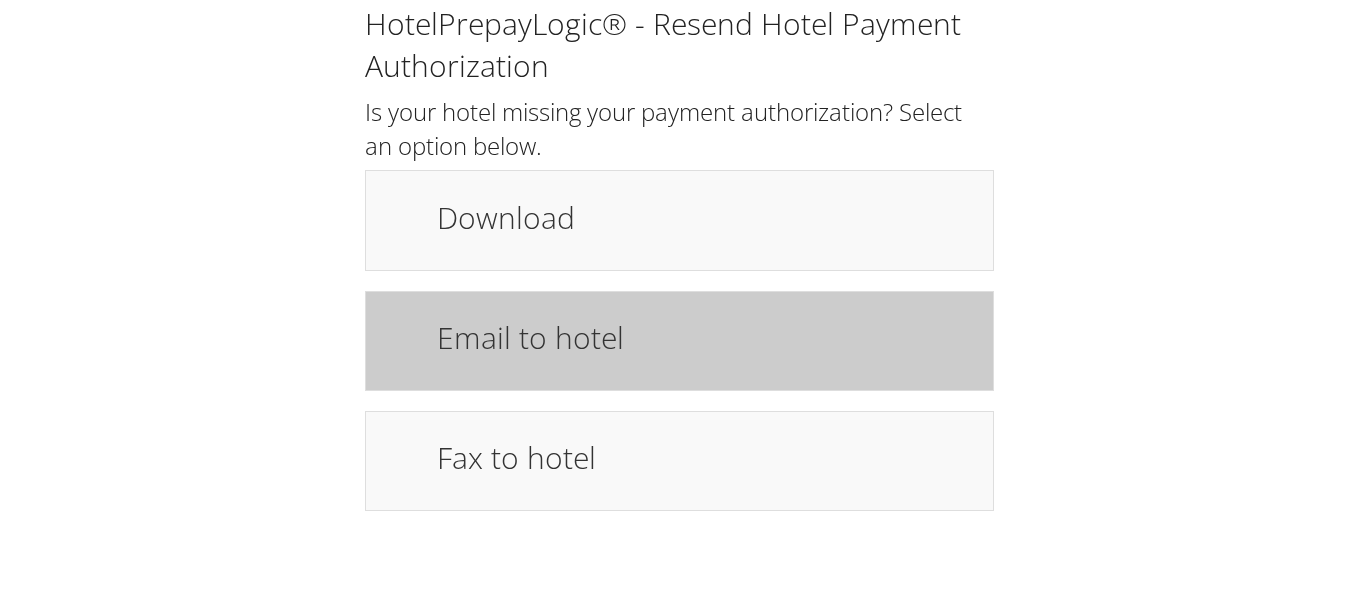 click on "Email to hotel" at bounding box center [705, 337] 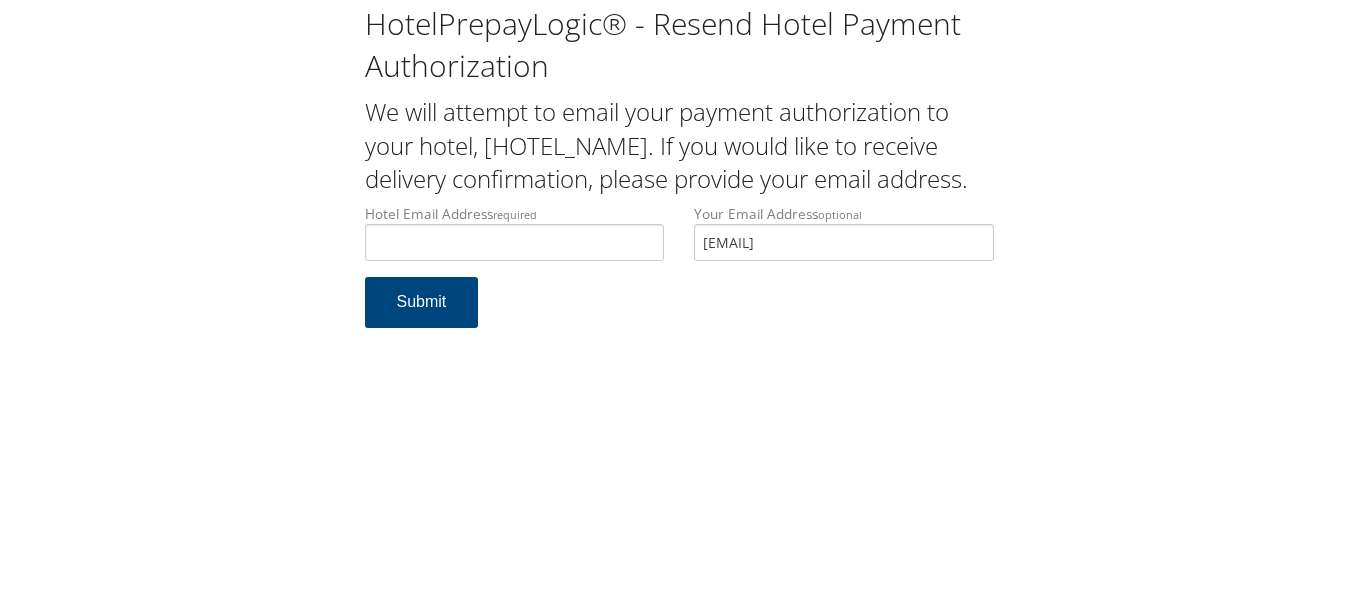 scroll, scrollTop: 0, scrollLeft: 0, axis: both 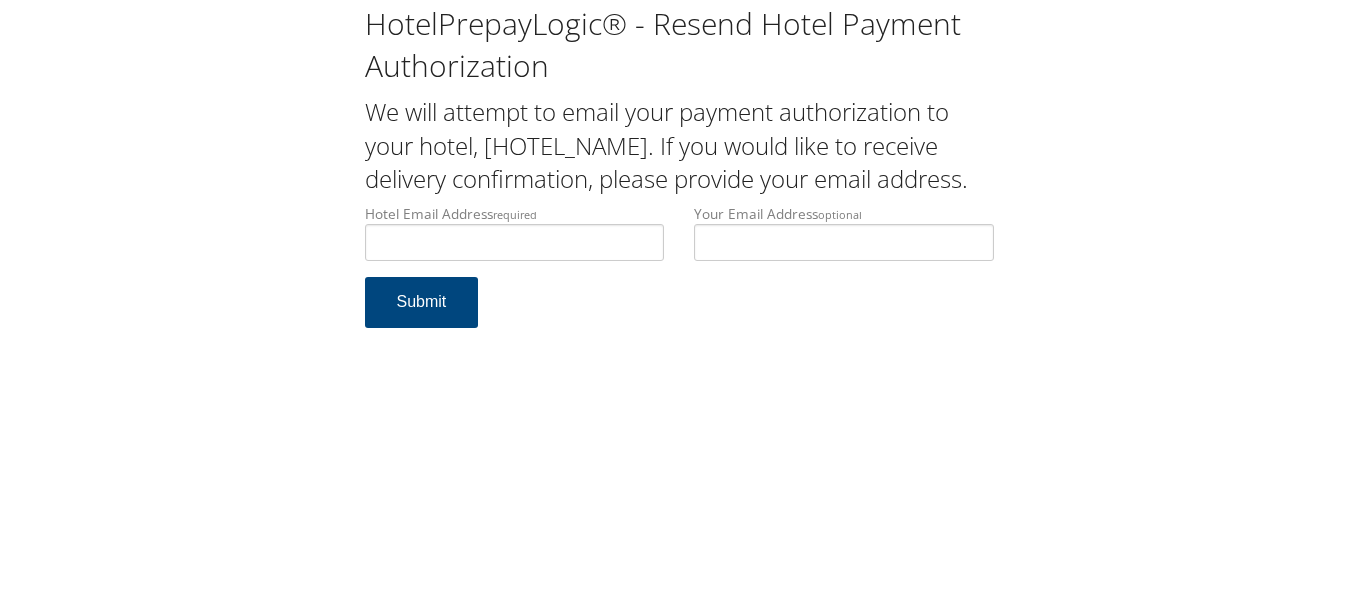 type 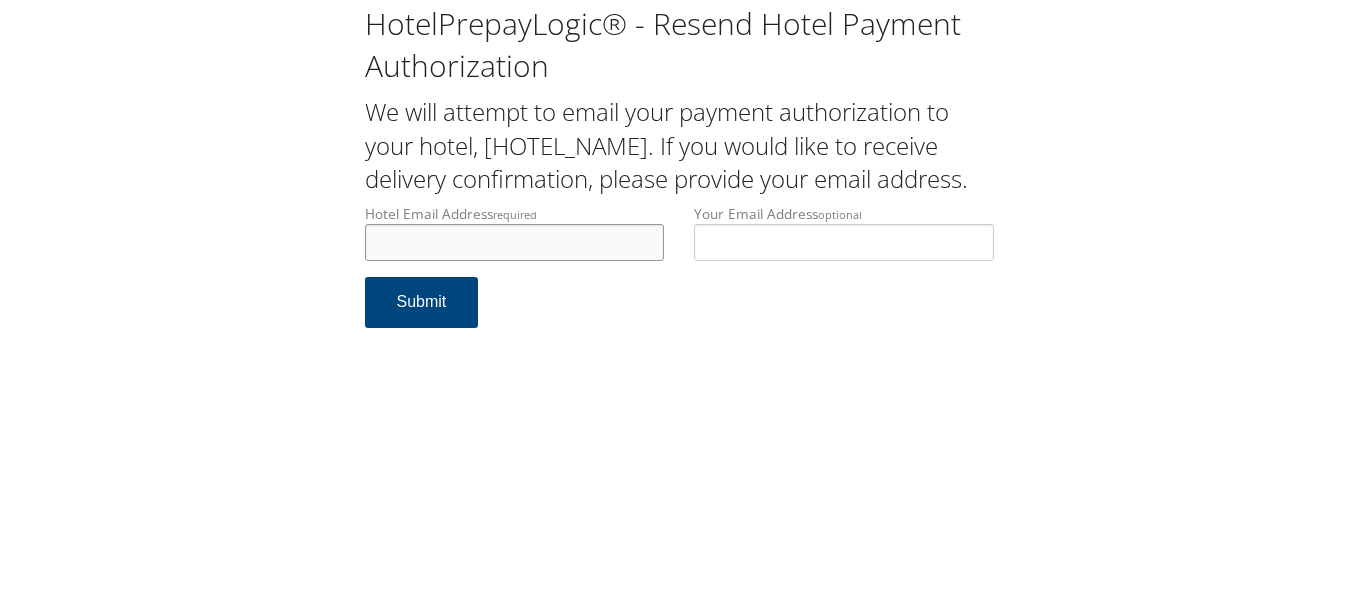 click on "Hotel Email Address  required" at bounding box center [515, 242] 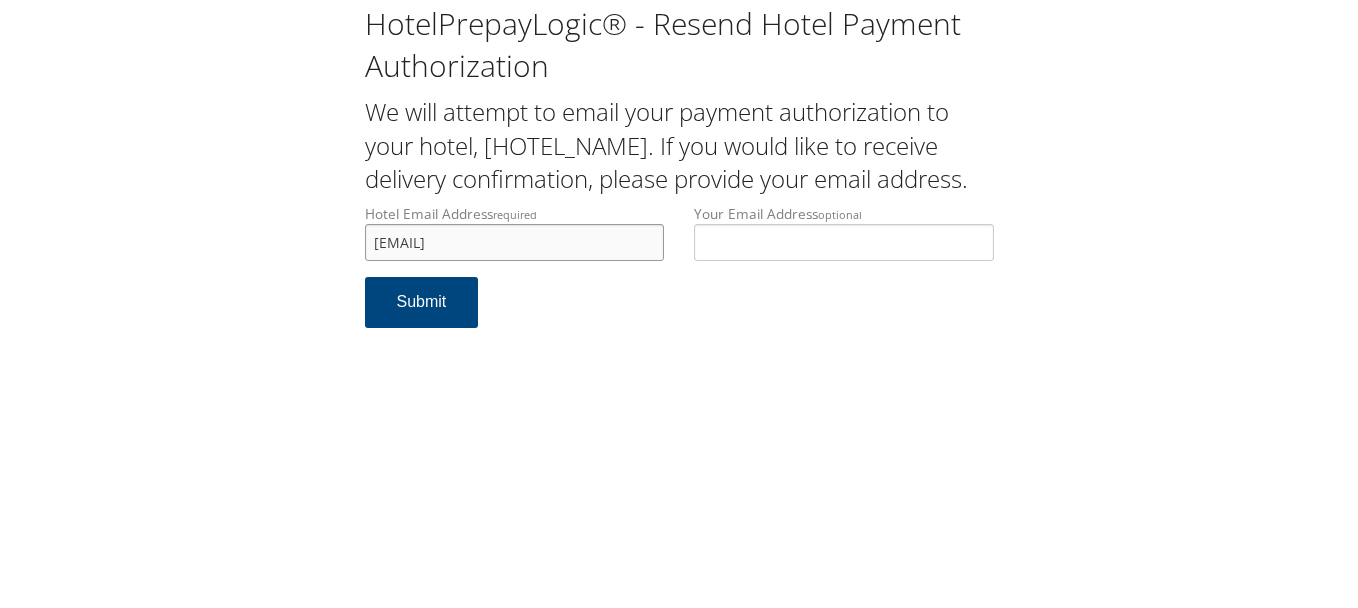 type on "[EMAIL]" 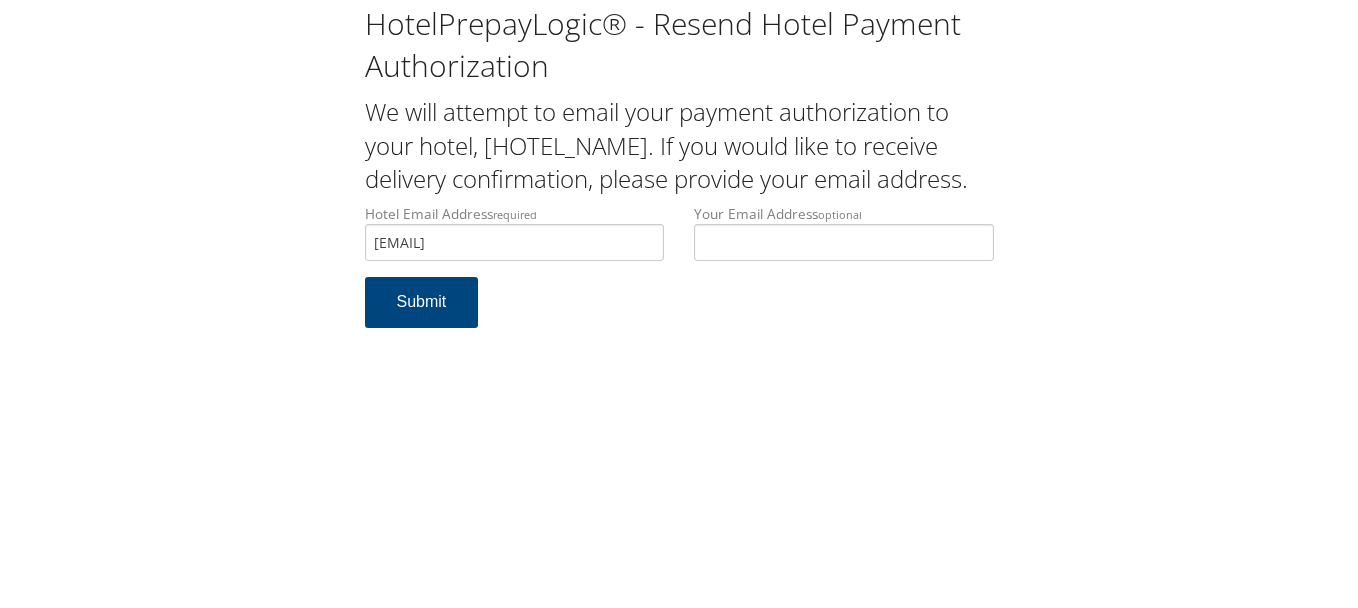 click on "Hotel Email Address  required
victoria.nelson@marriott.com
Hotel email address is required
Your Email Address  optional
Submit" at bounding box center [679, 276] 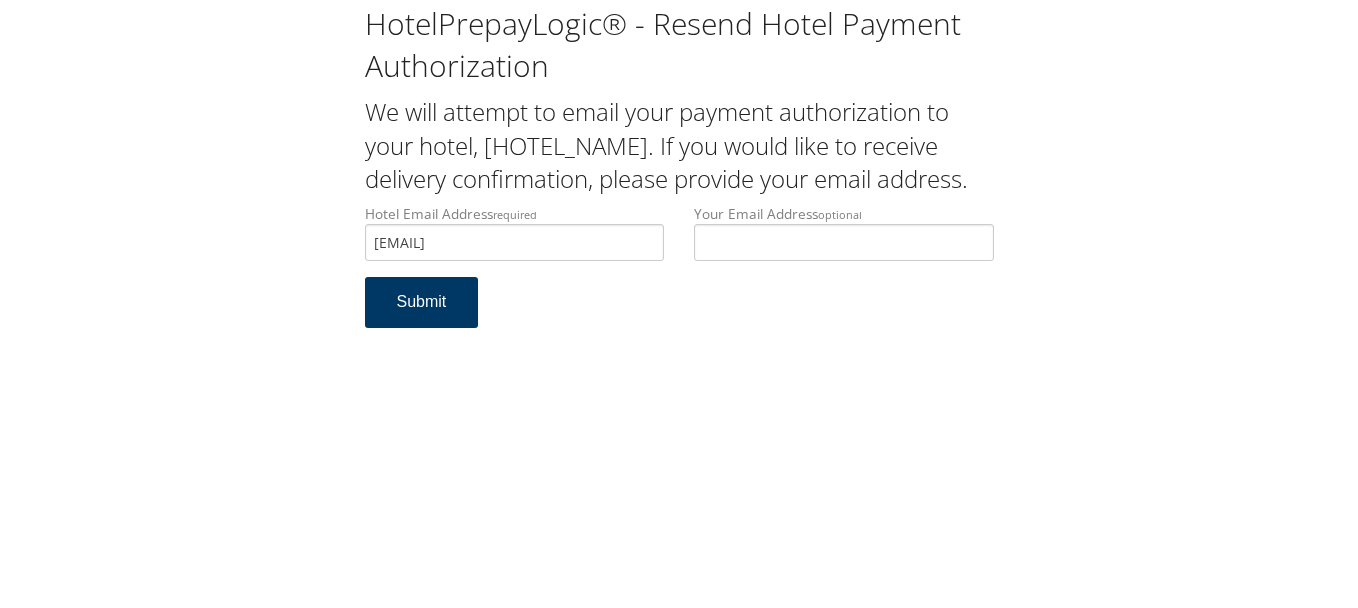 click on "Submit" at bounding box center (422, 302) 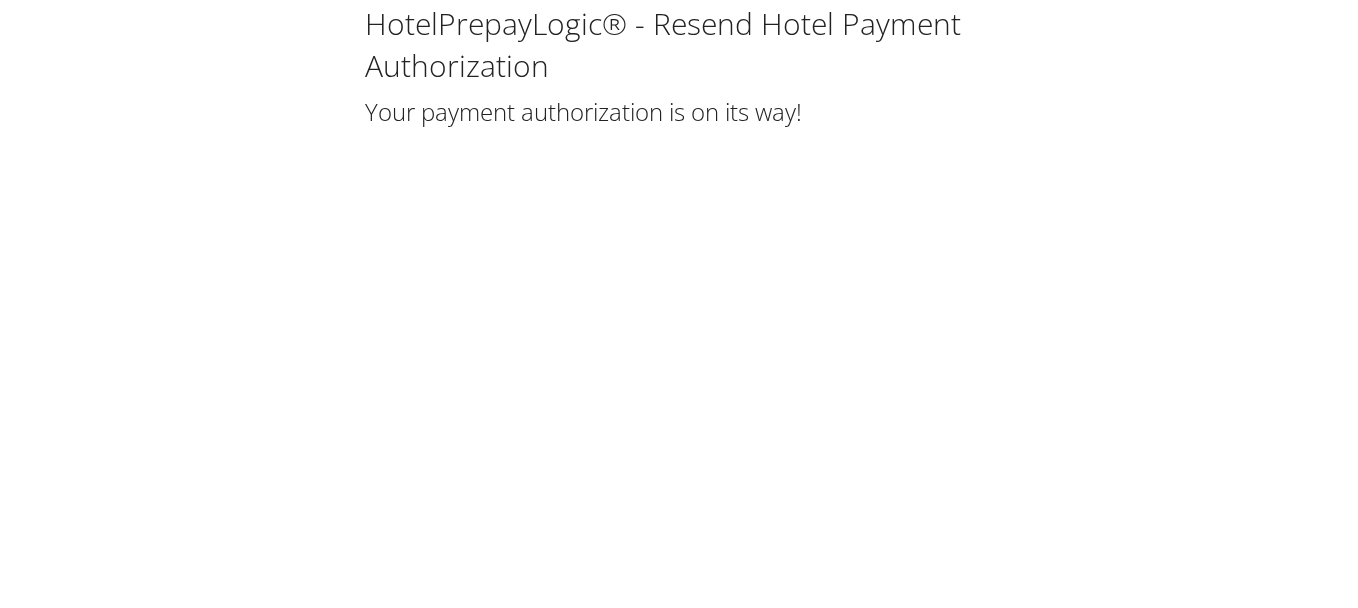 scroll, scrollTop: 0, scrollLeft: 0, axis: both 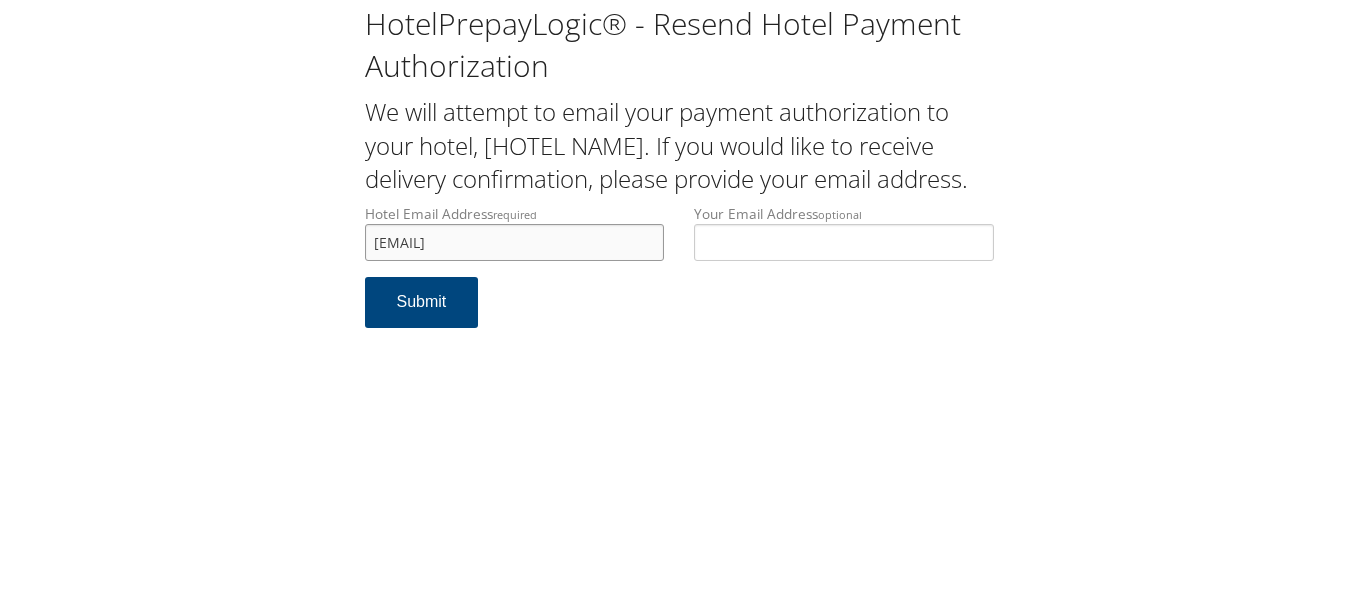 drag, startPoint x: 607, startPoint y: 284, endPoint x: 352, endPoint y: 282, distance: 255.00784 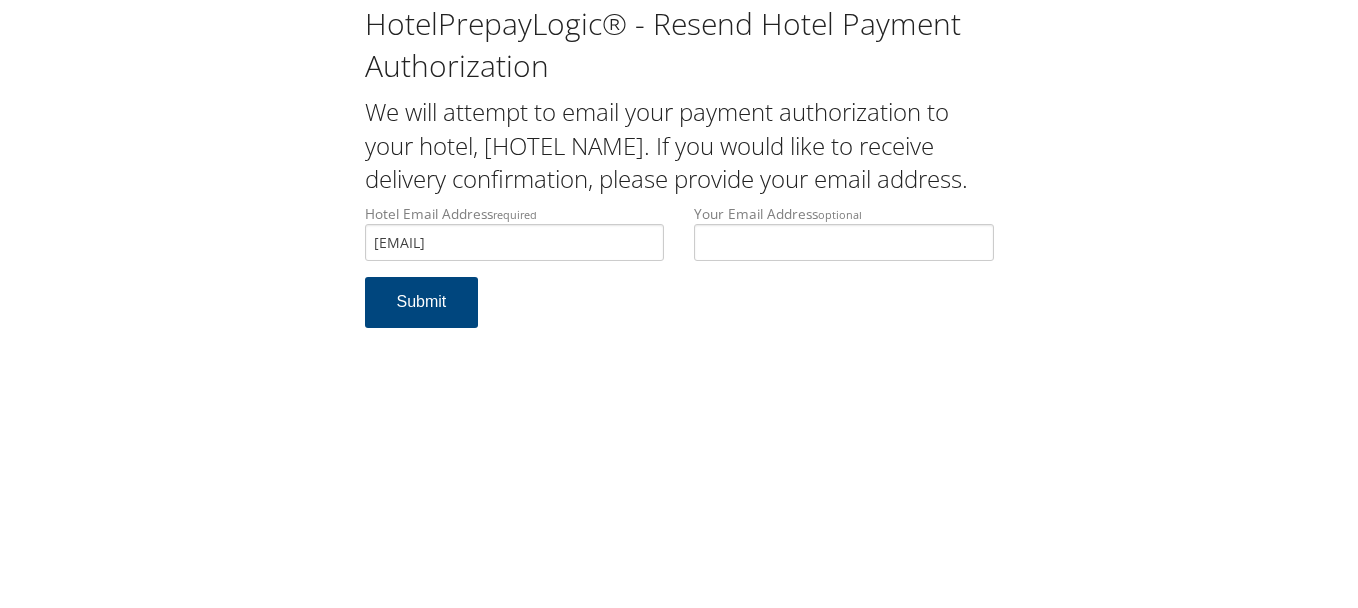 click on "Hotel Email Address  required
victoria.nelson@marriott.com
Hotel email address is required" at bounding box center [515, 240] 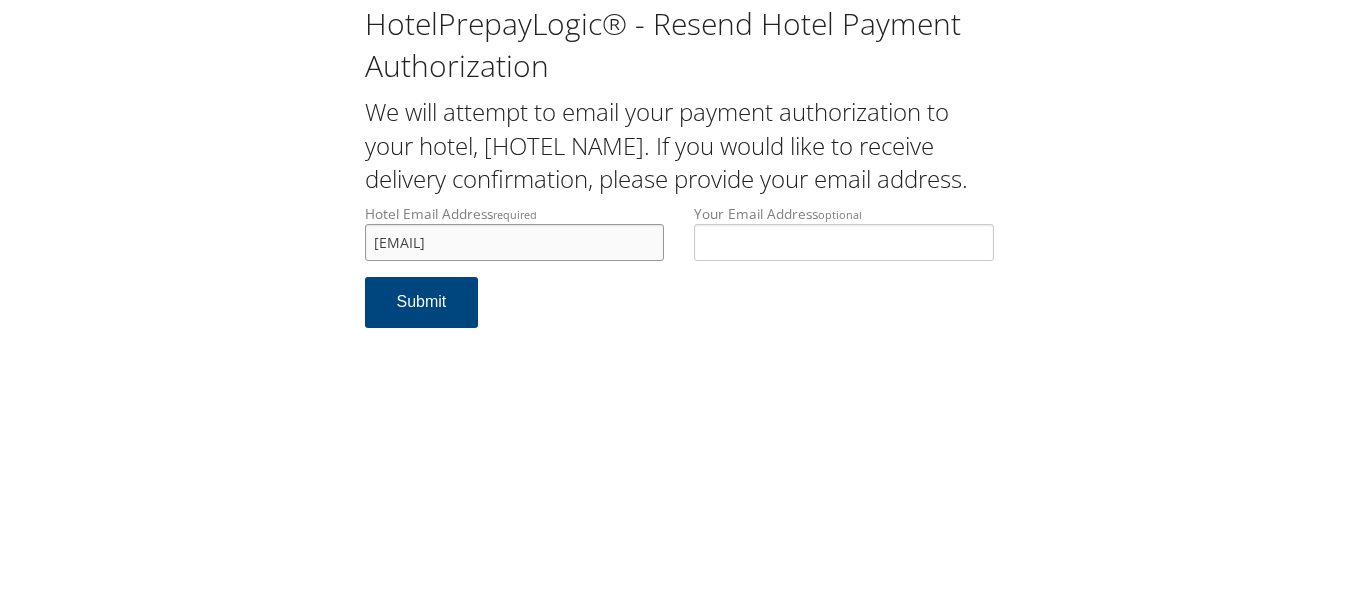 drag, startPoint x: 619, startPoint y: 282, endPoint x: 369, endPoint y: 273, distance: 250.16194 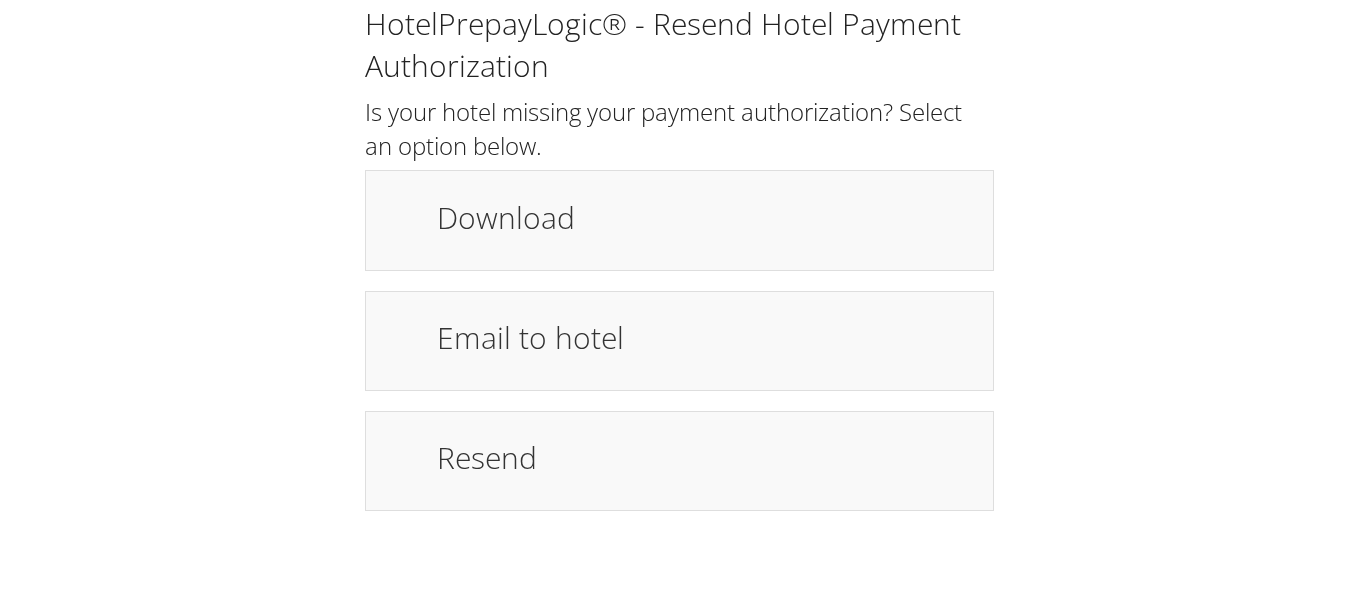 scroll, scrollTop: 0, scrollLeft: 0, axis: both 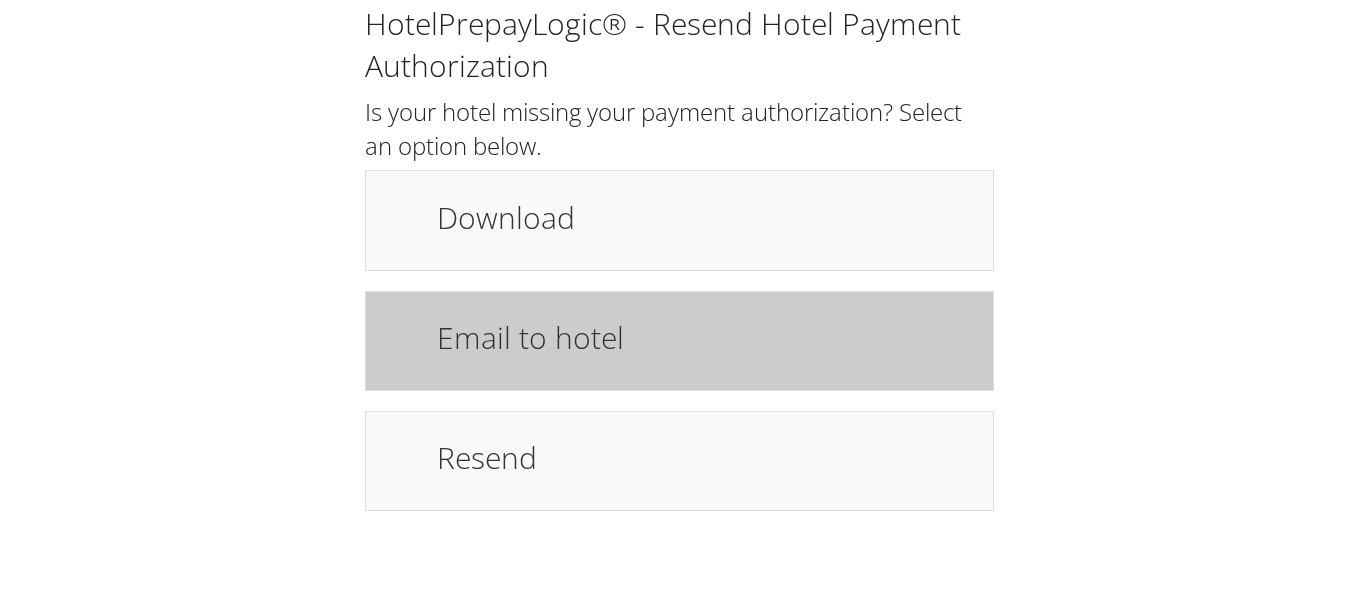 click on "Email to hotel" at bounding box center [705, 337] 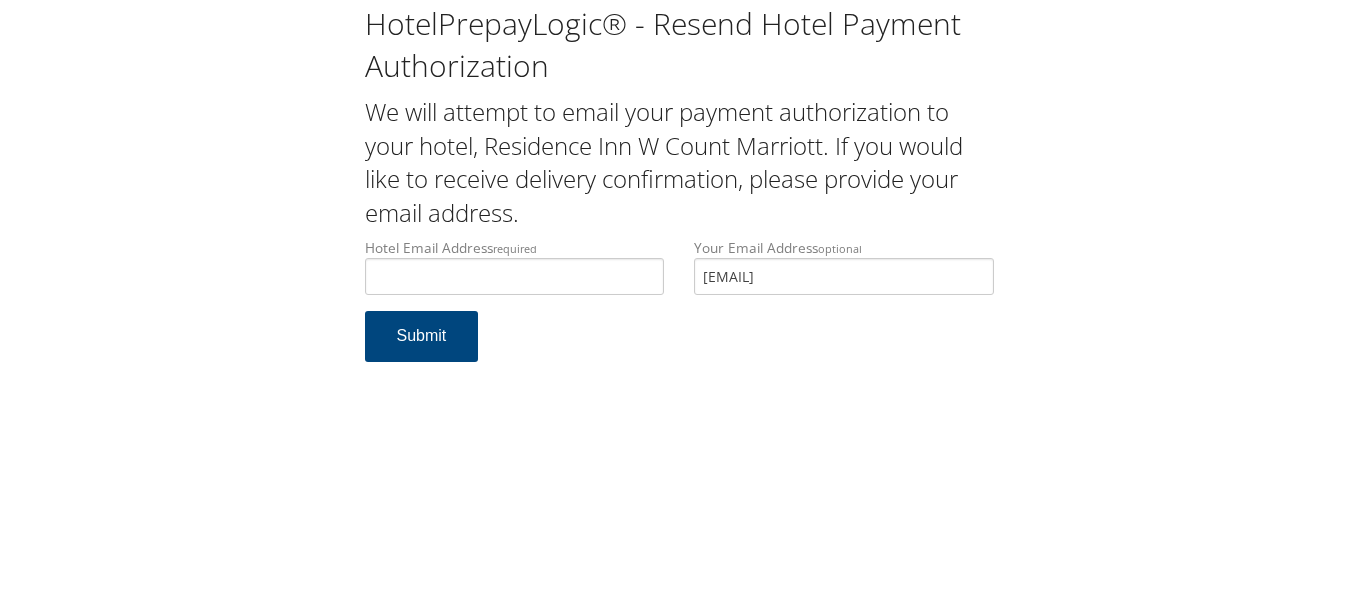 scroll, scrollTop: 0, scrollLeft: 0, axis: both 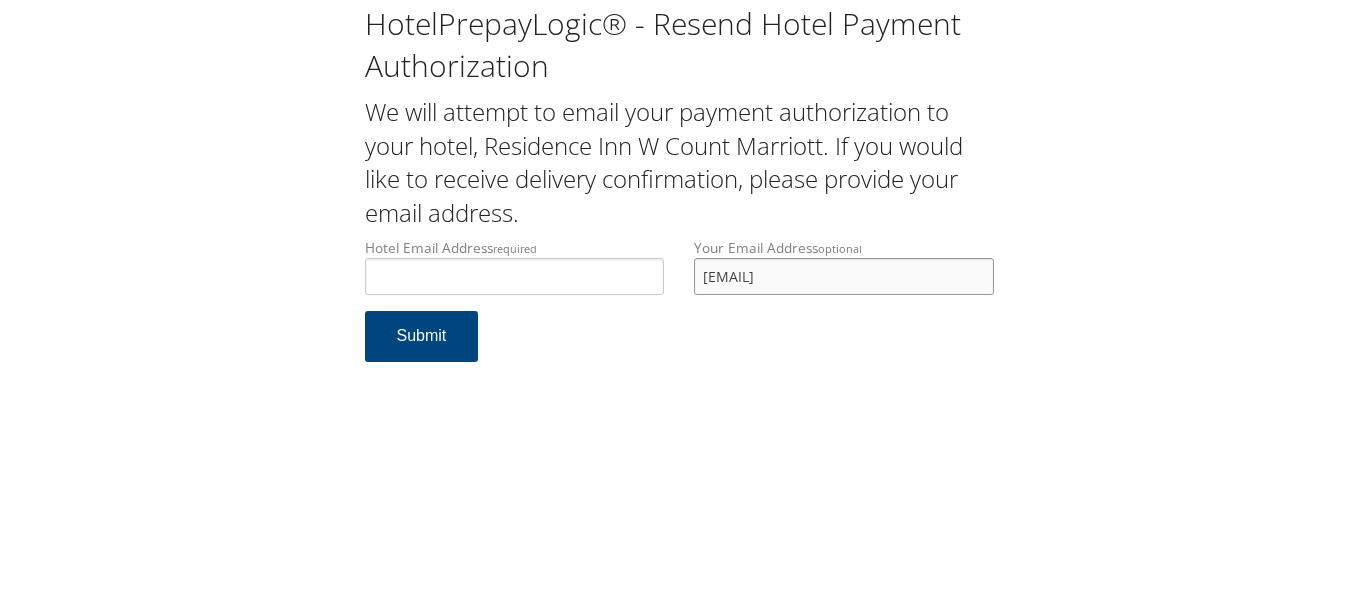 drag, startPoint x: 892, startPoint y: 271, endPoint x: 678, endPoint y: 275, distance: 214.03738 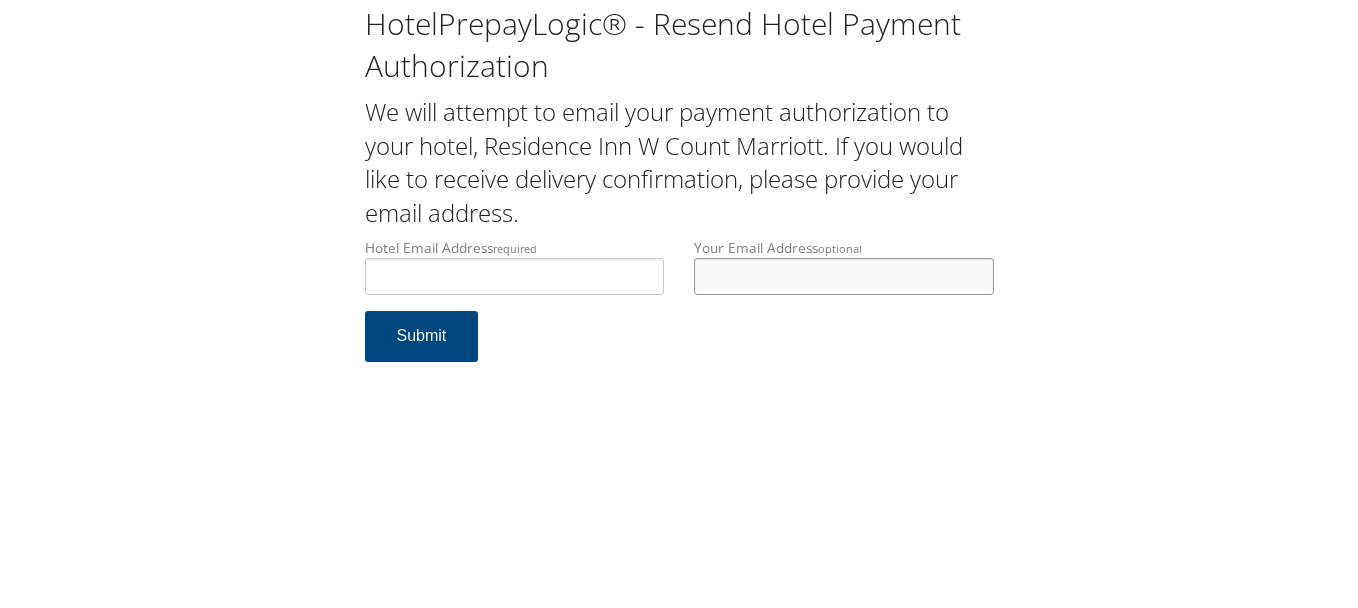 type 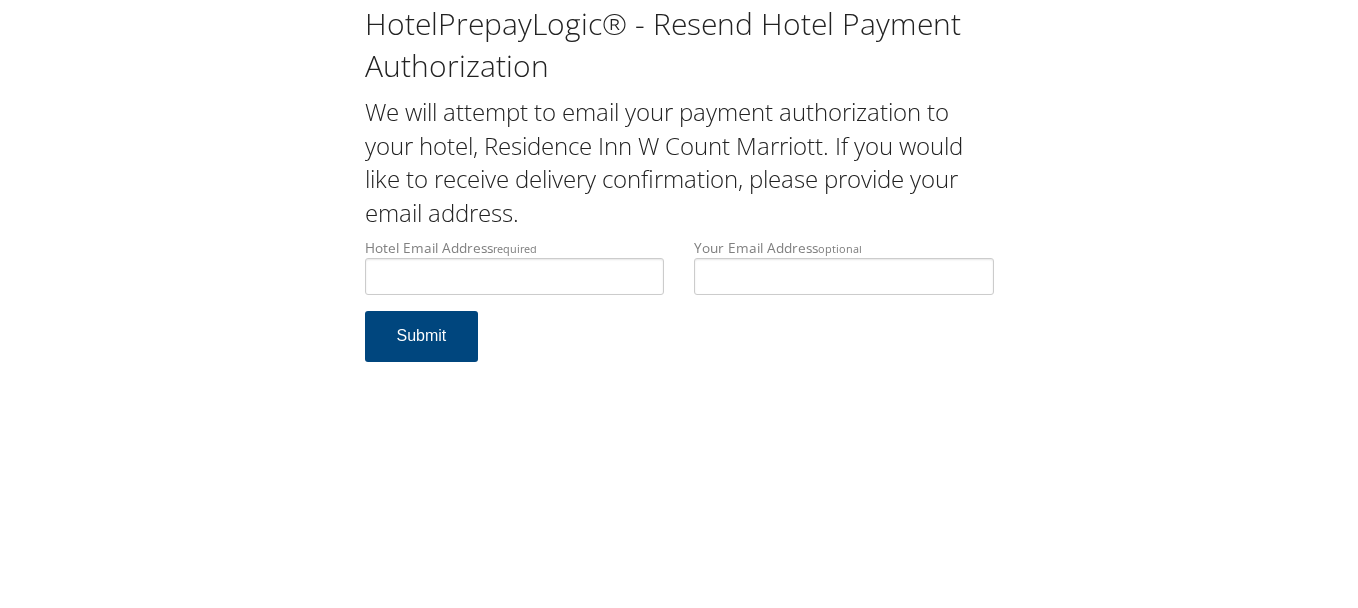 click on "Hotel Email Address  required
Hotel email address is required" at bounding box center (515, 274) 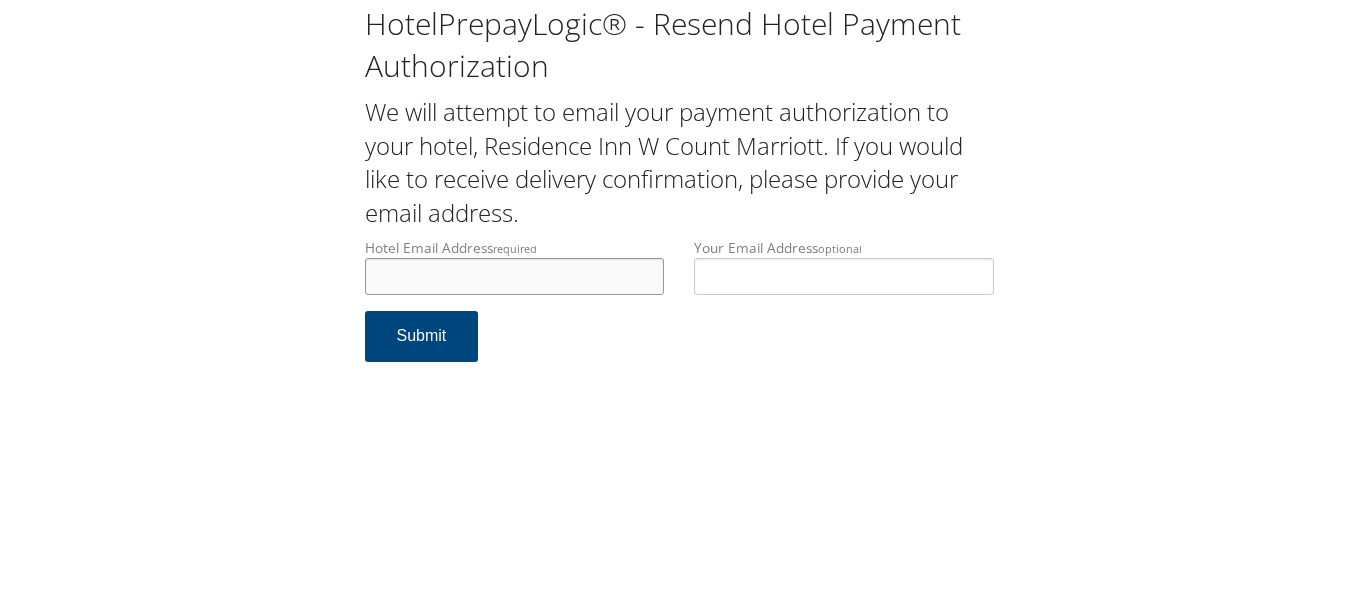 click on "Hotel Email Address  required" at bounding box center (515, 276) 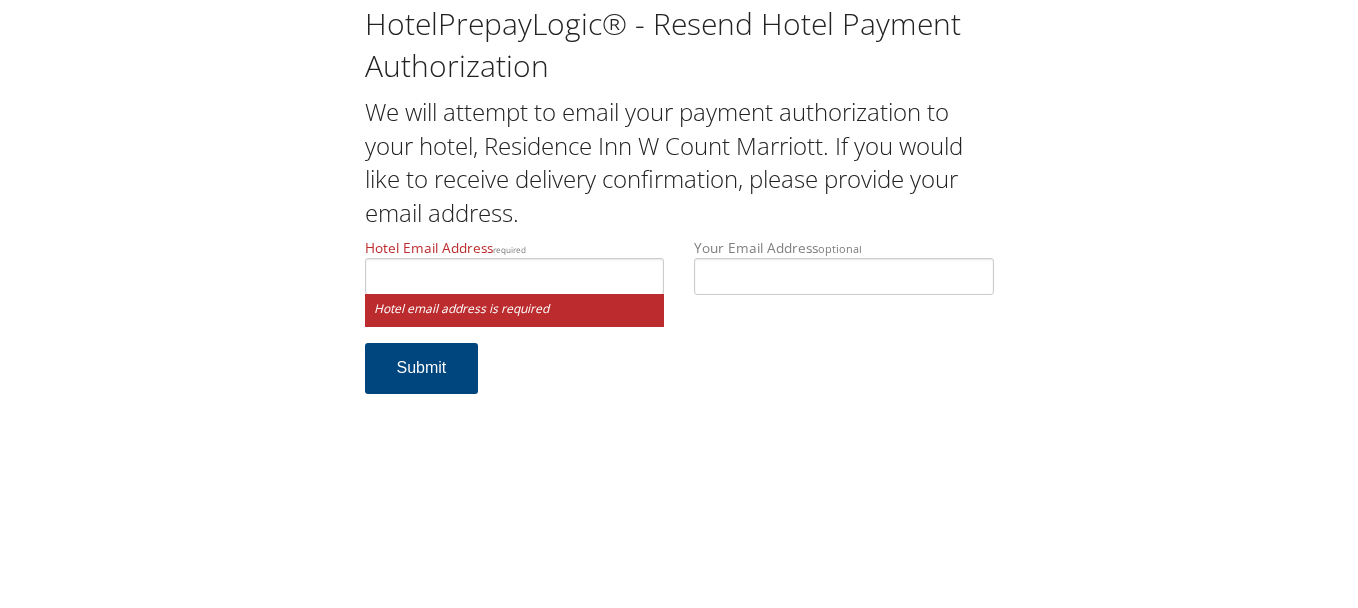 click on "Hotel Email Address  required
Hotel email address is required
Your Email Address  optional
Submit" at bounding box center (679, 326) 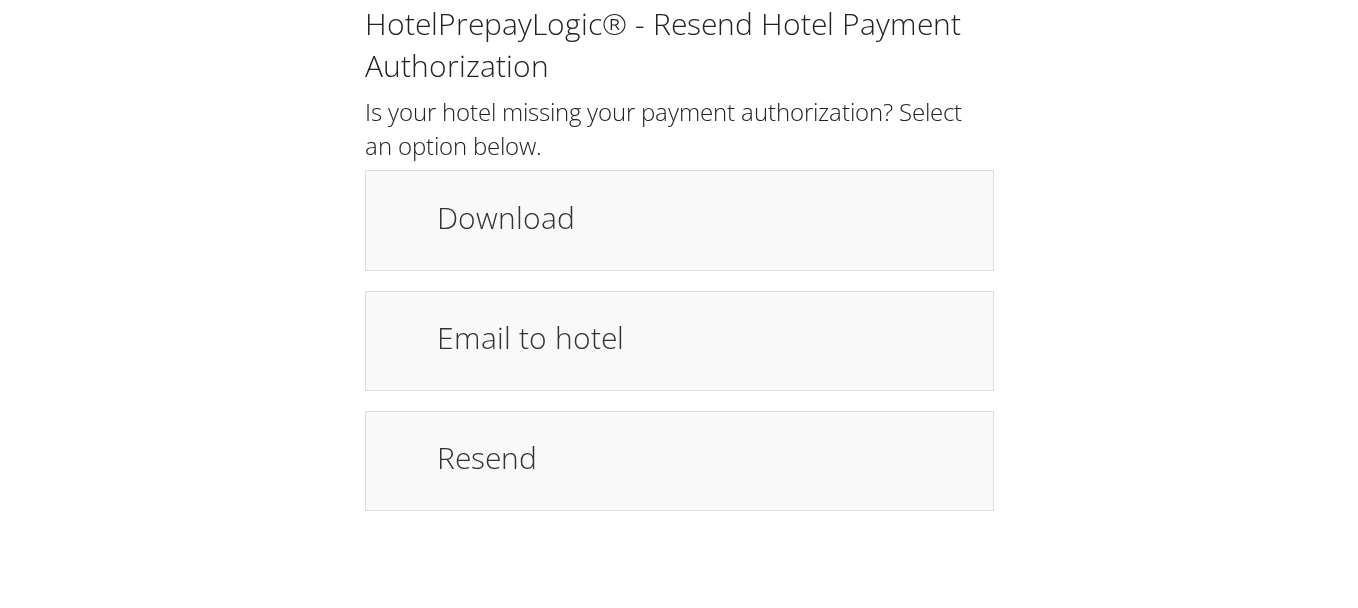scroll, scrollTop: 0, scrollLeft: 0, axis: both 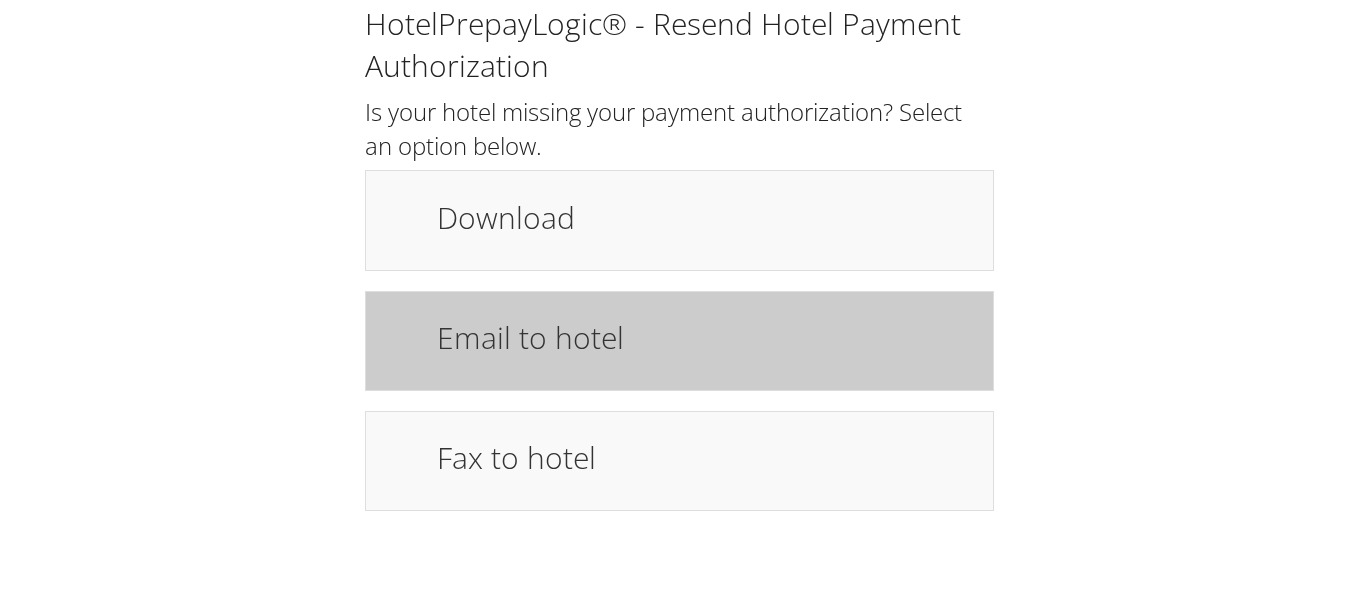 click on "Email to hotel" at bounding box center (679, 341) 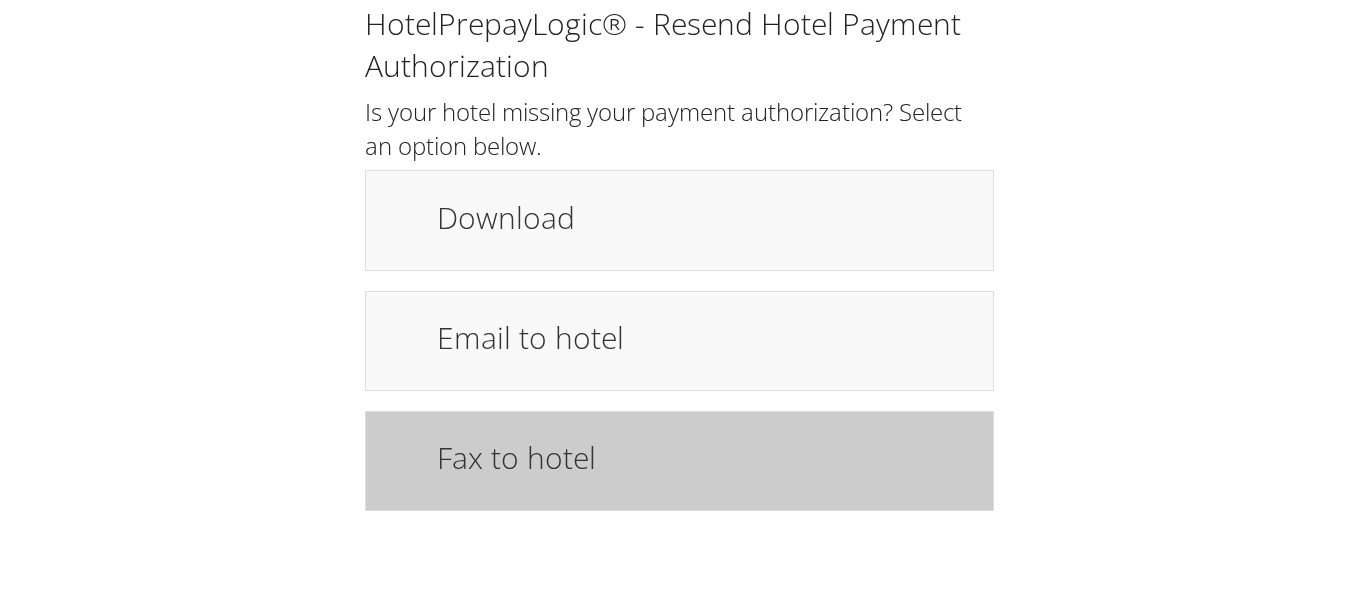 scroll, scrollTop: 0, scrollLeft: 0, axis: both 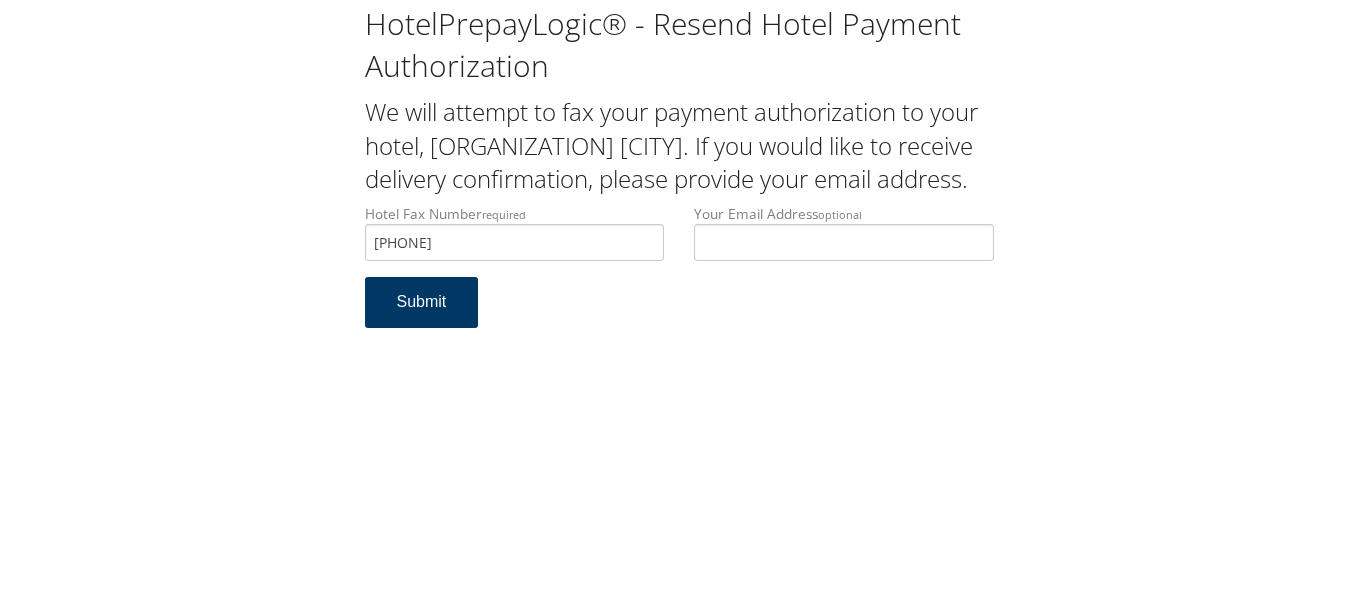 type 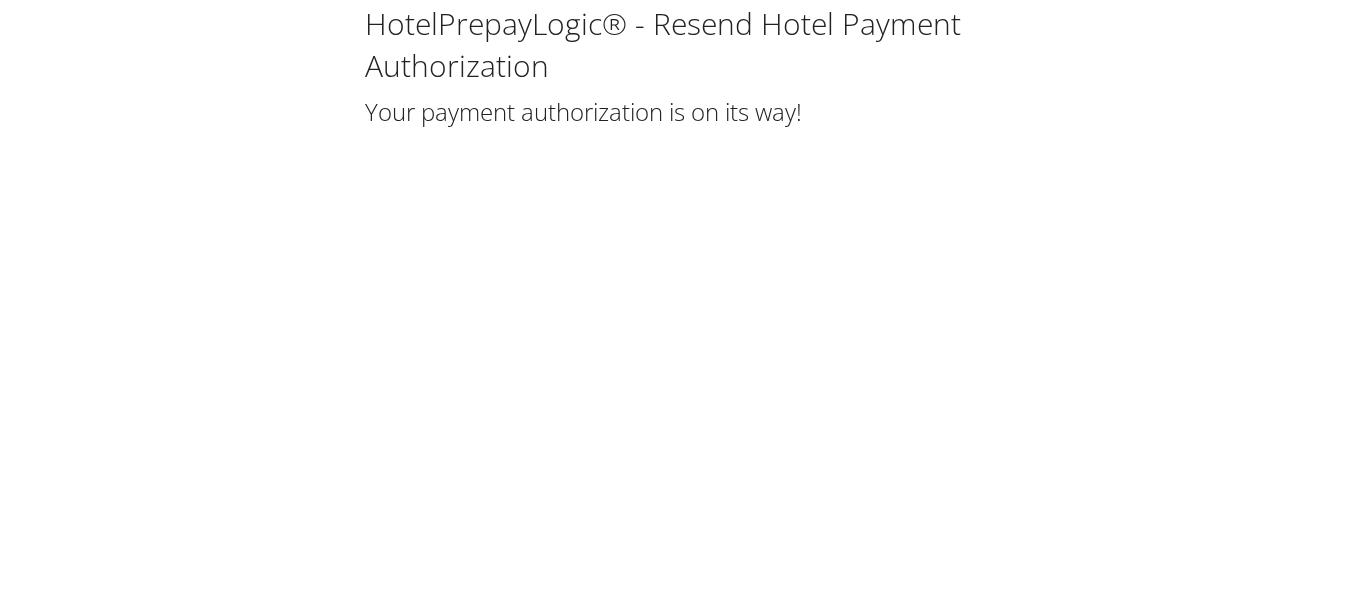 scroll, scrollTop: 0, scrollLeft: 0, axis: both 